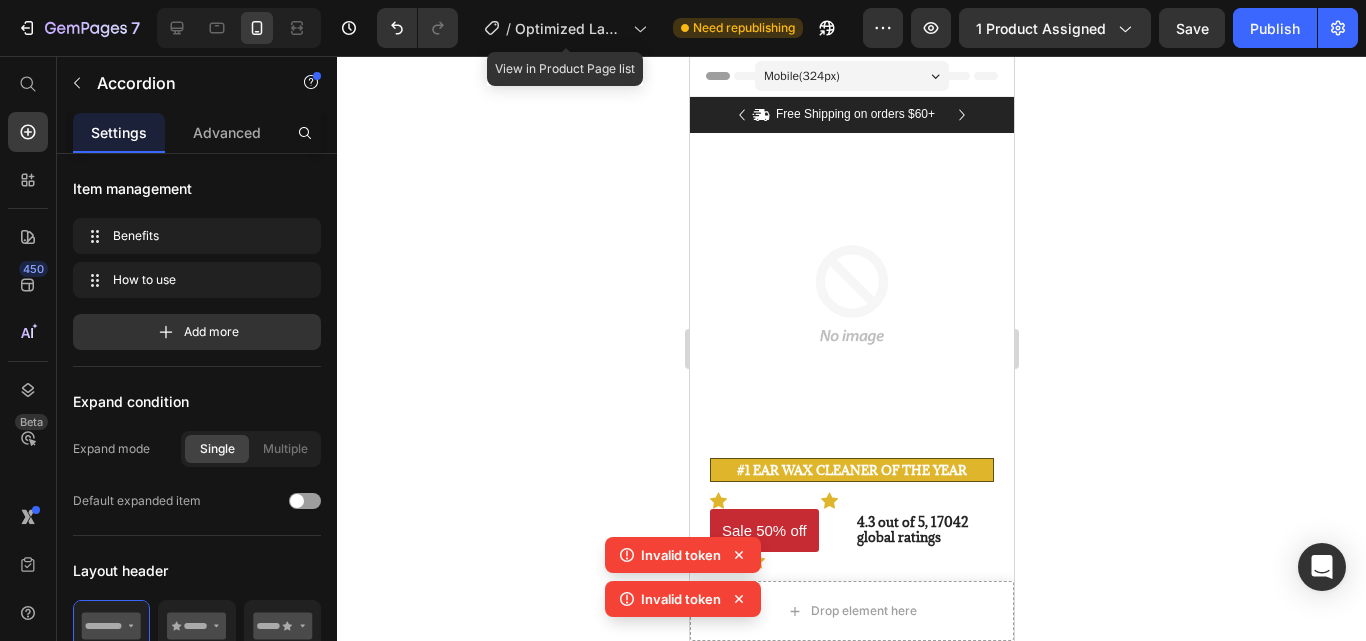 scroll, scrollTop: 2271, scrollLeft: 0, axis: vertical 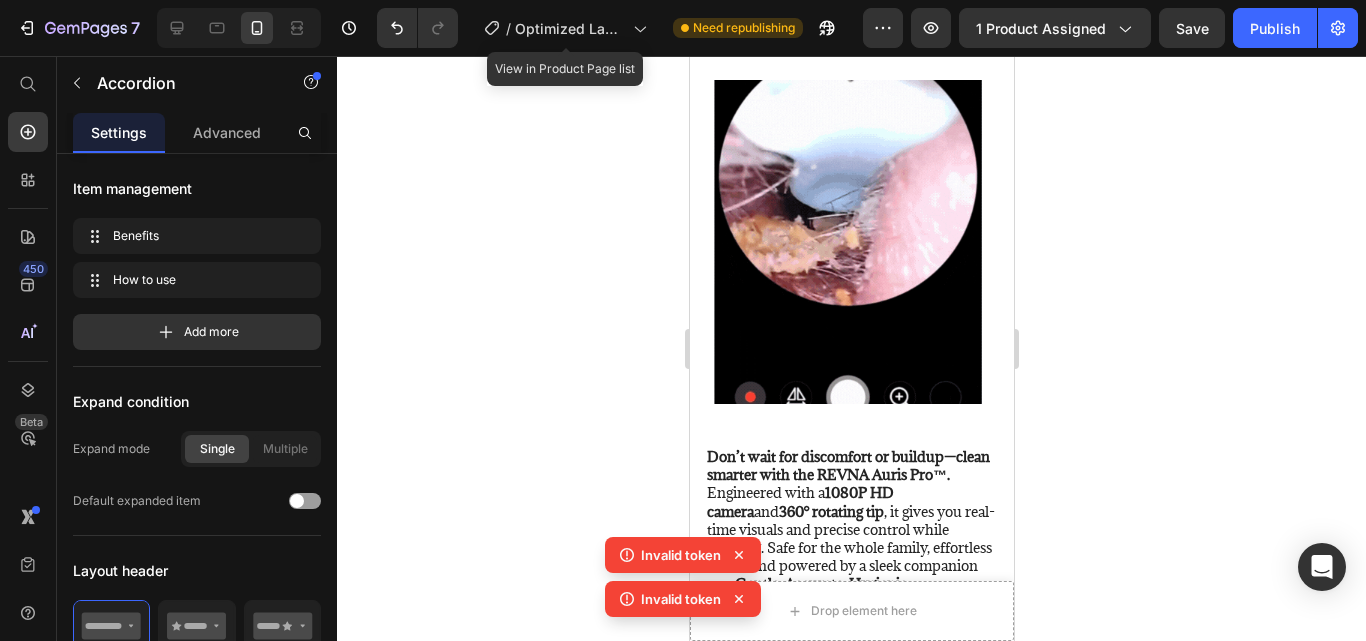 click 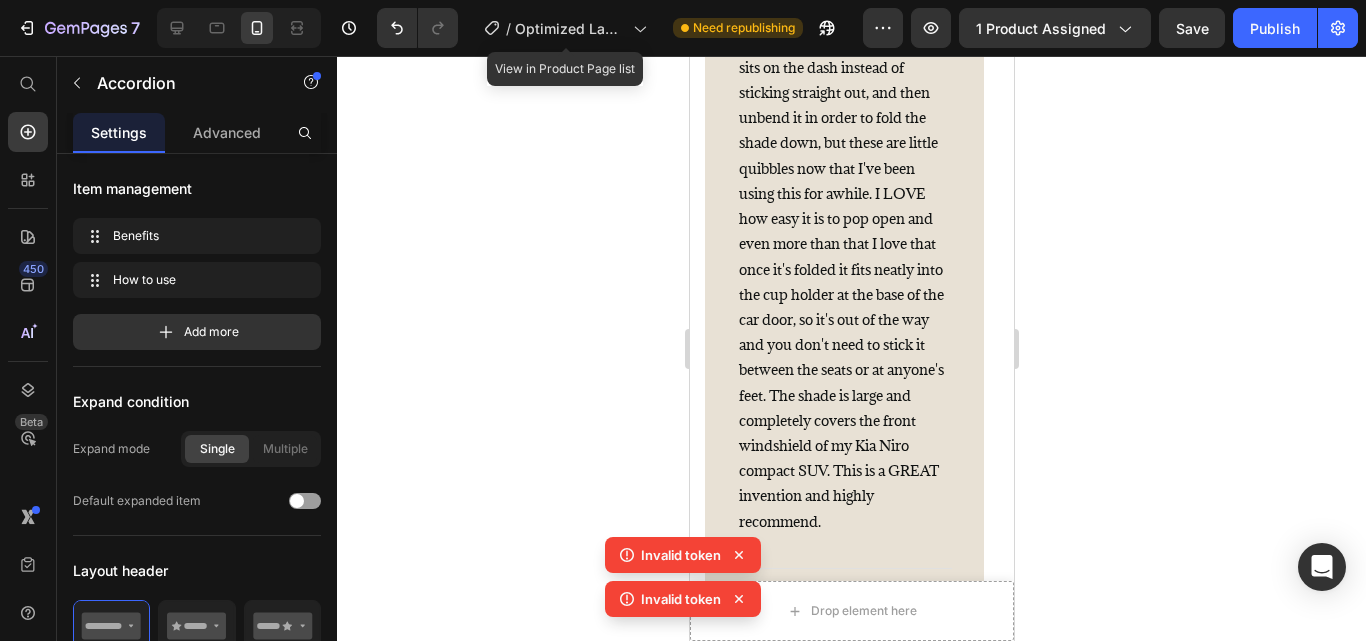 scroll, scrollTop: 5005, scrollLeft: 0, axis: vertical 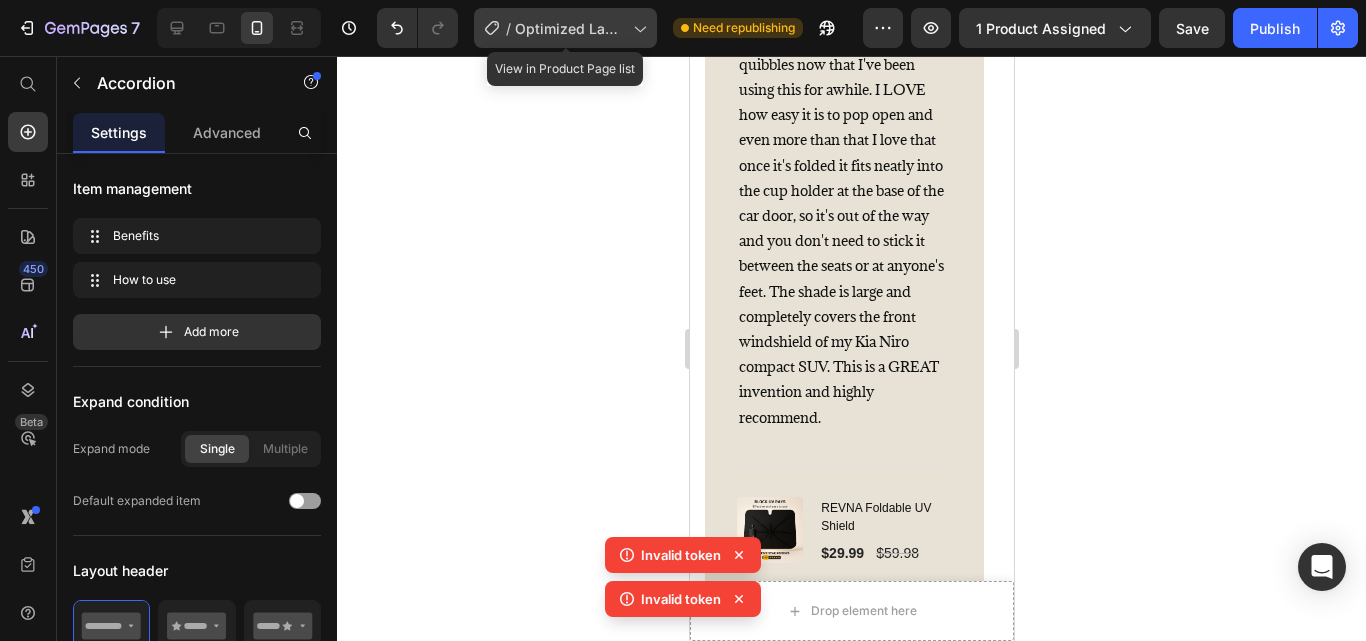 click 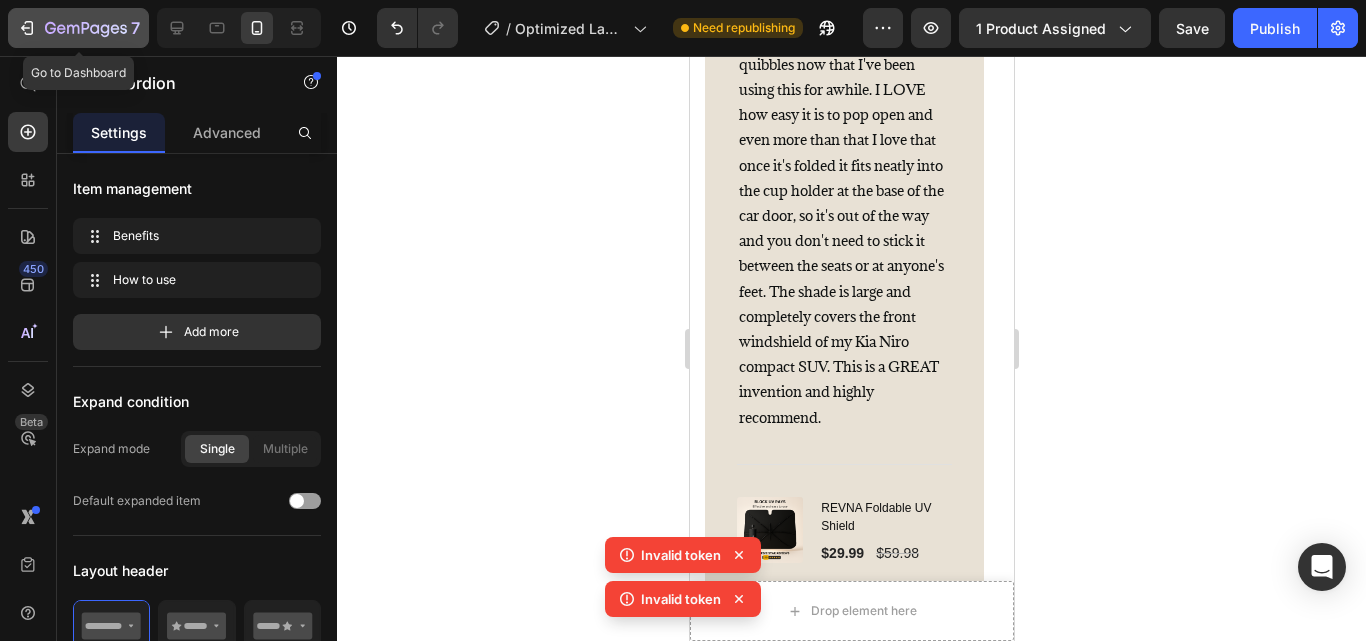 click 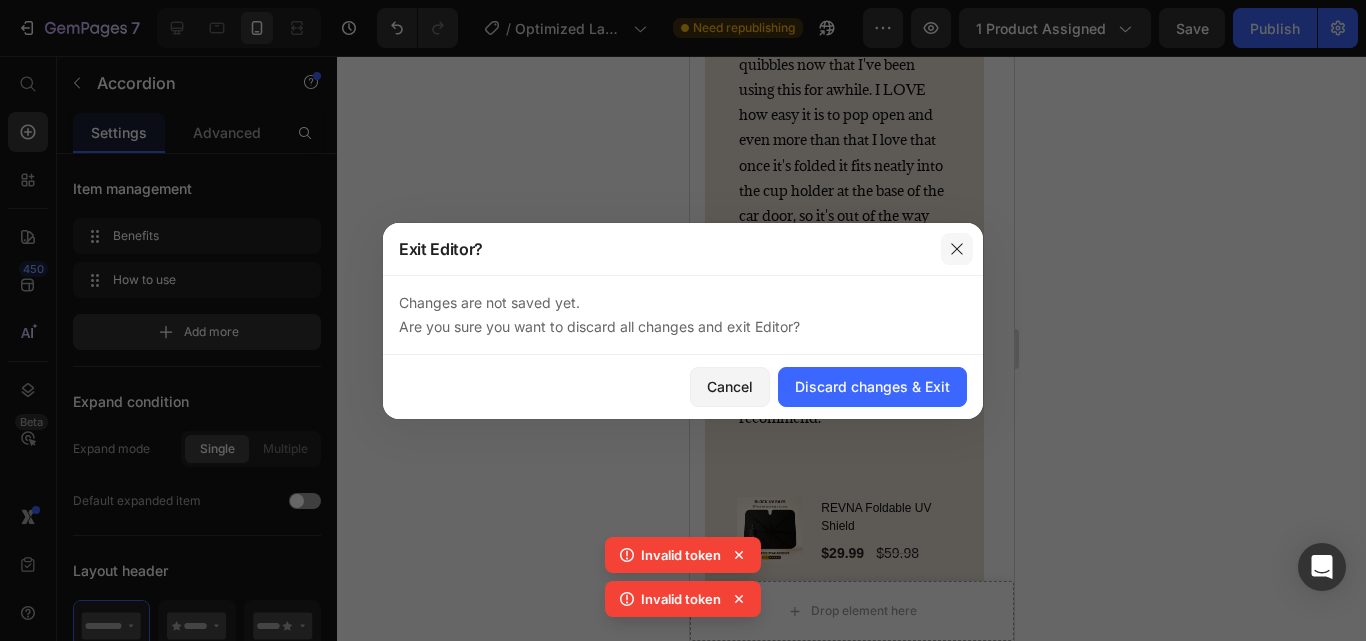 click 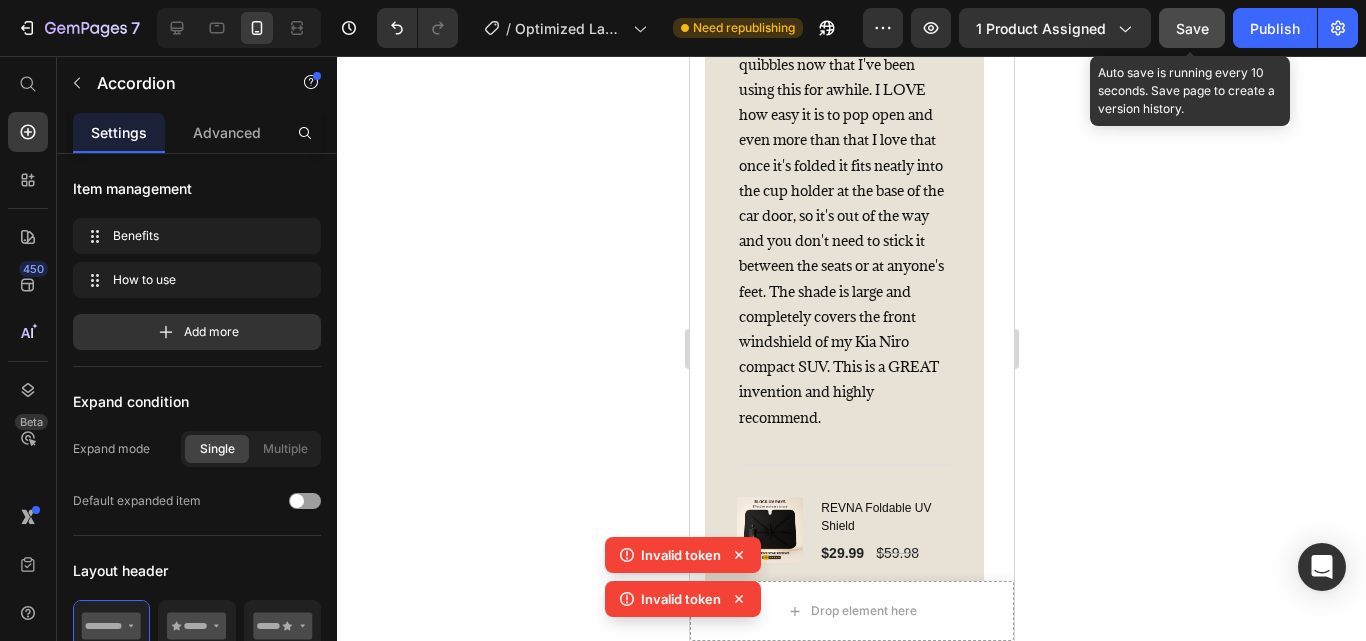 click on "Save" at bounding box center [1192, 28] 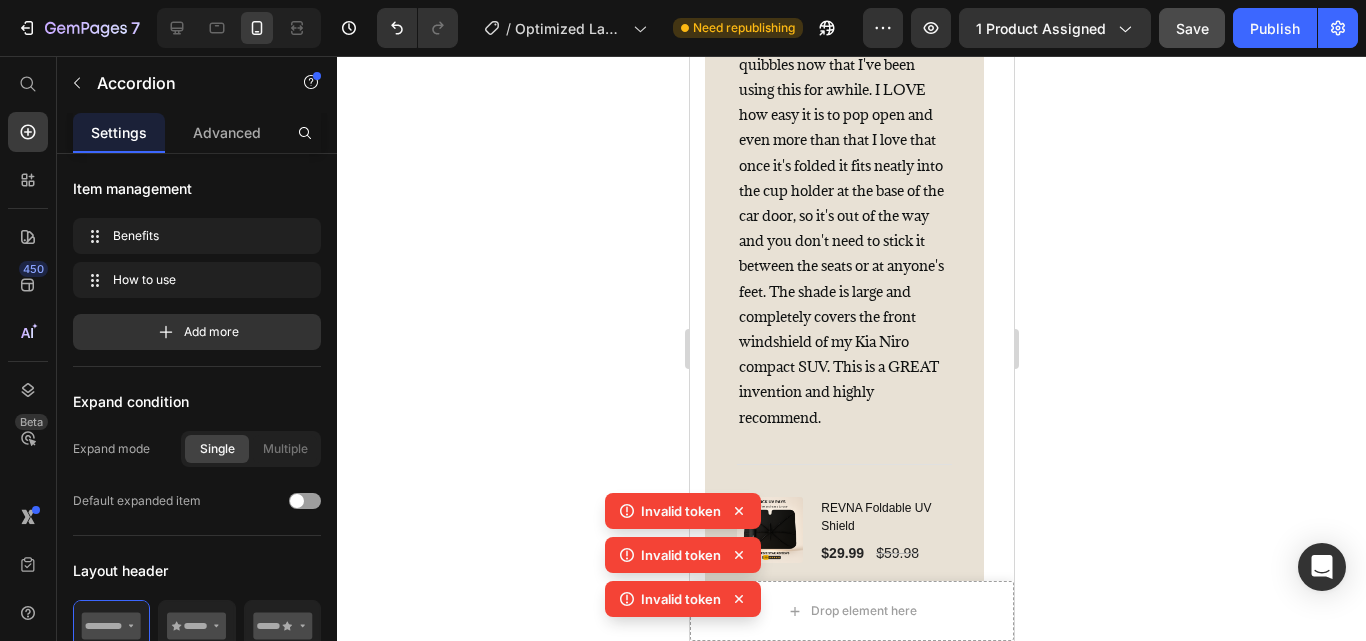 click 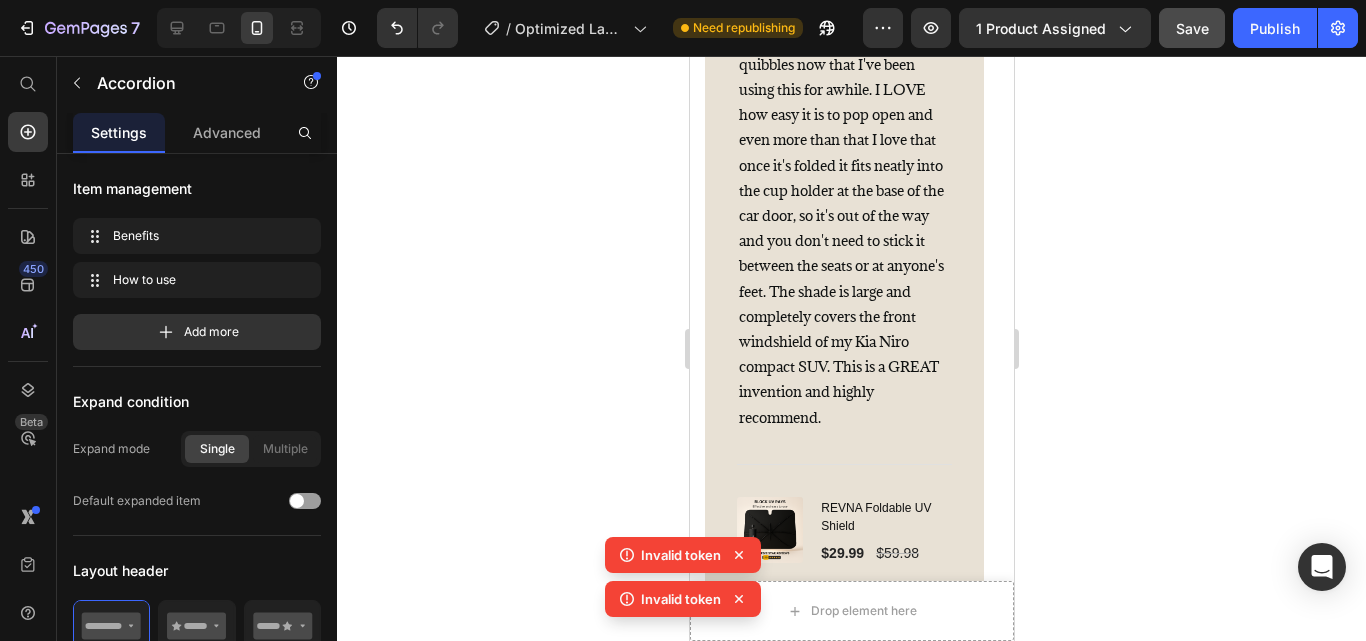 click 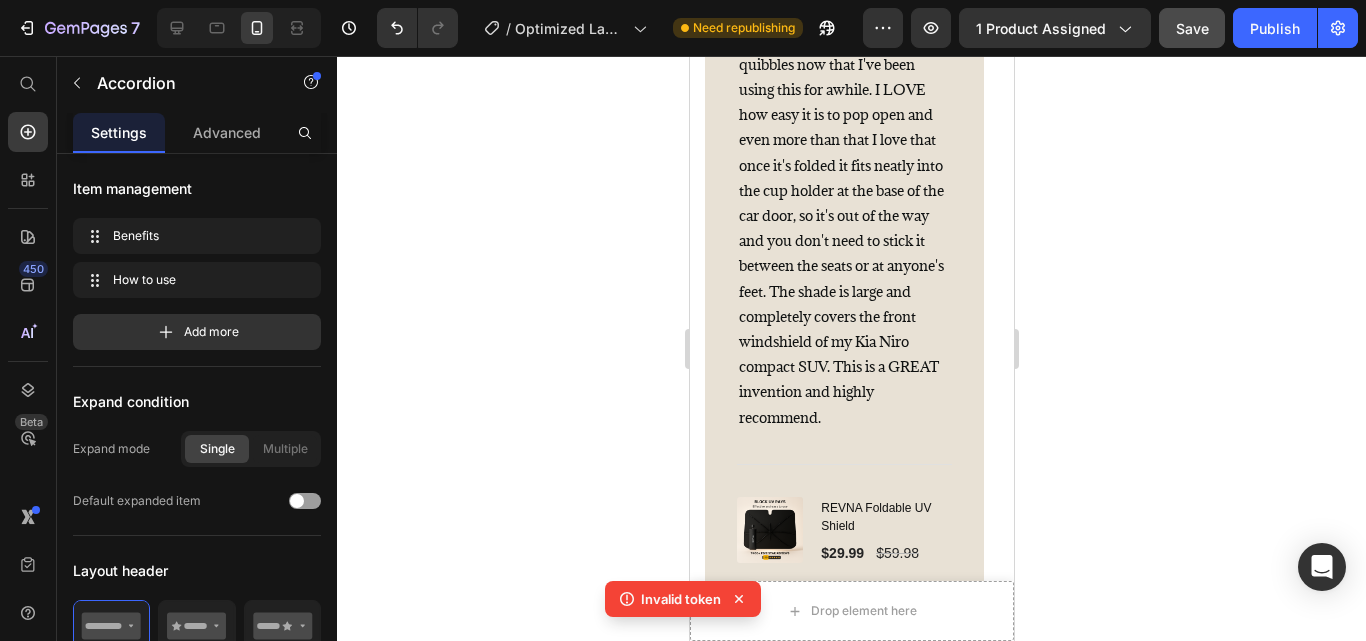 click 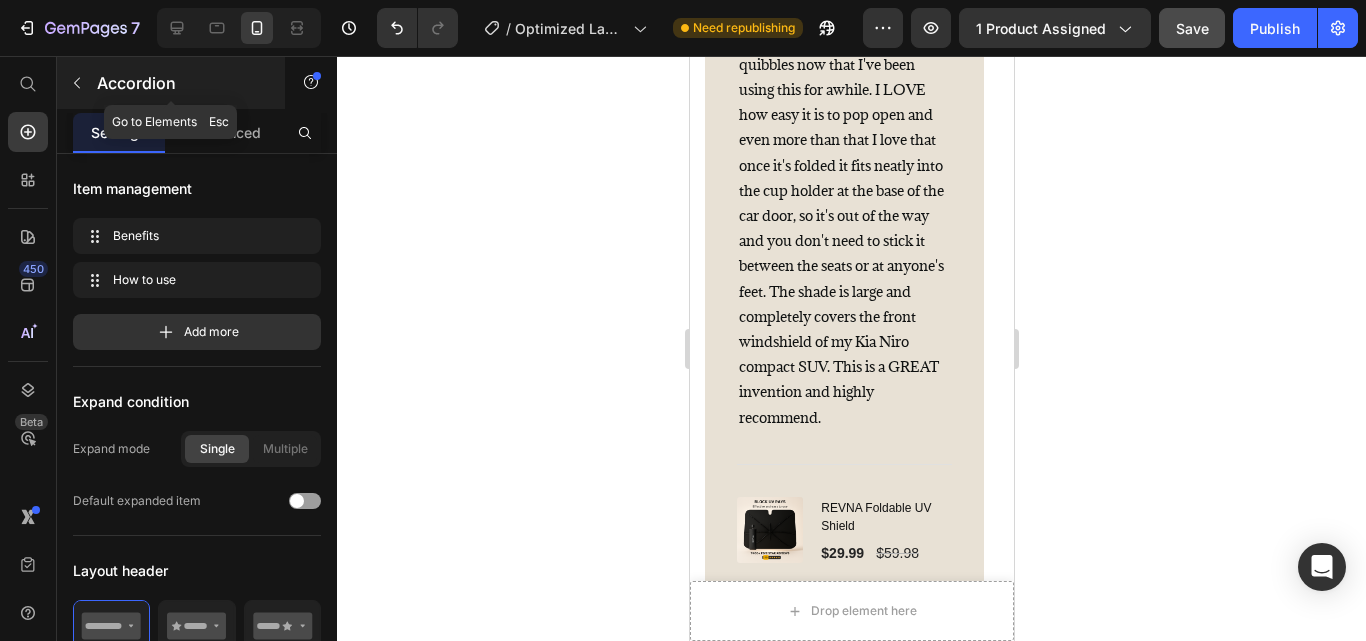 click 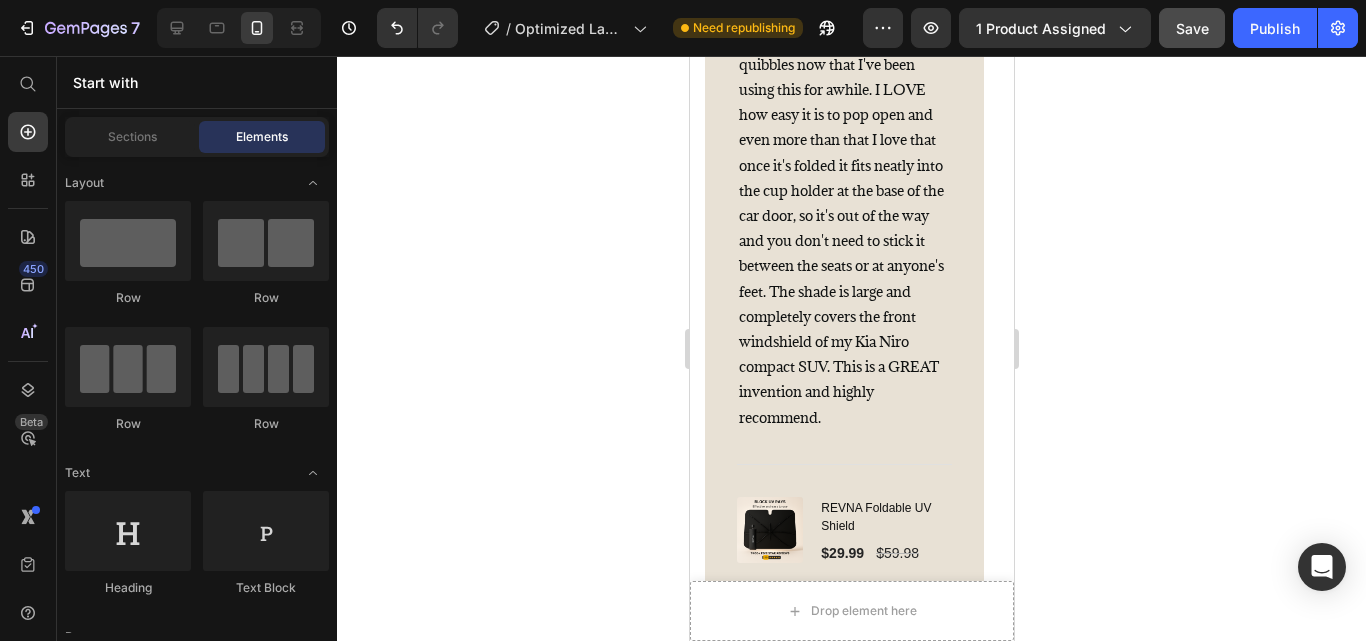 click 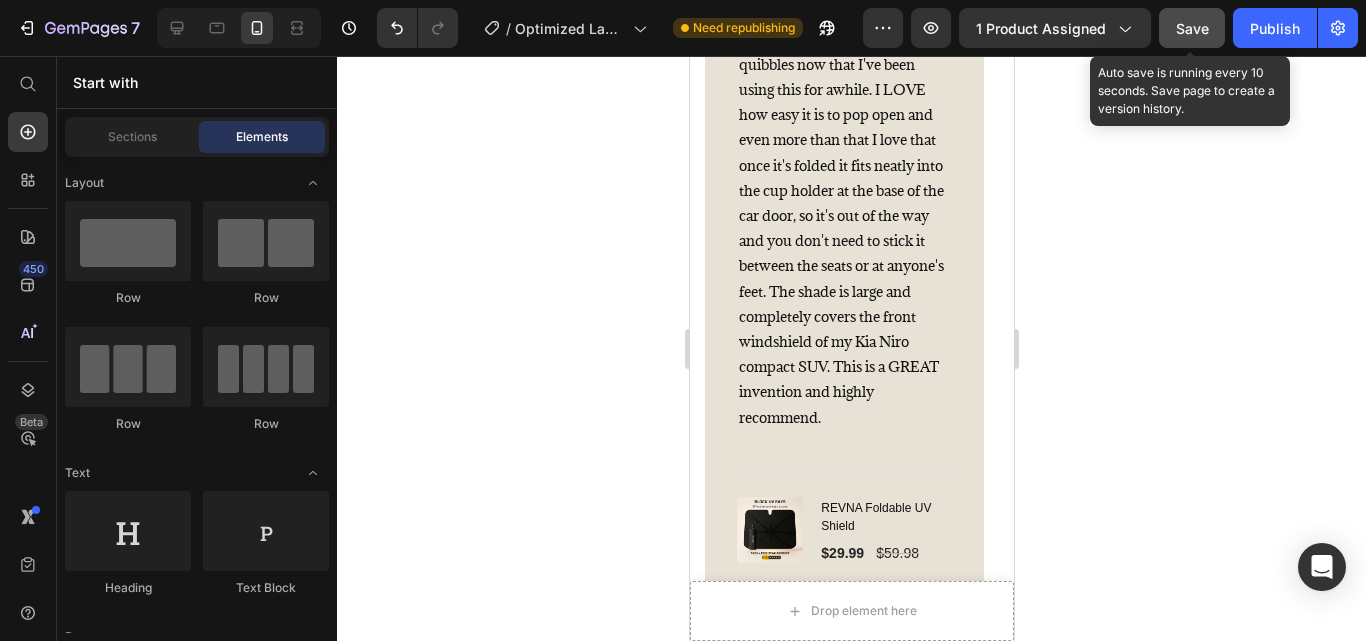 click on "Save" 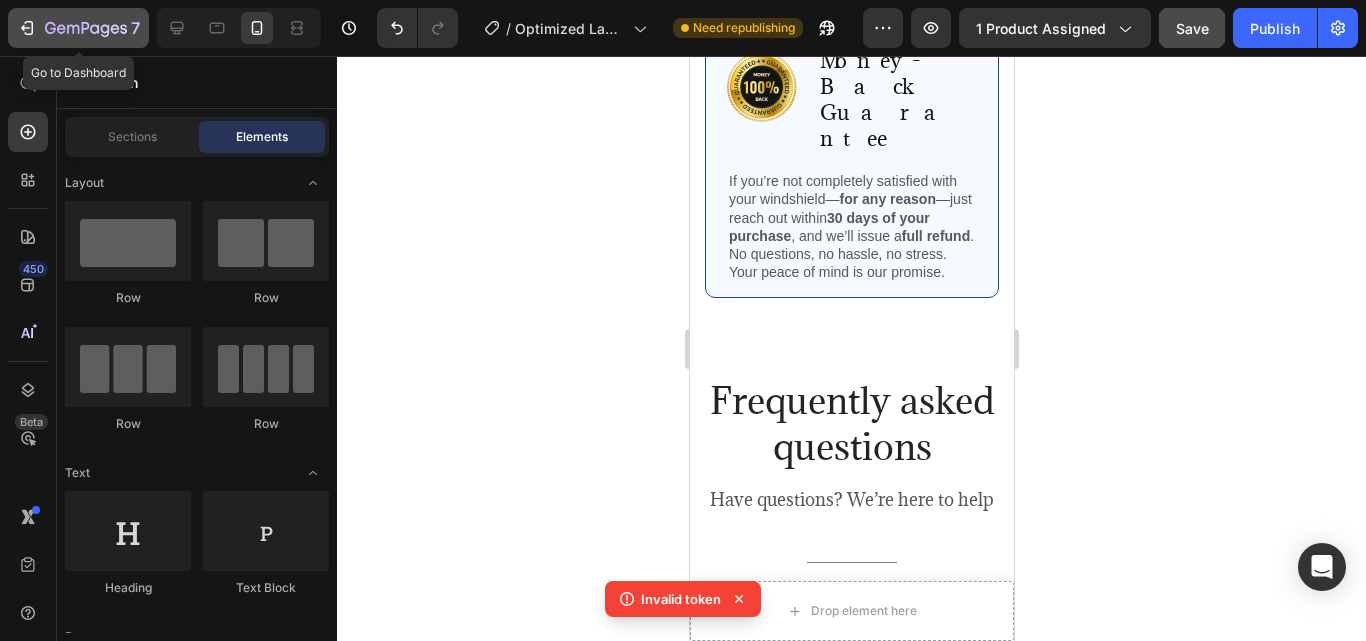 scroll, scrollTop: 5702, scrollLeft: 0, axis: vertical 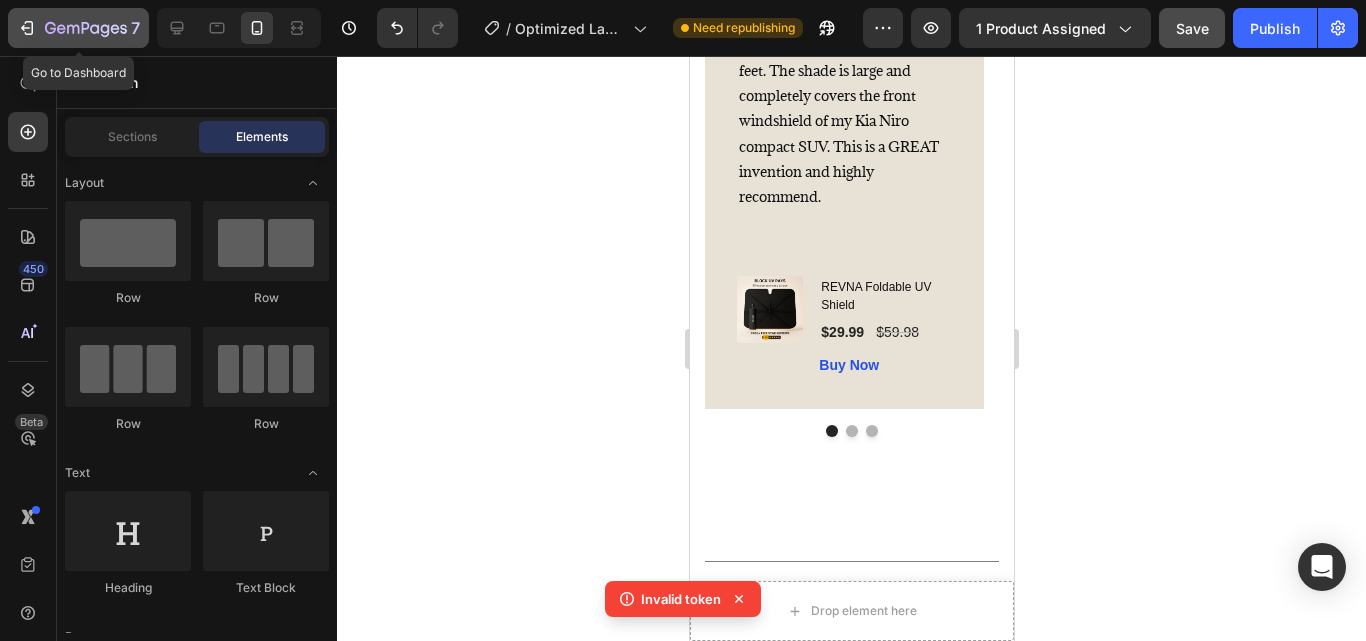 click 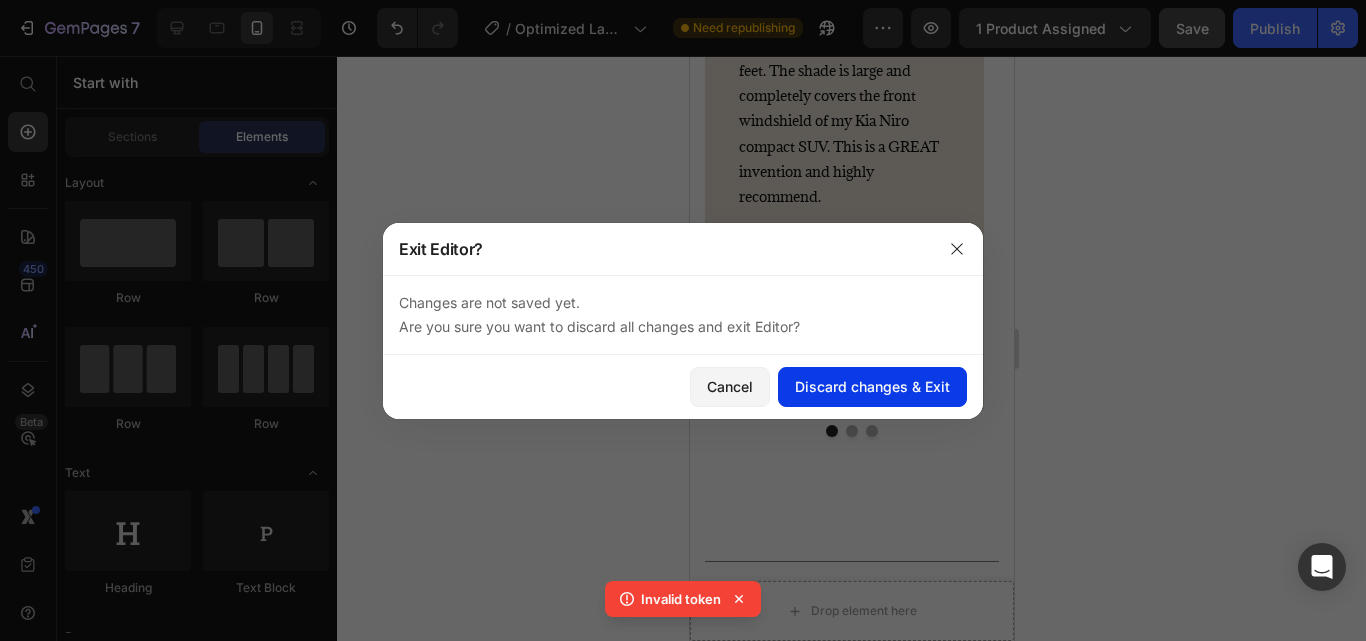 click on "Discard changes & Exit" at bounding box center (872, 386) 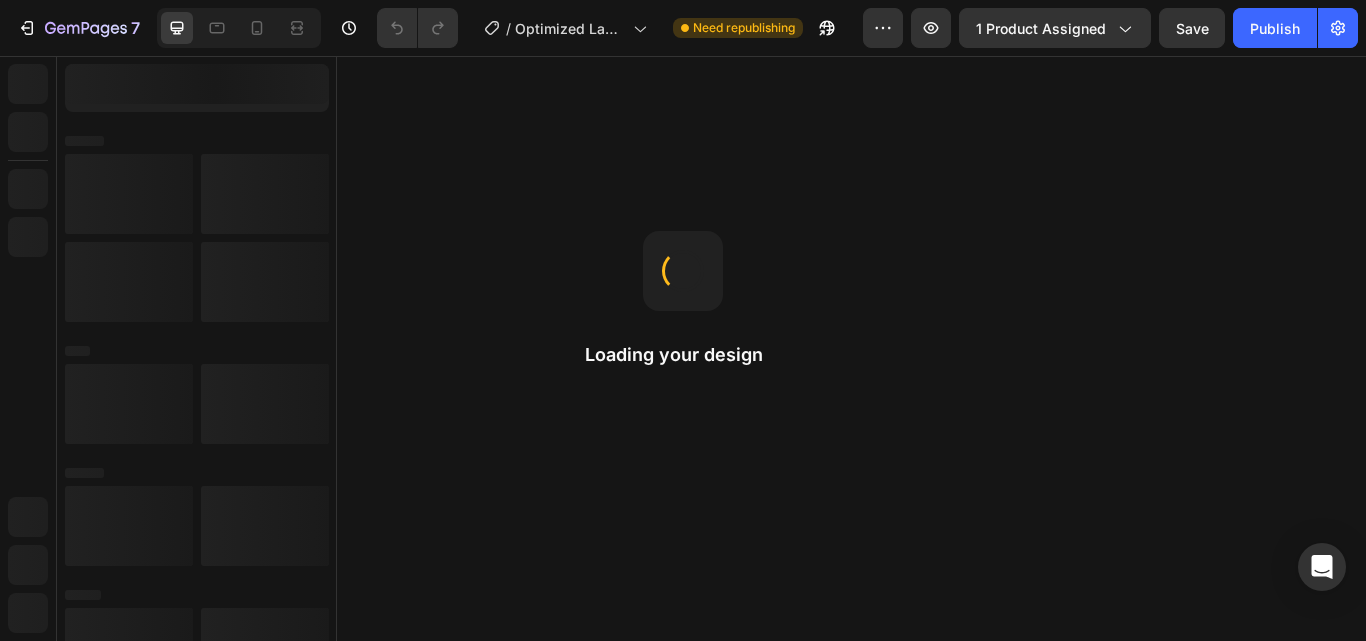 scroll, scrollTop: 0, scrollLeft: 0, axis: both 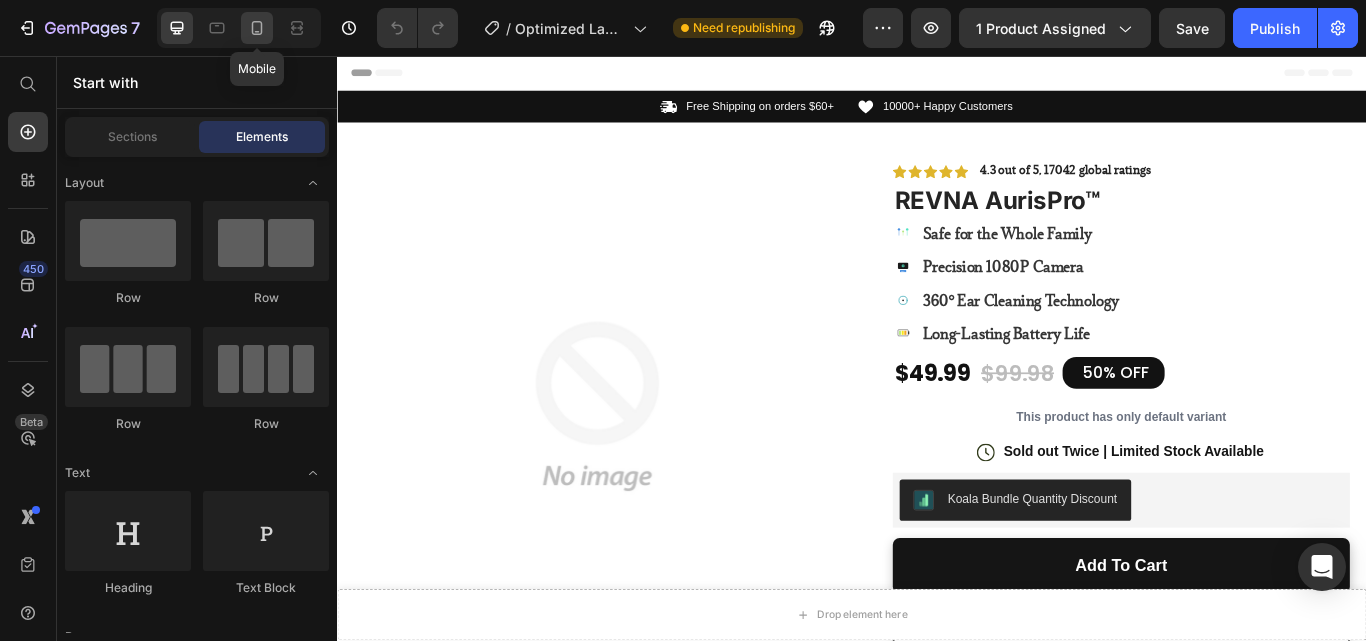 click 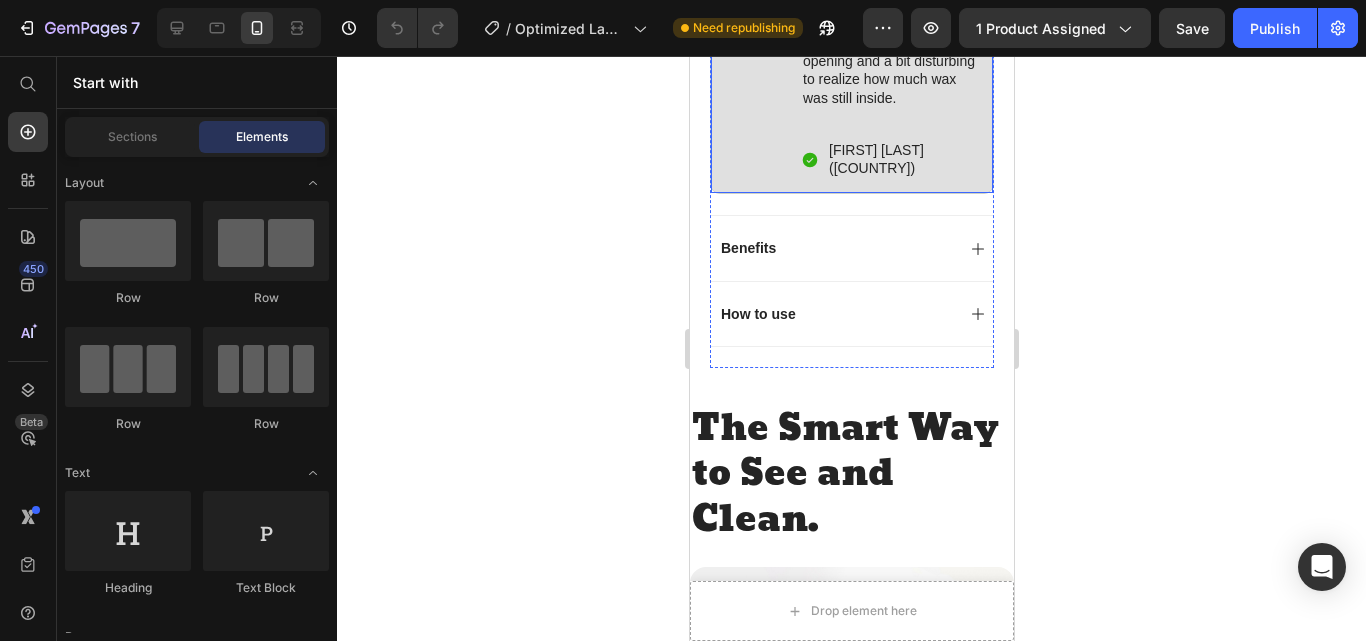 scroll, scrollTop: 1723, scrollLeft: 0, axis: vertical 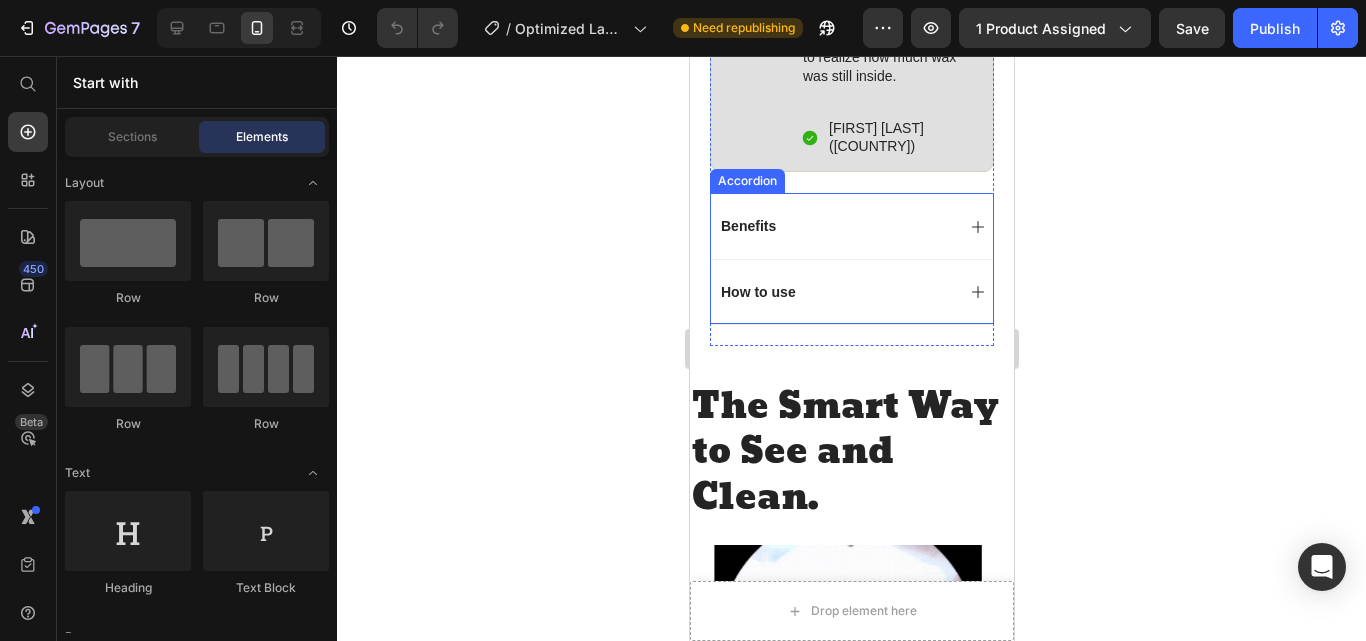 click 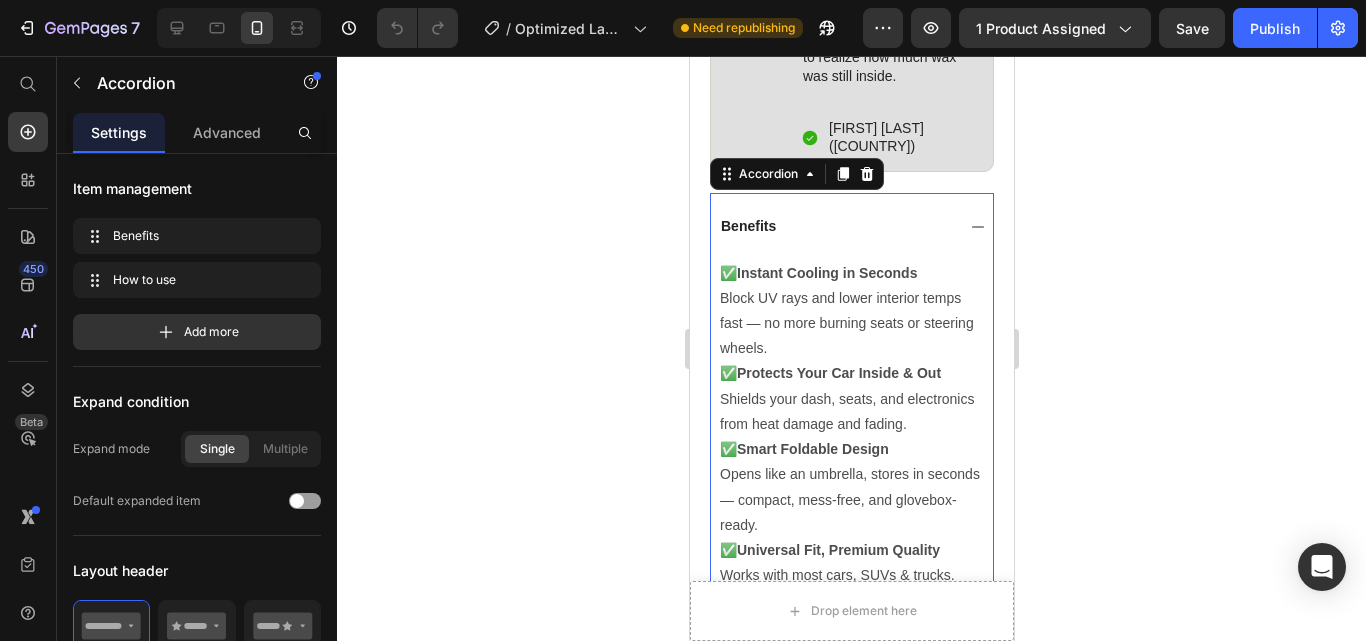 click 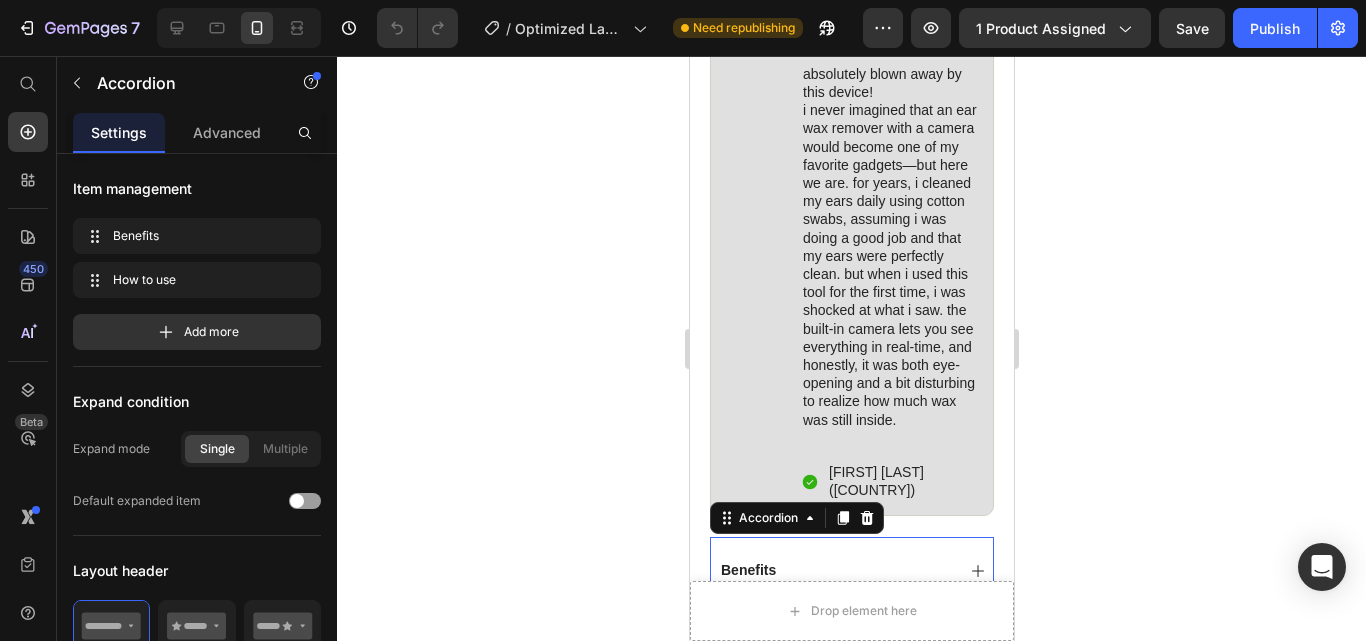 scroll, scrollTop: 1378, scrollLeft: 0, axis: vertical 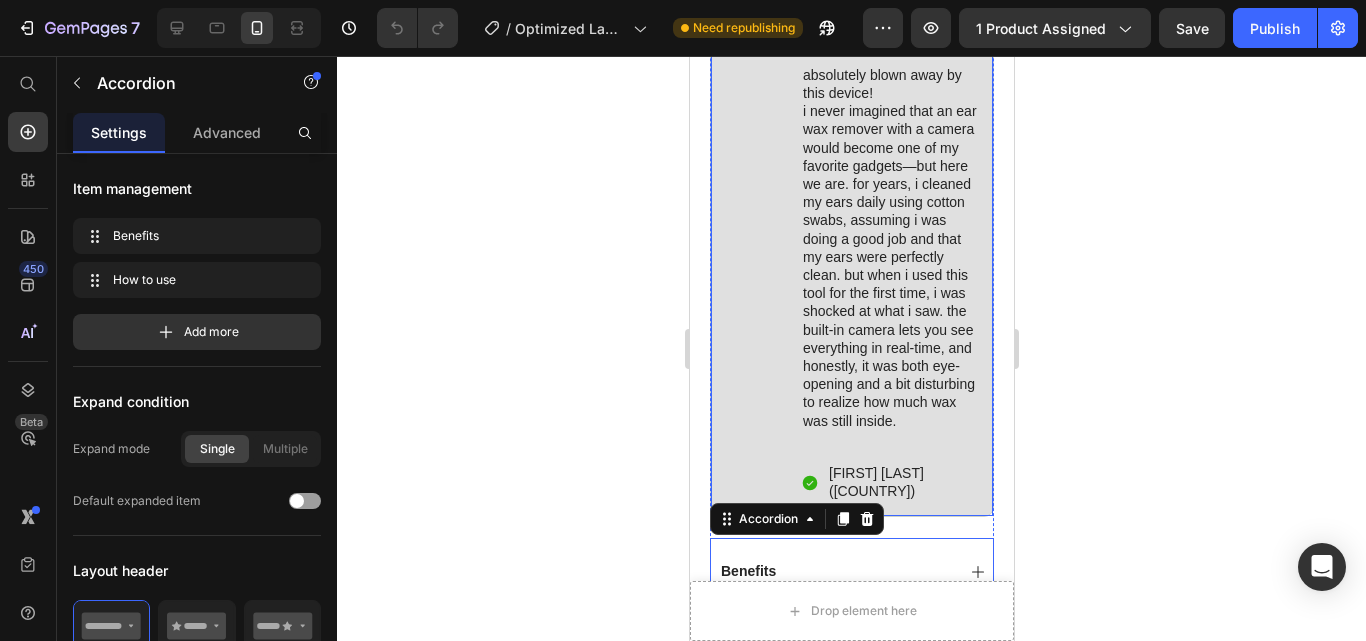 click on "Image" at bounding box center [754, 250] 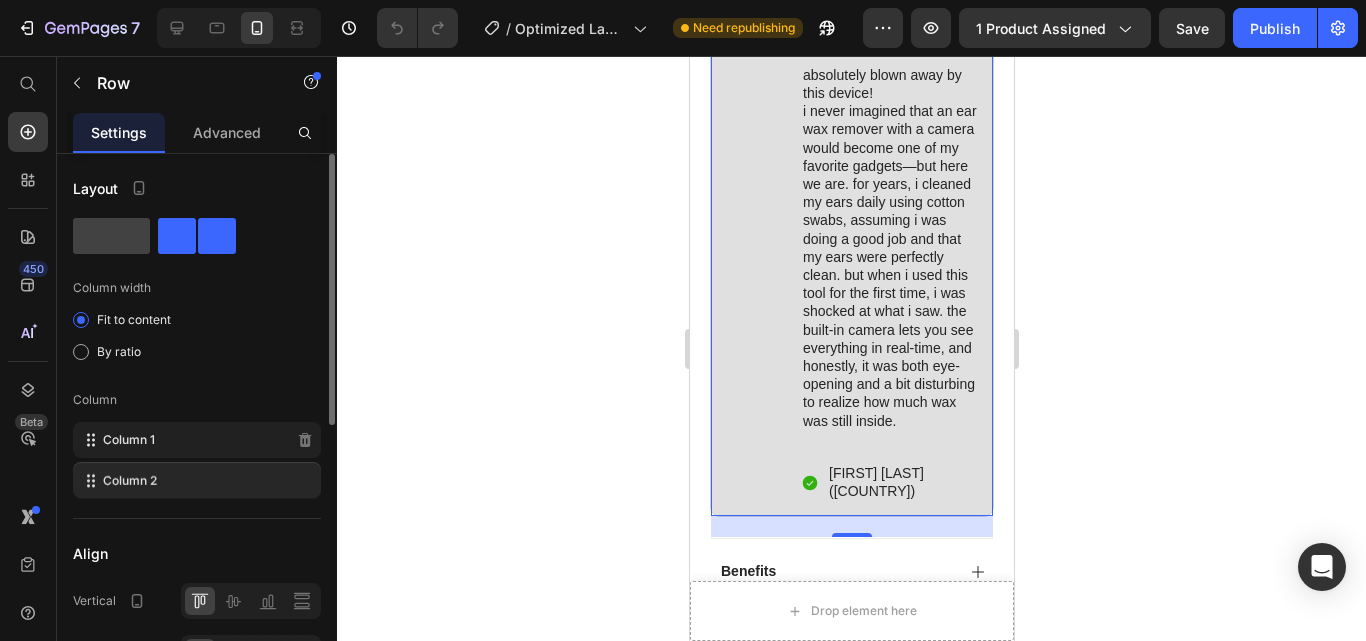 type 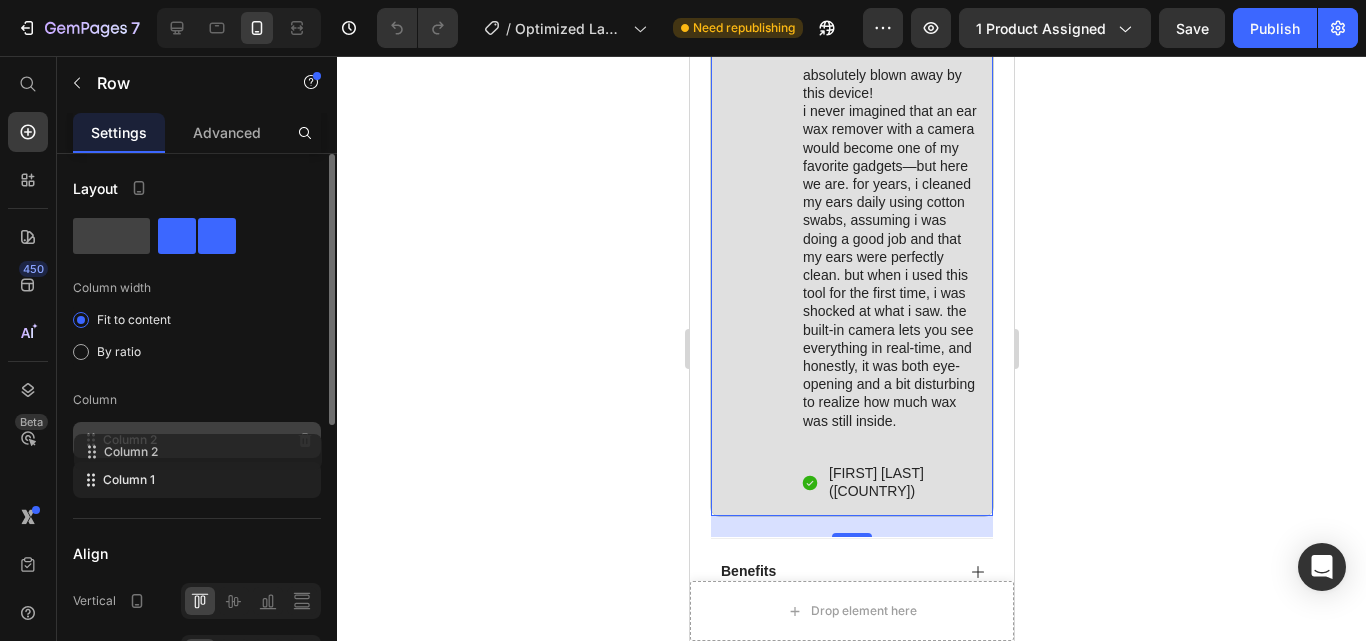 drag, startPoint x: 199, startPoint y: 481, endPoint x: 200, endPoint y: 449, distance: 32.01562 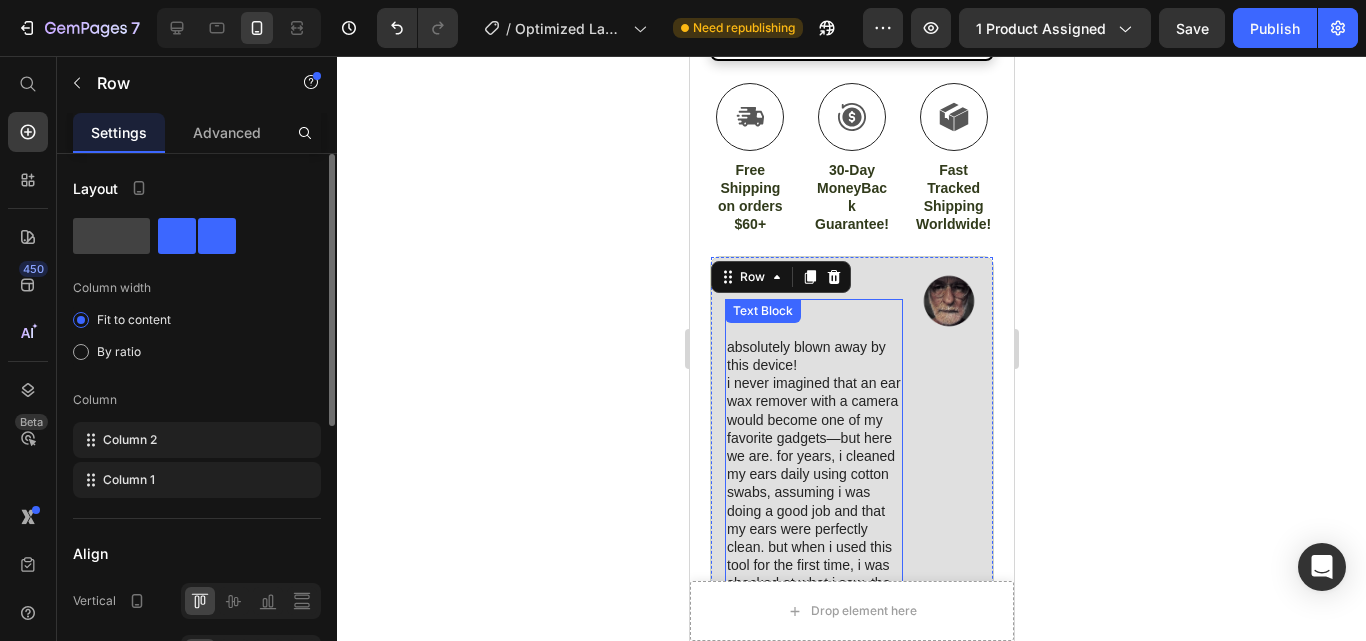 scroll, scrollTop: 1105, scrollLeft: 0, axis: vertical 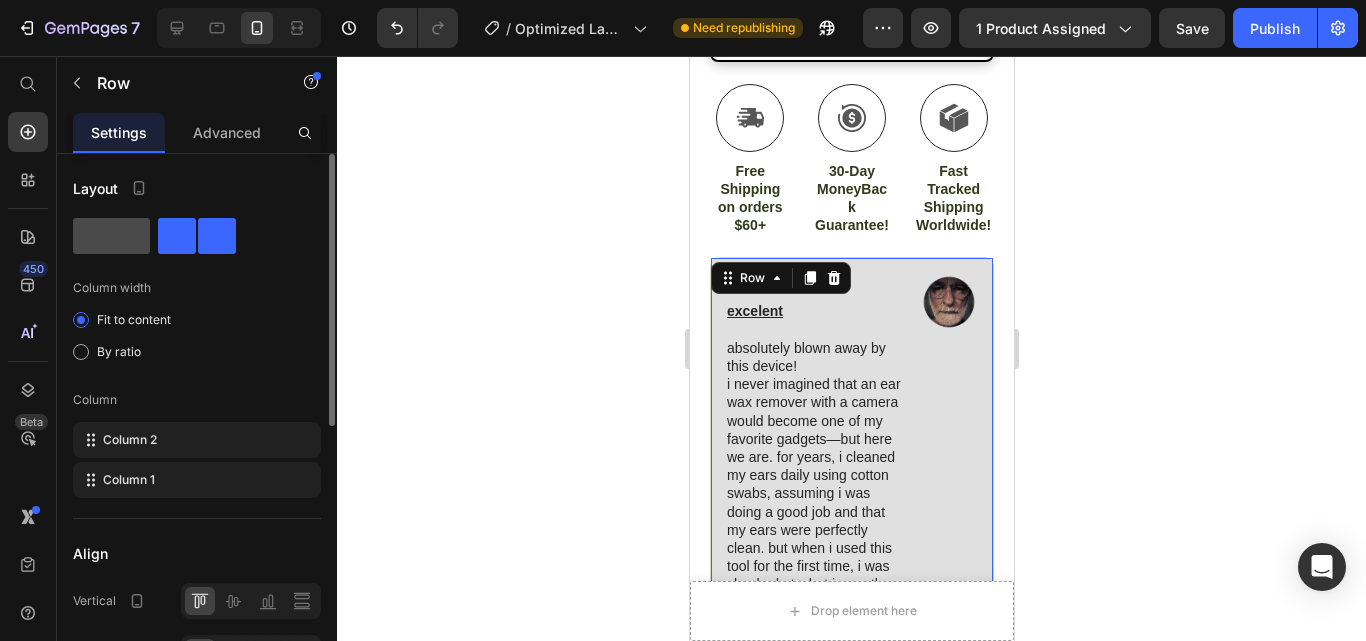 click 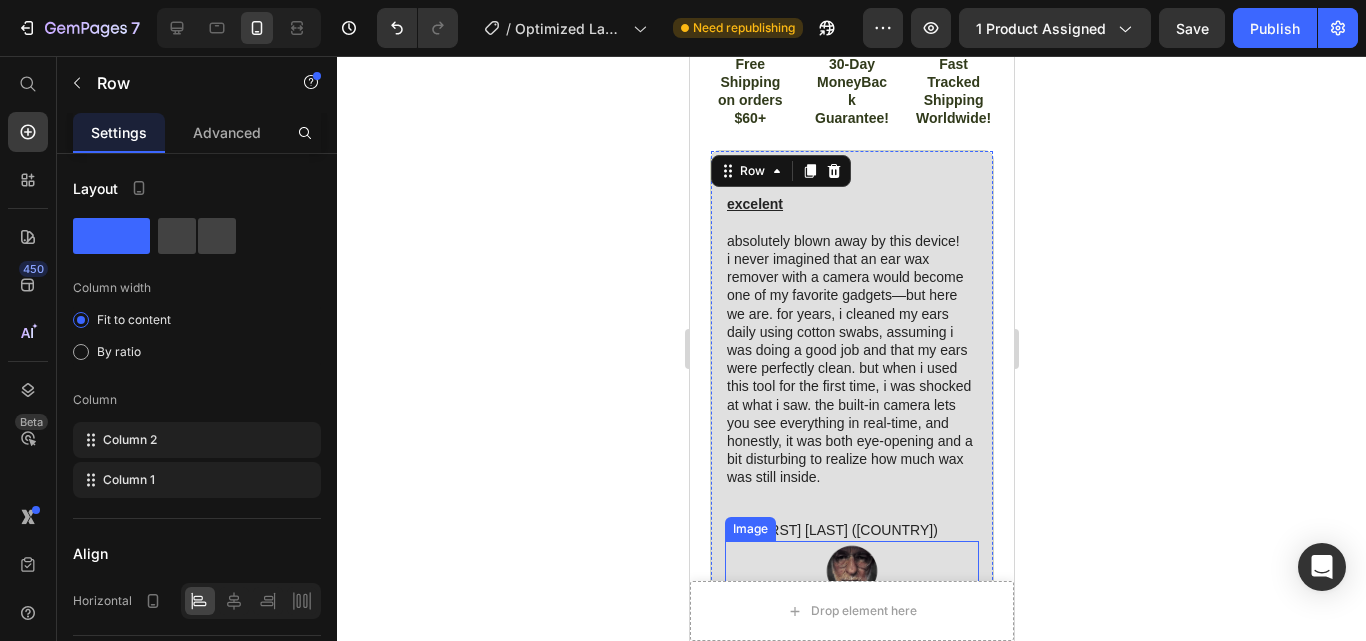 scroll, scrollTop: 1320, scrollLeft: 0, axis: vertical 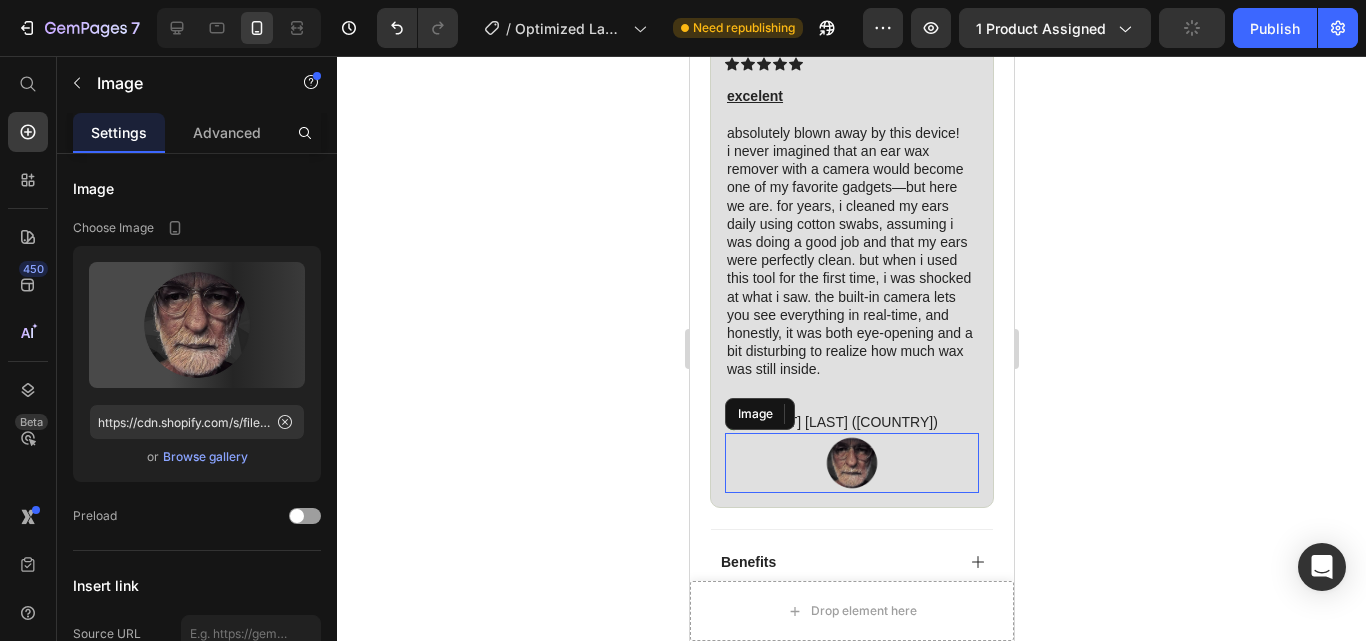 click at bounding box center (851, 463) 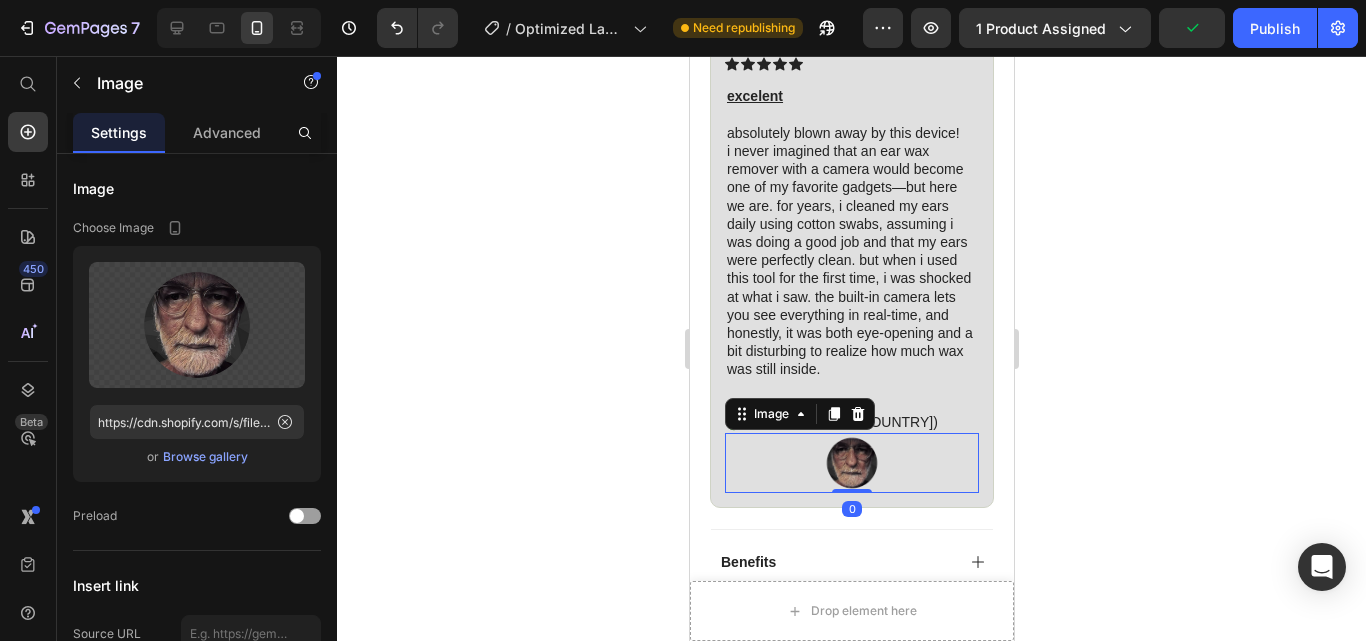 click 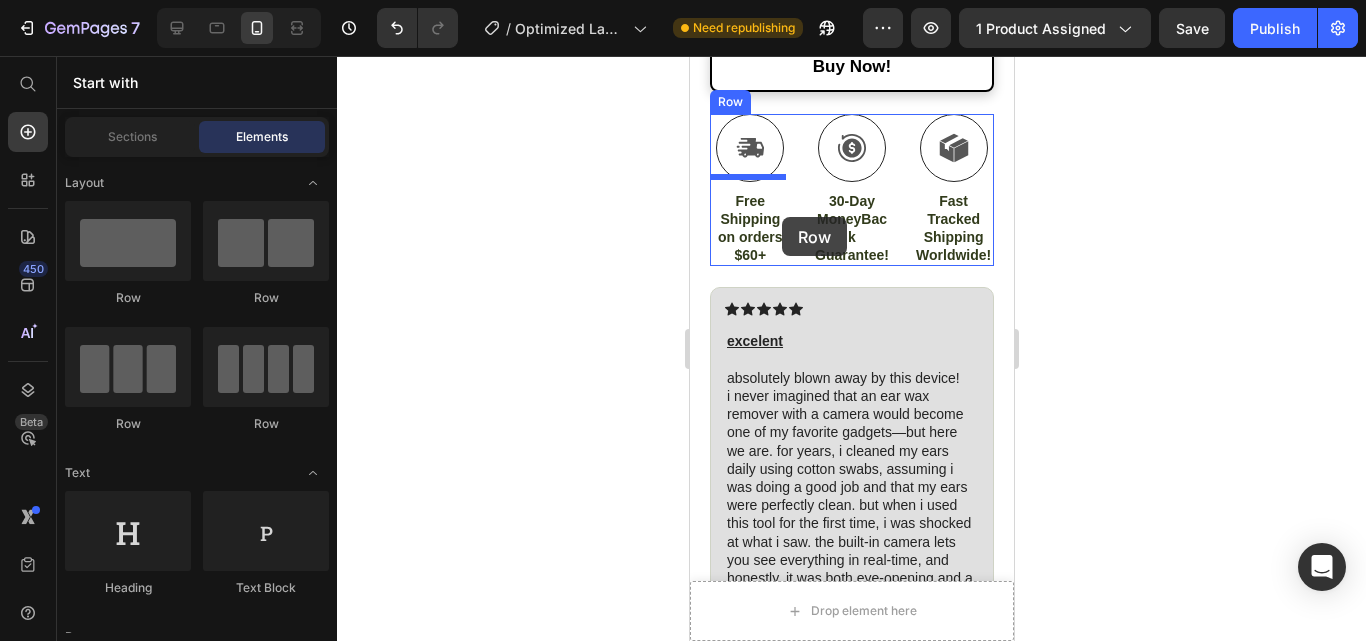 scroll, scrollTop: 1045, scrollLeft: 0, axis: vertical 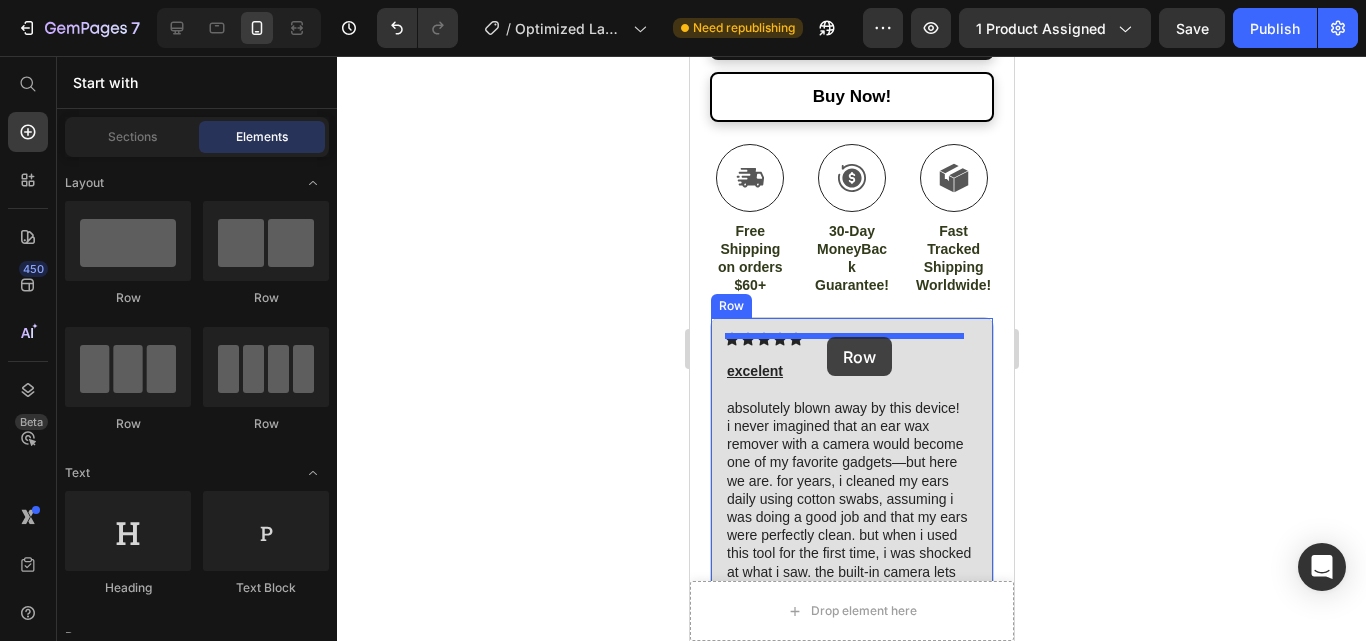 drag, startPoint x: 948, startPoint y: 313, endPoint x: 826, endPoint y: 337, distance: 124.33825 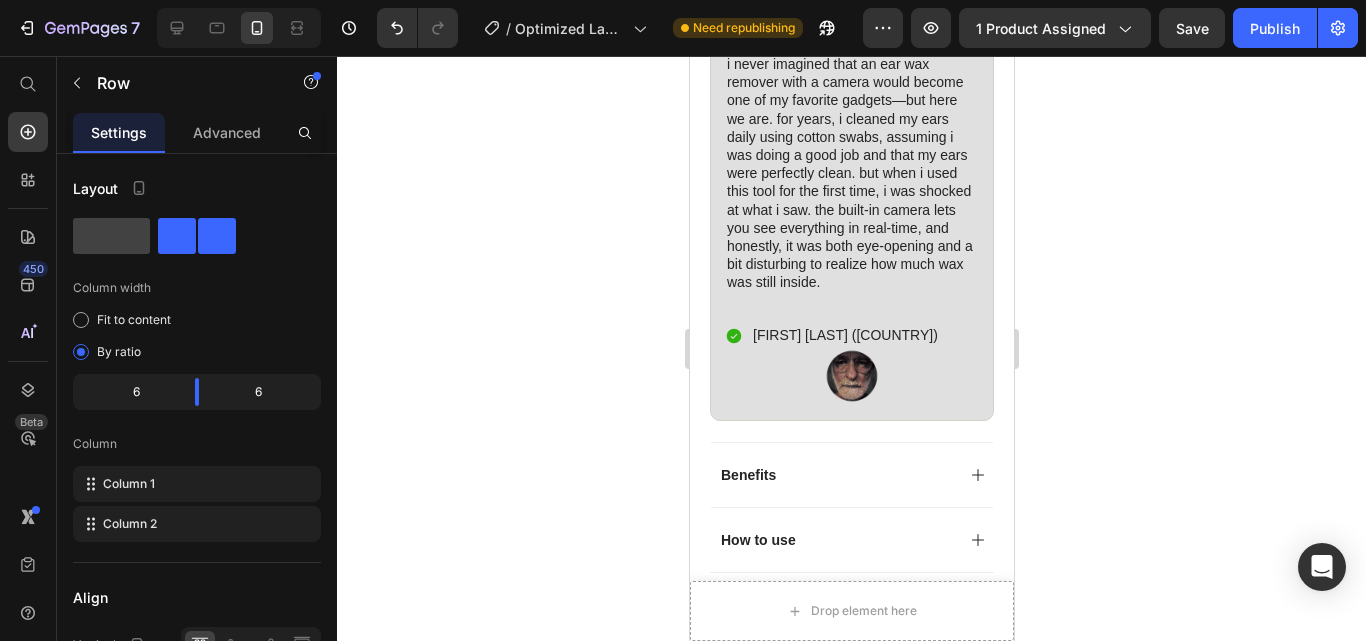 scroll, scrollTop: 1495, scrollLeft: 0, axis: vertical 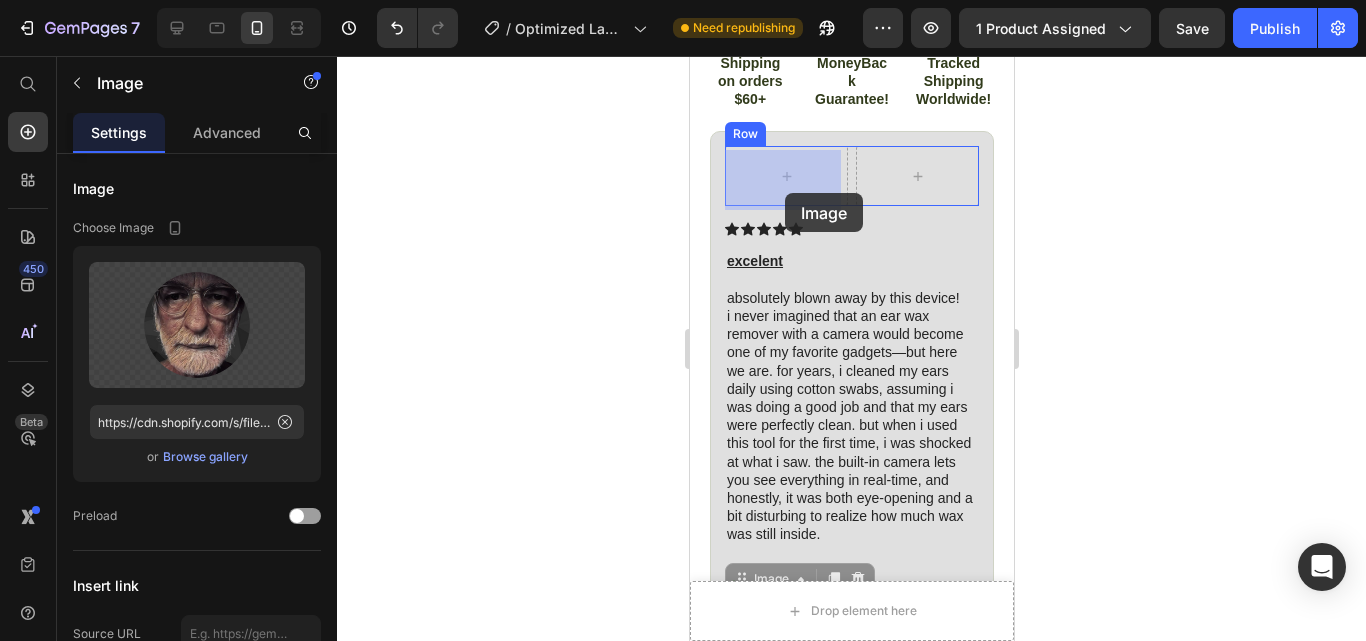 drag, startPoint x: 836, startPoint y: 367, endPoint x: 784, endPoint y: 193, distance: 181.60396 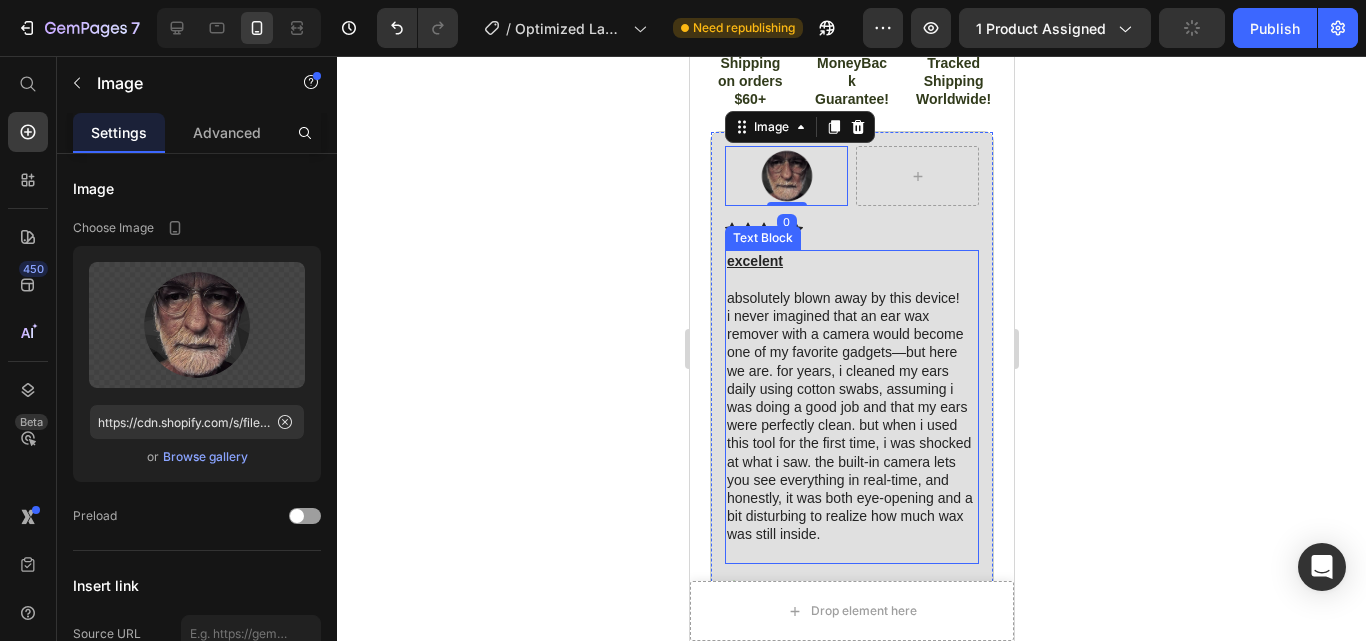 scroll, scrollTop: 1460, scrollLeft: 0, axis: vertical 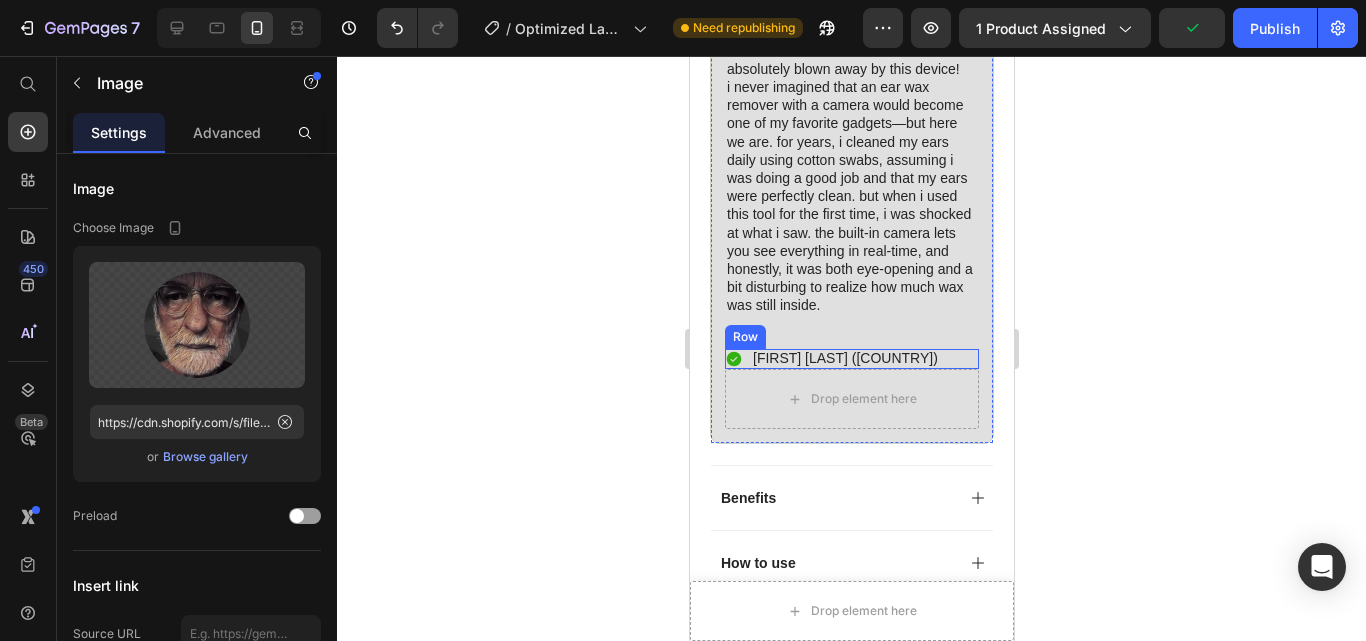 click on "Icon [FIRST] [LAST] ([COUNTRY]) Text Block Row" at bounding box center [851, 359] 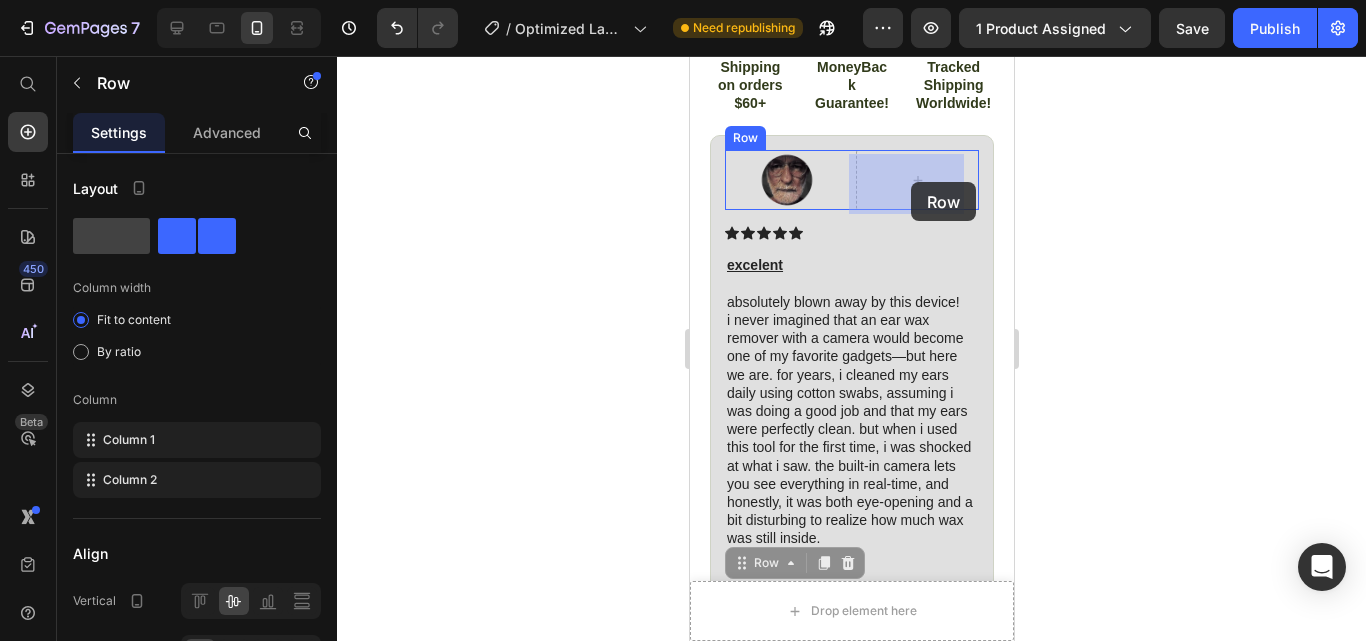 scroll, scrollTop: 1221, scrollLeft: 0, axis: vertical 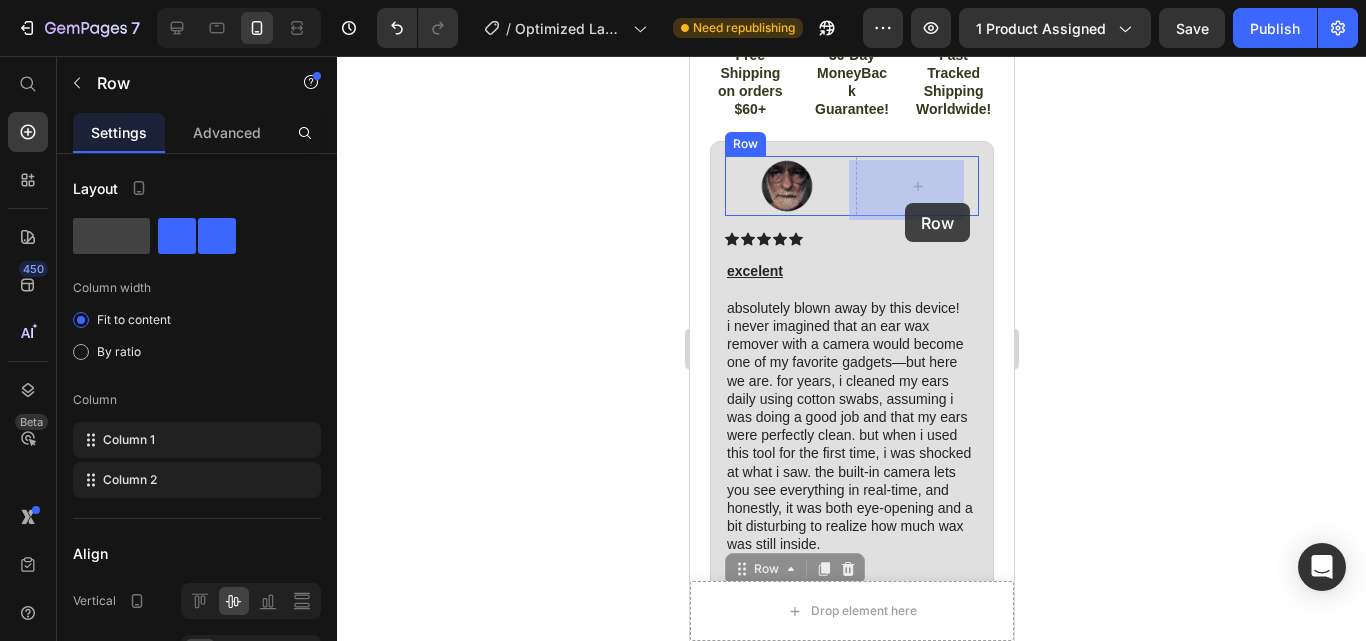 drag, startPoint x: 896, startPoint y: 362, endPoint x: 904, endPoint y: 203, distance: 159.20113 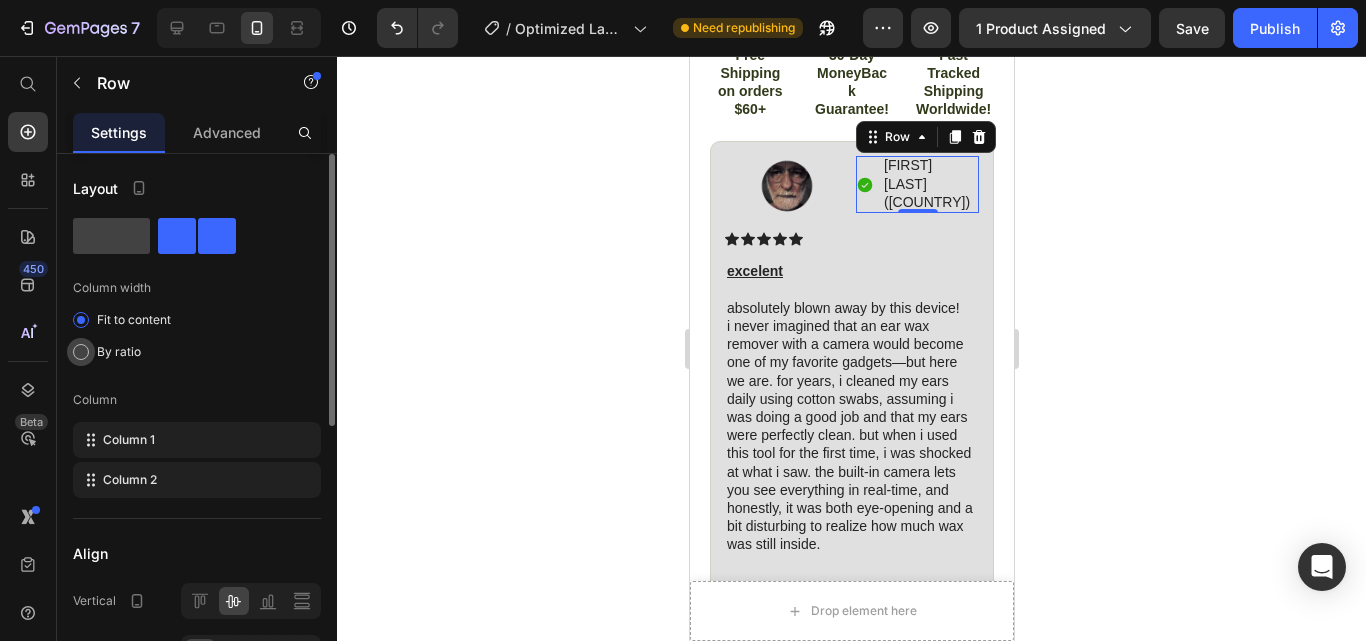 click on "By ratio" 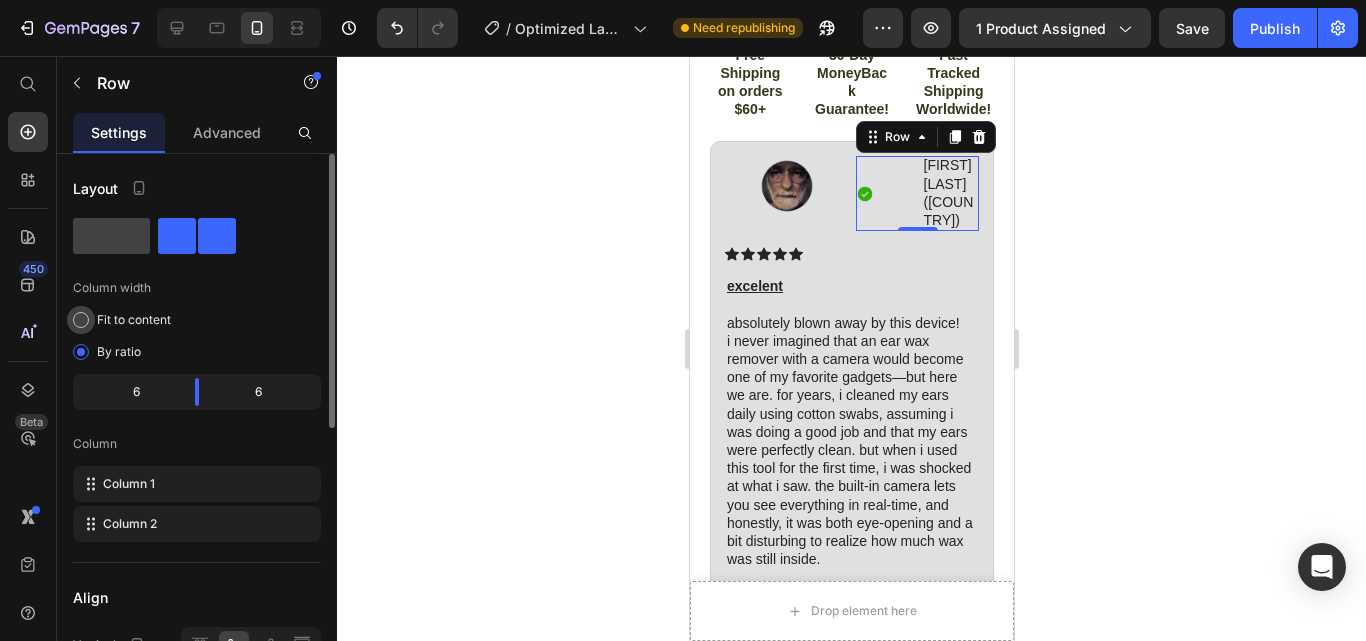 click at bounding box center (81, 320) 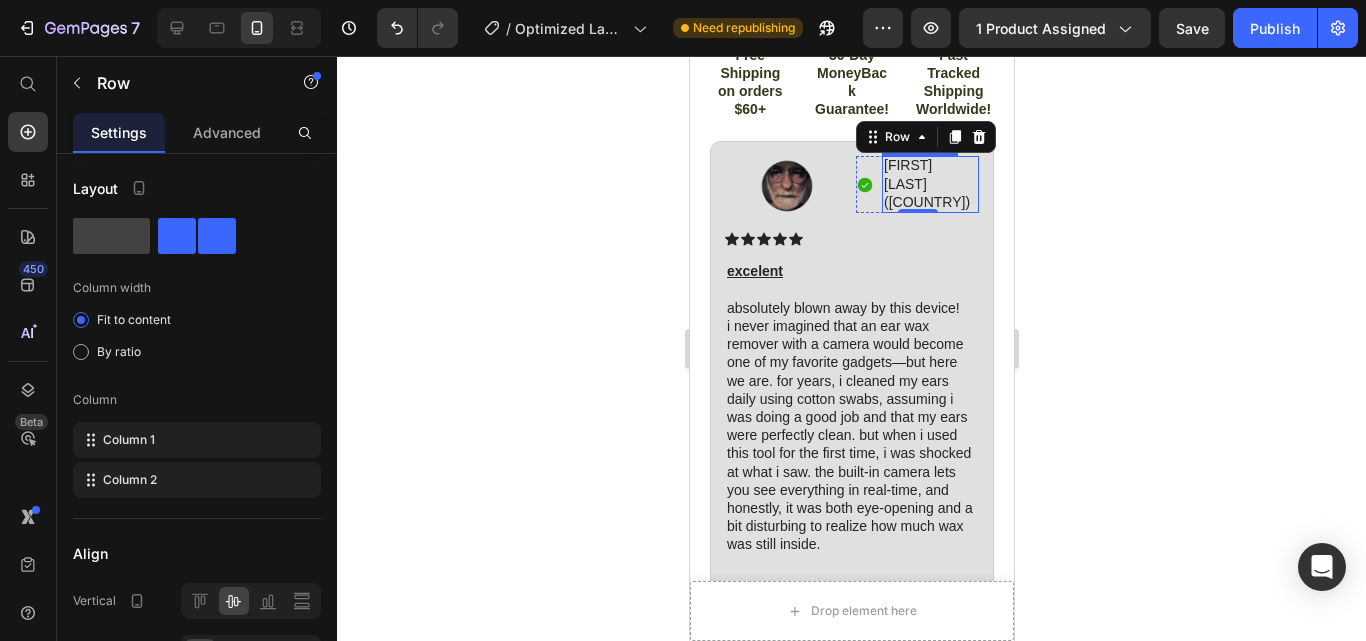 click on "[FIRST] [LAST] ([COUNTRY])" at bounding box center [929, 183] 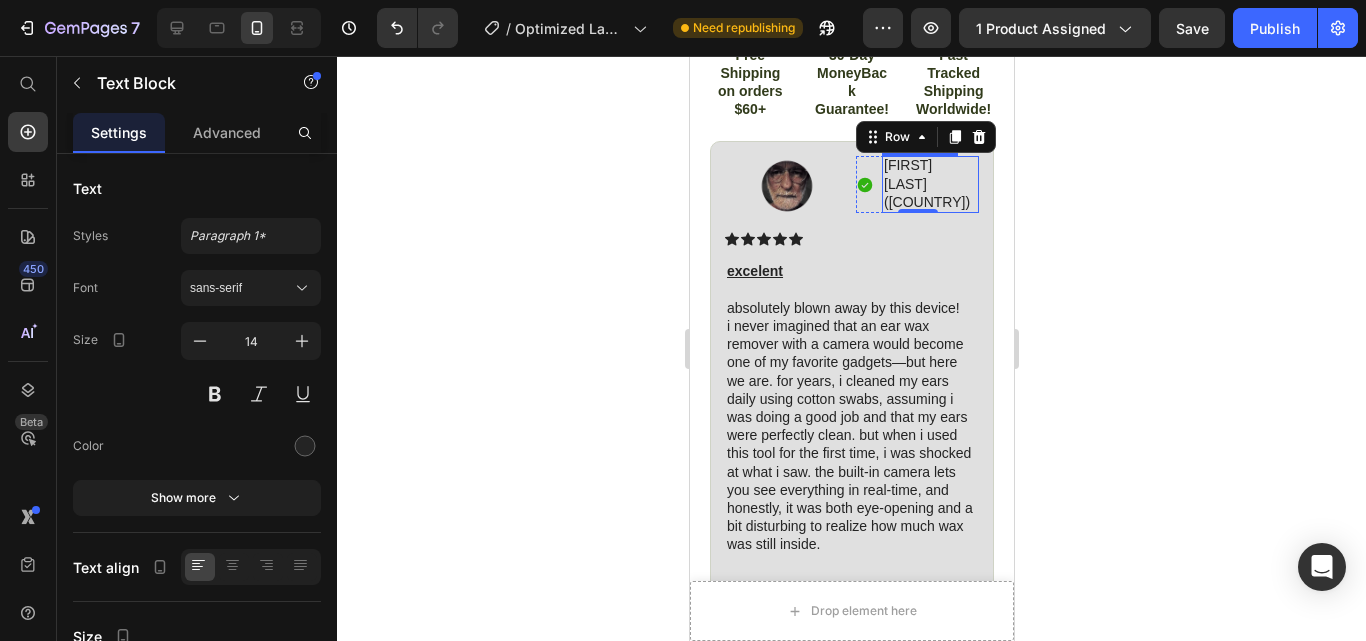 click on "[FIRST] [LAST] ([COUNTRY])" at bounding box center (929, 183) 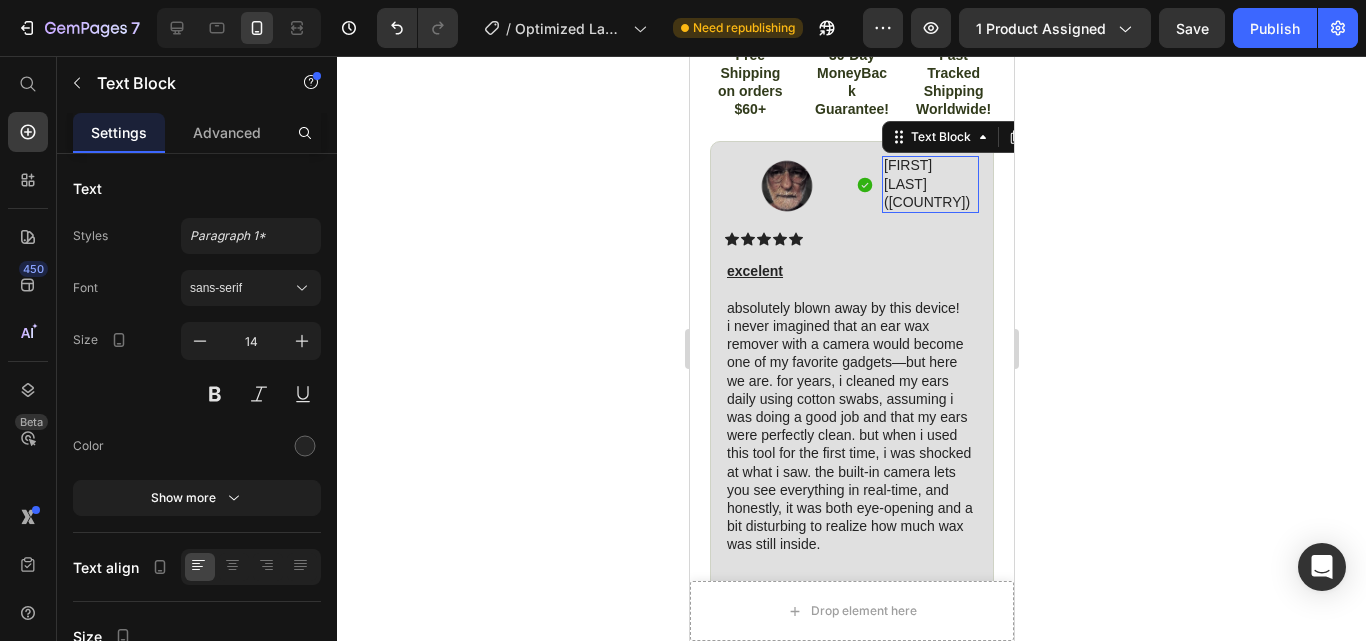 click on "[FIRST] [LAST] ([COUNTRY])" at bounding box center [929, 183] 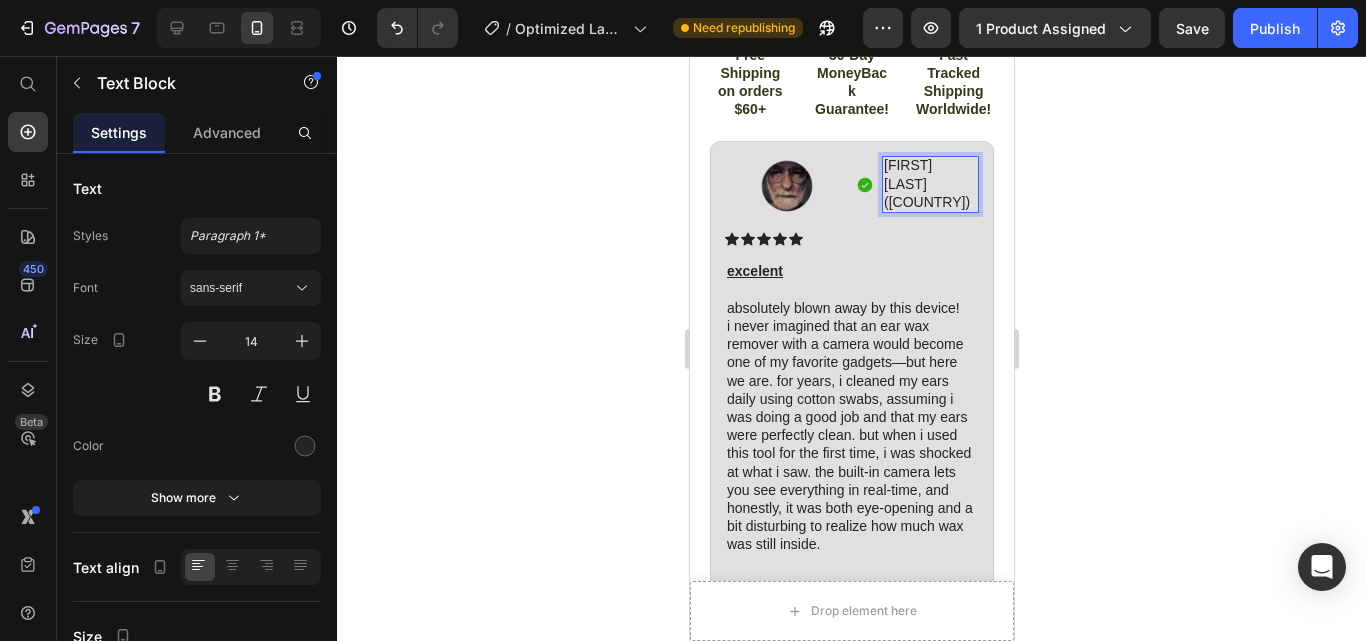 click on "[FIRST] [LAST] ([COUNTRY])" at bounding box center (929, 183) 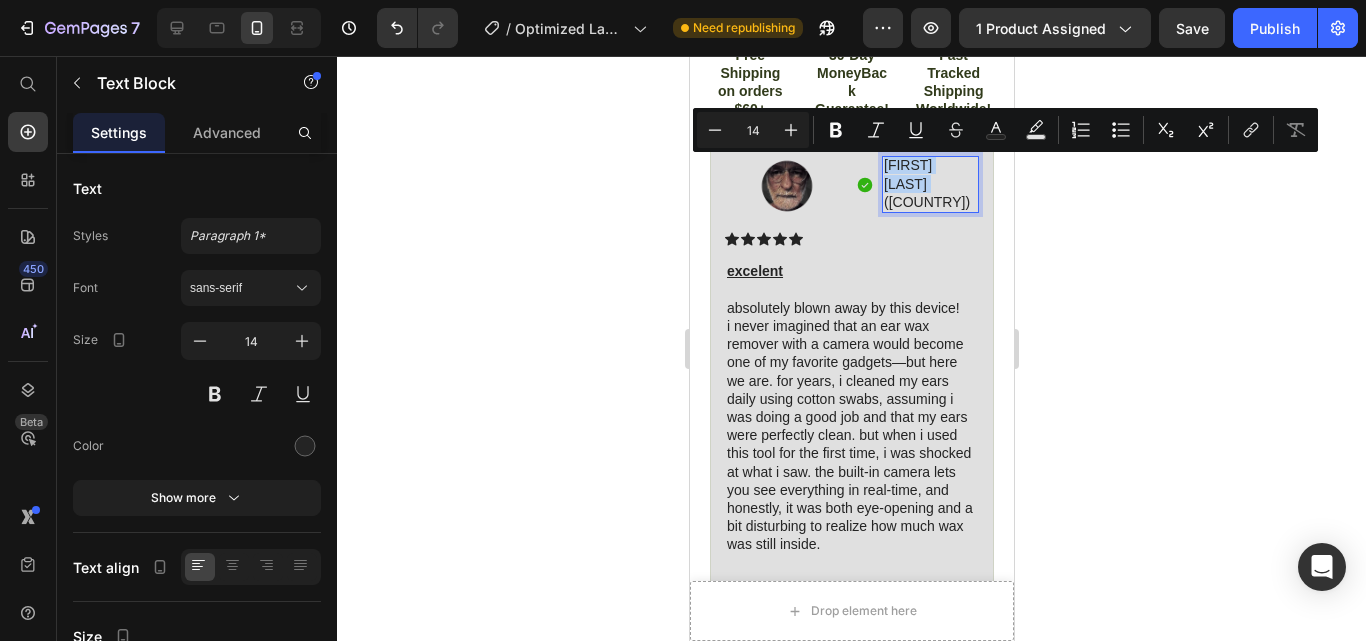 drag, startPoint x: 901, startPoint y: 188, endPoint x: 875, endPoint y: 172, distance: 30.528675 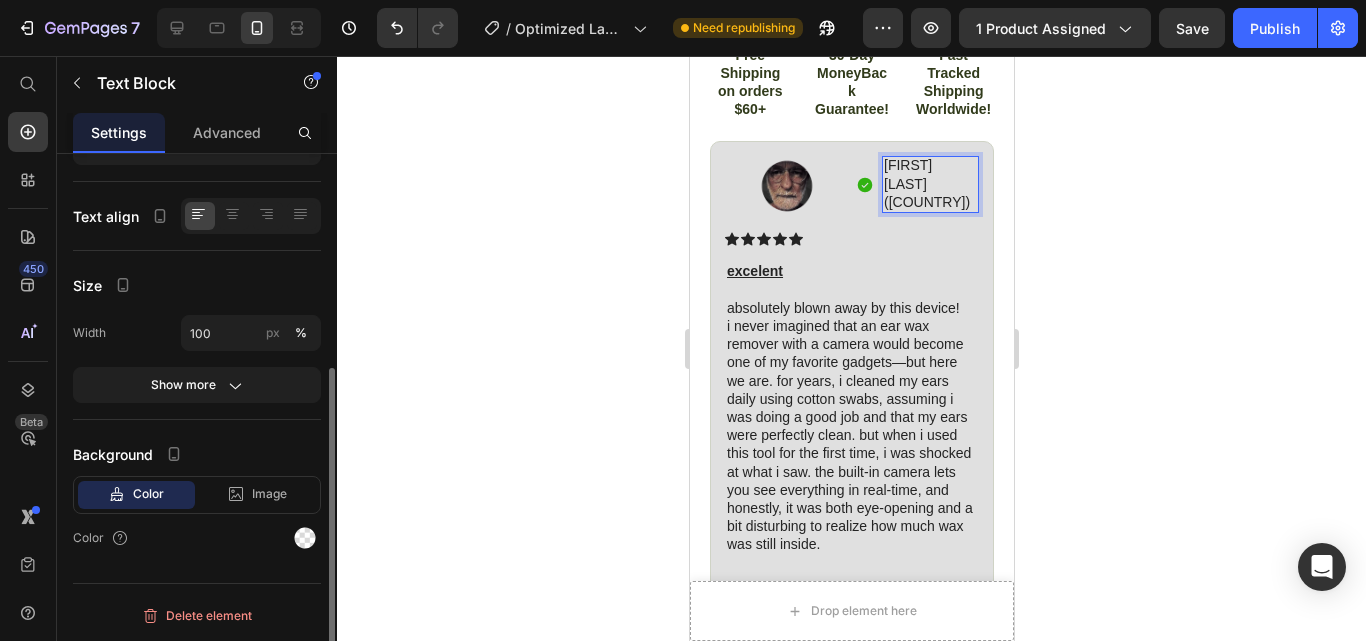 scroll, scrollTop: 275, scrollLeft: 0, axis: vertical 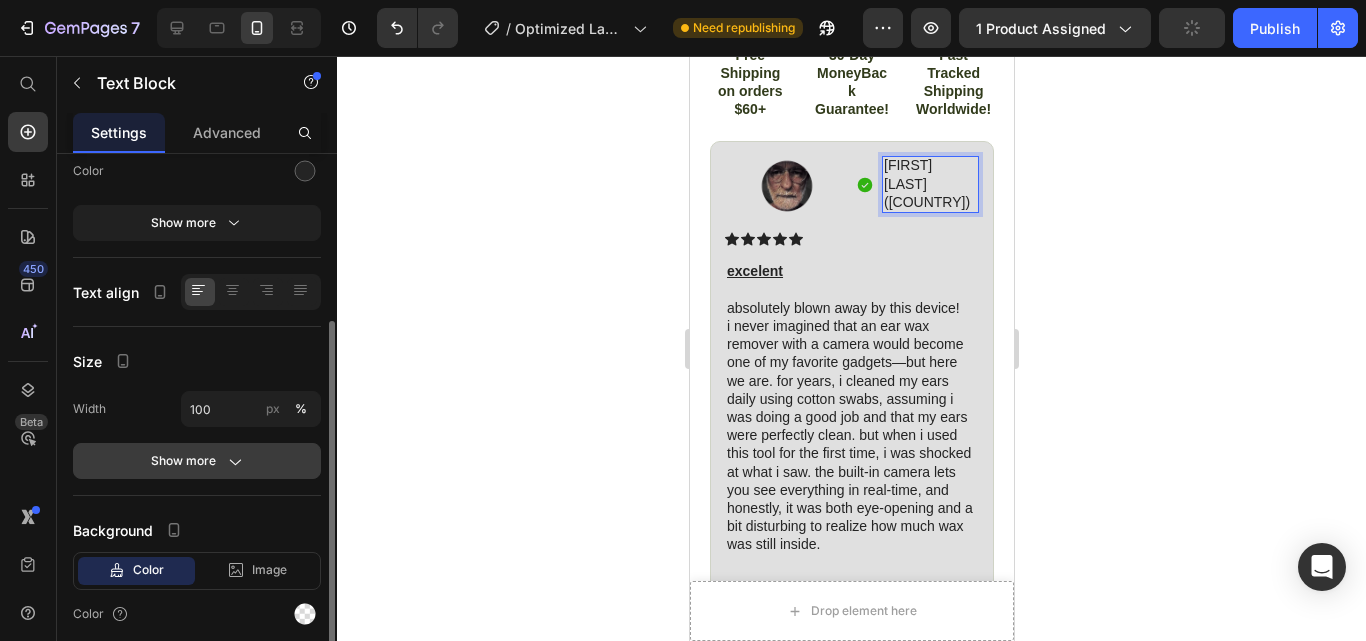 click on "Show more" 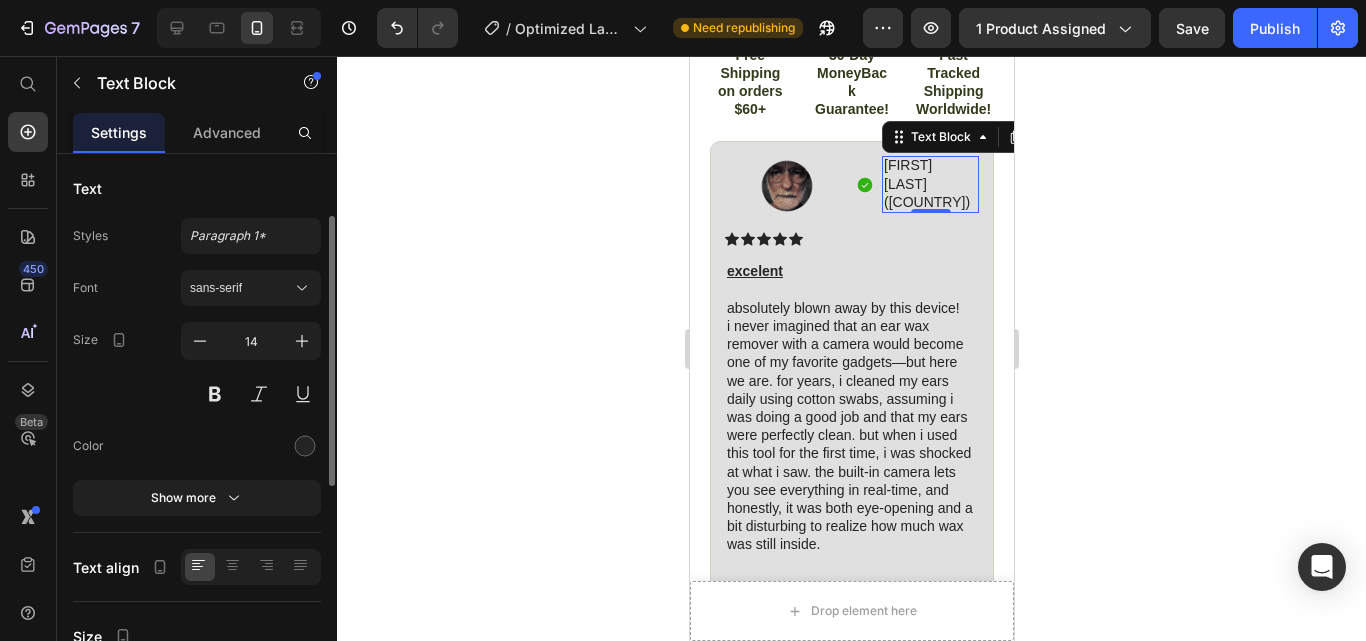 scroll, scrollTop: 42, scrollLeft: 0, axis: vertical 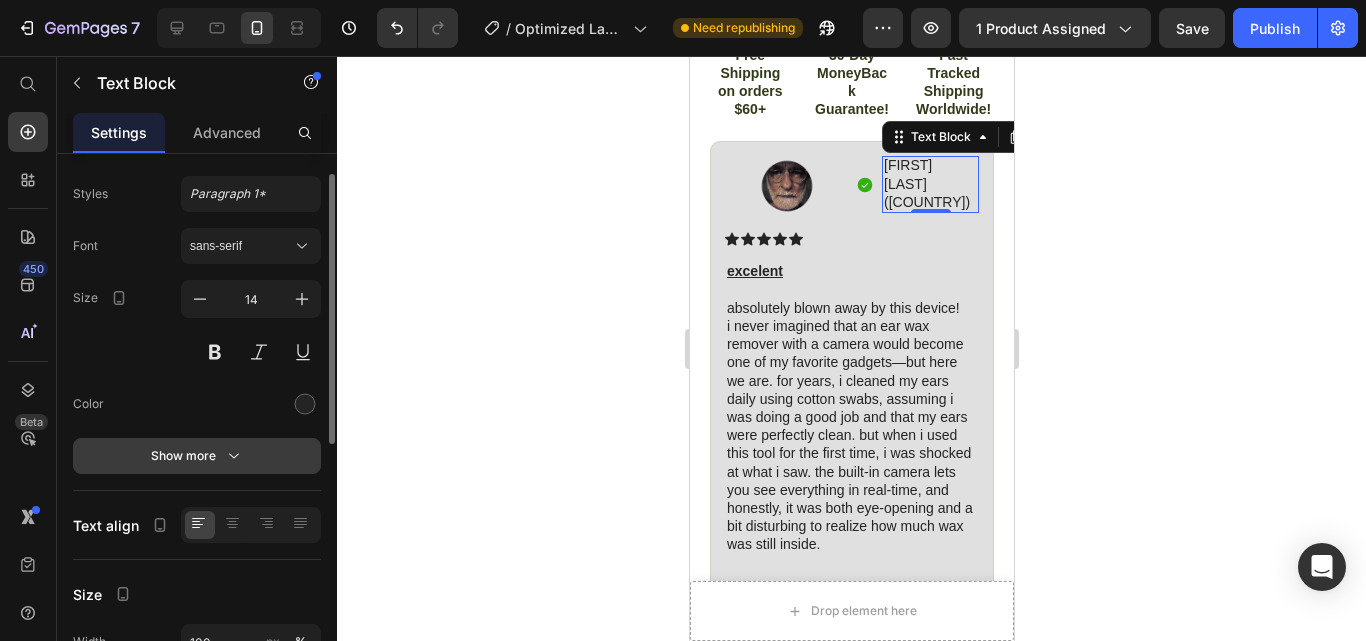 click on "Show more" at bounding box center [197, 456] 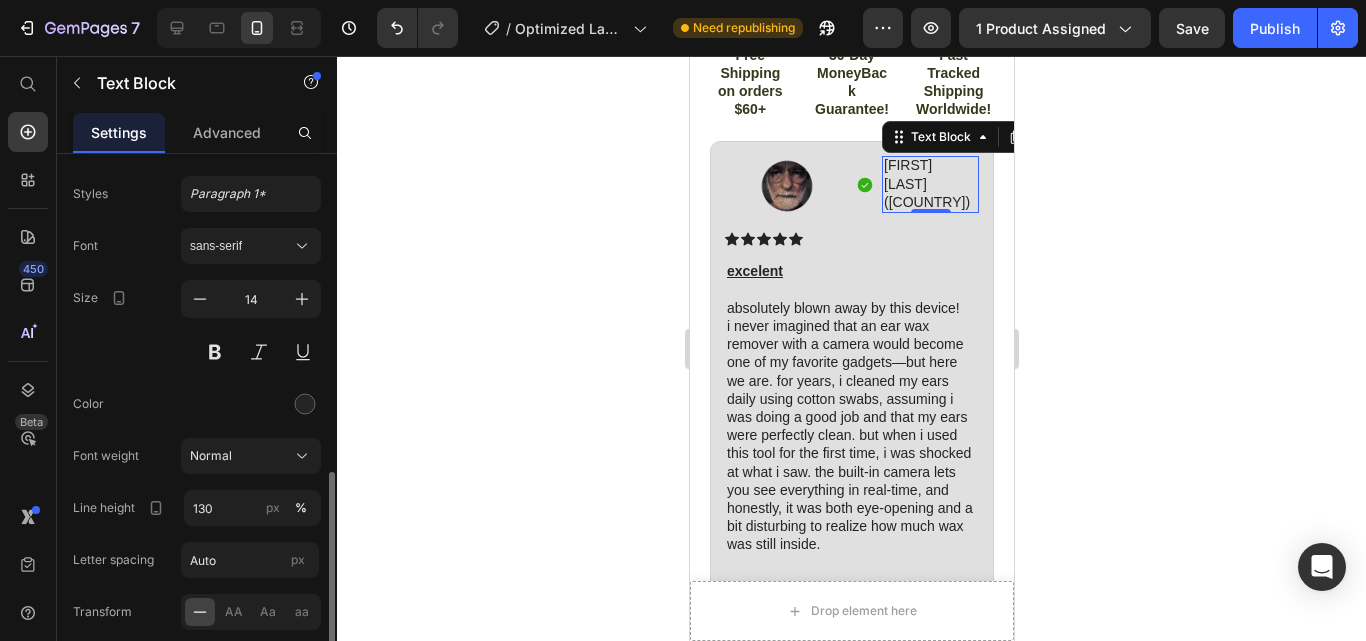 scroll, scrollTop: 258, scrollLeft: 0, axis: vertical 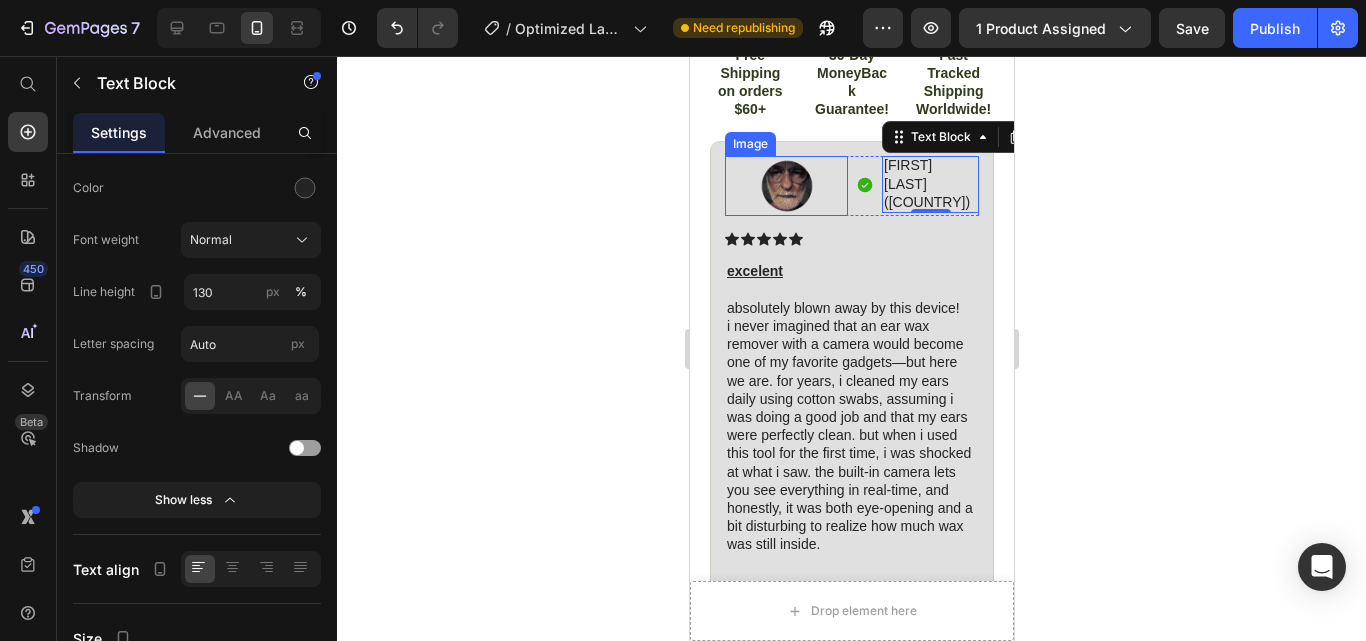 click at bounding box center (785, 186) 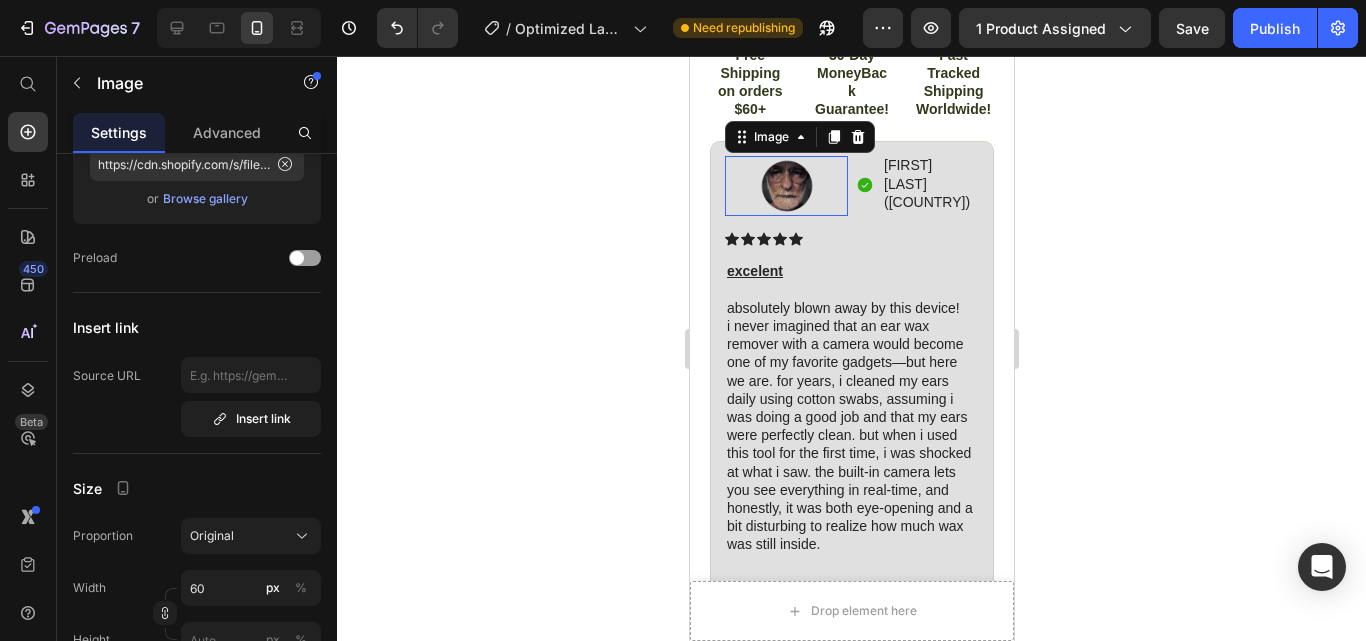 scroll, scrollTop: 0, scrollLeft: 0, axis: both 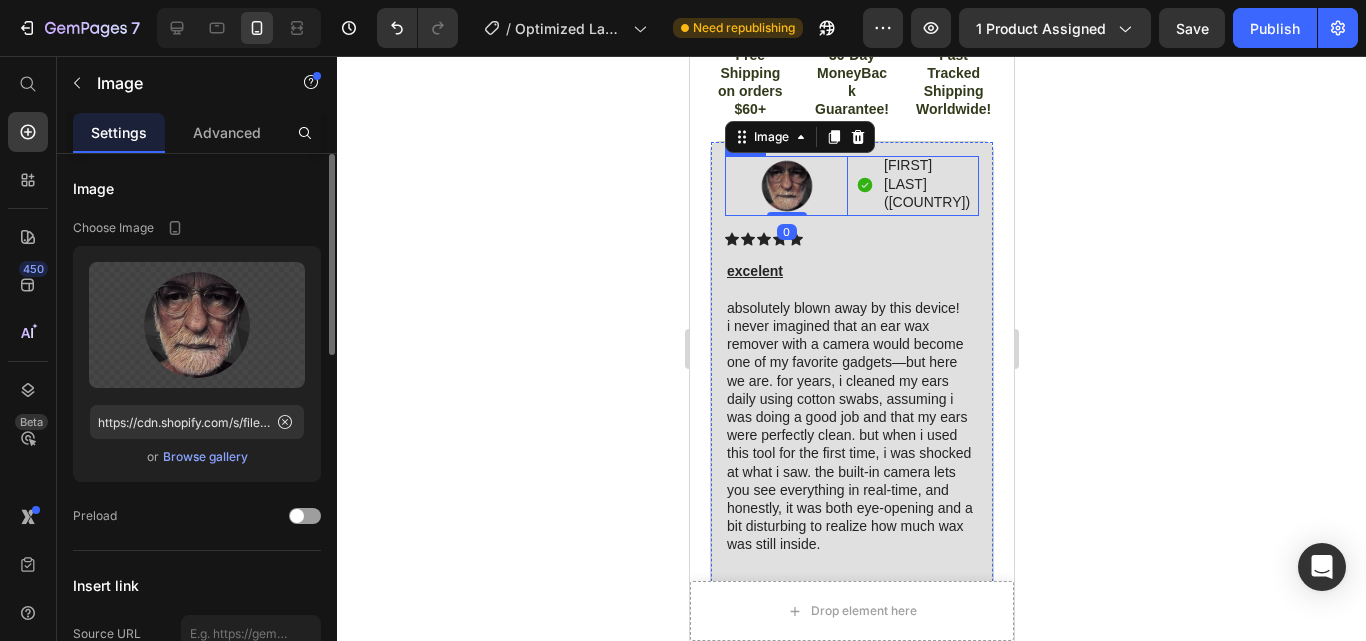 click on "Icon [FIRST] [LAST]([COUNTRY]) Text Block Row" at bounding box center (916, 186) 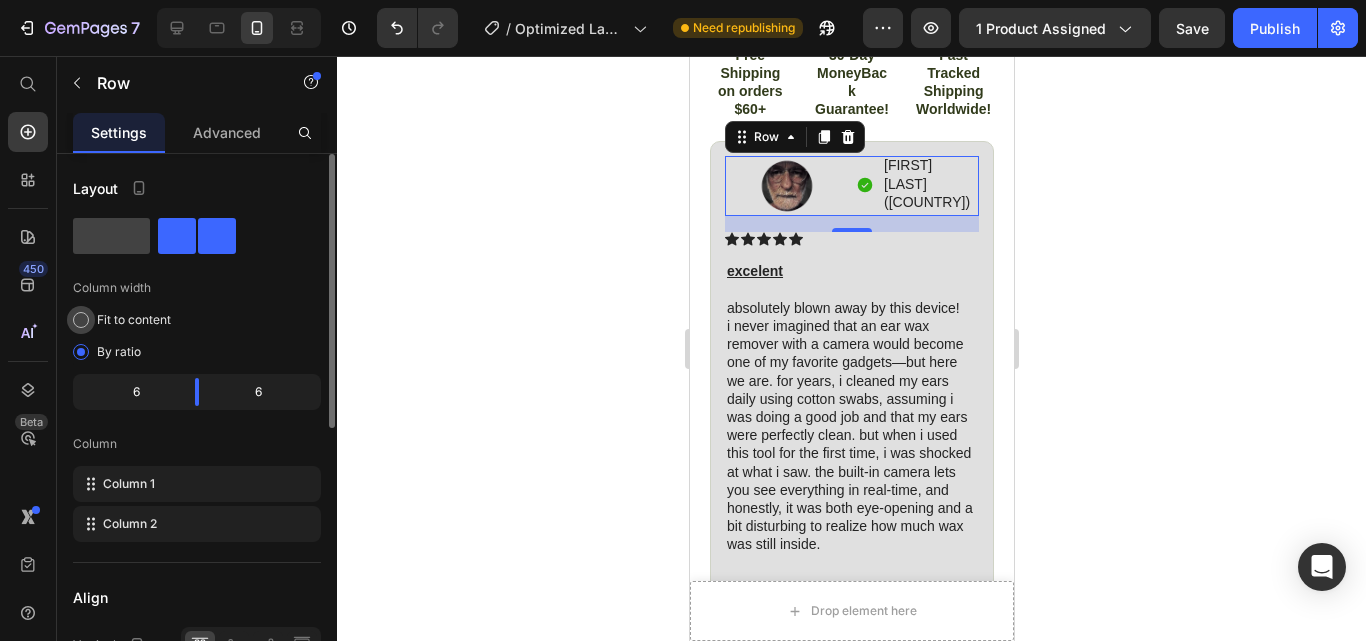 click at bounding box center (81, 320) 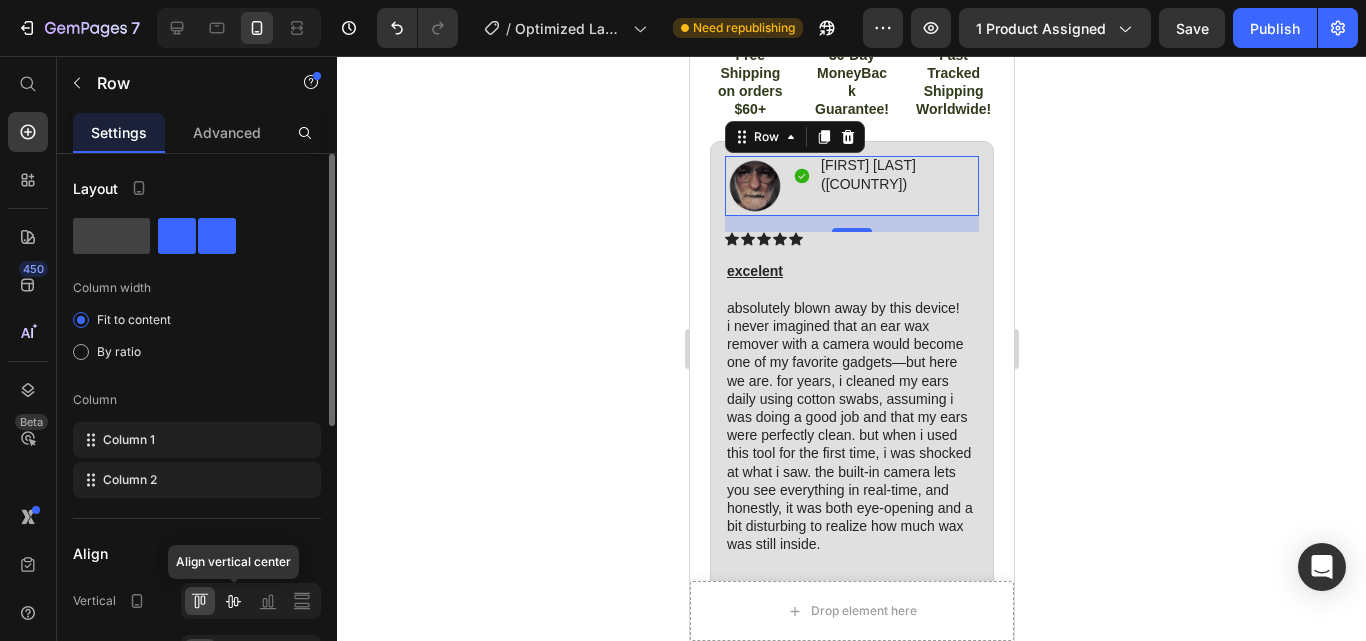click 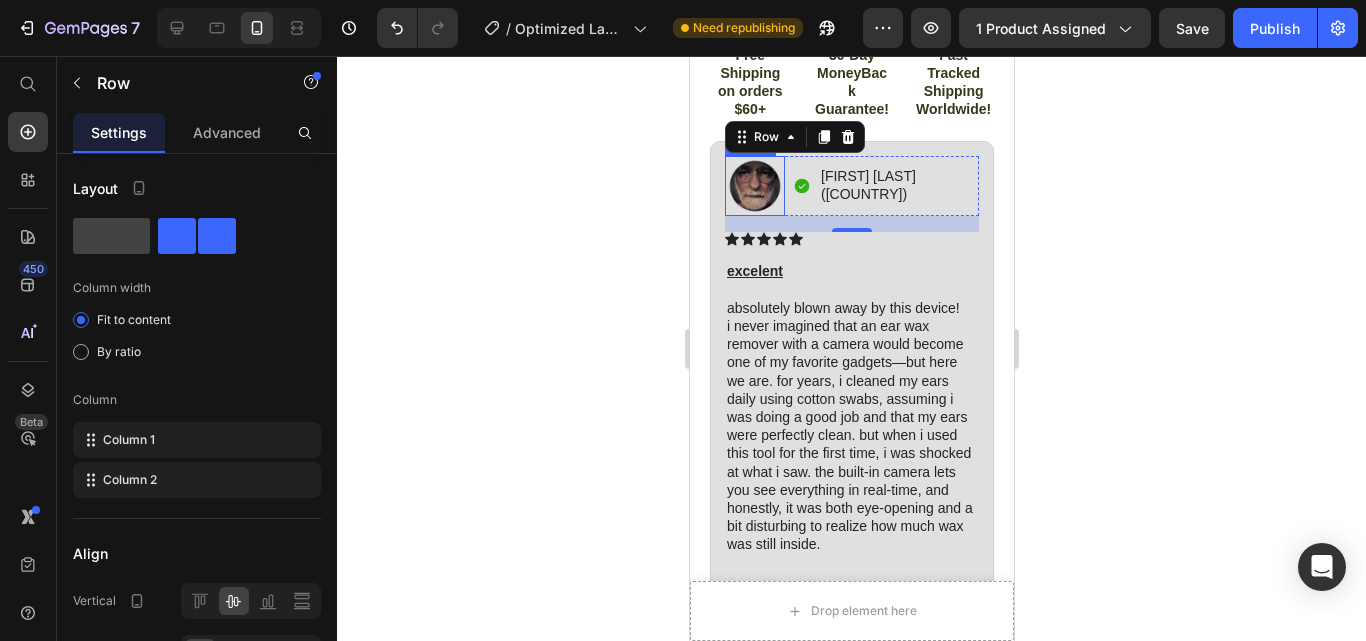 click at bounding box center [754, 186] 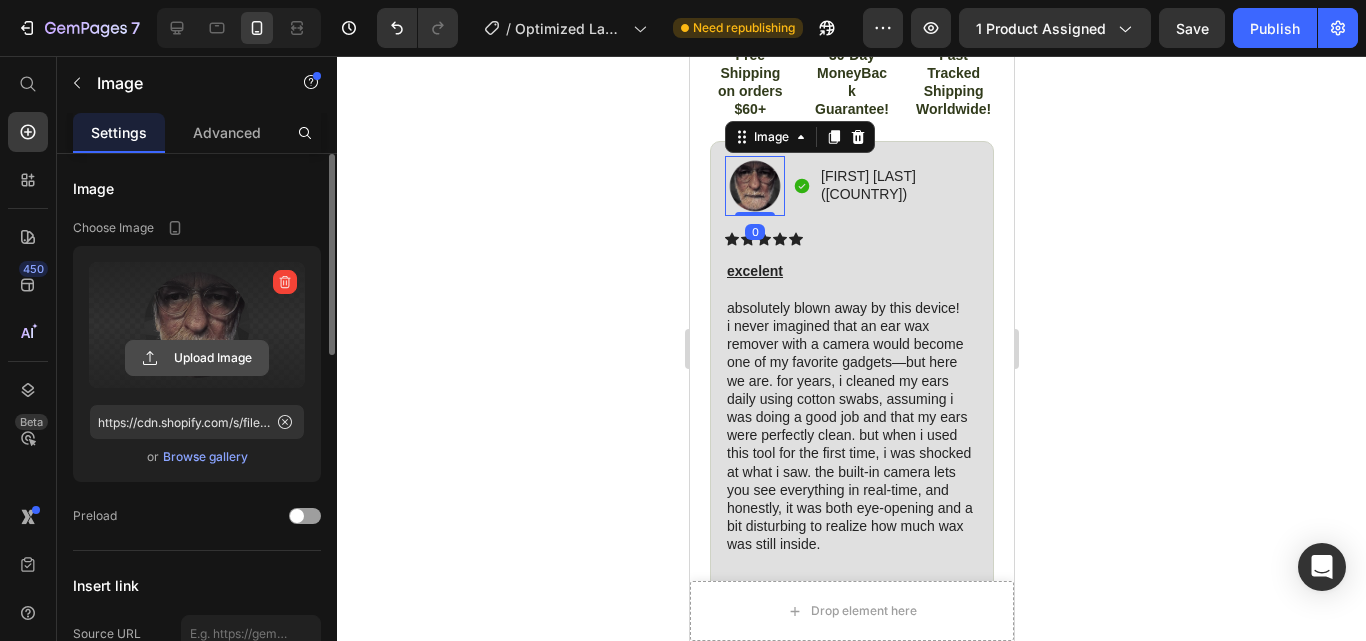 click 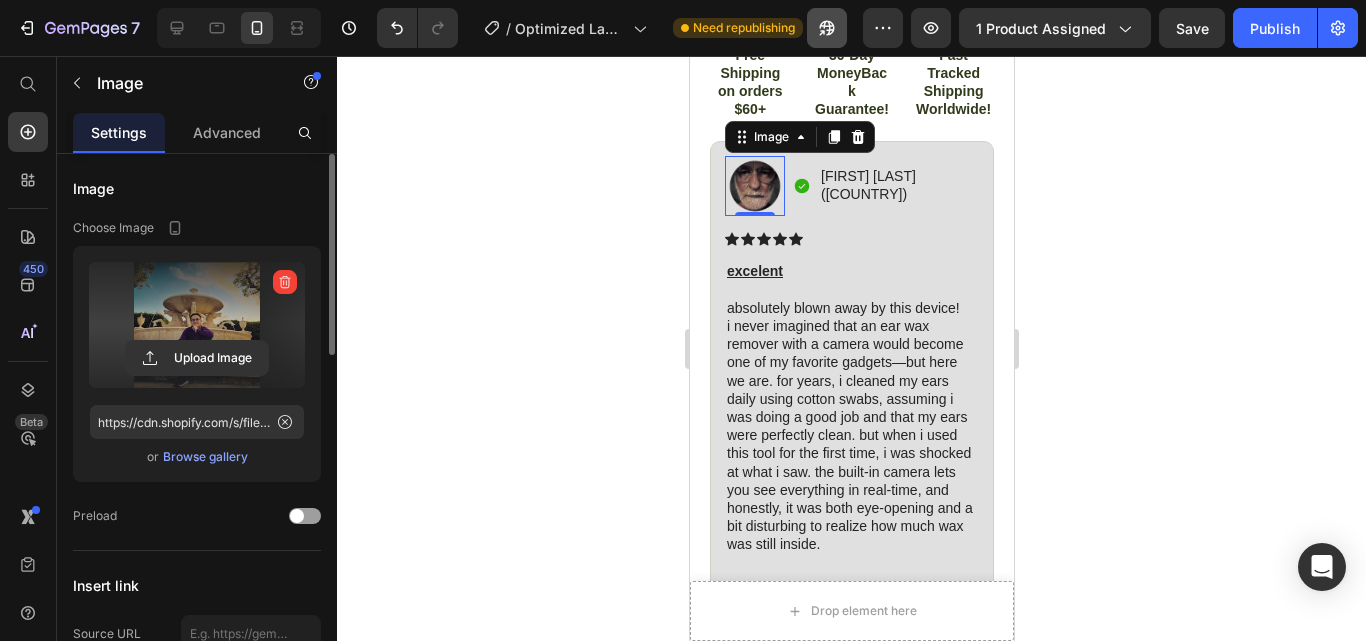 type on "https://cdn.shopify.com/s/files/1/0967/8648/1416/files/gempages_570048094473814855-189ec4e9-feee-4974-b581-9d696214b709.jpg" 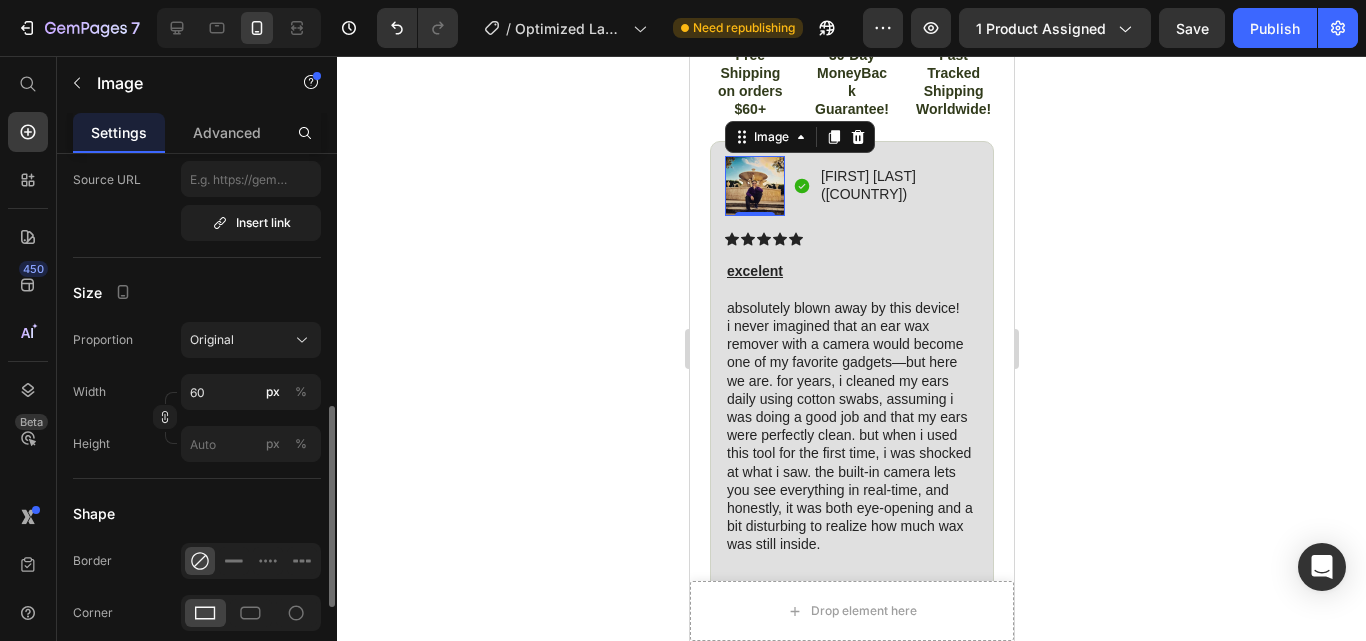 scroll, scrollTop: 518, scrollLeft: 0, axis: vertical 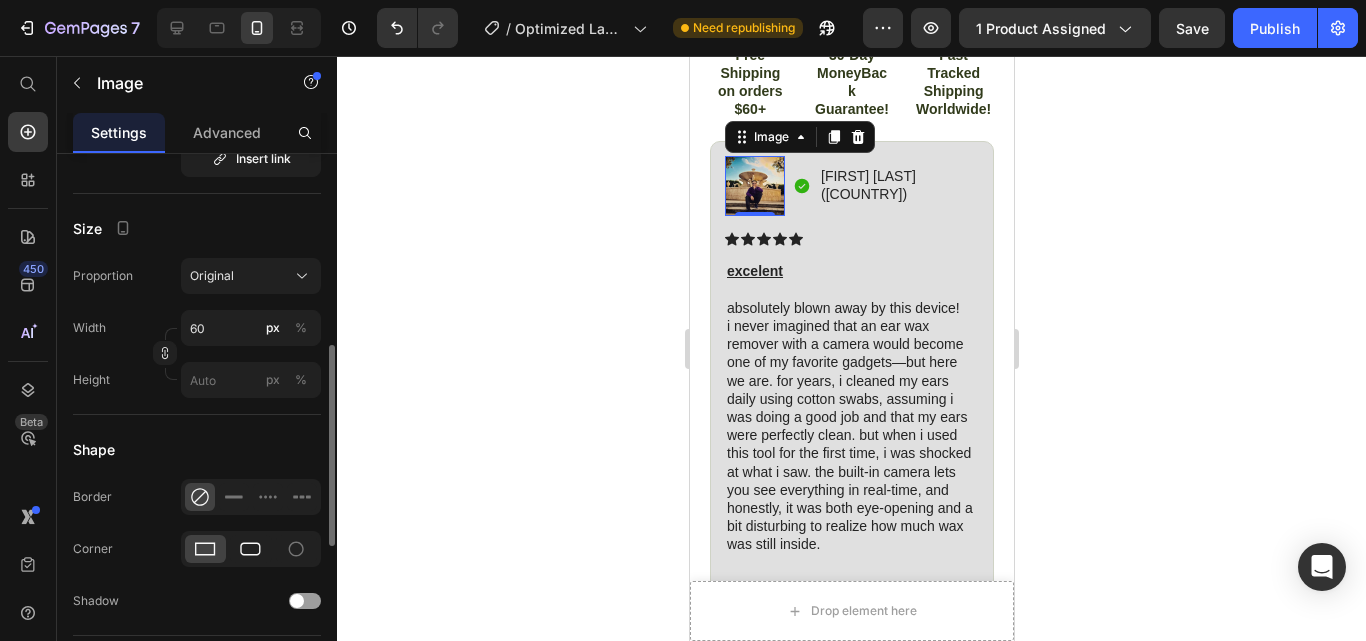 click 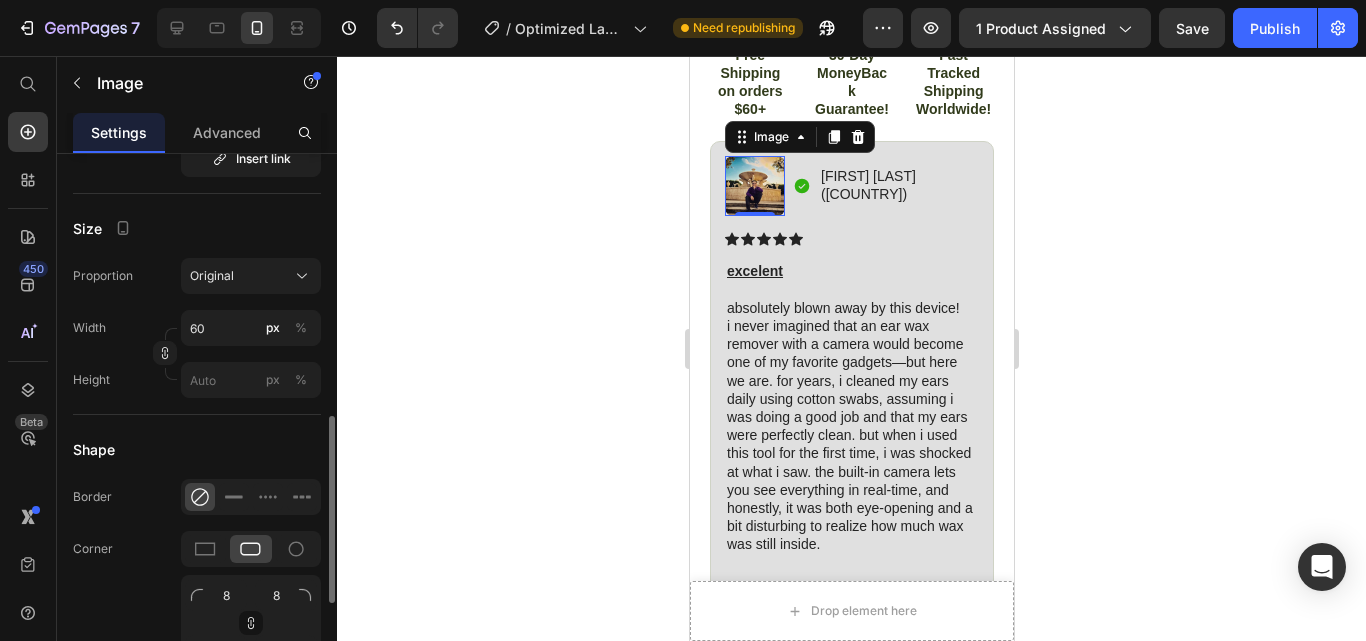 scroll, scrollTop: 583, scrollLeft: 0, axis: vertical 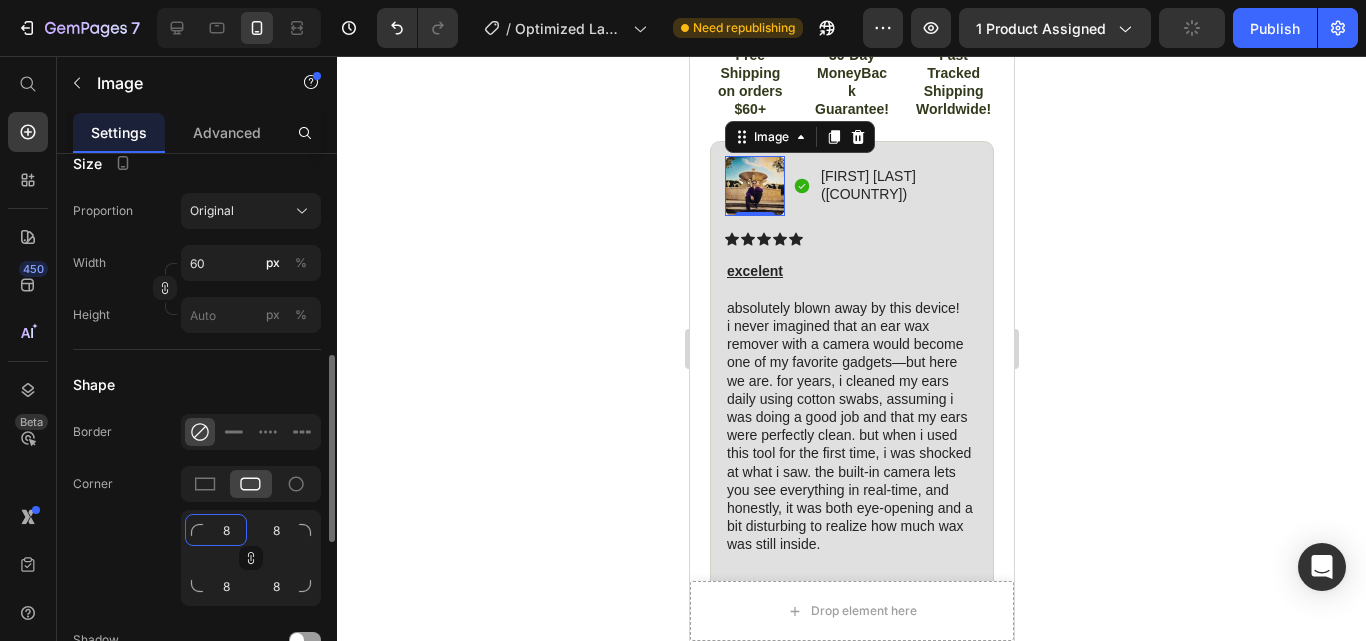 click on "8" 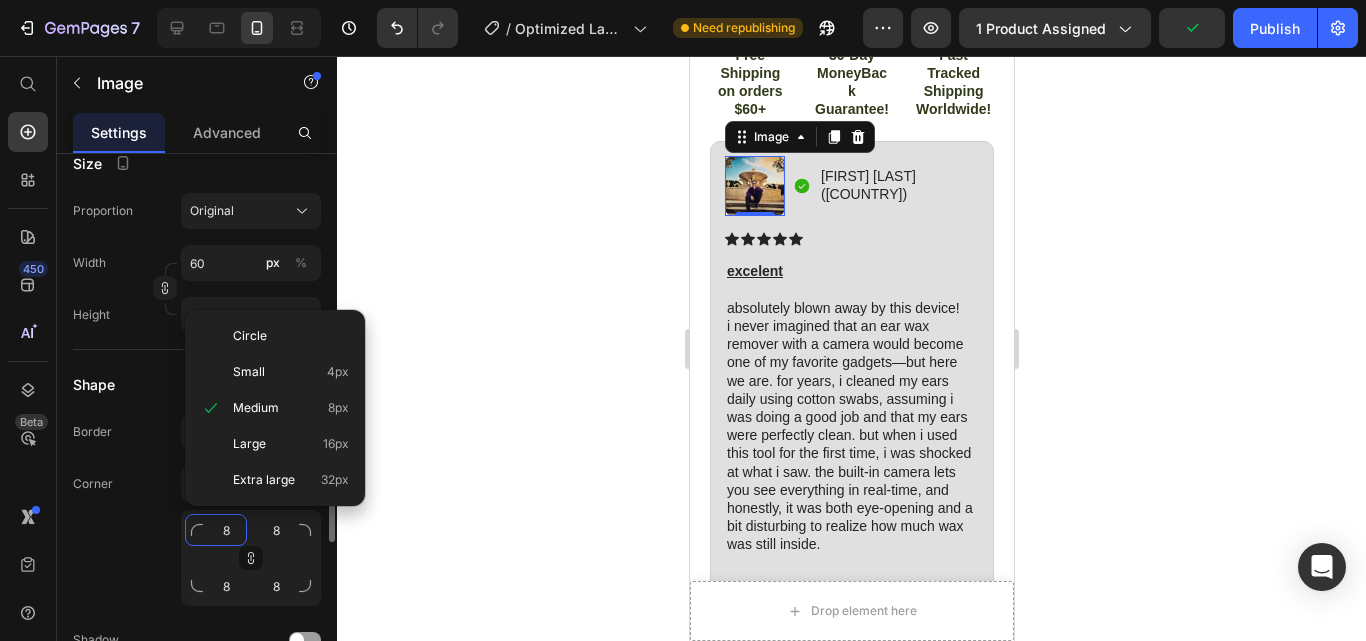 type on "1" 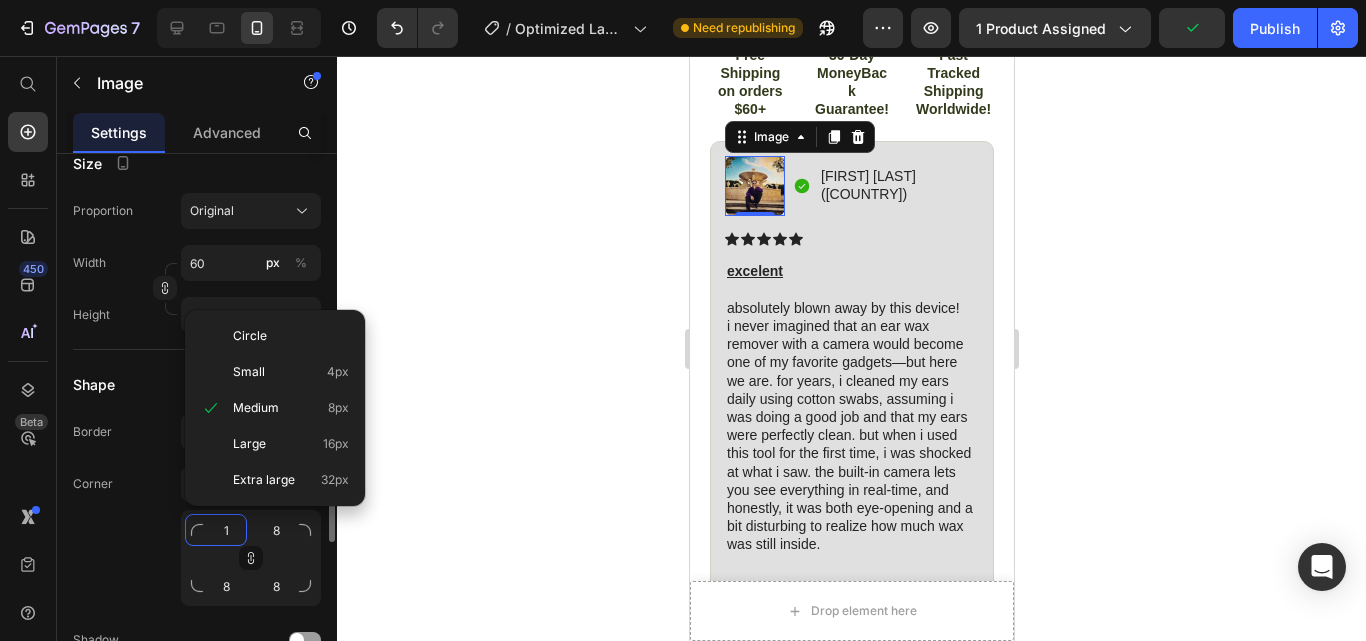 type on "1" 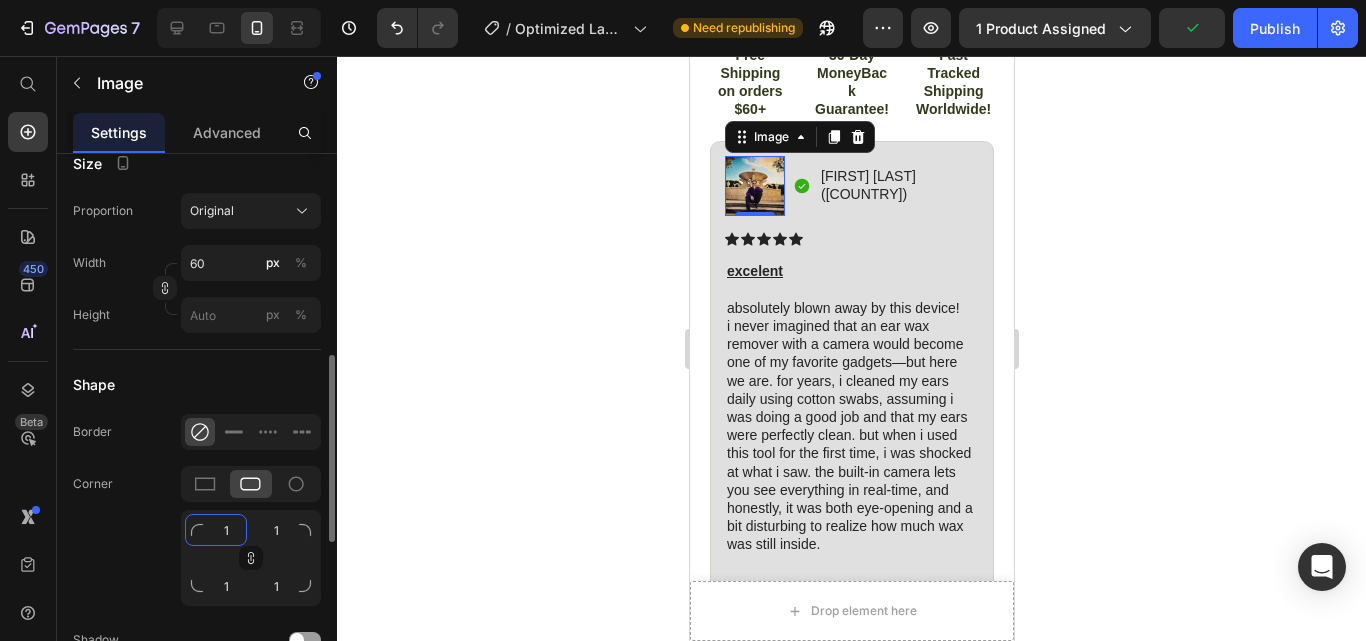 type on "10" 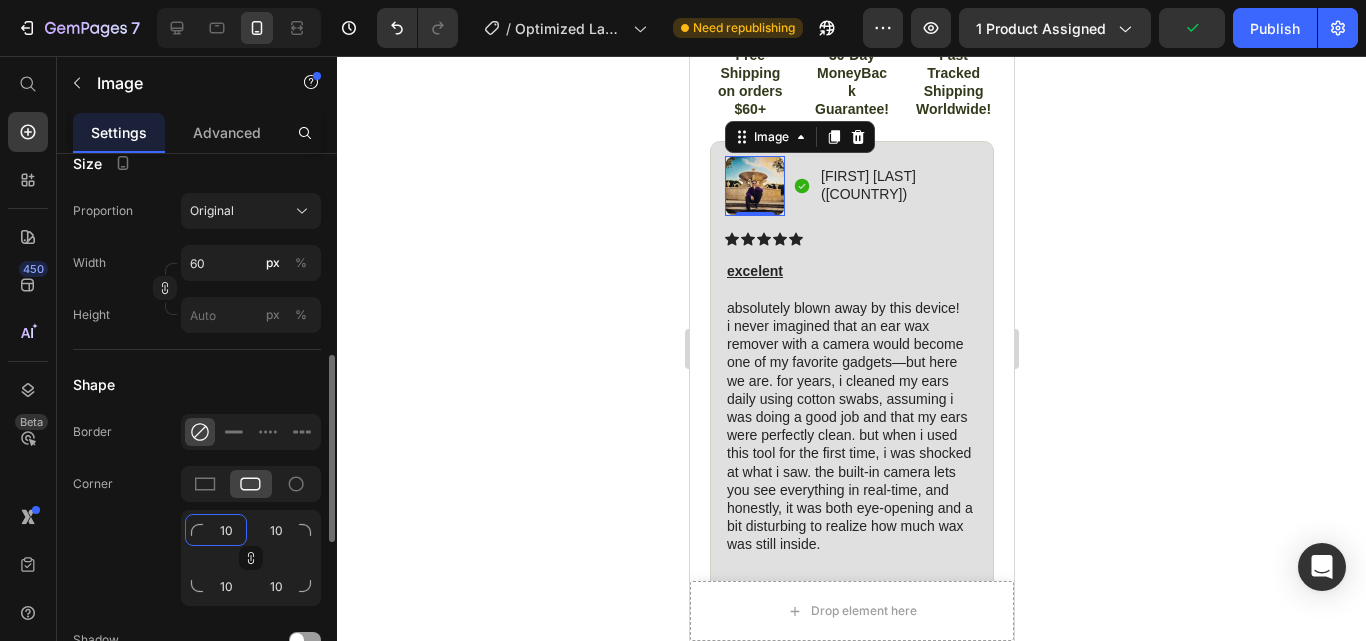 type on "10" 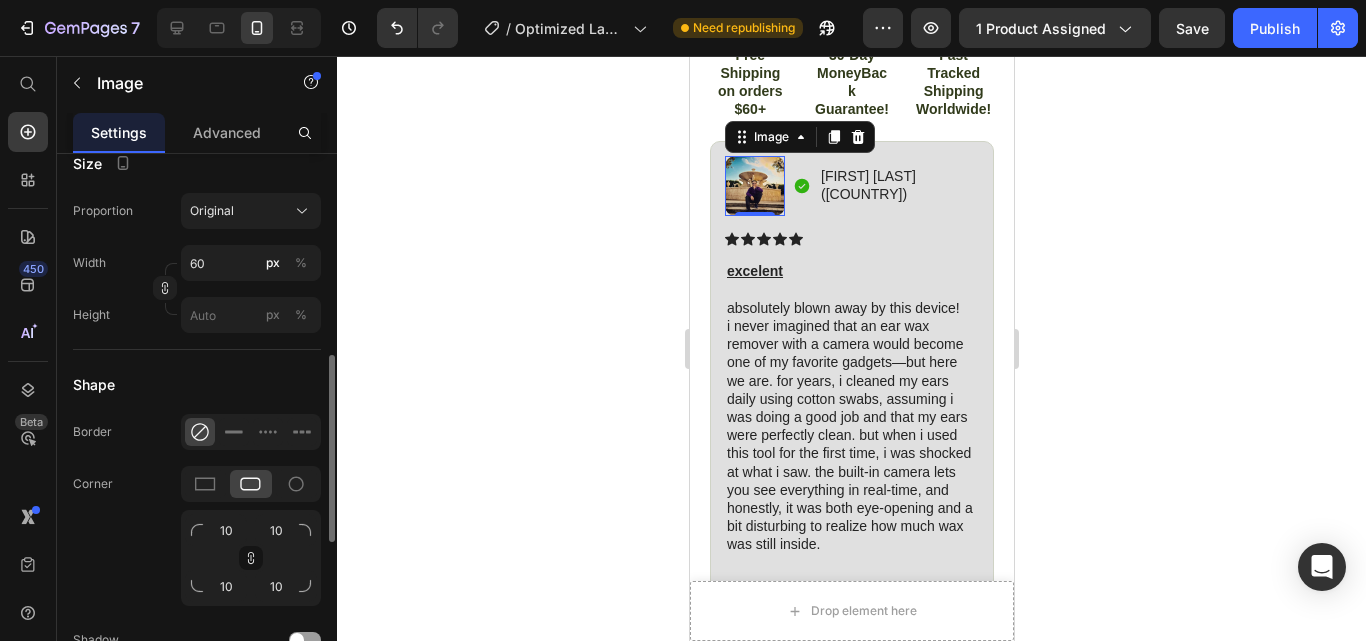 click on "Corner 10 10 10 10" 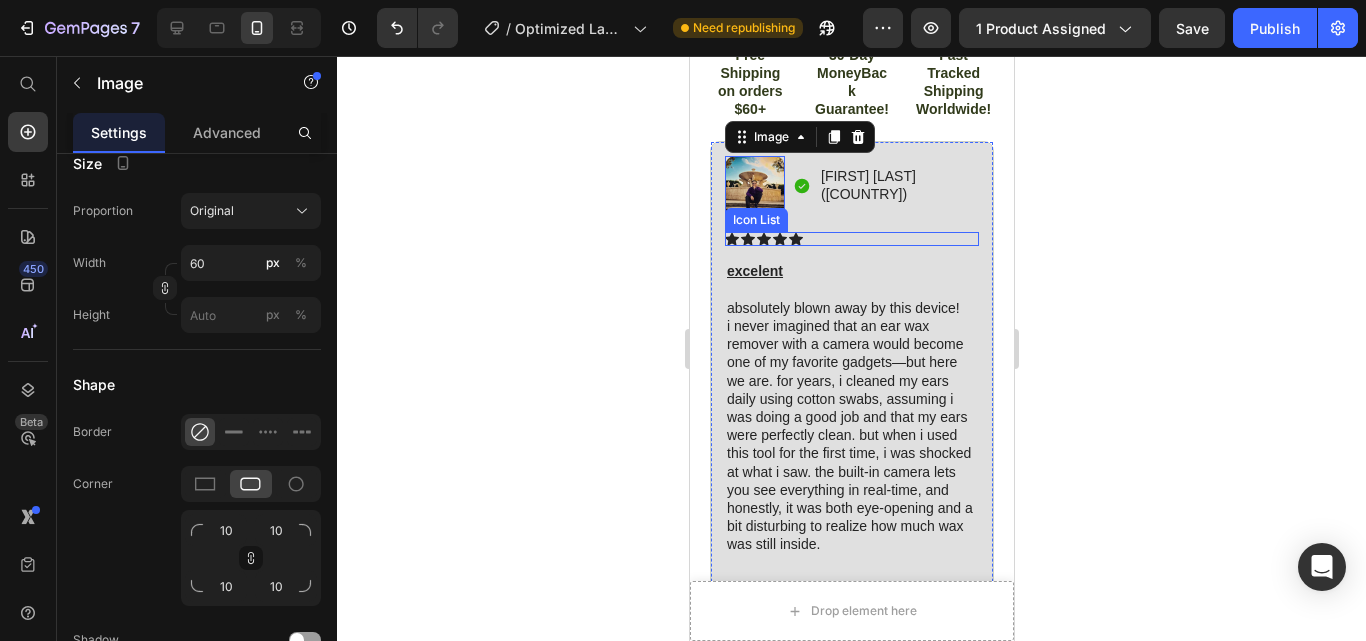 click on "Icon Icon Icon Icon Icon" at bounding box center [851, 239] 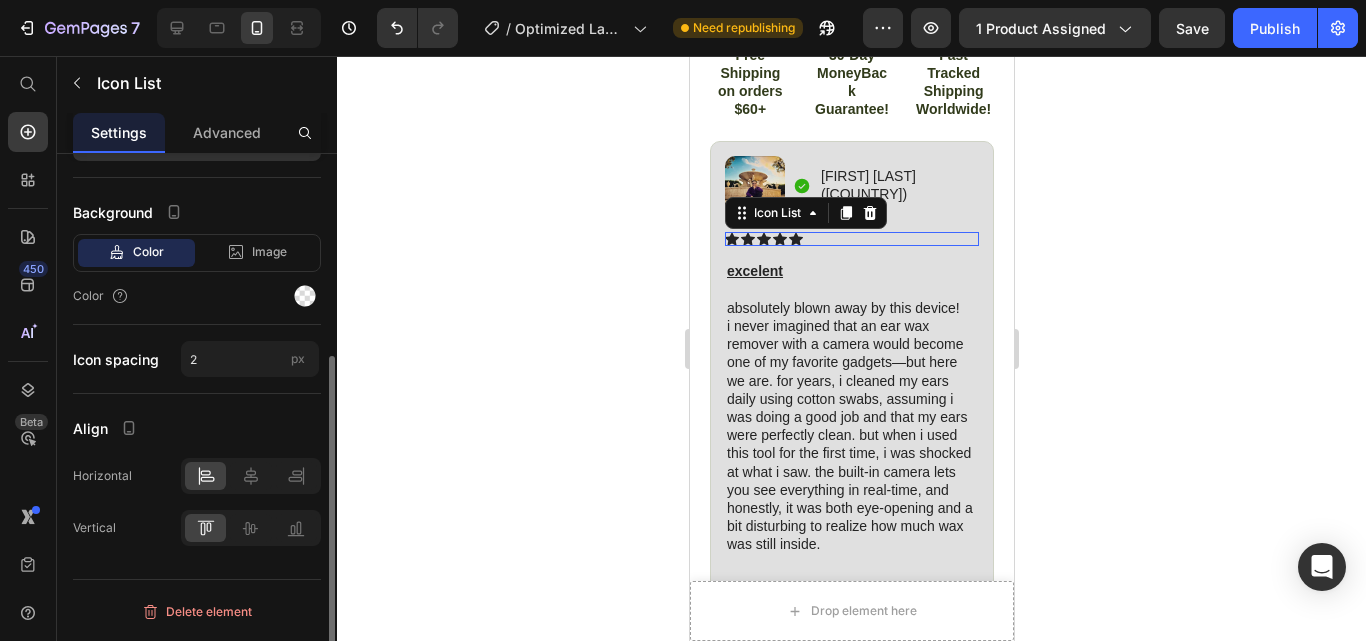 scroll, scrollTop: 0, scrollLeft: 0, axis: both 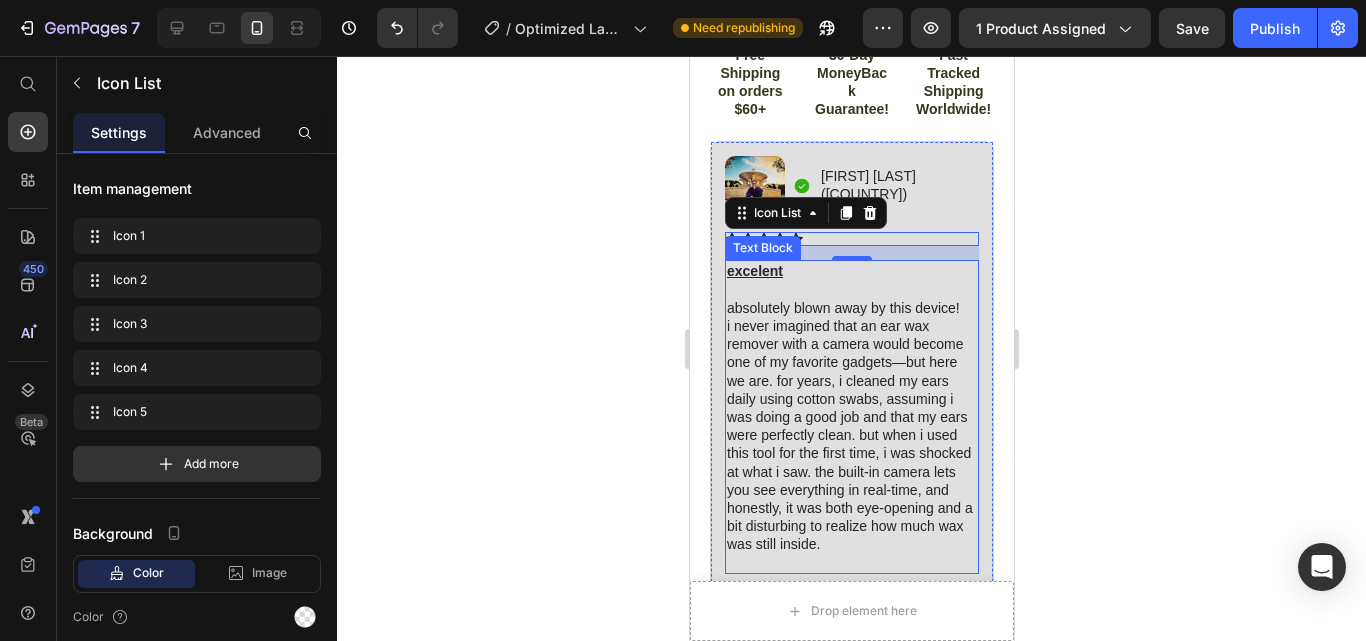 click at bounding box center (851, 290) 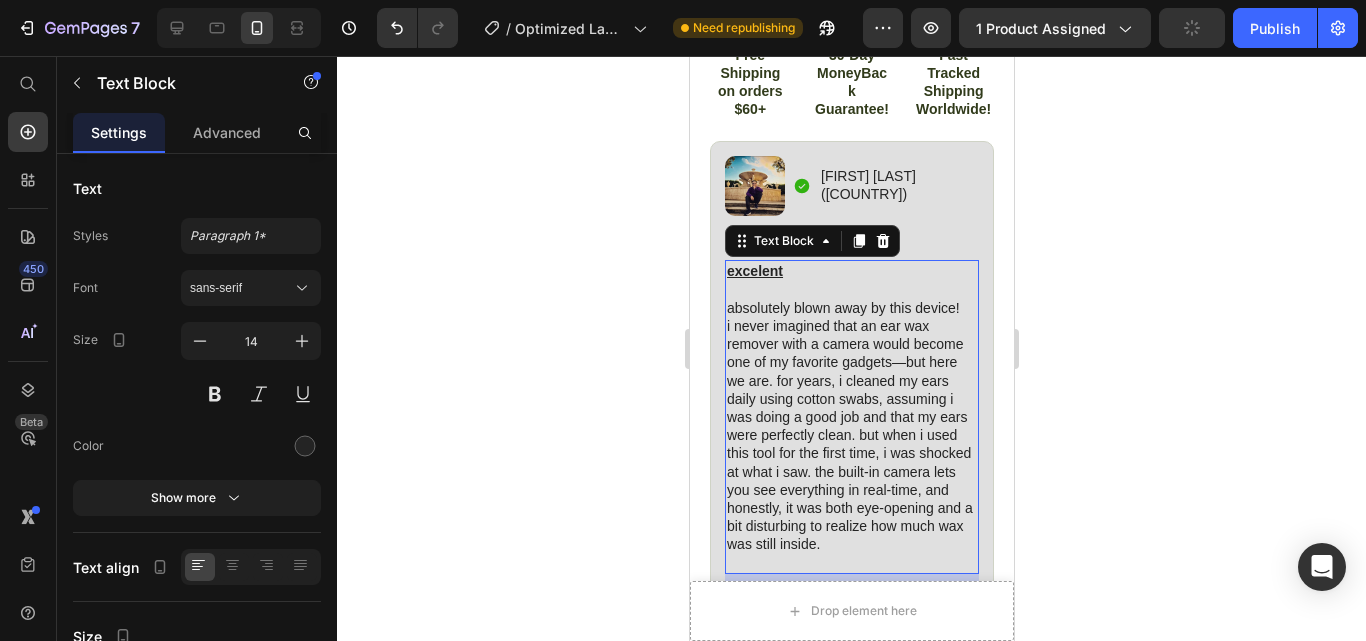 click on "Excelent" at bounding box center [754, 271] 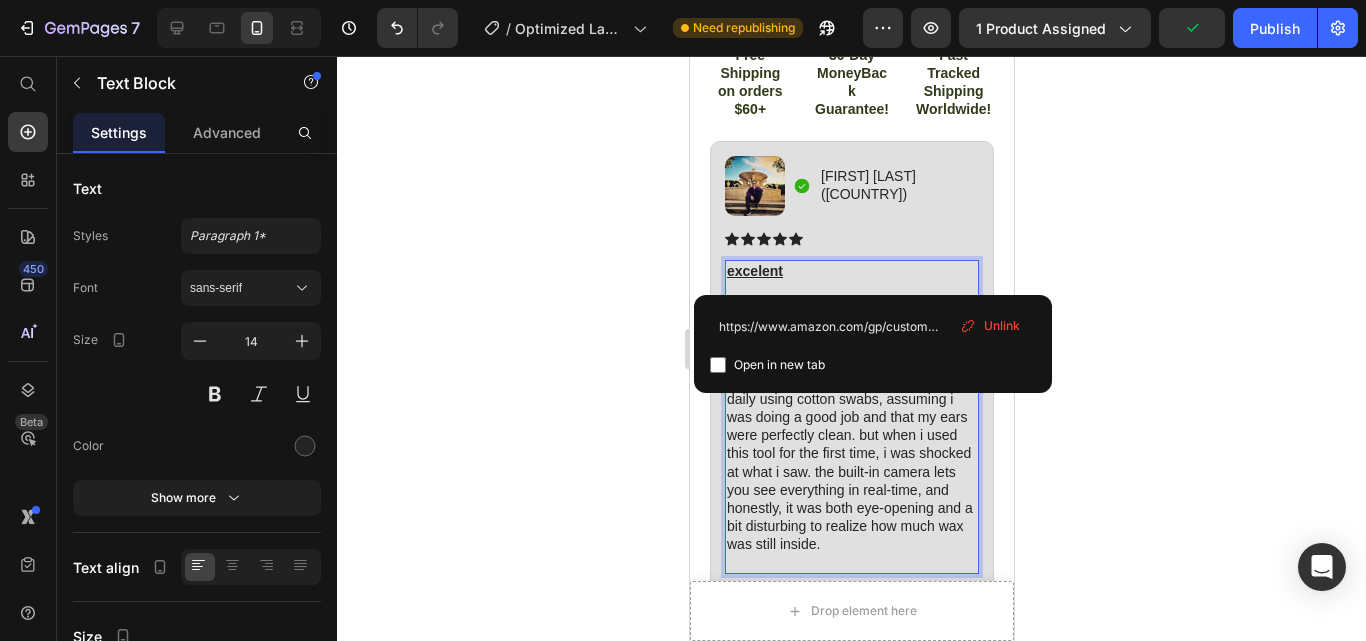 click on "Unlink" at bounding box center (1002, 326) 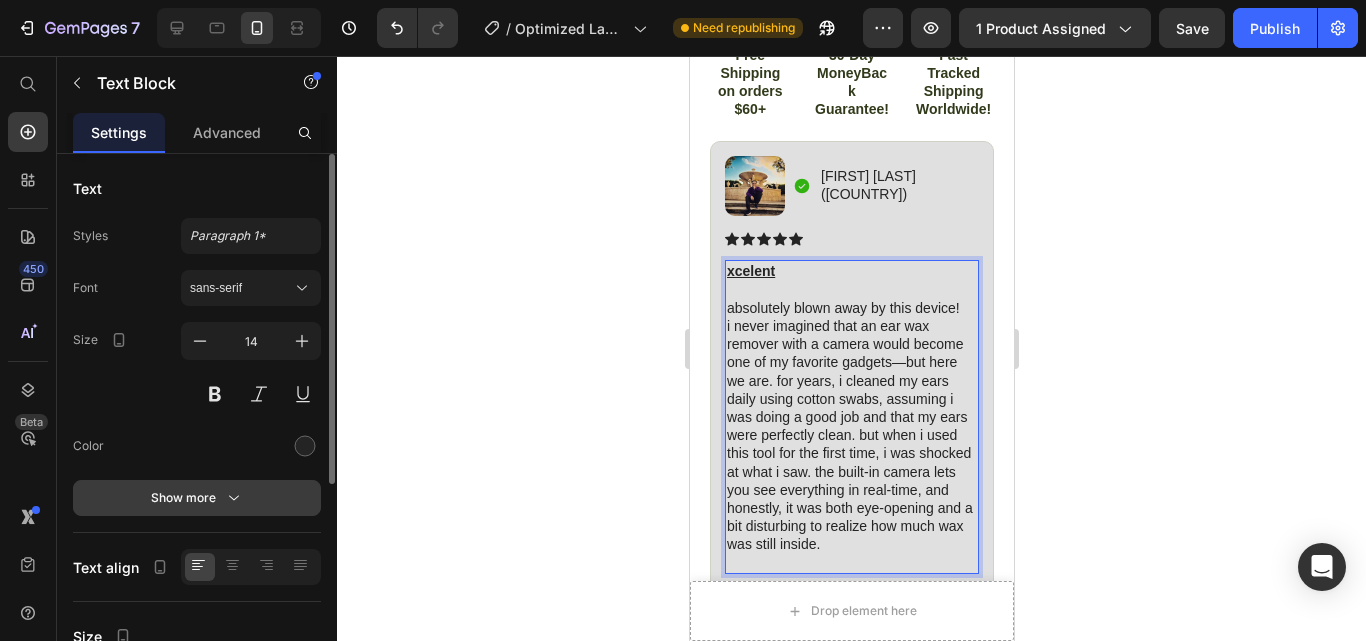 click on "Show more" at bounding box center [197, 498] 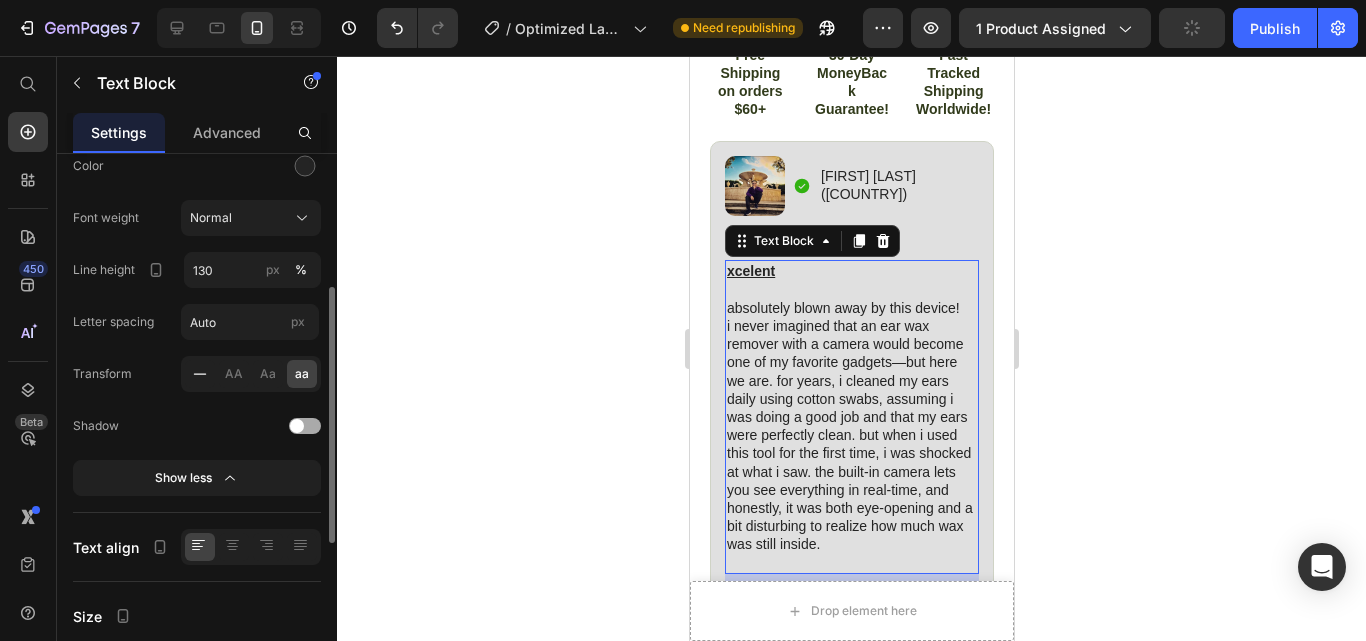 scroll, scrollTop: 281, scrollLeft: 0, axis: vertical 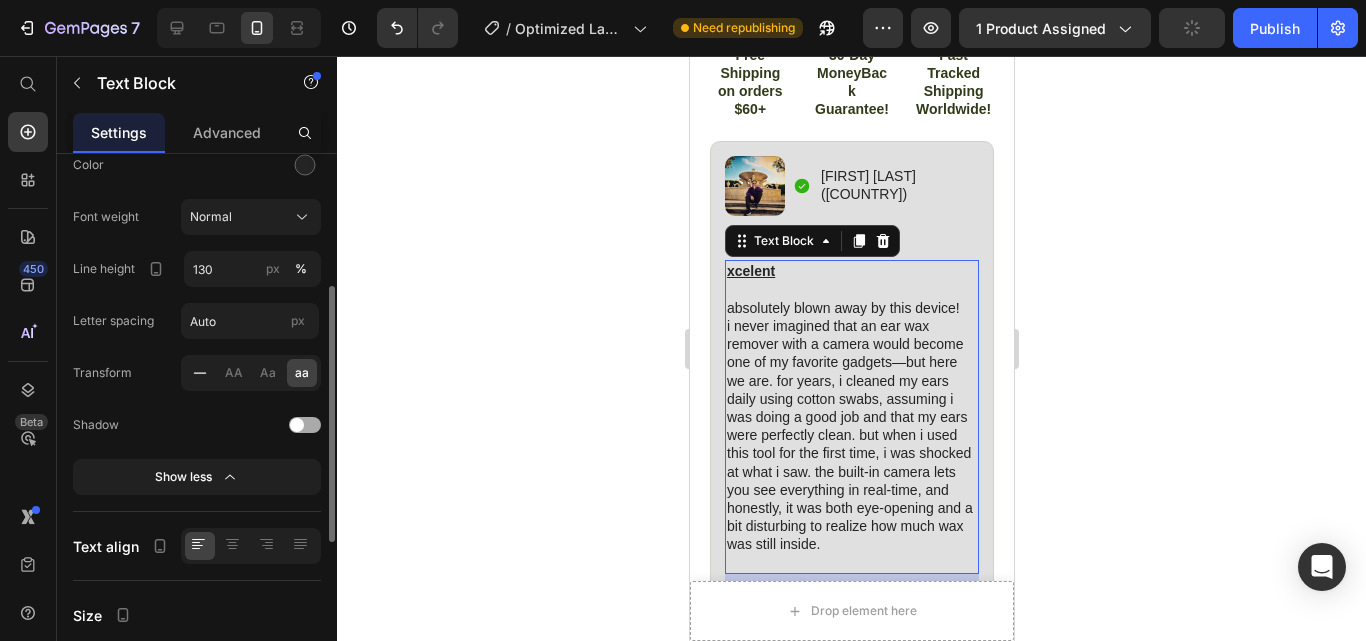 drag, startPoint x: 202, startPoint y: 368, endPoint x: 15, endPoint y: 237, distance: 228.31995 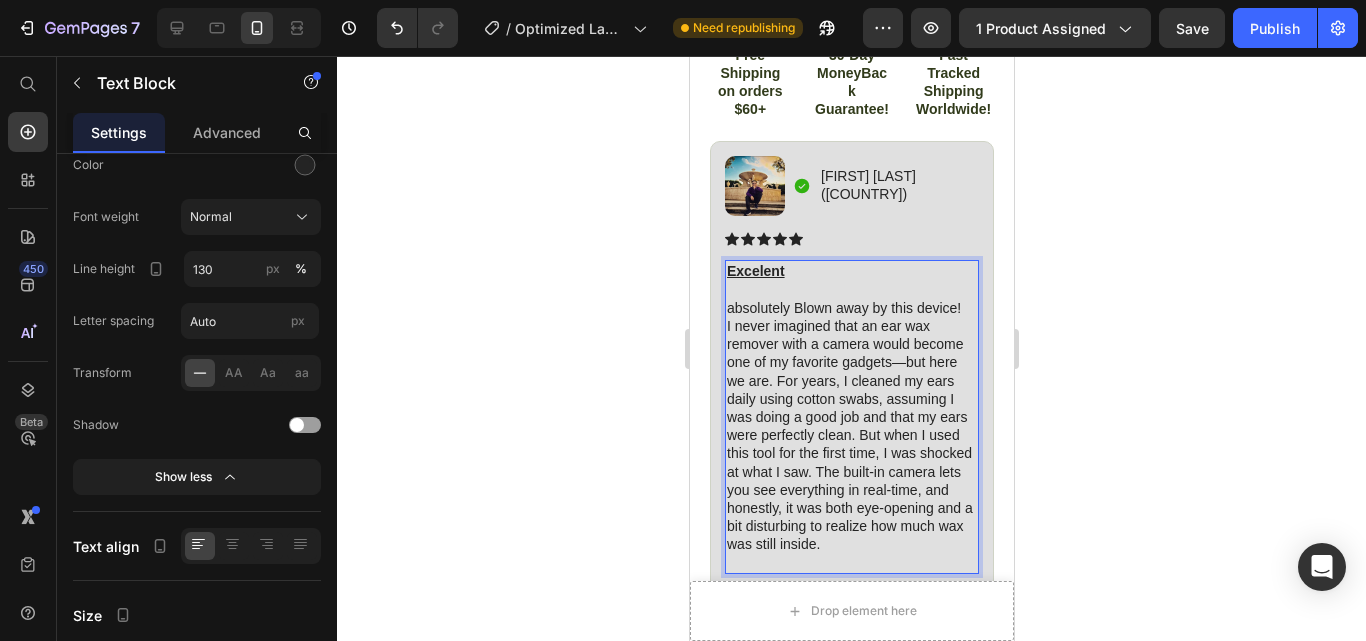 click on "absolutely Blown away by this device! I never imagined that an ear wax remover with a camera would become one of my favorite gadgets—but here we are. For years, I cleaned my ears daily using cotton swabs, assuming I was doing a good job and that my ears were perfectly clean. But when I used this tool for the first time, I was shocked at what I saw. The built-in camera lets you see everything in real-time, and honestly, it was both eye-opening and a bit disturbing to realize how much wax was still inside." at bounding box center (851, 426) 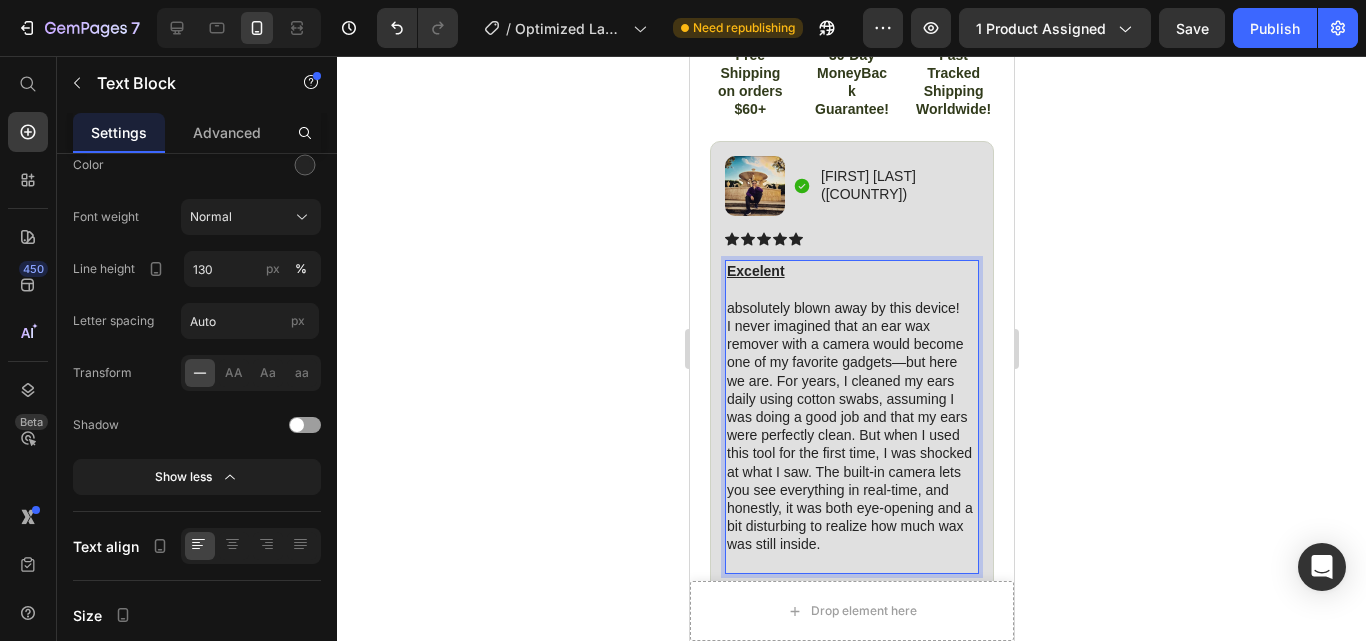 click on "absolutely blown away by this device! I never imagined that an ear wax remover with a camera would become one of my favorite gadgets—but here we are. For years, I cleaned my ears daily using cotton swabs, assuming I was doing a good job and that my ears were perfectly clean. But when I used this tool for the first time, I was shocked at what I saw. The built-in camera lets you see everything in real-time, and honestly, it was both eye-opening and a bit disturbing to realize how much wax was still inside." at bounding box center [851, 426] 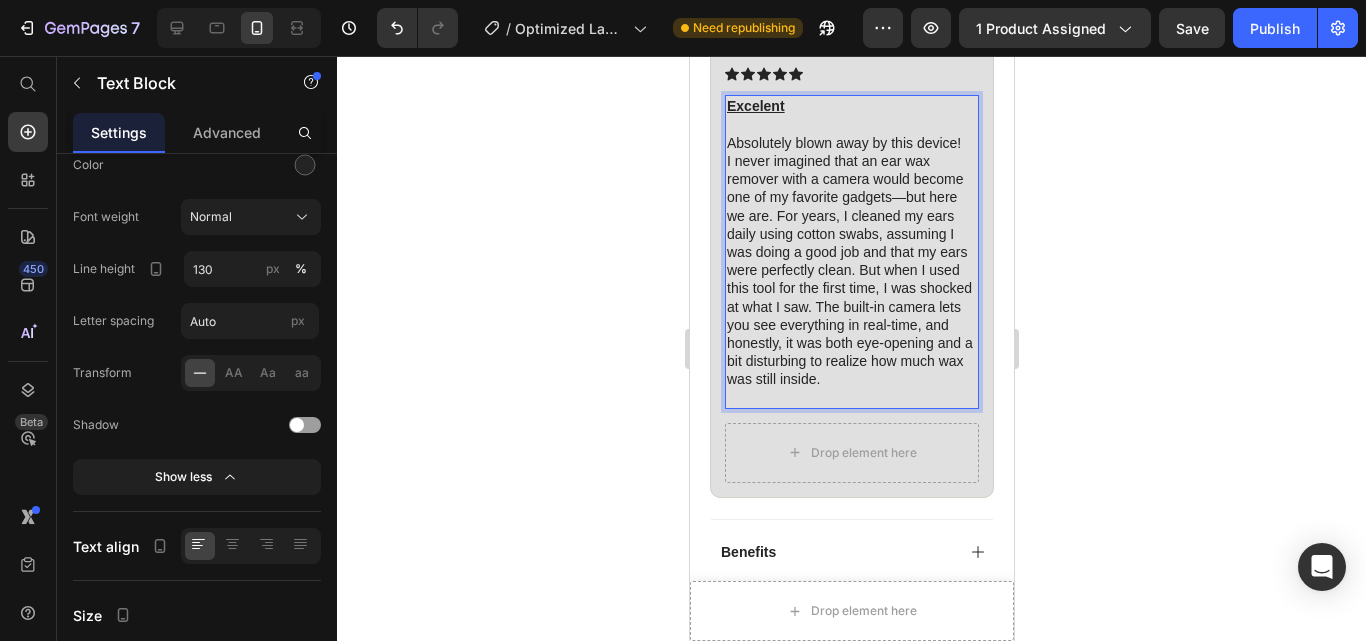 scroll, scrollTop: 1538, scrollLeft: 0, axis: vertical 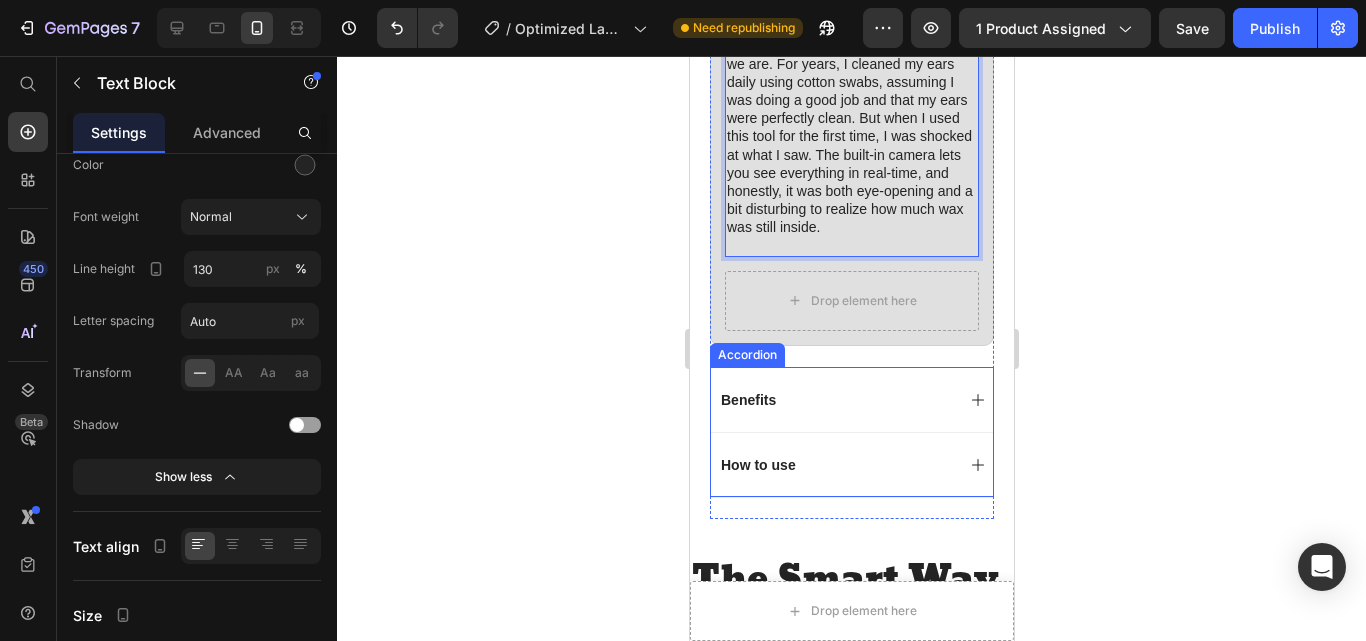 click 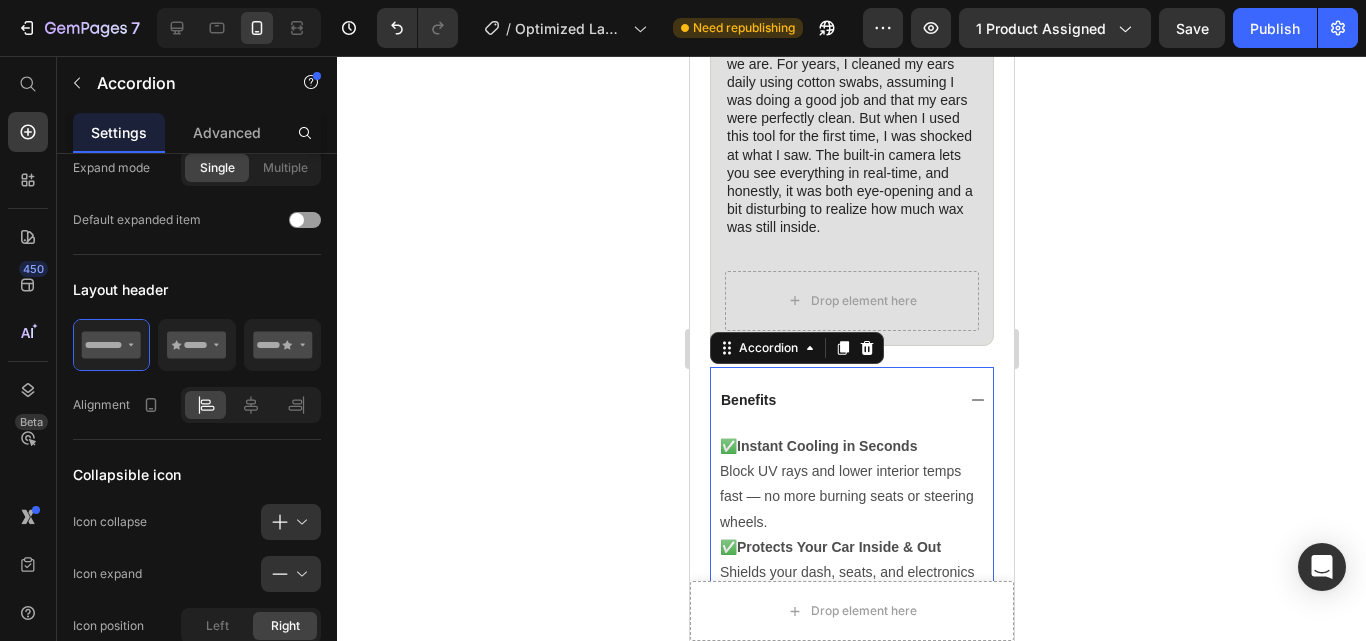 scroll, scrollTop: 0, scrollLeft: 0, axis: both 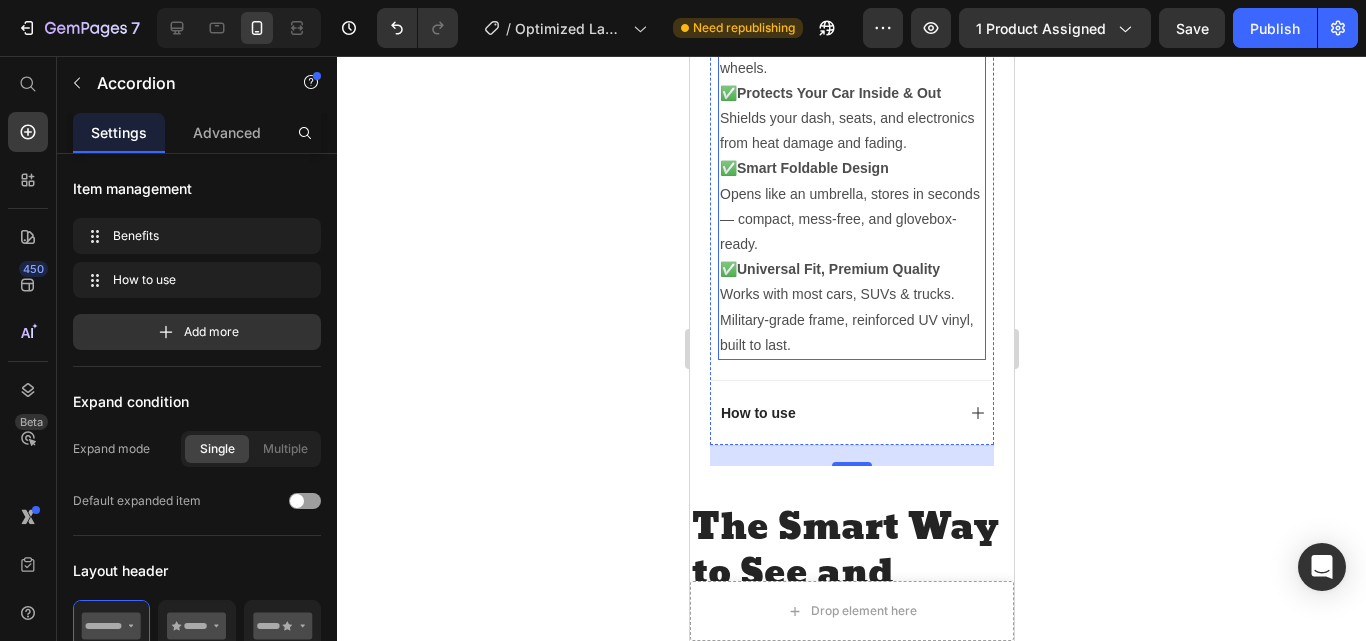 click on "✅  Universal Fit, Premium Quality Works with most cars, SUVs & trucks. Military-grade frame, reinforced UV vinyl, built to last." at bounding box center [851, 307] 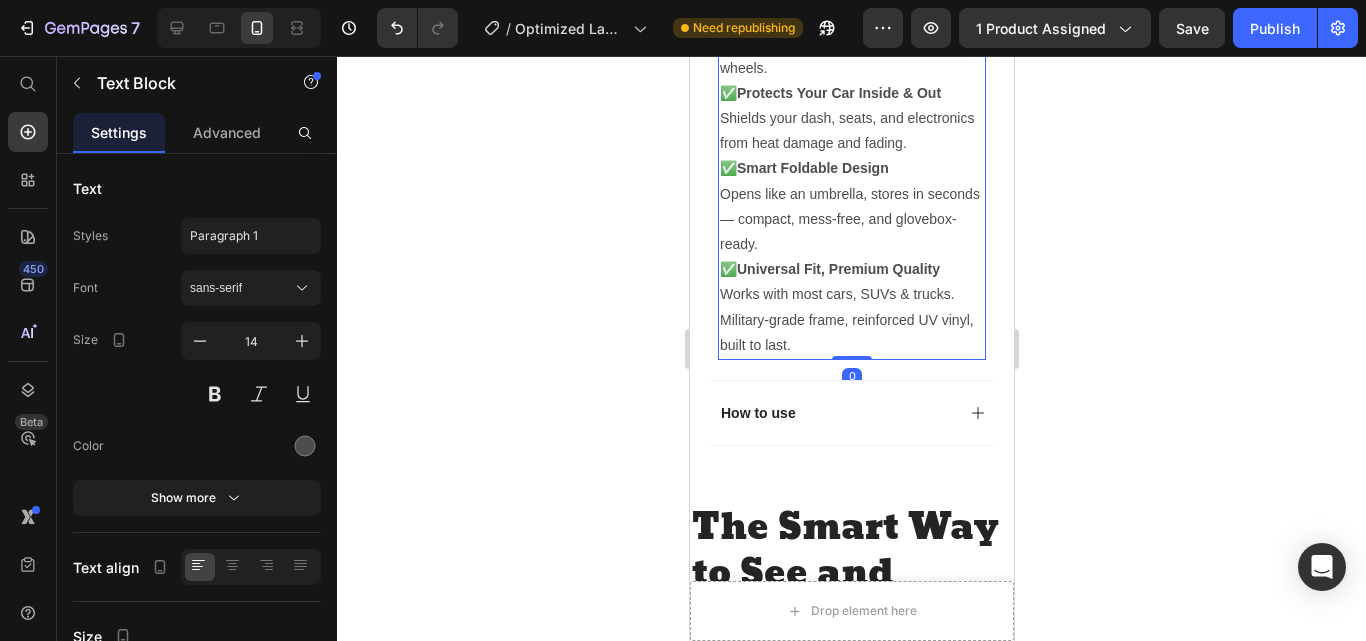 click on "✅  Universal Fit, Premium Quality Works with most cars, SUVs & trucks. Military-grade frame, reinforced UV vinyl, built to last." at bounding box center (851, 307) 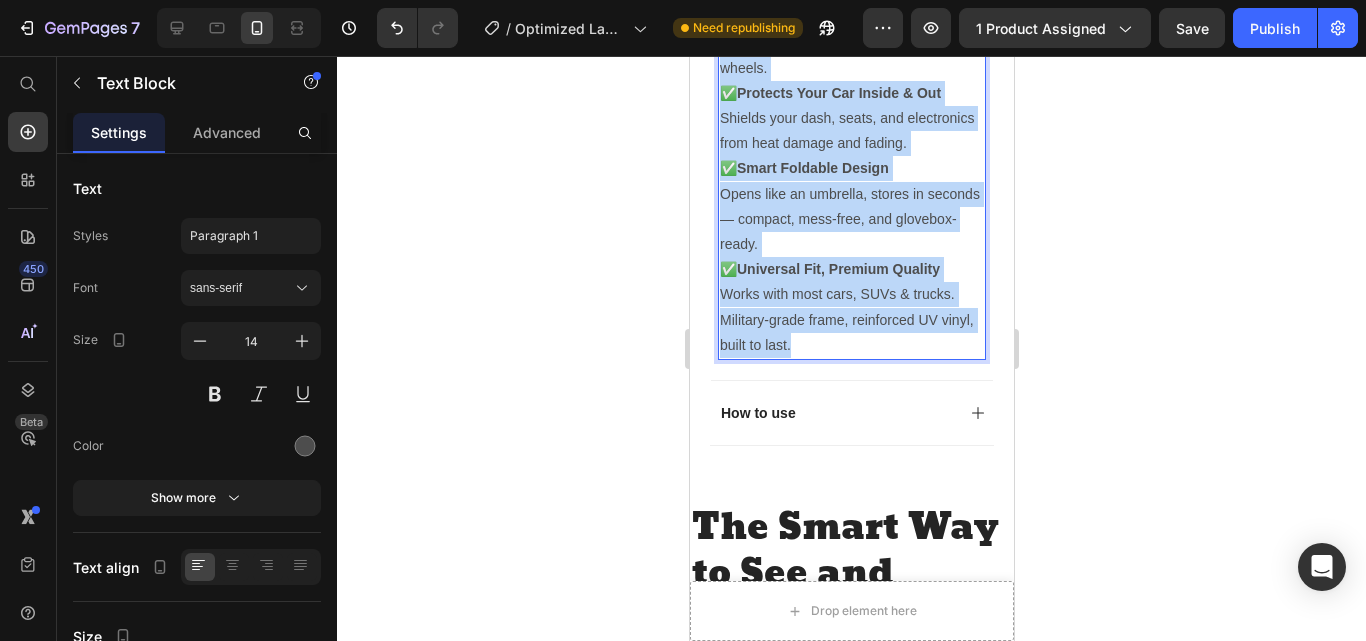 scroll, scrollTop: 1618, scrollLeft: 0, axis: vertical 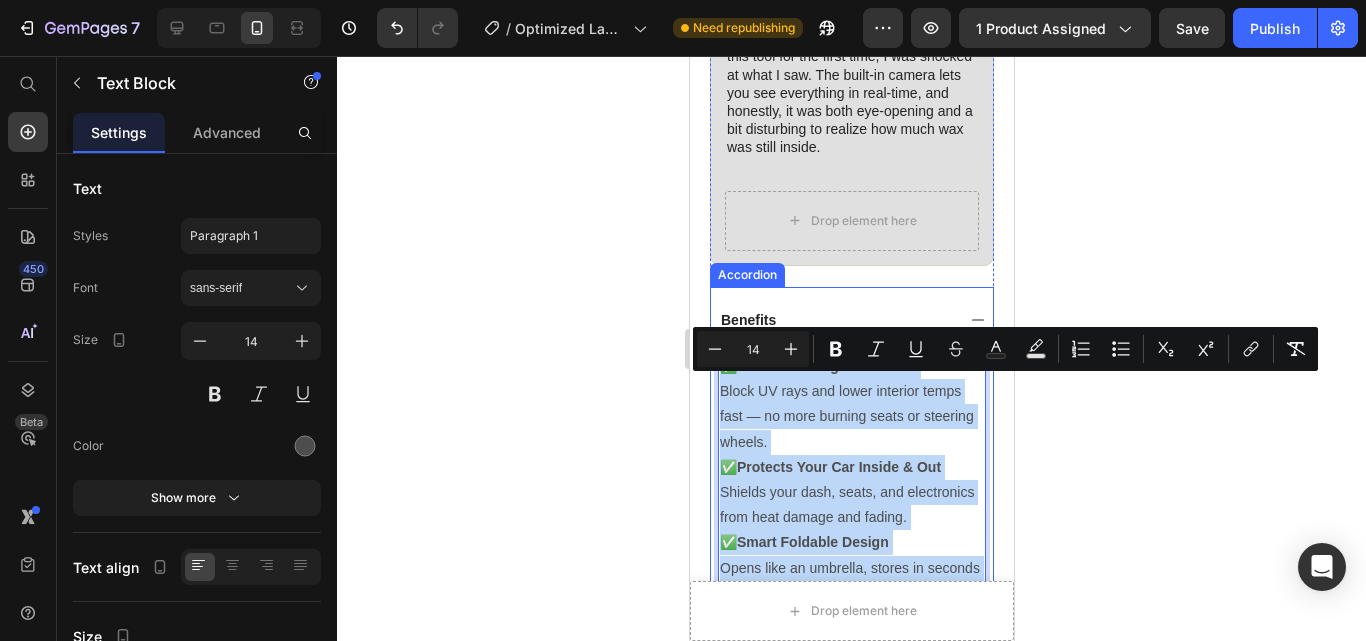drag, startPoint x: 828, startPoint y: 395, endPoint x: 714, endPoint y: 391, distance: 114.07015 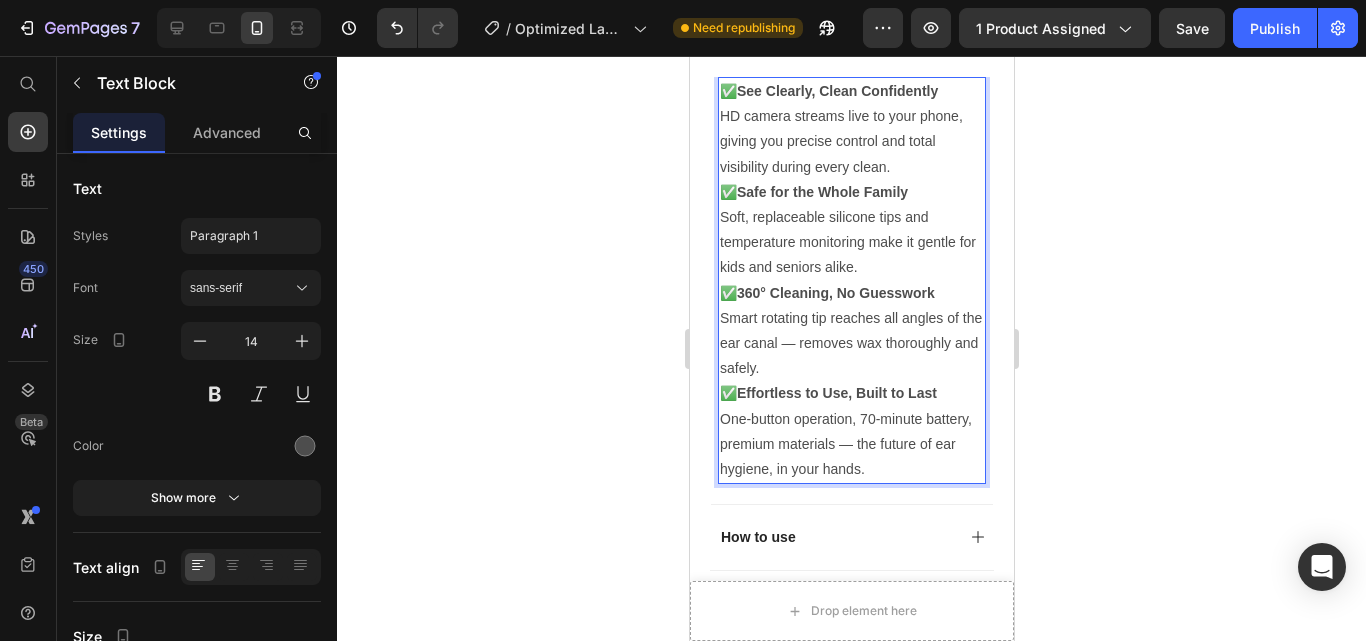 scroll, scrollTop: 1977, scrollLeft: 0, axis: vertical 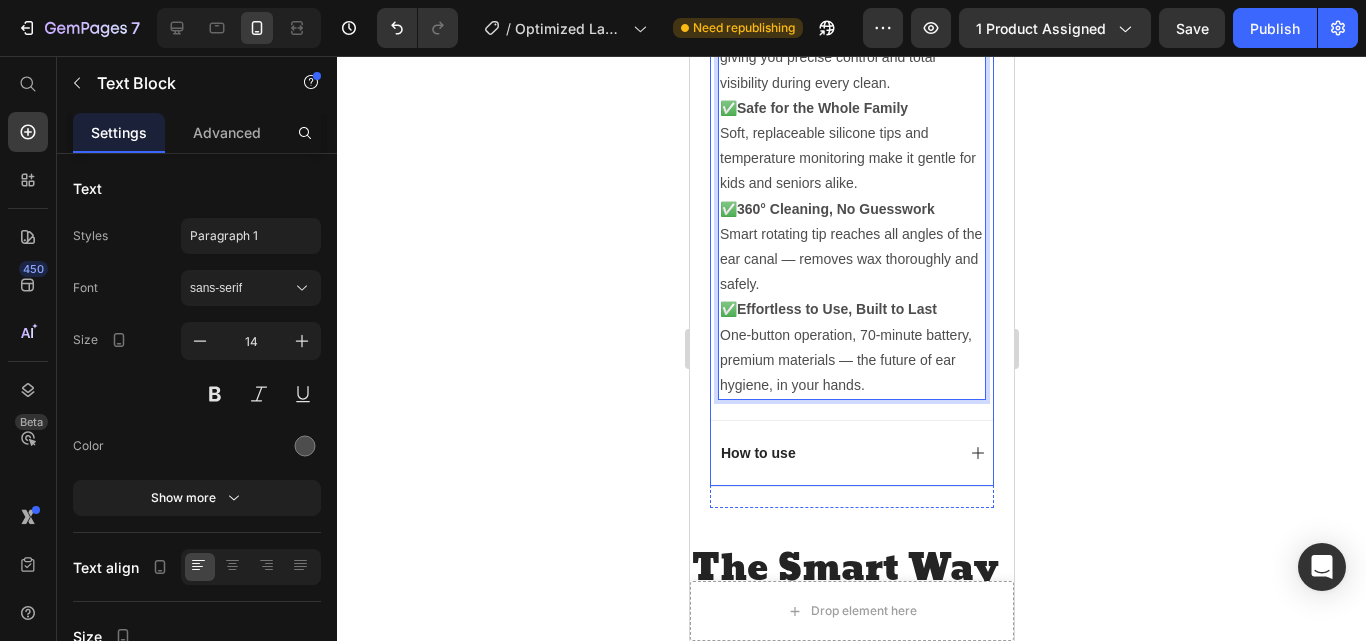 click 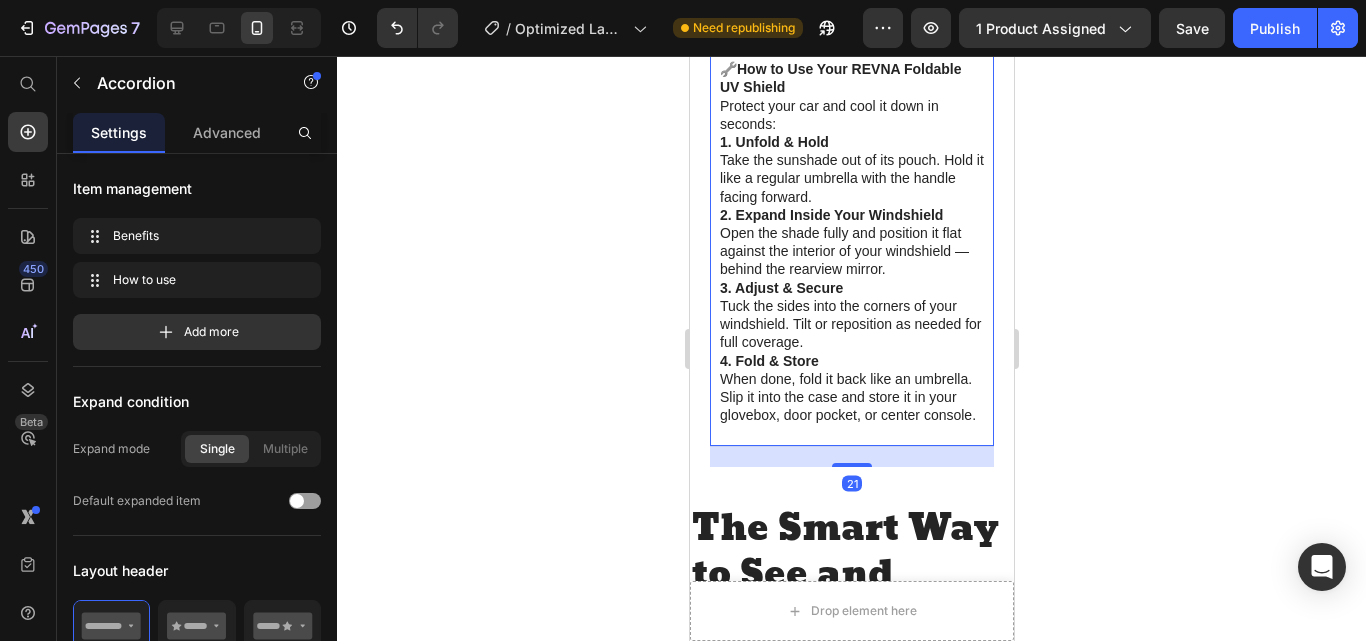 scroll, scrollTop: 0, scrollLeft: 0, axis: both 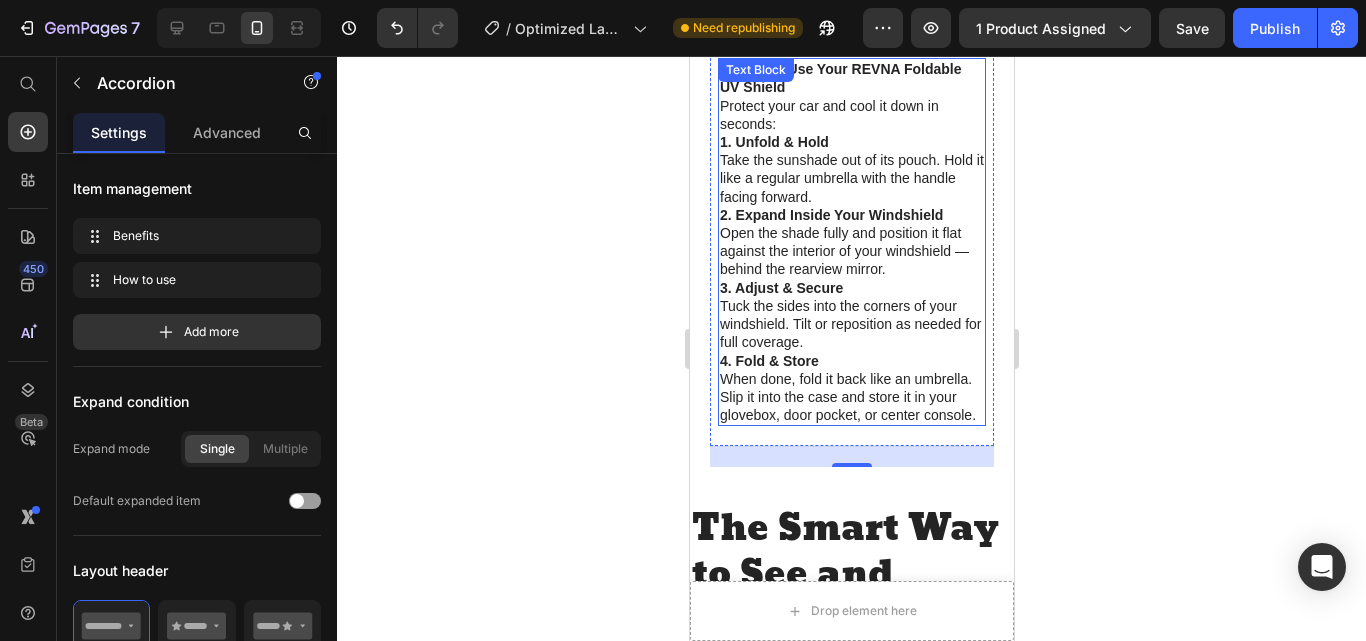 click on "4. Fold & Store When done, fold it back like an umbrella. Slip it into the case and store it in your glovebox, door pocket, or center console." at bounding box center (851, 388) 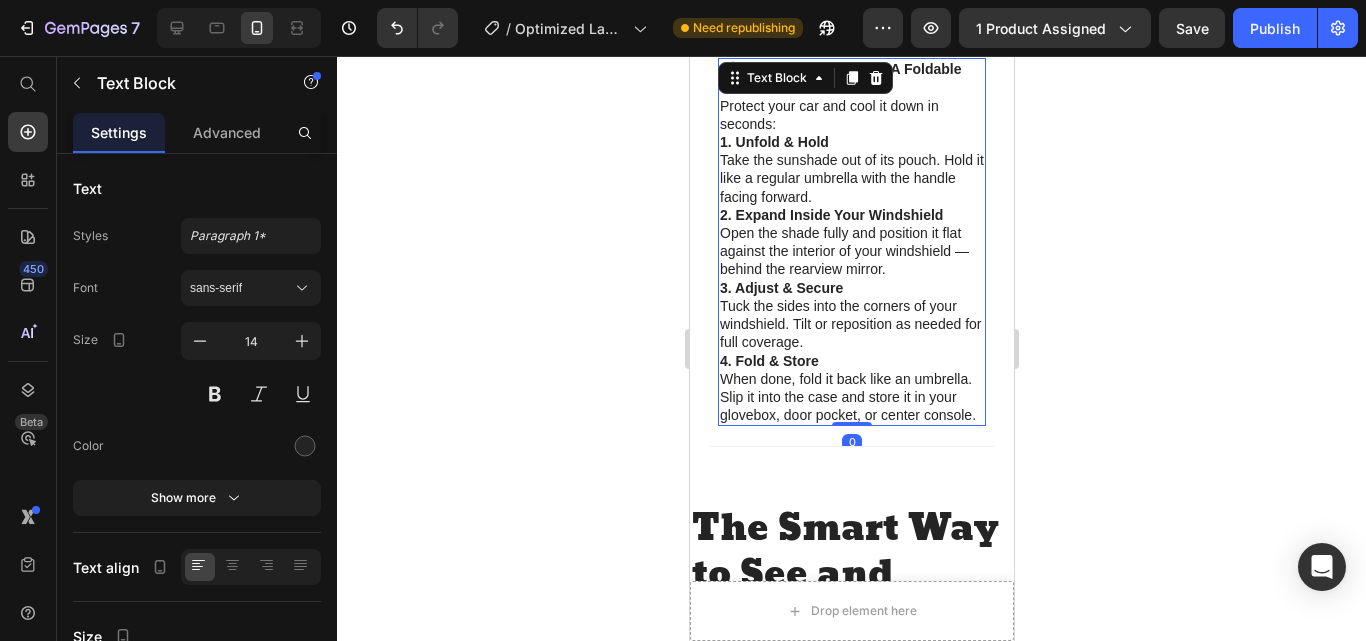 click on "4. Fold & Store When done, fold it back like an umbrella. Slip it into the case and store it in your glovebox, door pocket, or center console." at bounding box center [851, 388] 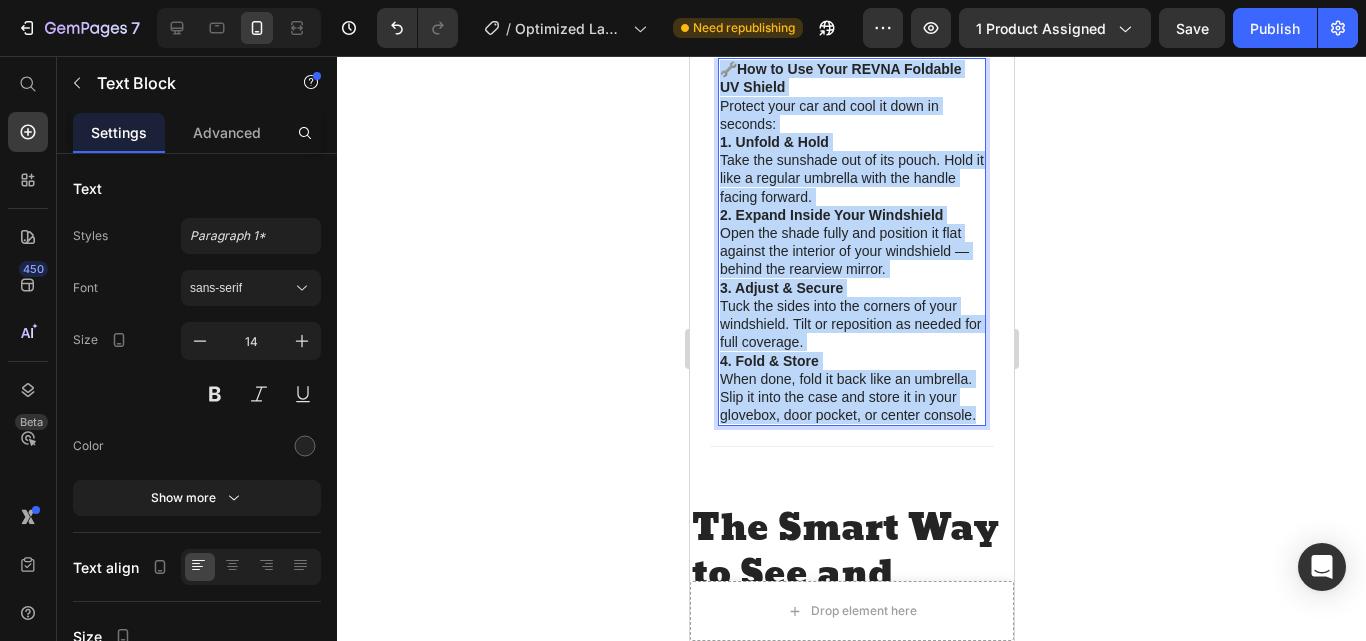 drag, startPoint x: 819, startPoint y: 455, endPoint x: 718, endPoint y: 47, distance: 420.31537 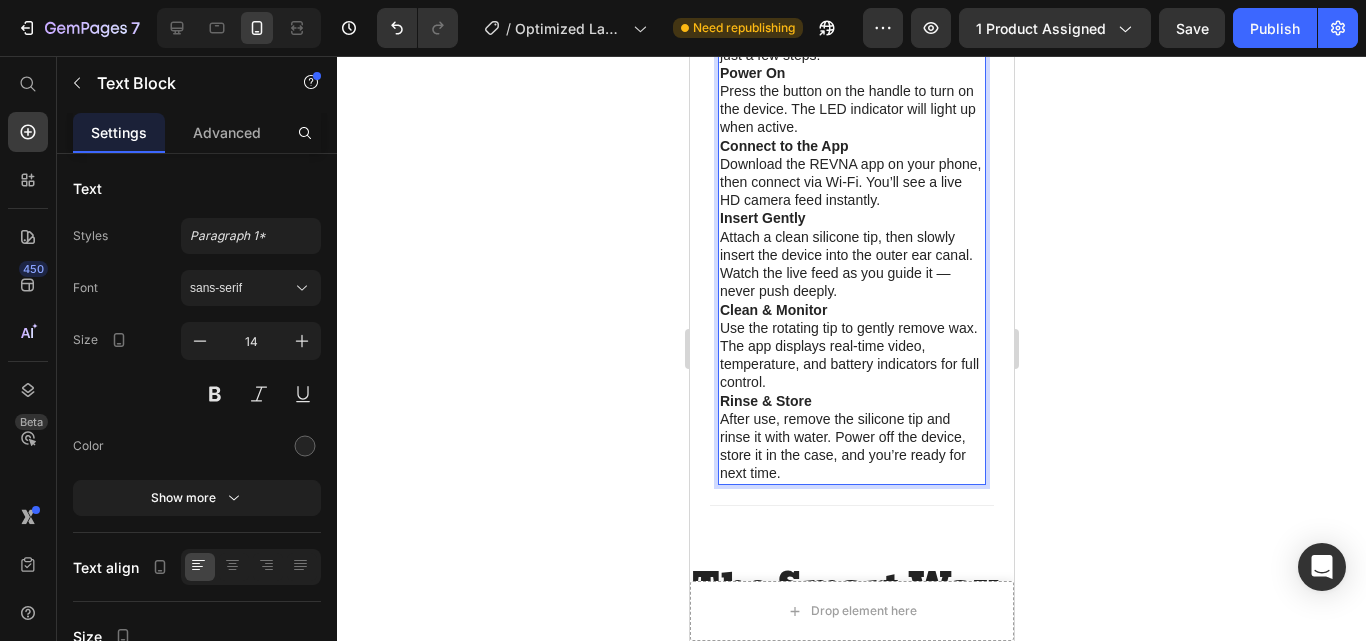scroll, scrollTop: 2167, scrollLeft: 0, axis: vertical 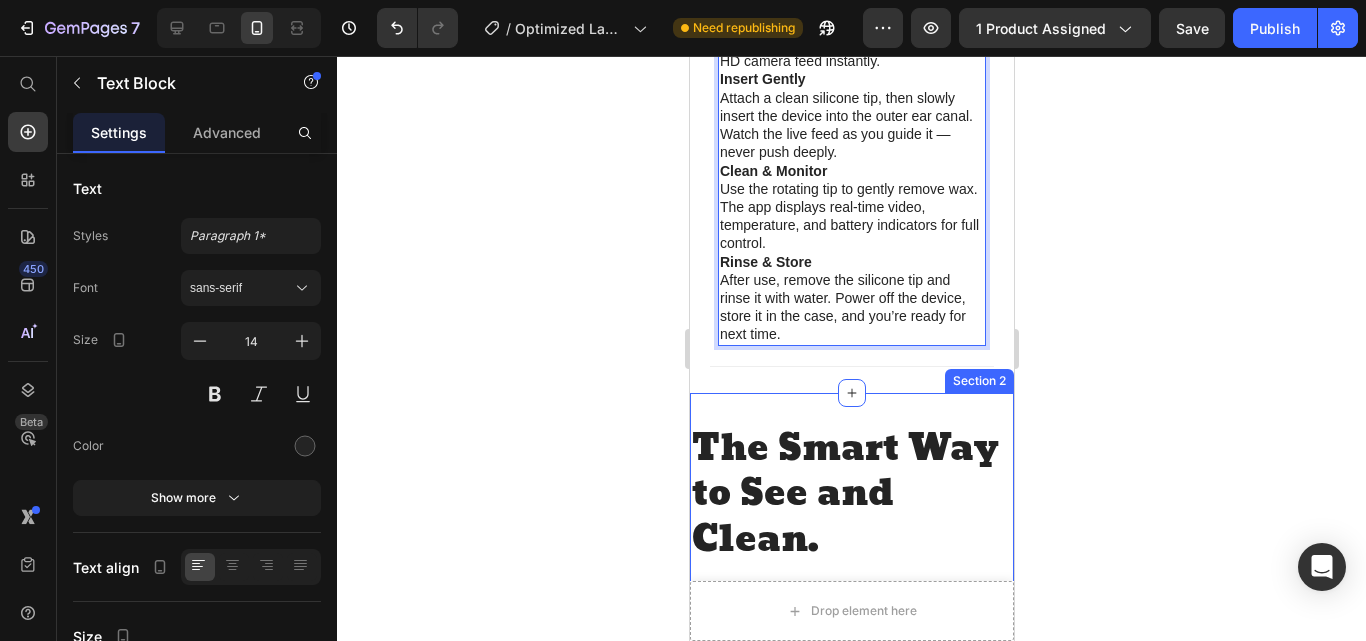 click on "The Smart Way to See and Clean. Heading Image Section 2" at bounding box center [851, 668] 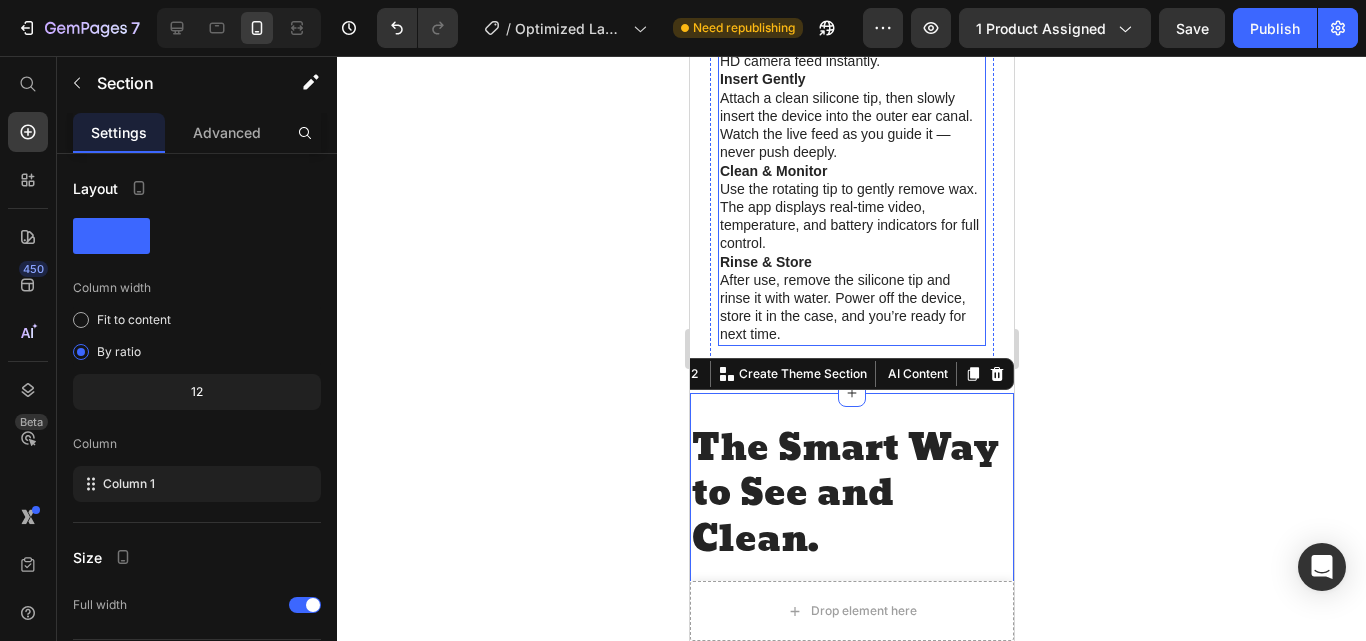 click on "Clean & Monitor Use the rotating tip to gently remove wax. The app displays real-time video, temperature, and battery indicators for full control." at bounding box center (851, 207) 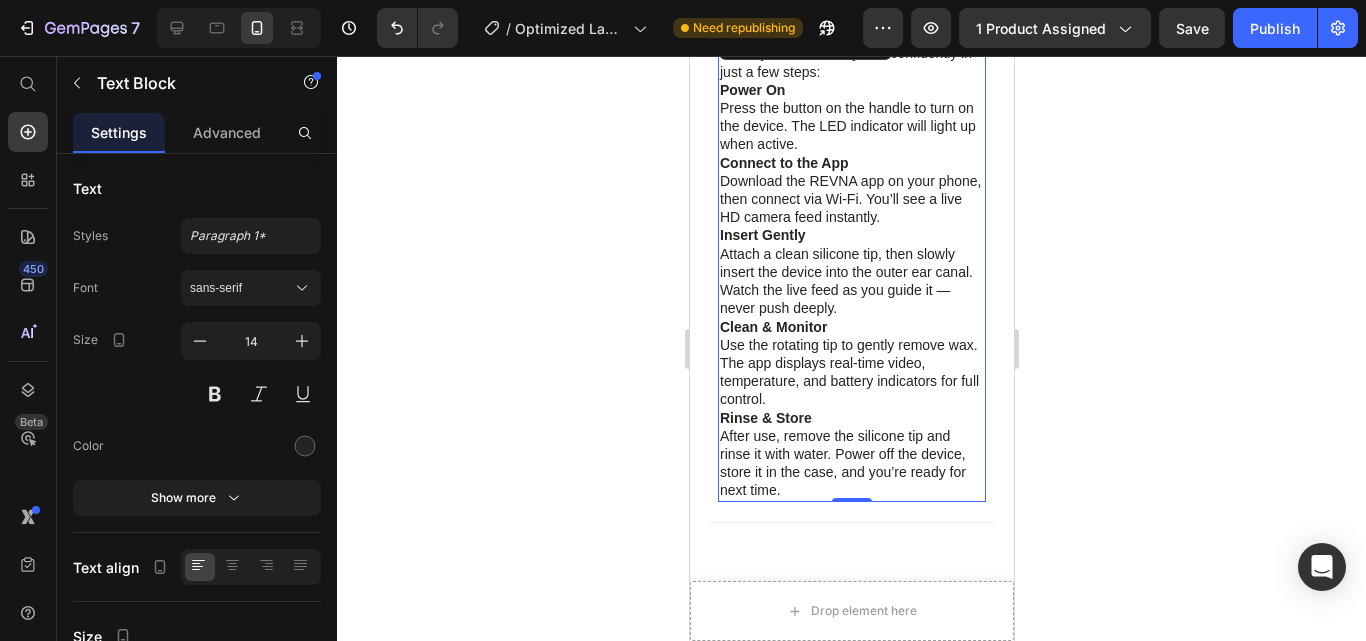 scroll, scrollTop: 1791, scrollLeft: 0, axis: vertical 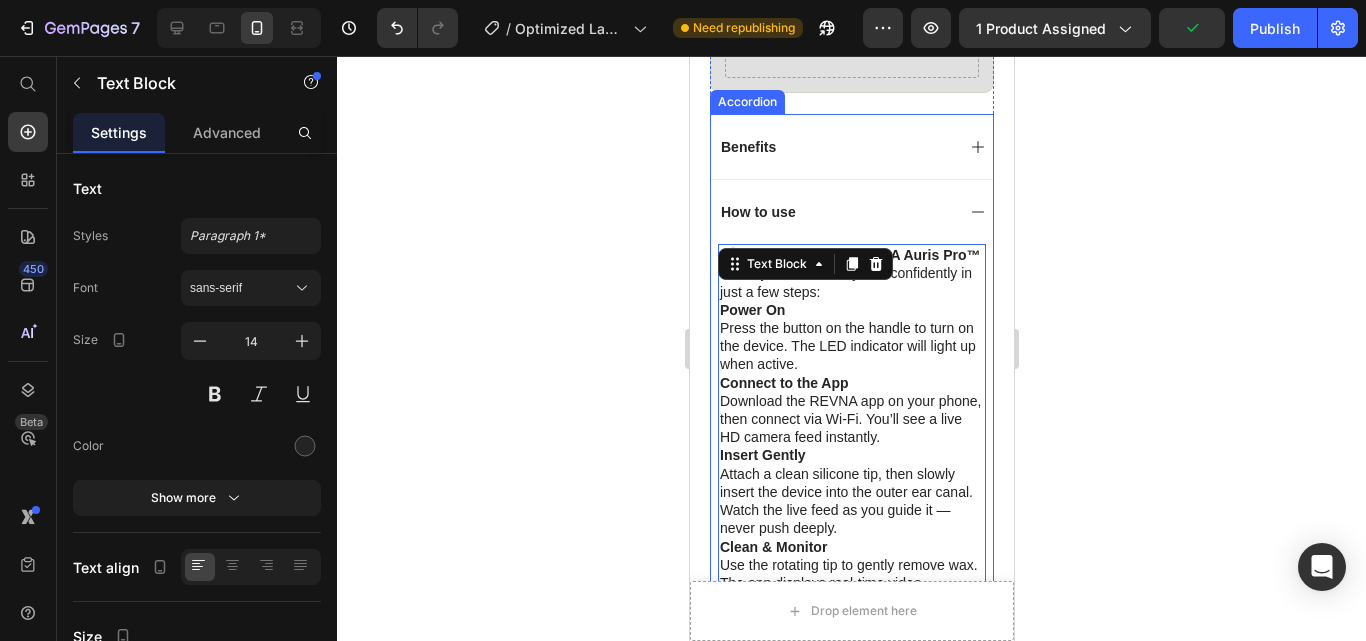 click 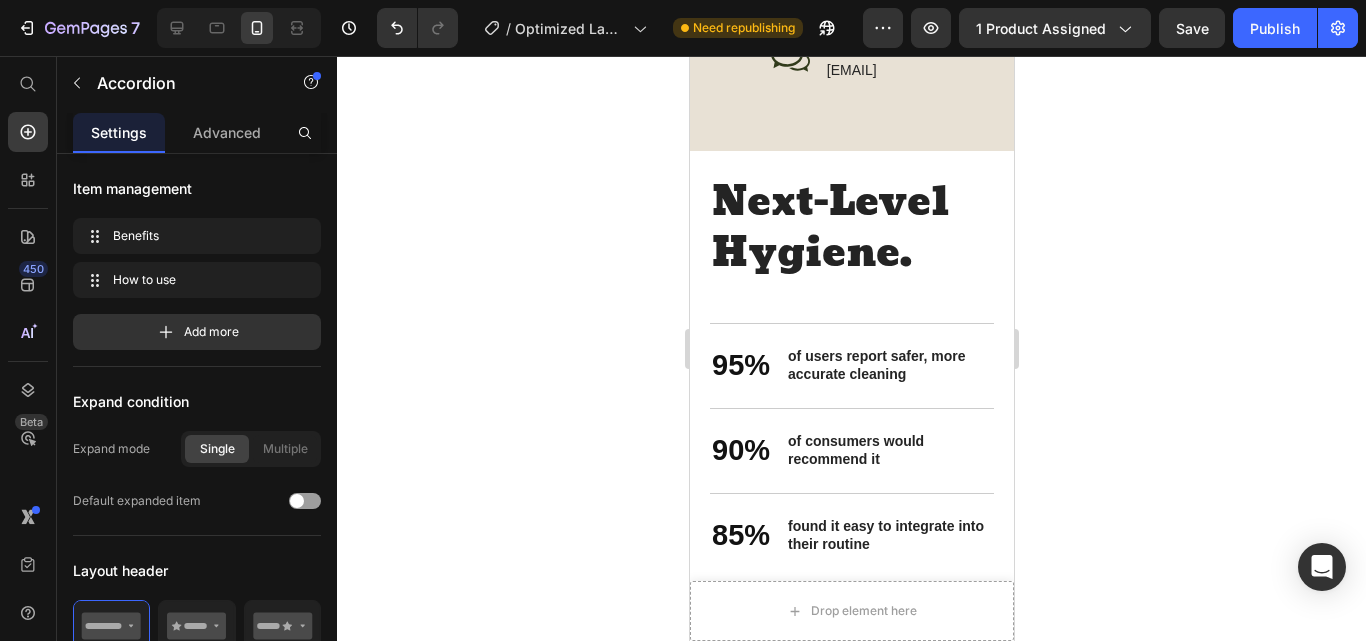 scroll, scrollTop: 3417, scrollLeft: 0, axis: vertical 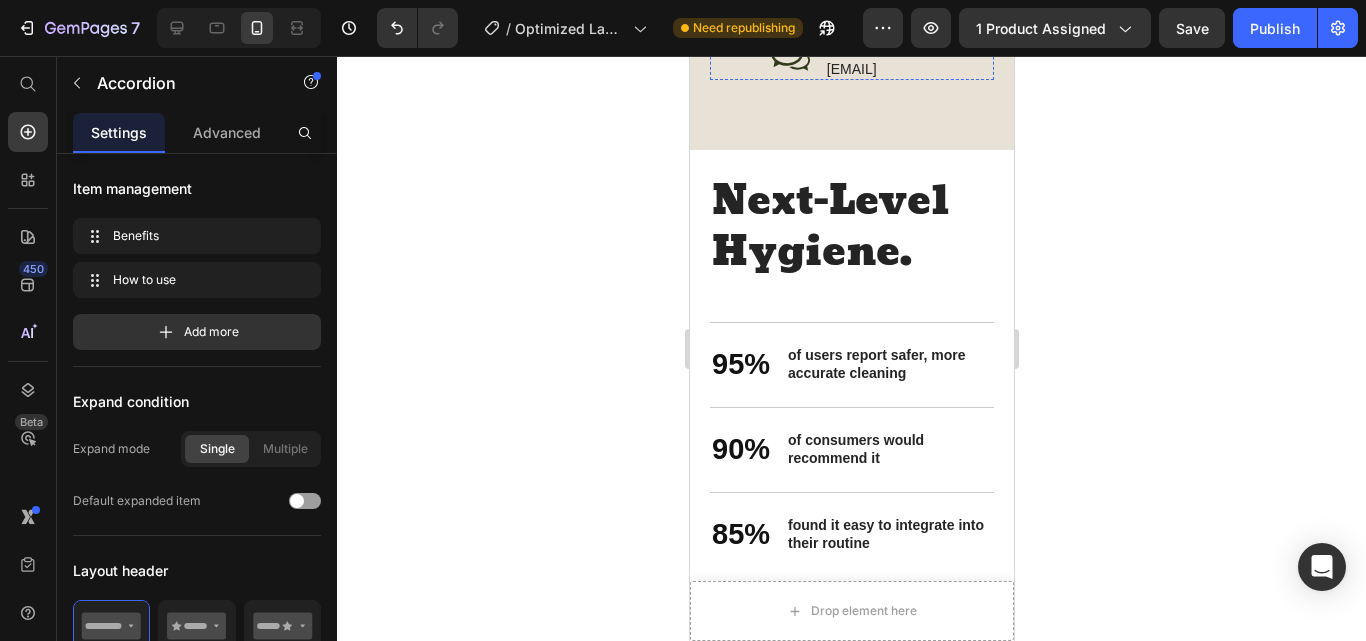 click on "buy it now" at bounding box center [851, -4] 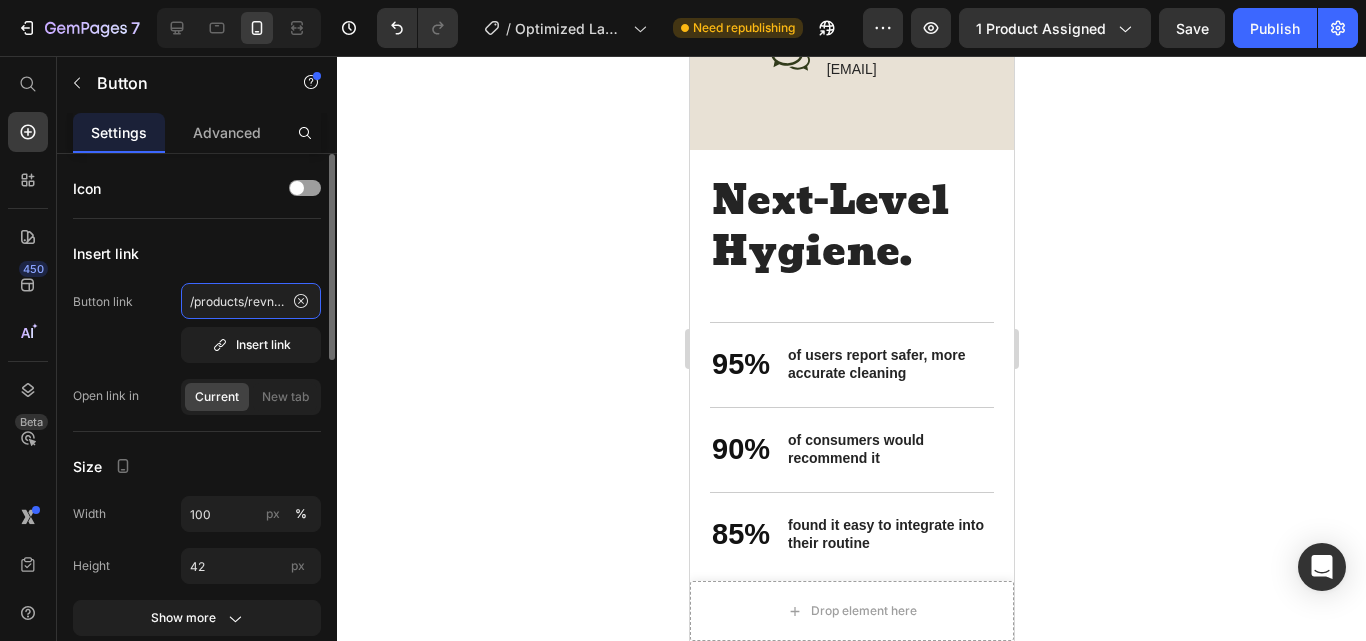 click on "/products/revna-aurispro%E2%84%A2" 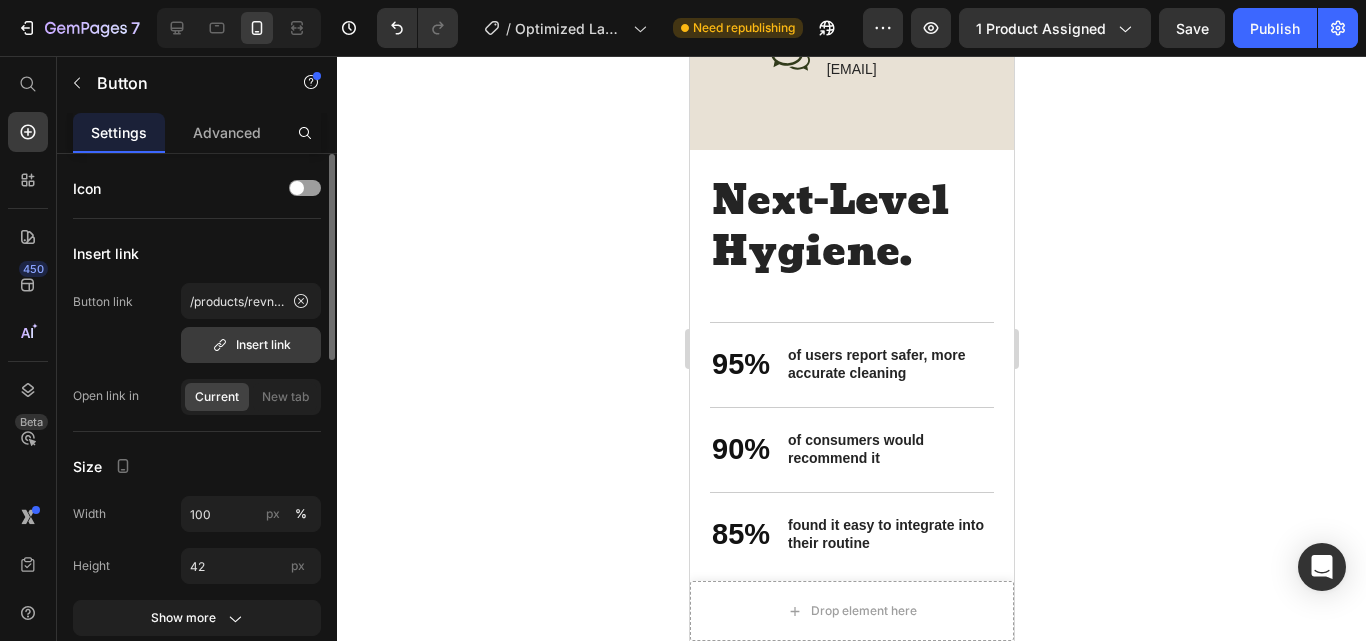 click on "Insert link" at bounding box center (251, 345) 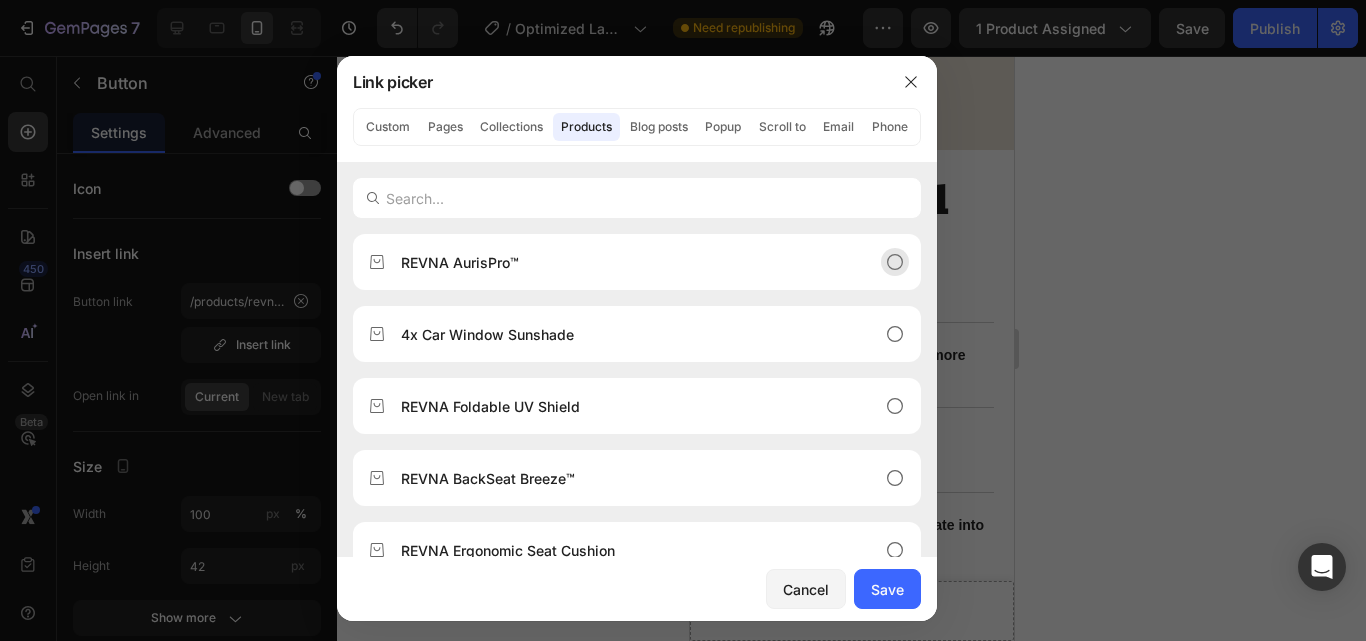 click 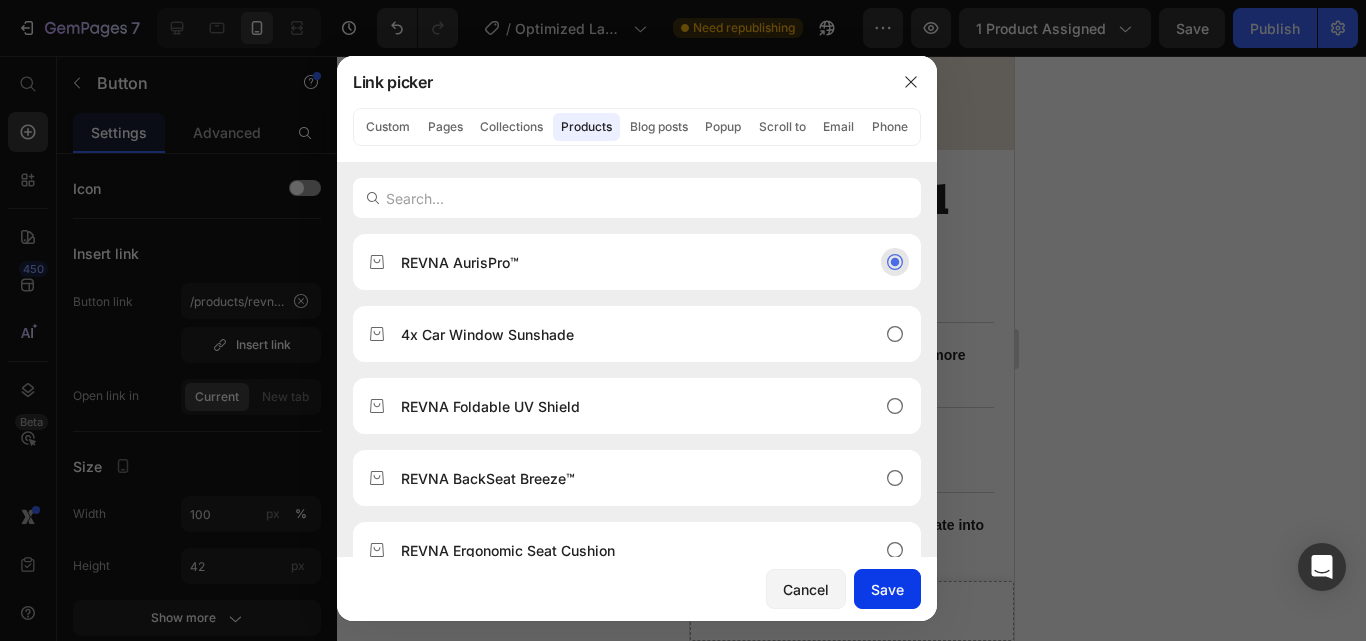 click on "Save" at bounding box center [887, 589] 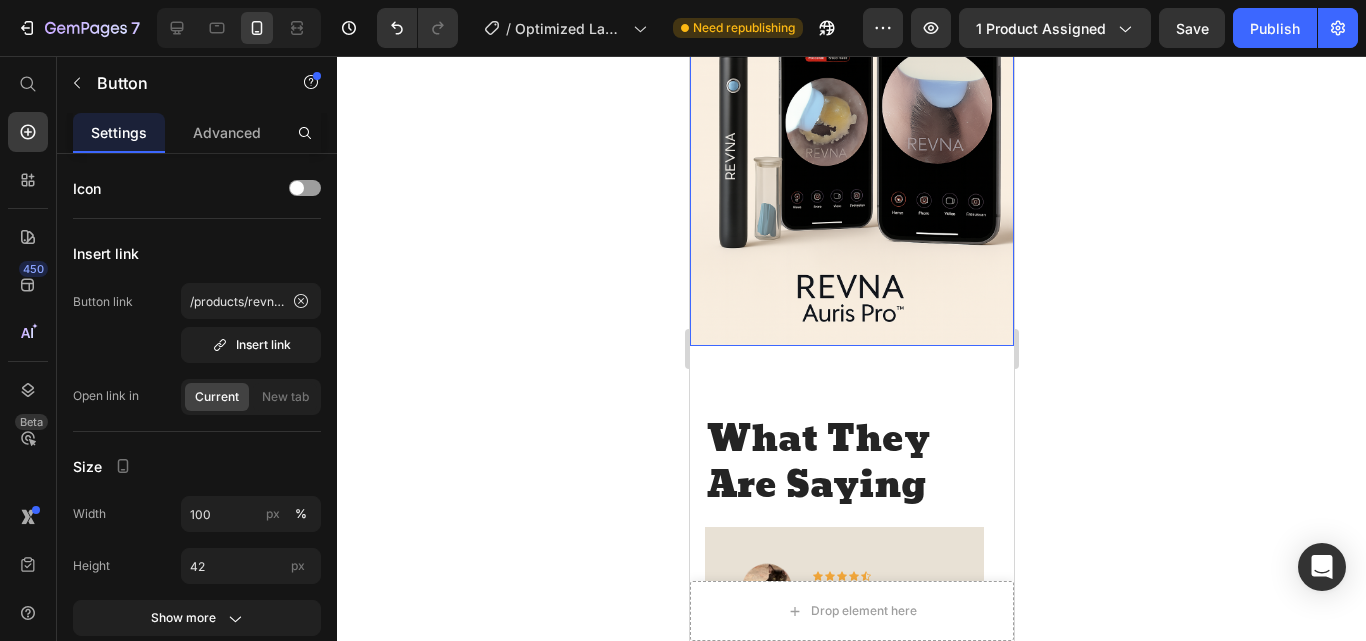 scroll, scrollTop: 4577, scrollLeft: 0, axis: vertical 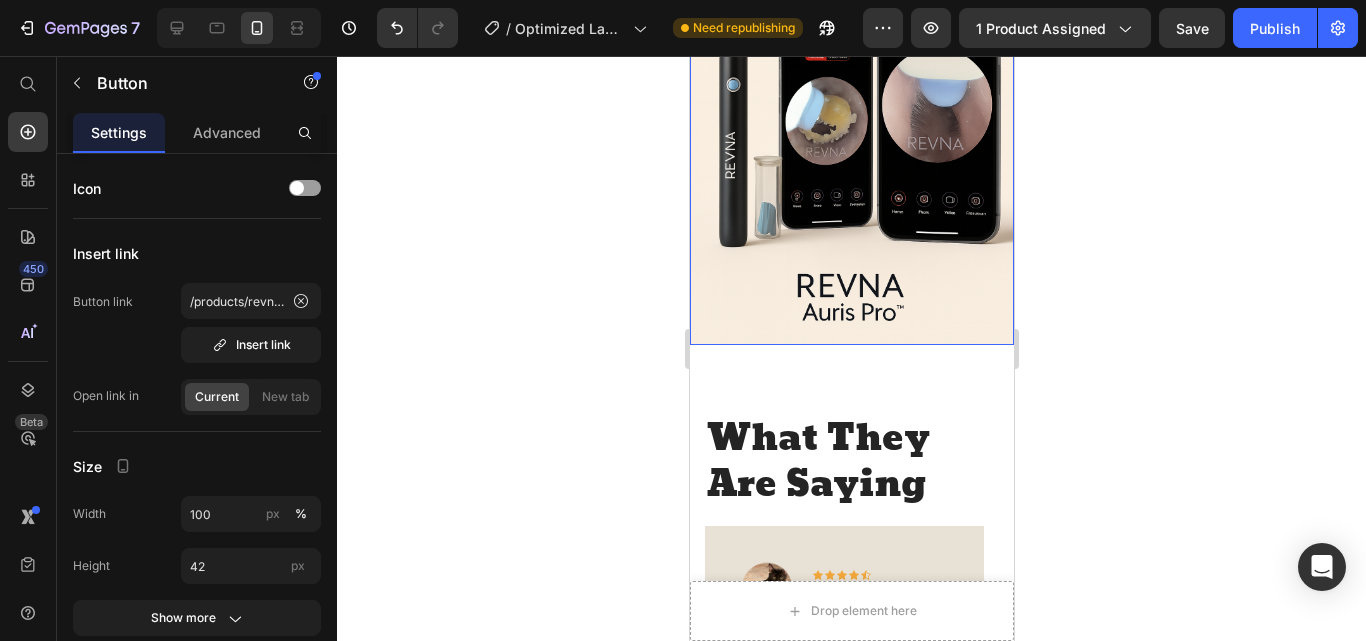 click at bounding box center [851, 102] 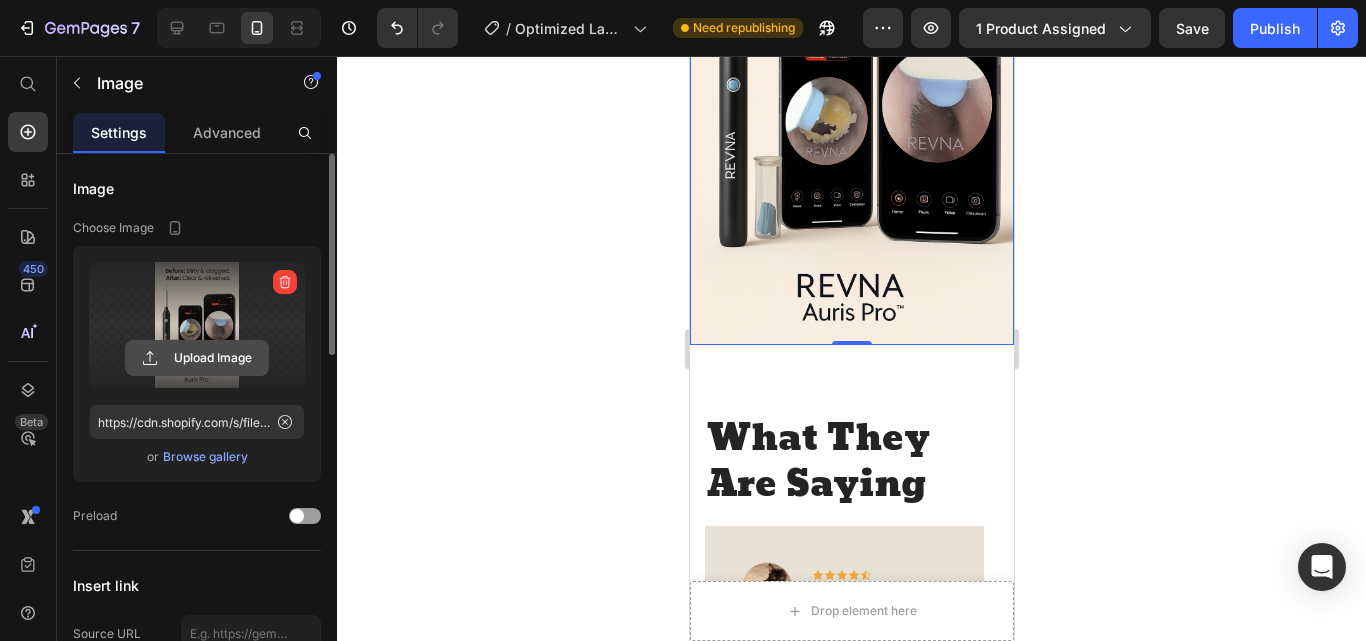 click 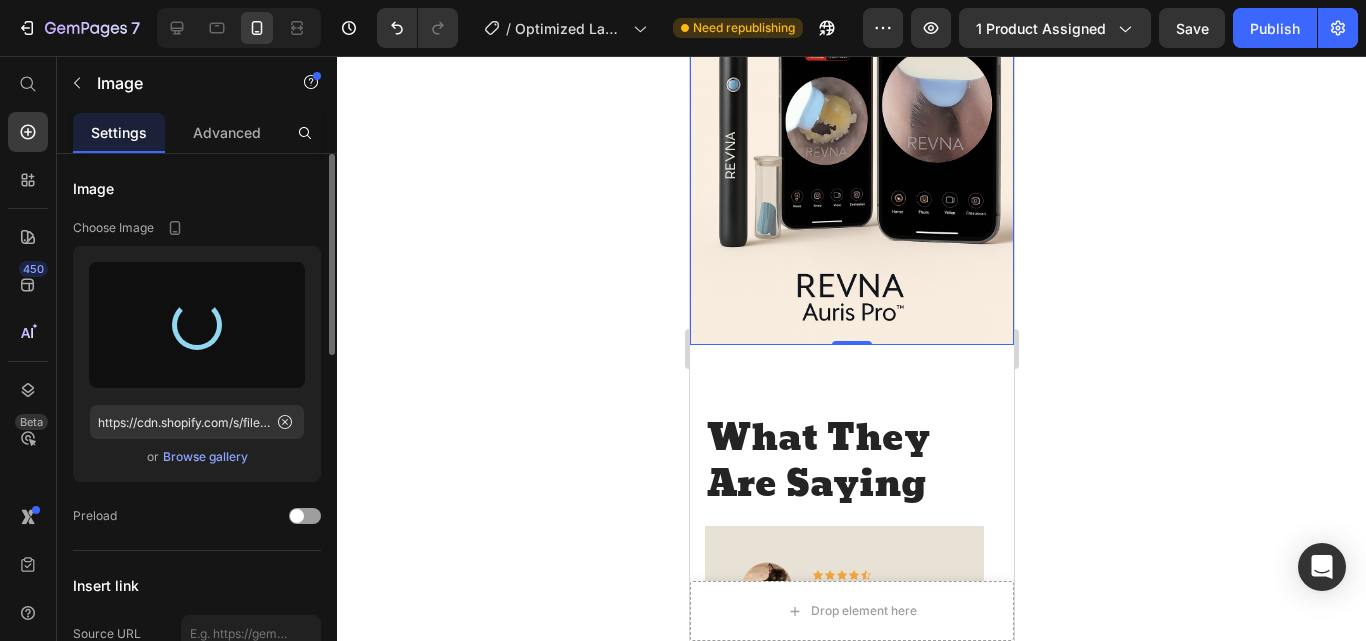 type on "https://cdn.shopify.com/s/files/1/0967/8648/1416/files/gempages_570048094473814855-9d0b6ec4-7ddb-45b5-9d35-099e1a3c6588.png" 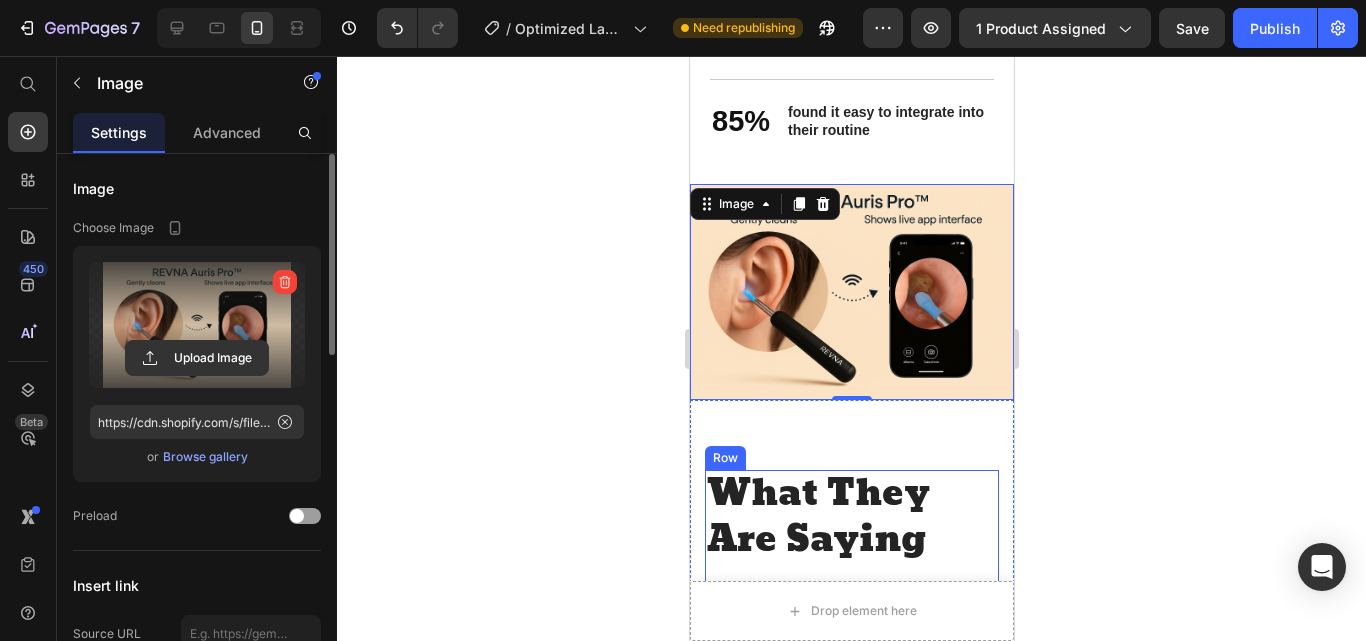 scroll, scrollTop: 4255, scrollLeft: 0, axis: vertical 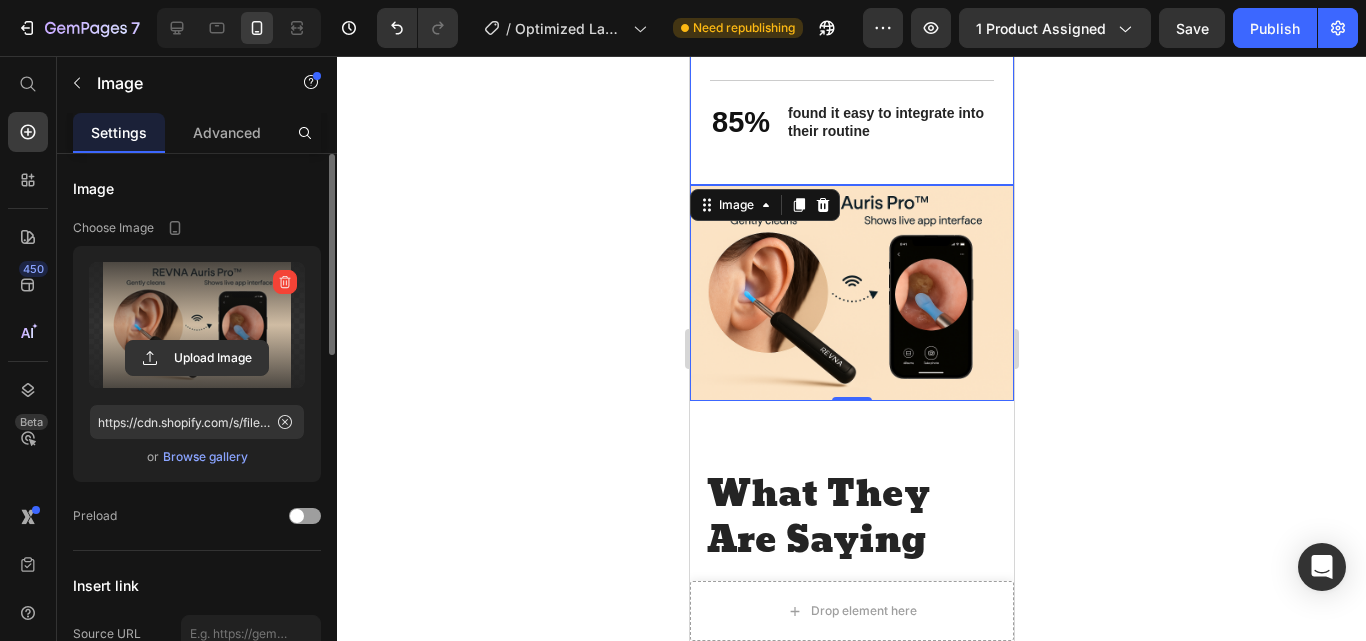 click on "Quick & Easy Heading 95% Text Block of users report safer, more accurate cleaning Text Block Row 90% Text Block of consumers would recommend it Text Block Row 85% Text Block found it easy to integrate into their routine Text Block Row Row" at bounding box center (851, 26) 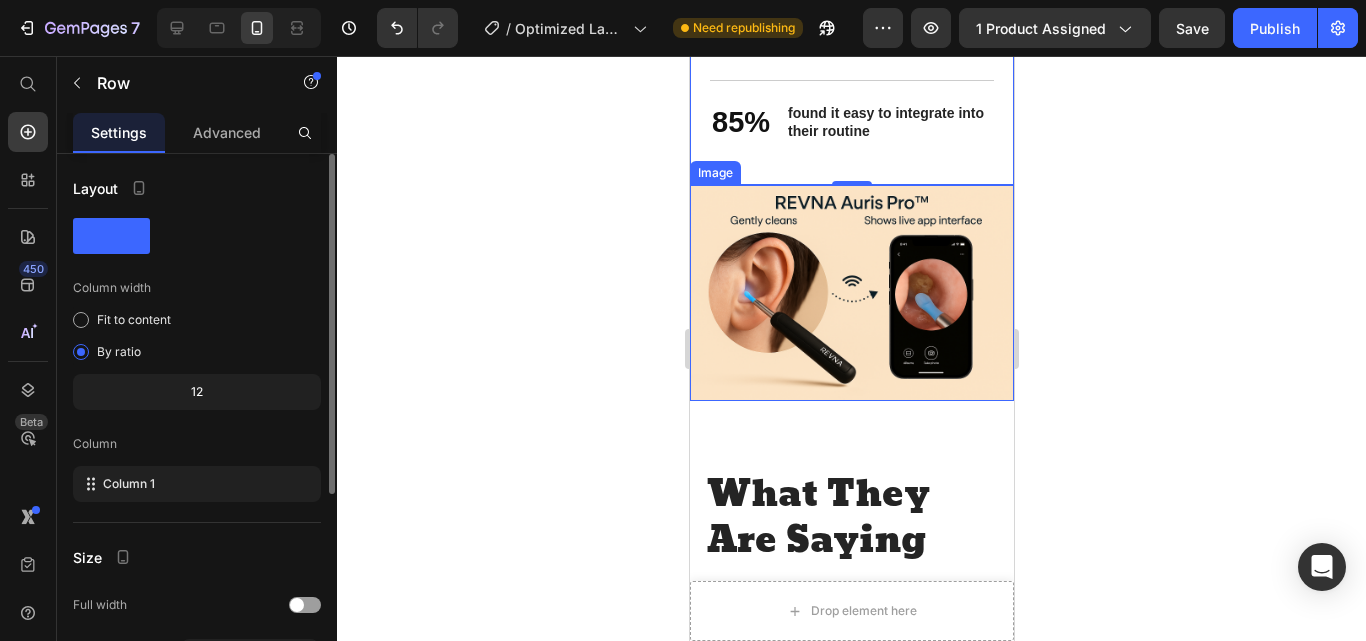 click at bounding box center [851, 293] 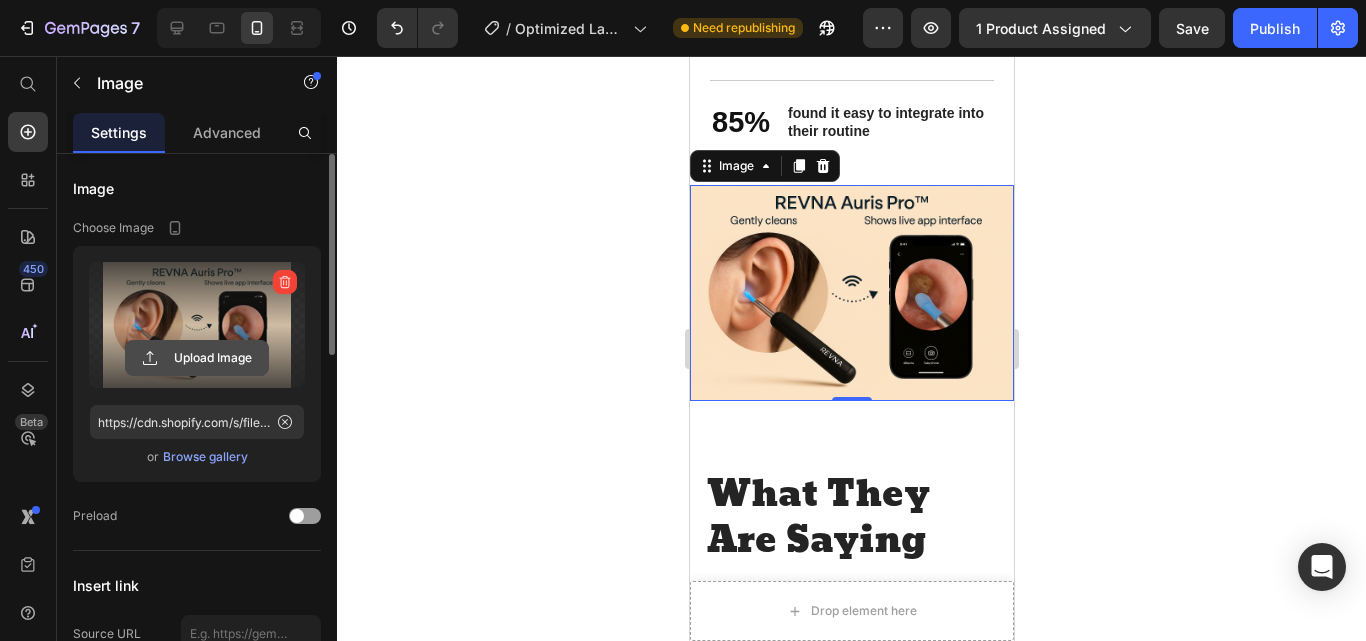 click 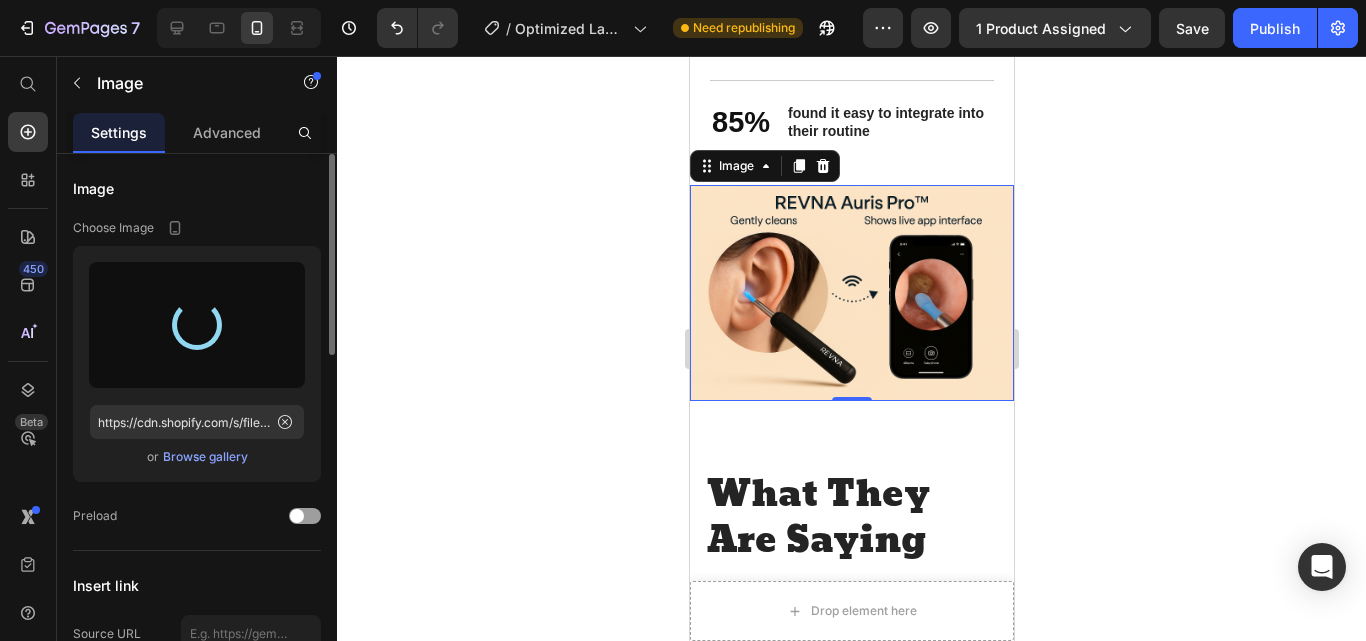 type on "https://cdn.shopify.com/s/files/1/0967/8648/1416/files/gempages_570048094473814855-24026e56-e034-41fe-a874-8940051bbda0.png" 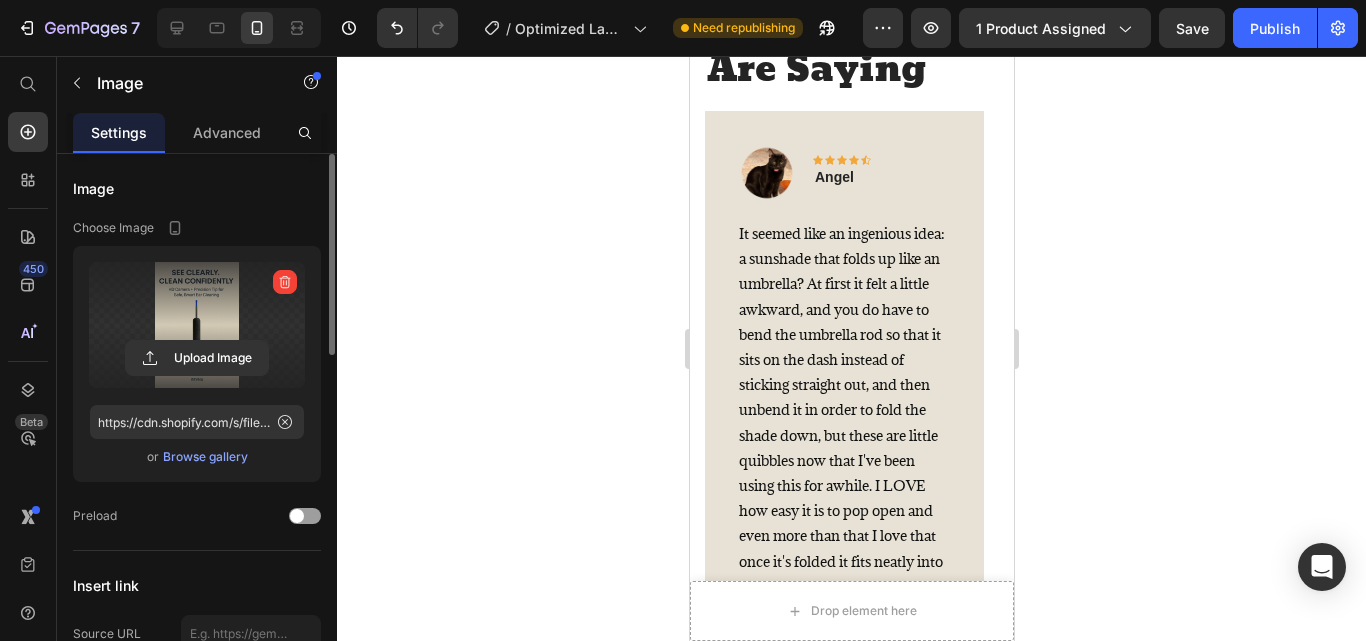 scroll, scrollTop: 4991, scrollLeft: 0, axis: vertical 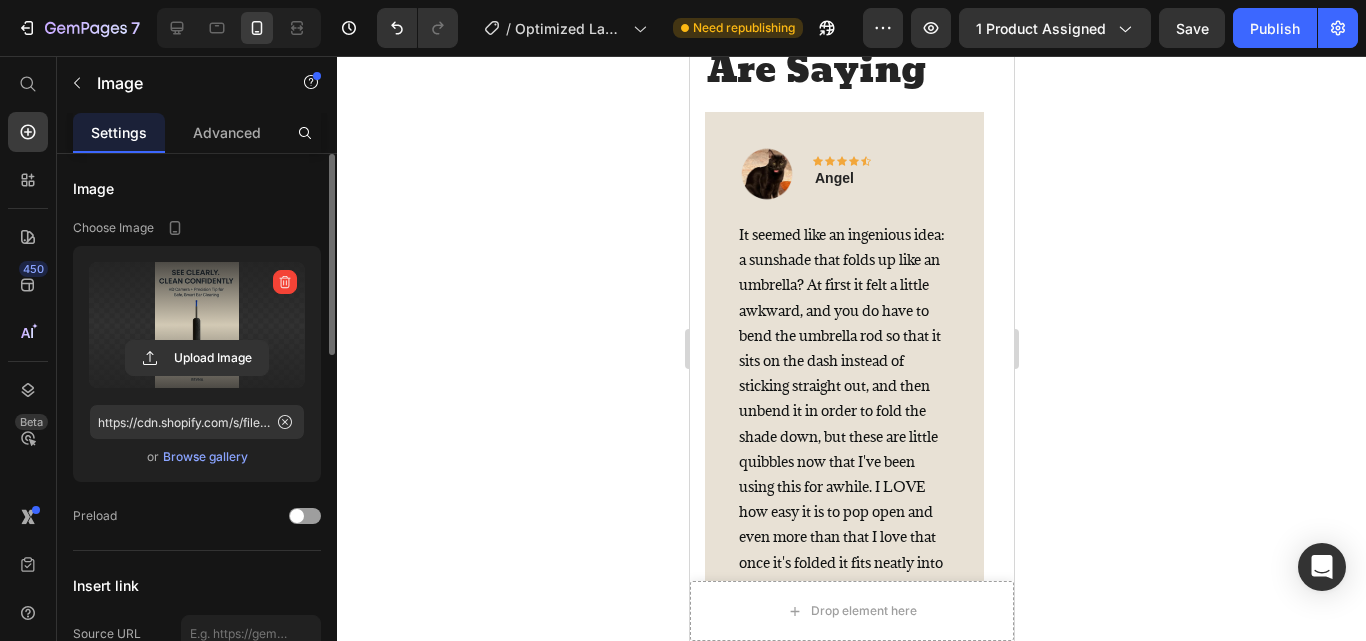 click on "It seemed like an ingenious idea: a sunshade that folds up like an umbrella? At first it felt a little awkward, and you do have to bend the umbrella rod so that it sits on the dash instead of sticking straight out, and then unbend it in order to fold the shade down, but these are little quibbles now that I've been using this for awhile. I LOVE how easy it is to pop open and even more than that I love that once it's folded it fits neatly into the cup holder at the base of the car door, so it's out of the way and you don't need to stick it between the seats or at anyone's feet. The shade is large and completely covers the front windshield of my Kia Niro compact SUV. This is a GREAT invention and highly recommend." at bounding box center (841, 524) 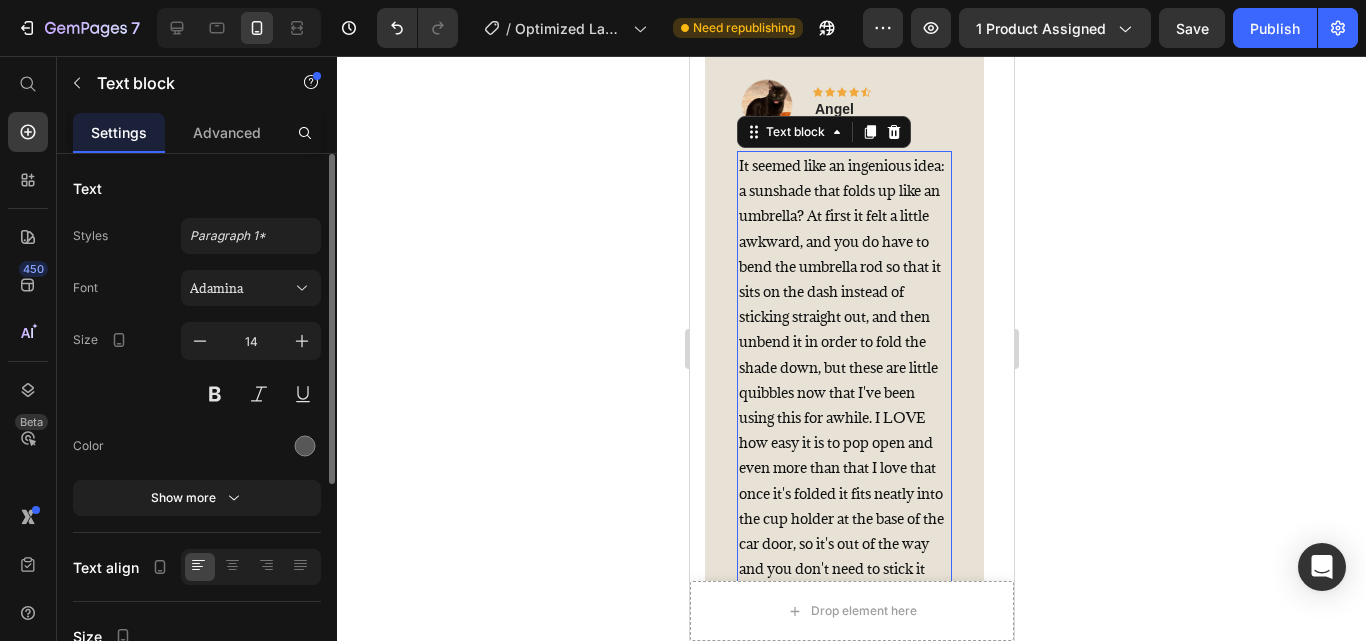 scroll, scrollTop: 5223, scrollLeft: 0, axis: vertical 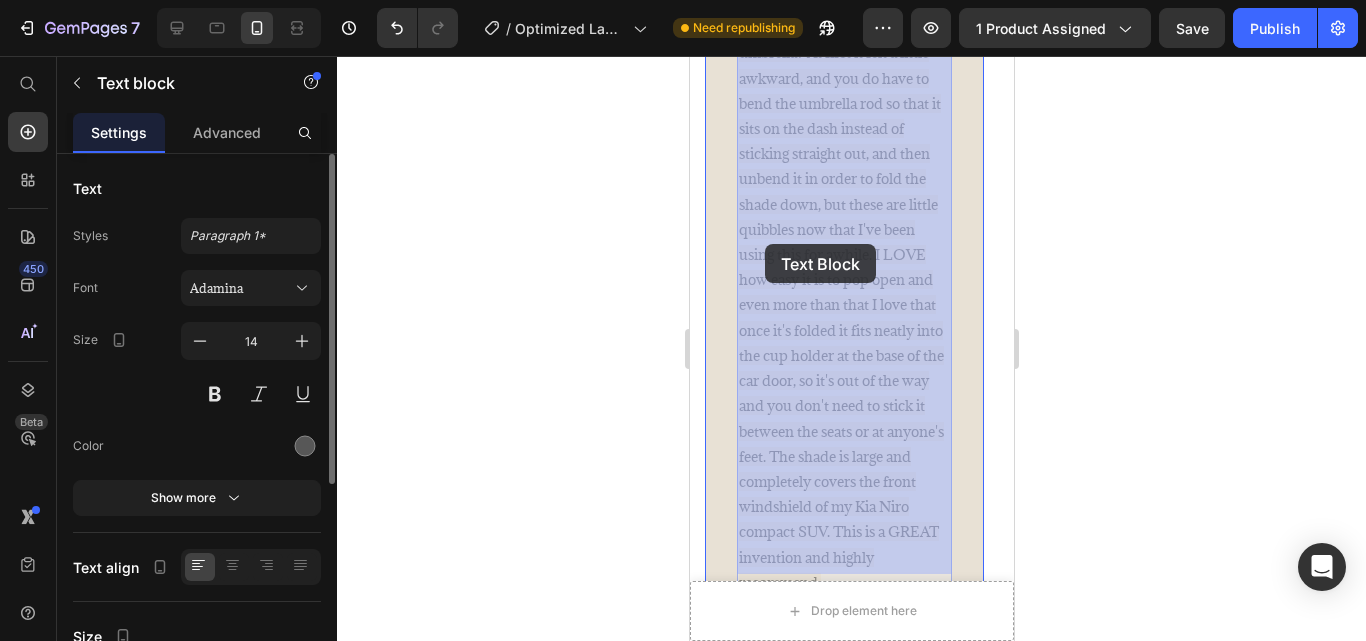 drag, startPoint x: 832, startPoint y: 559, endPoint x: 764, endPoint y: 244, distance: 322.2561 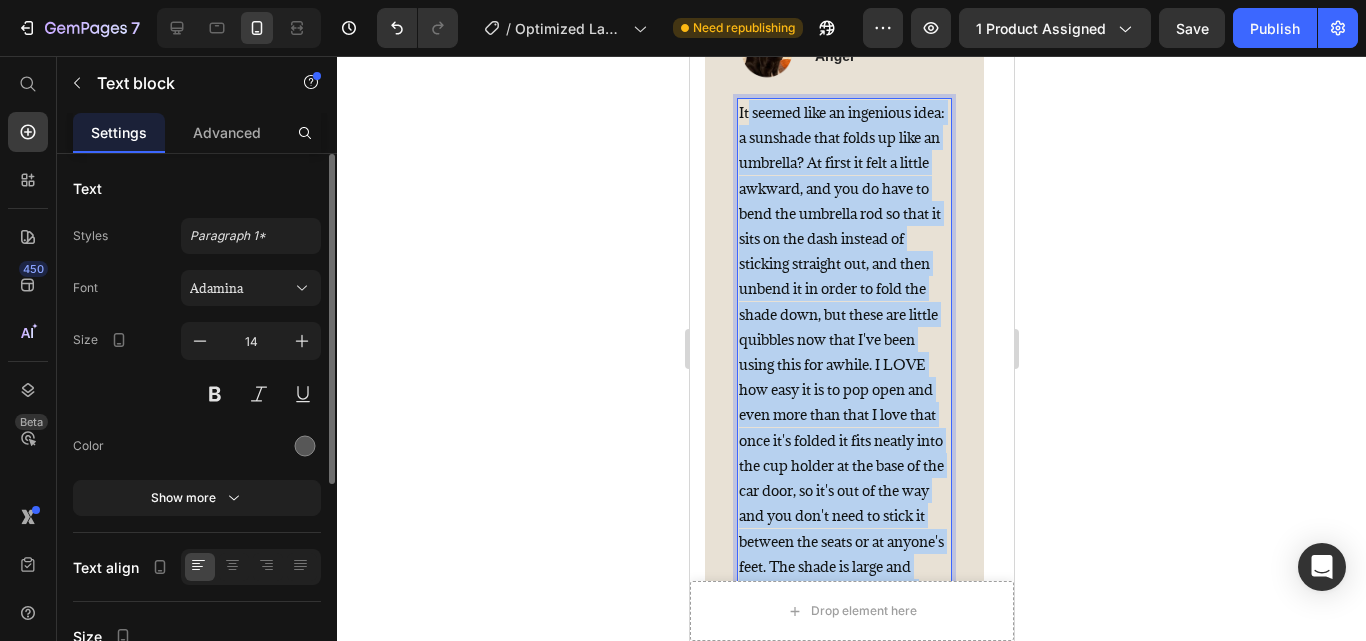 scroll, scrollTop: 5020, scrollLeft: 0, axis: vertical 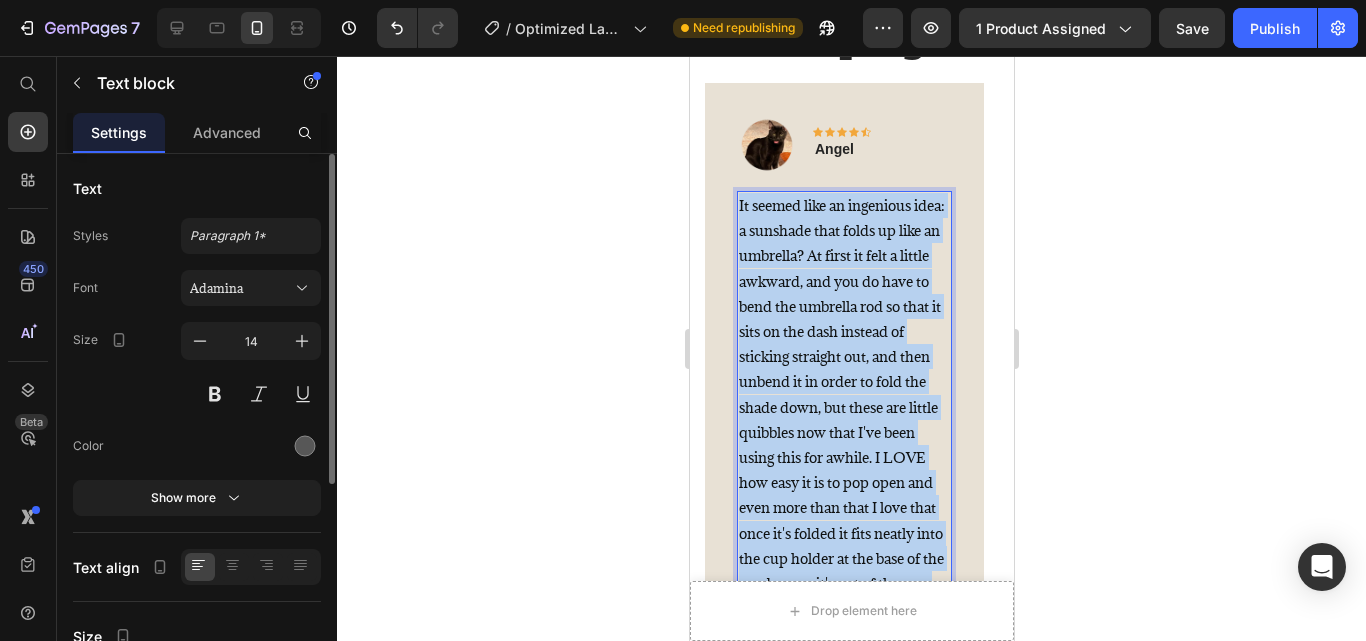drag, startPoint x: 828, startPoint y: 559, endPoint x: 735, endPoint y: 183, distance: 387.3306 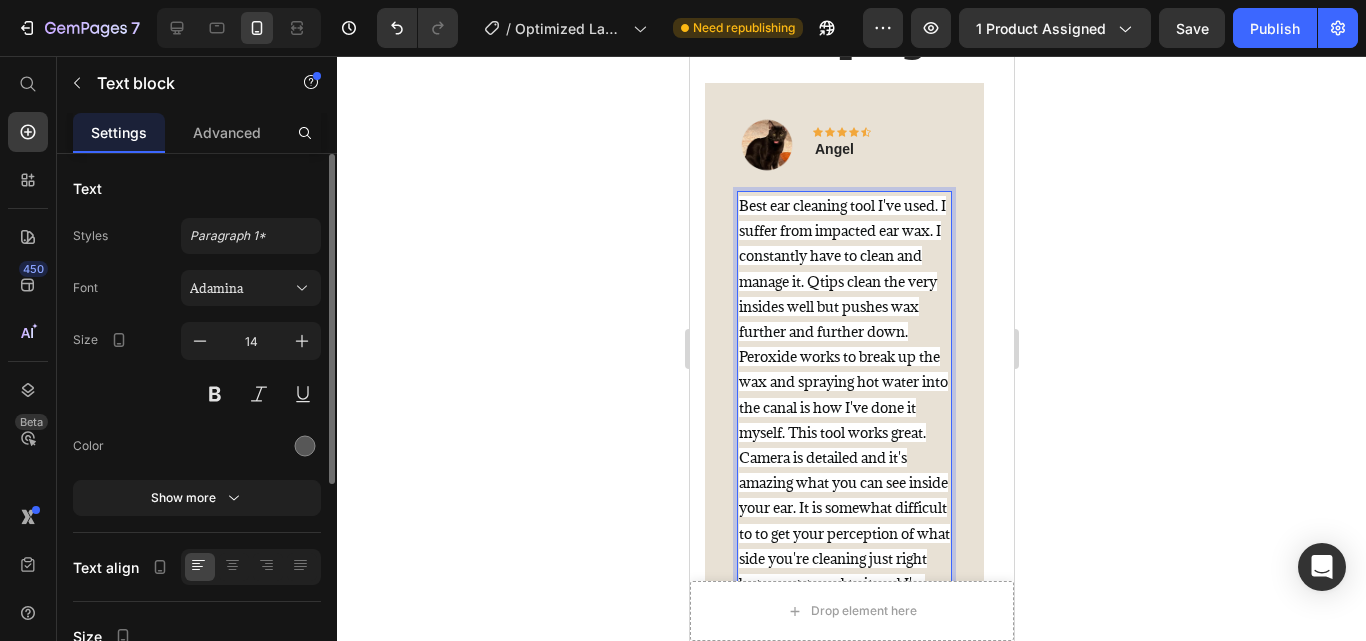 scroll, scrollTop: 5196, scrollLeft: 0, axis: vertical 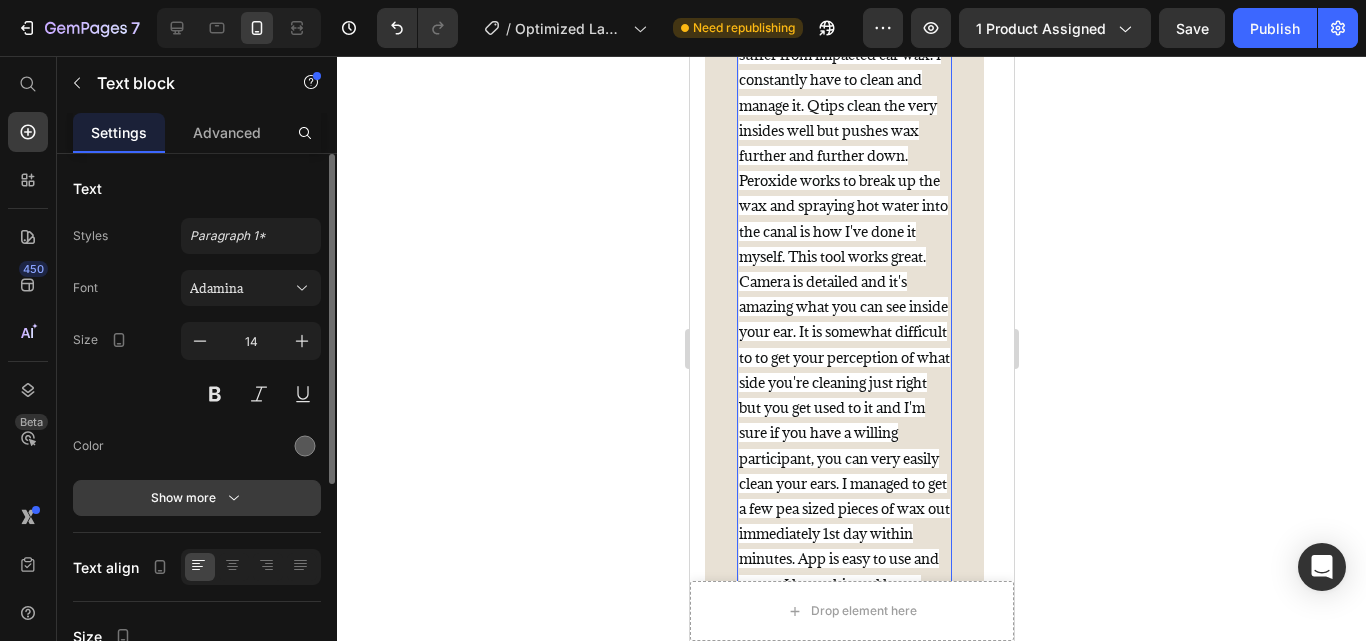 click 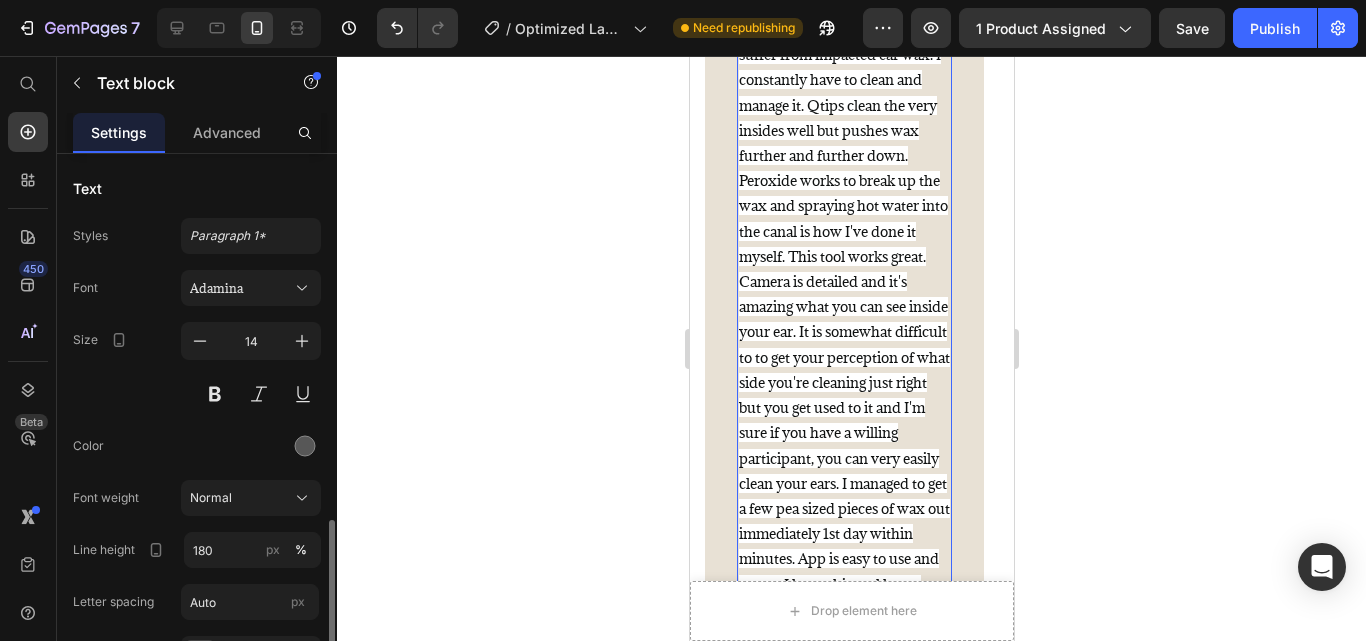 scroll, scrollTop: 277, scrollLeft: 0, axis: vertical 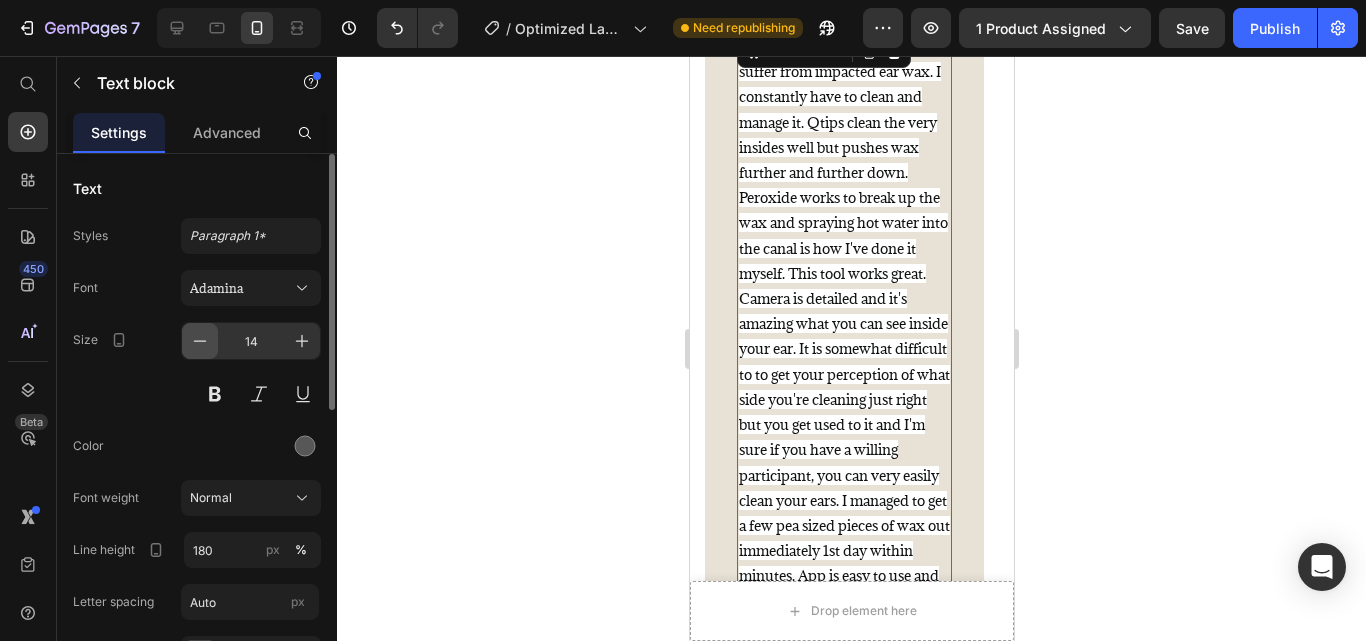 click 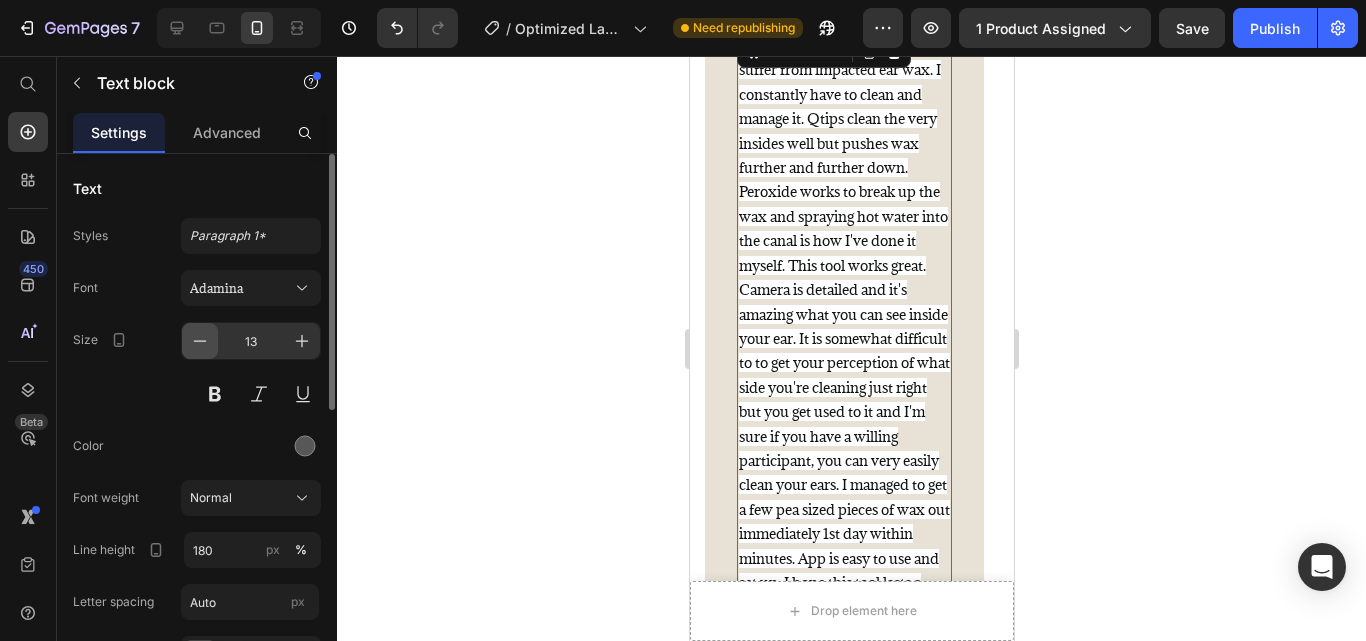scroll, scrollTop: 5178, scrollLeft: 0, axis: vertical 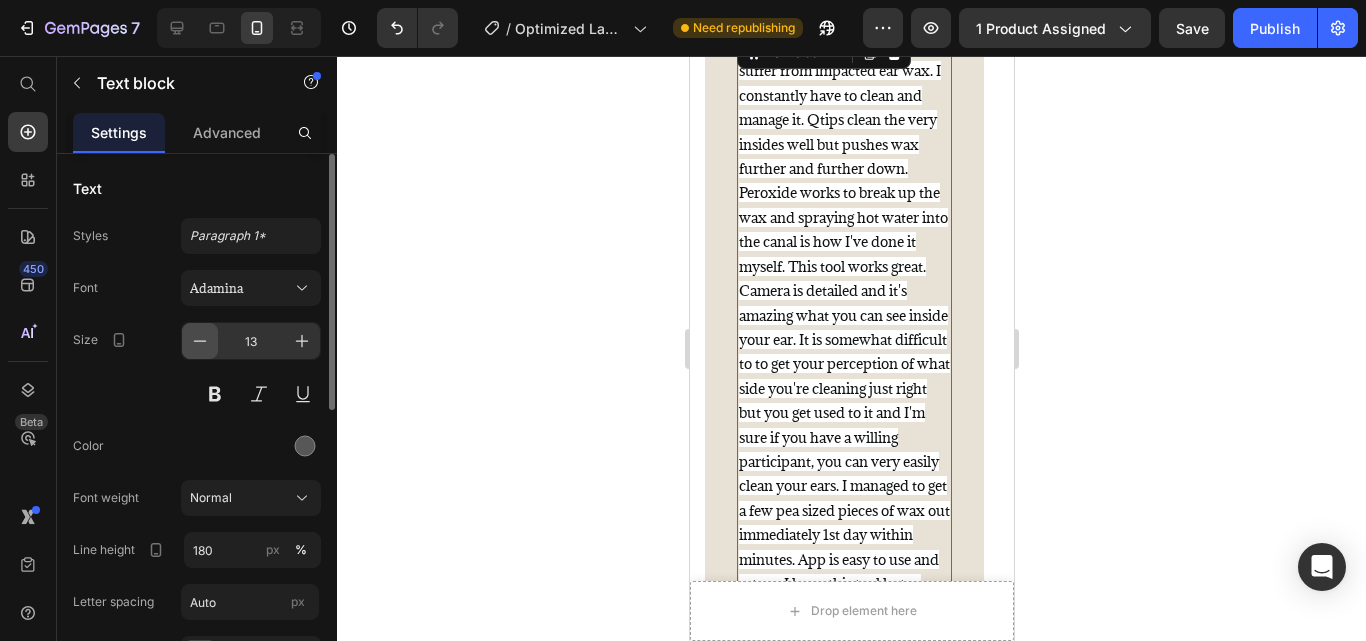 click 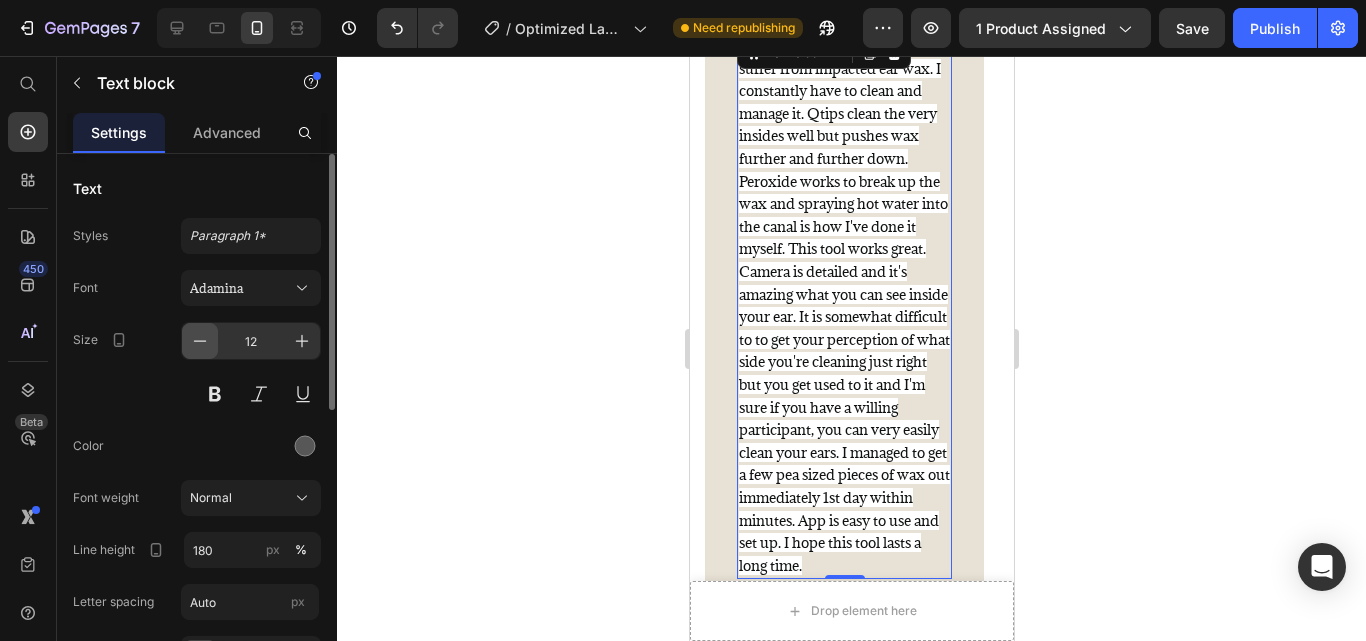 scroll, scrollTop: 5177, scrollLeft: 0, axis: vertical 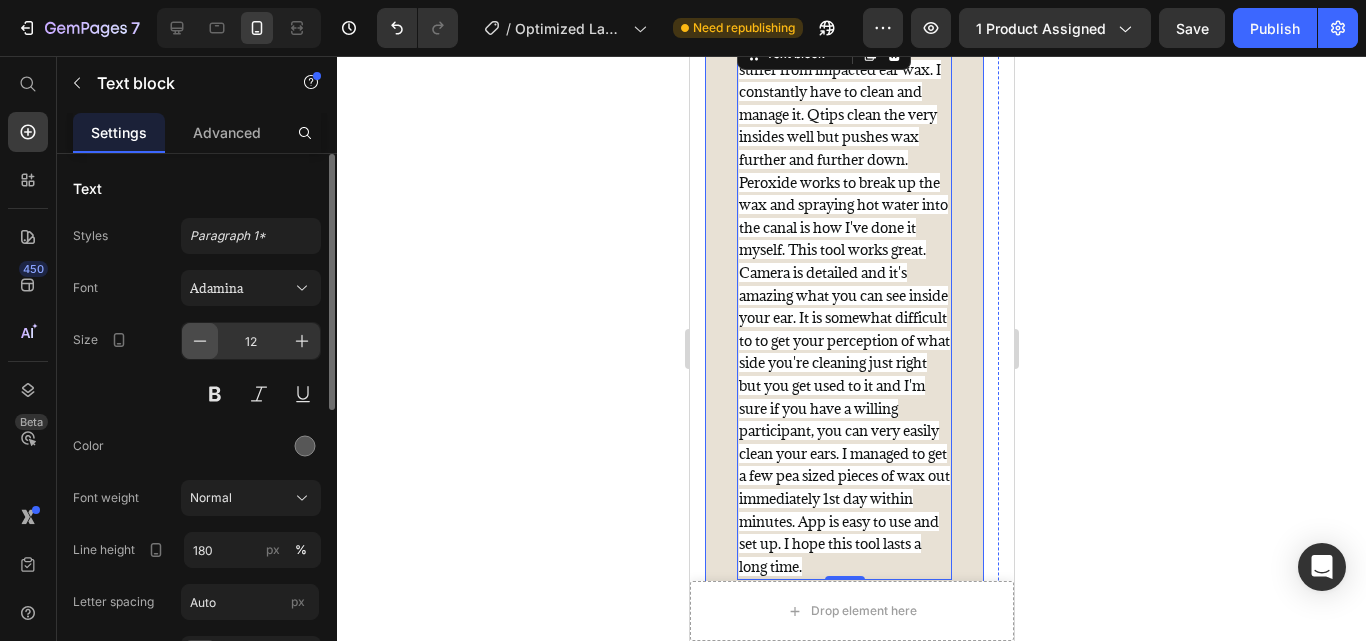 click 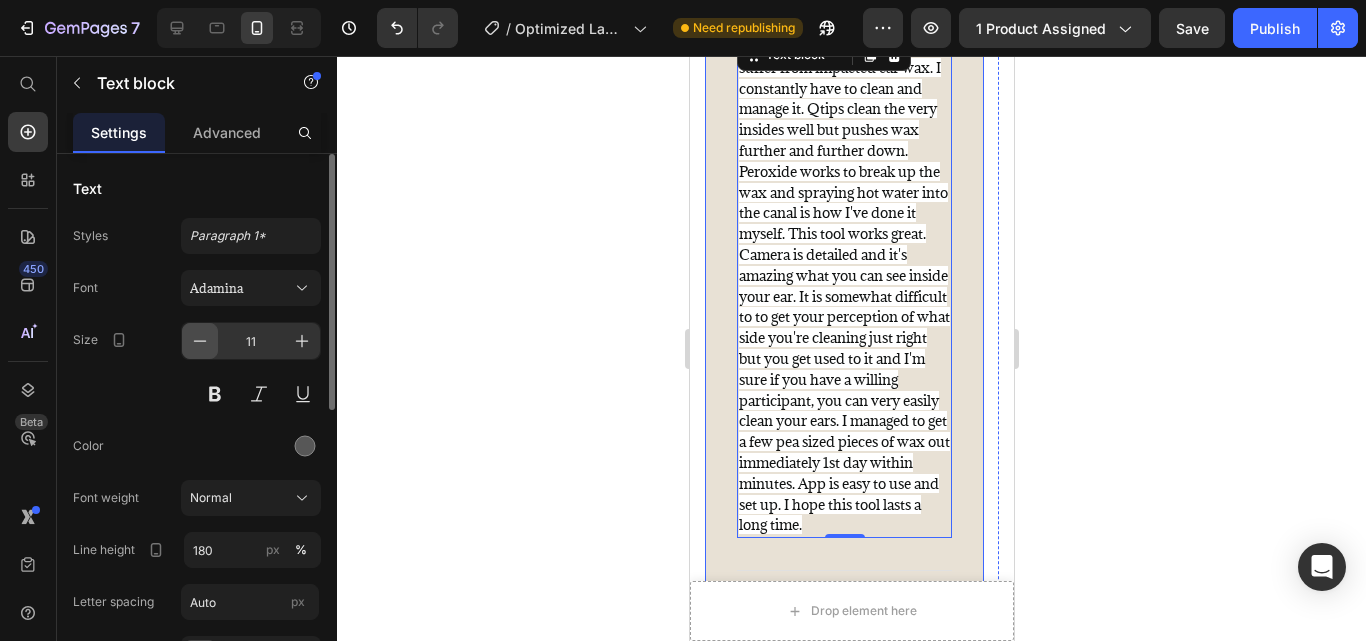 click 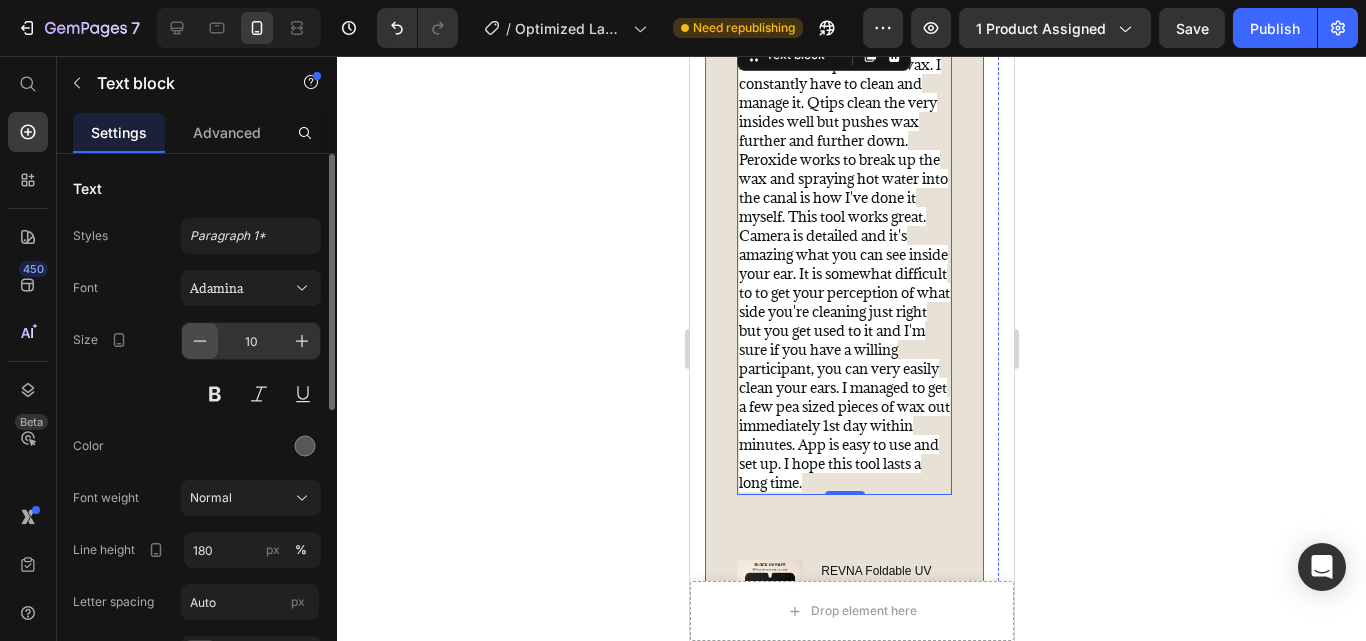 scroll, scrollTop: 5175, scrollLeft: 0, axis: vertical 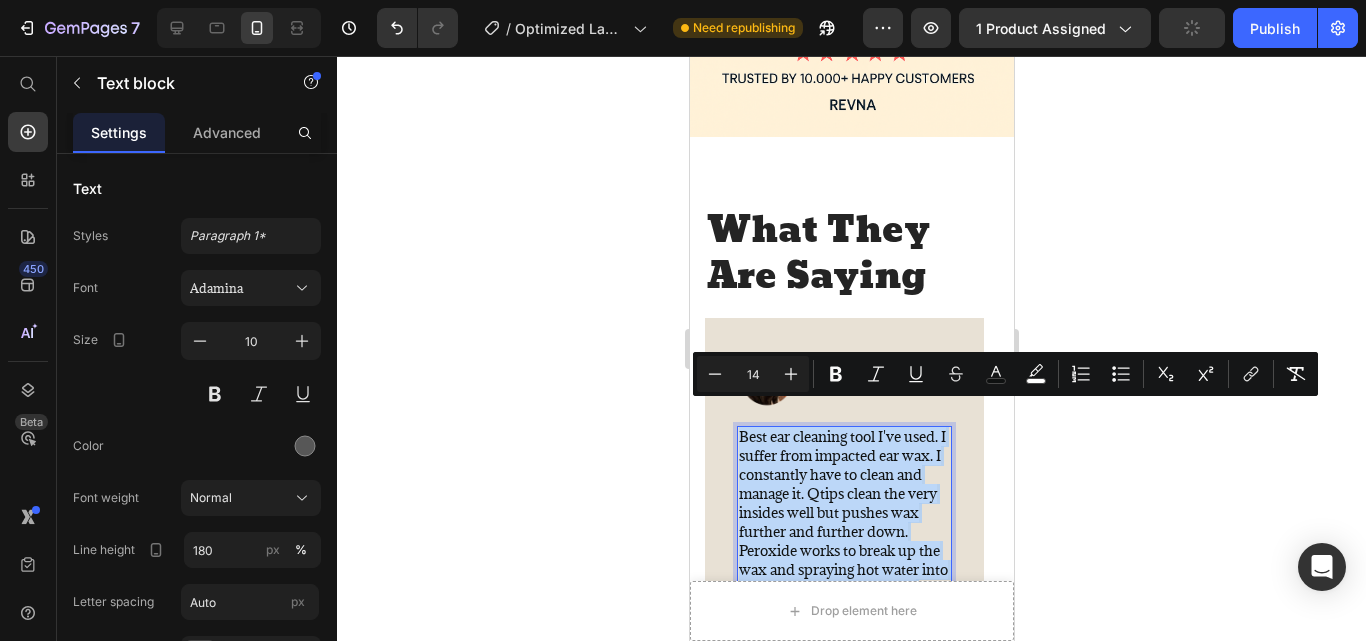 drag, startPoint x: 812, startPoint y: 481, endPoint x: 735, endPoint y: 413, distance: 102.7278 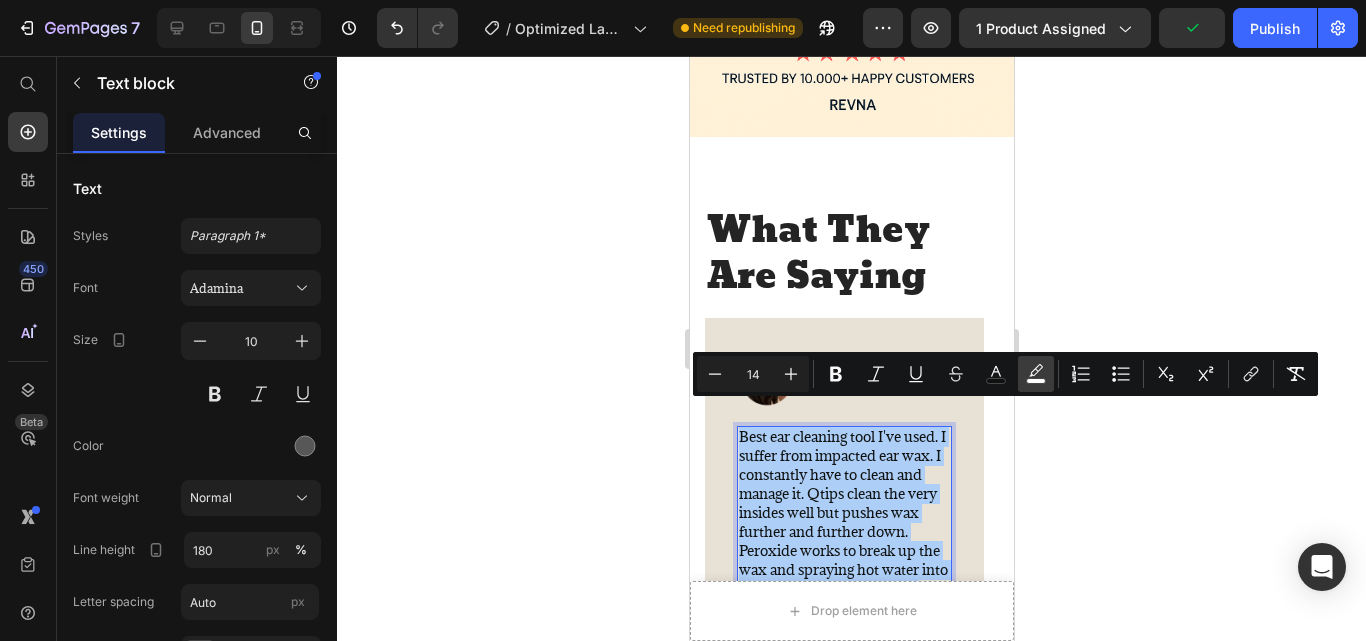 click on "color" at bounding box center (1036, 374) 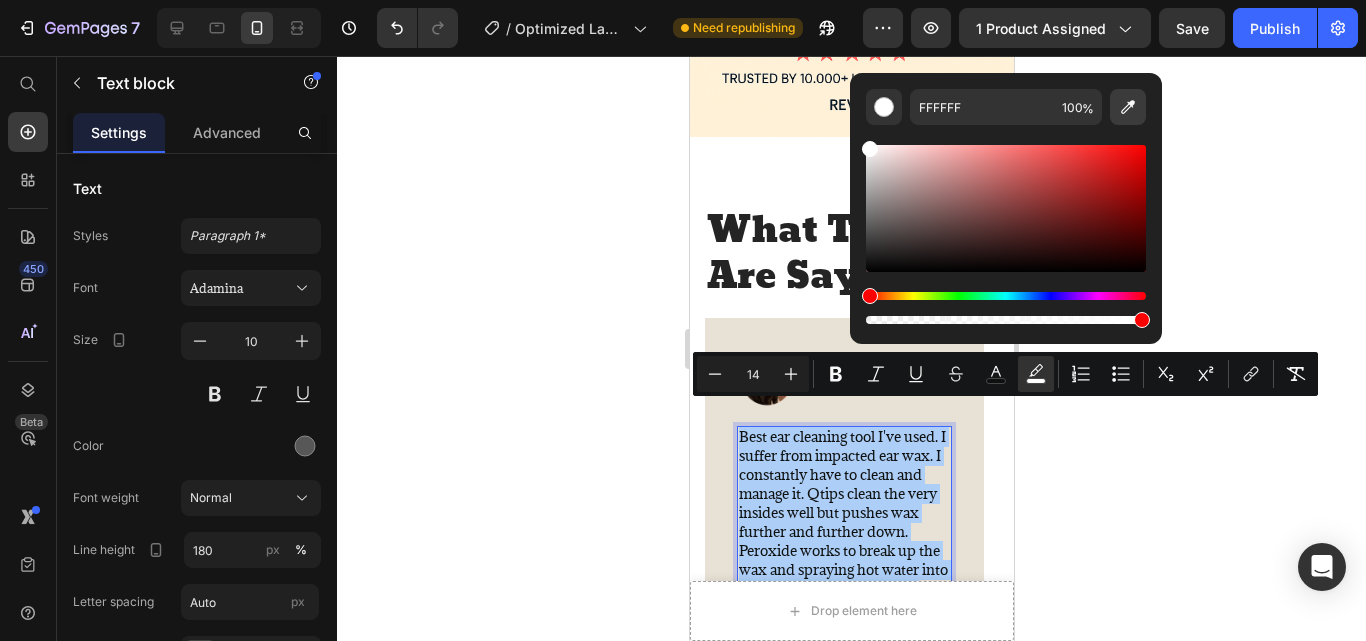 click 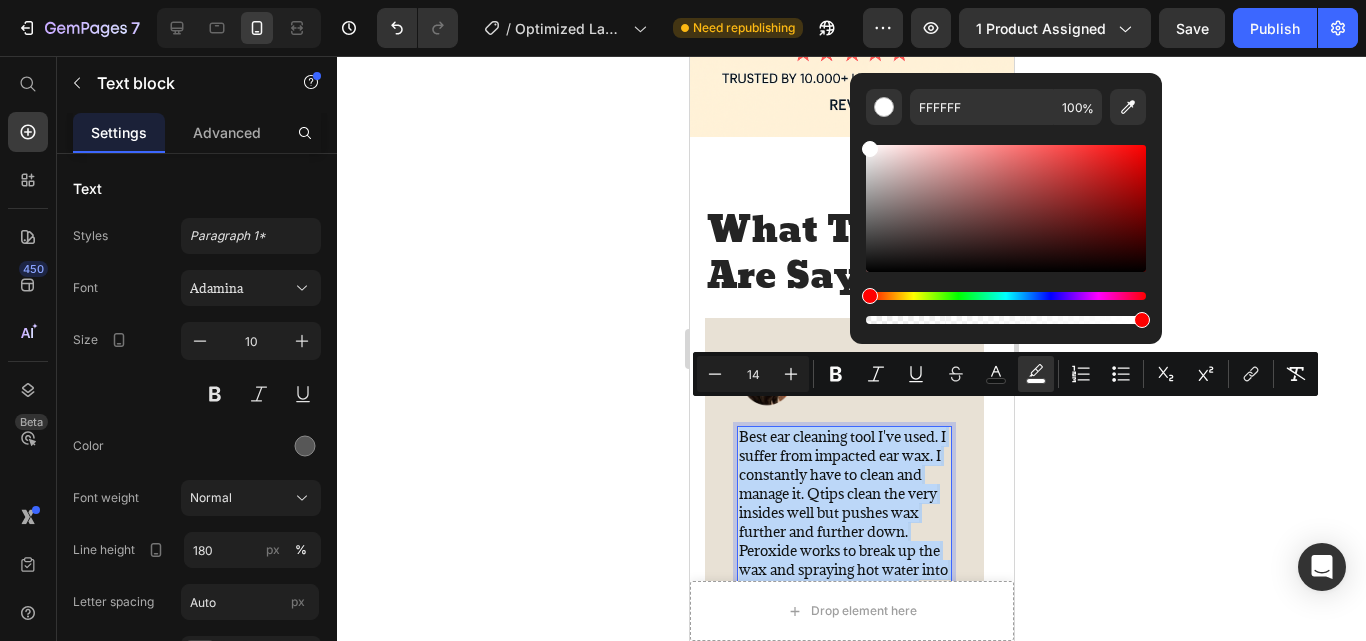 type on "E8E1D5" 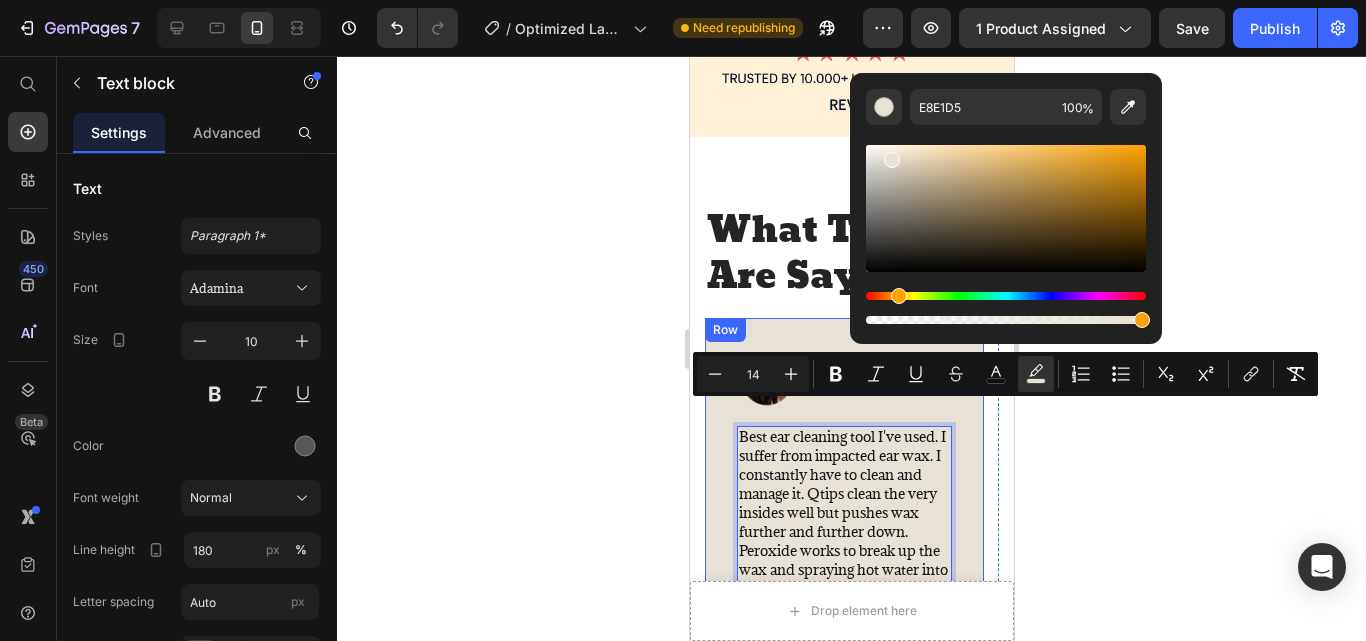 click on "Image
Icon
Icon
Icon
Icon
Icon Row Angel Text block Row Best ear cleaning tool I've used. I suffer from impacted ear wax. I constantly have to clean and manage it. Qtips clean the very insides well but pushes wax further and further down. Peroxide works to break up the wax and spraying hot water into the canal is how I've done it myself. This tool works great. Camera is detailed and it's amazing what you can see inside your ear. It is somewhat difficult to to get your perception of what side you're cleaning just right but you get used to it and I'm sure if you have a willing participant, you can very easily clean your ears. I managed to get a few pea sized pieces of wax out immediately 1st day within minutes. App is easy to use and set up. I hope this tool lasts a long time. Text block   0                Title Line (P) Images & Gallery REVNA Foldable UV Shield (P) Title $29.99 (P) Price $59.98 (P) Price Row Buy Now (P) Cart Button" at bounding box center [843, 701] 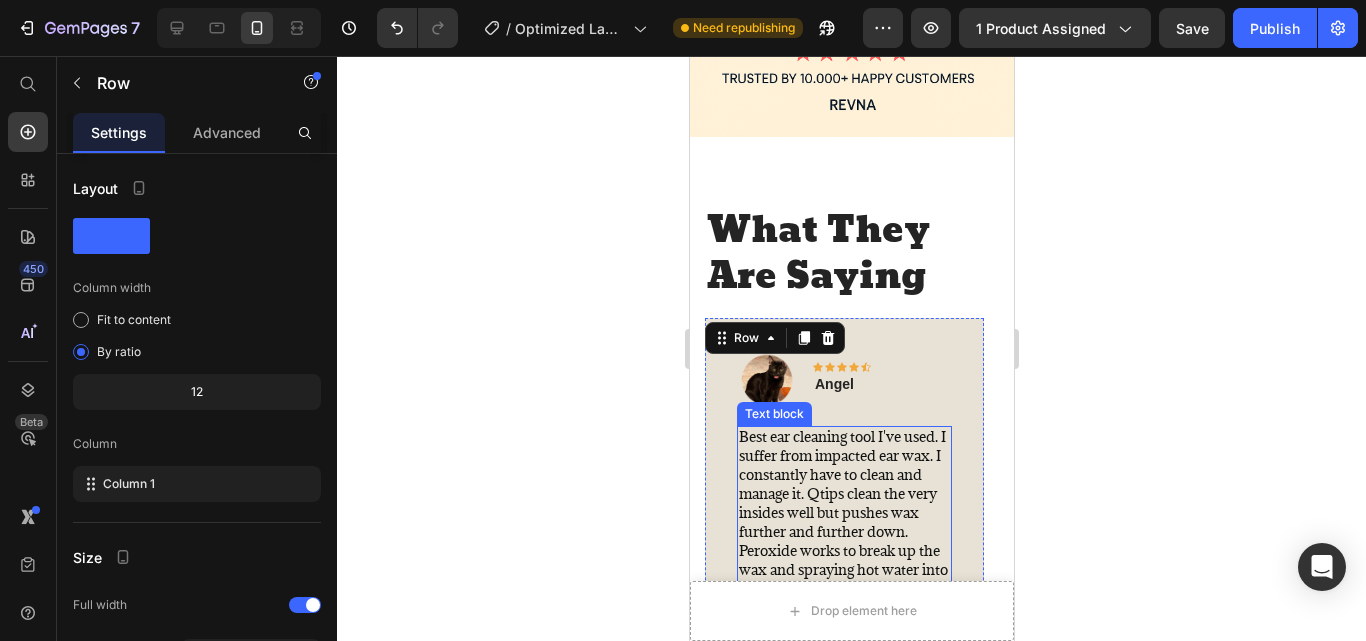click on "Best ear cleaning tool I've used. I suffer from impacted ear wax. I constantly have to clean and manage it. Qtips clean the very insides well but pushes wax further and further down. Peroxide works to break up the wax and spraying hot water into the canal is how I've done it myself. This tool works great. Camera is detailed and it's amazing what you can see inside your ear. It is somewhat difficult to to get your perception of what side you're cleaning just right but you get used to it and I'm sure if you have a willing participant, you can very easily clean your ears. I managed to get a few pea sized pieces of wax out immediately 1st day within minutes. App is easy to use and set up. I hope this tool lasts a long time." at bounding box center (843, 655) 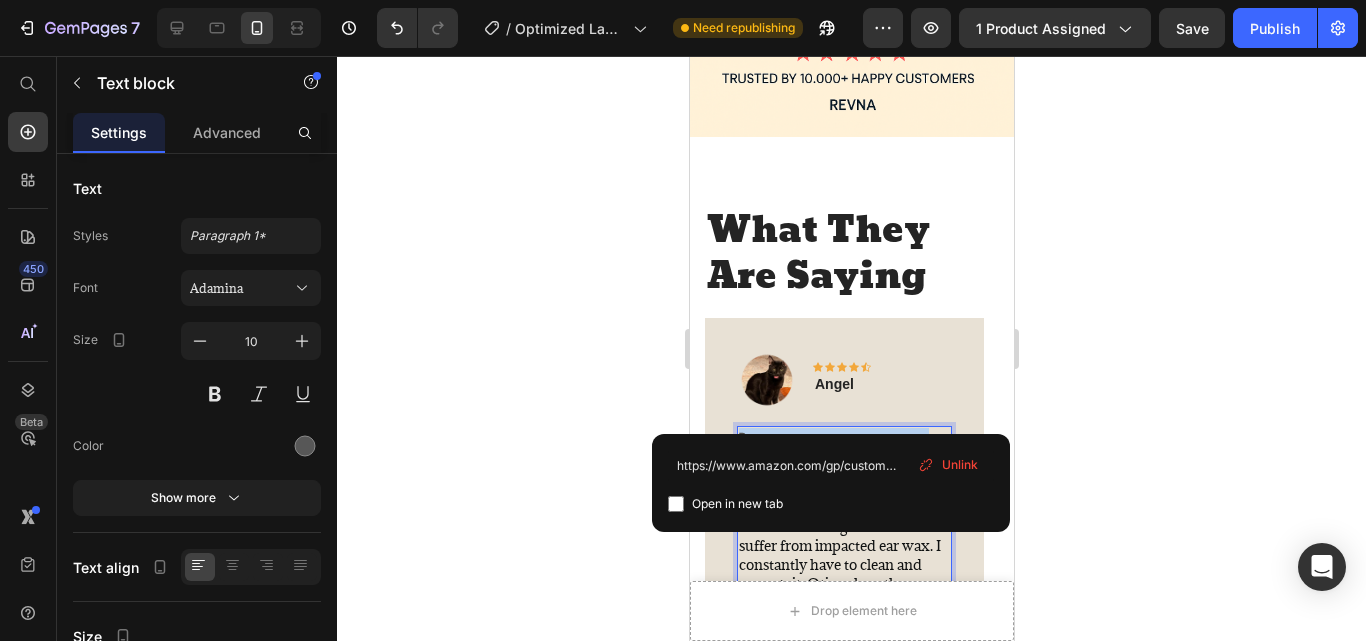 drag, startPoint x: 892, startPoint y: 416, endPoint x: 738, endPoint y: 417, distance: 154.00325 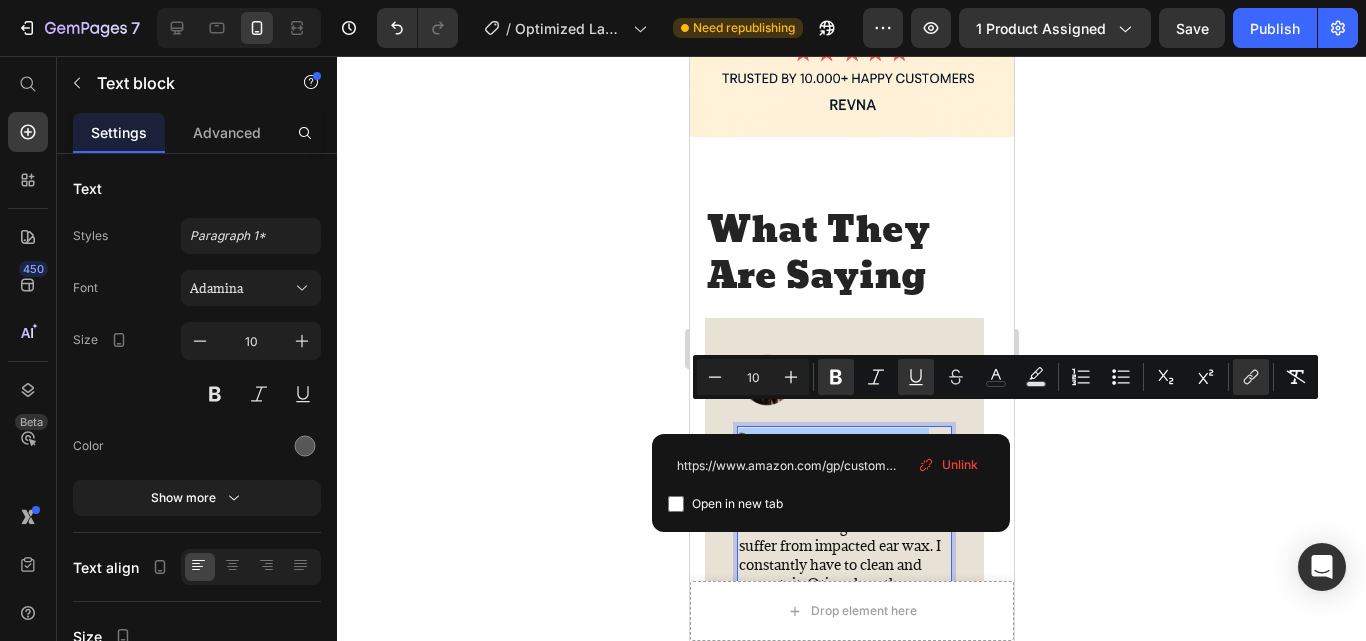 click on "Unlink" at bounding box center [960, 465] 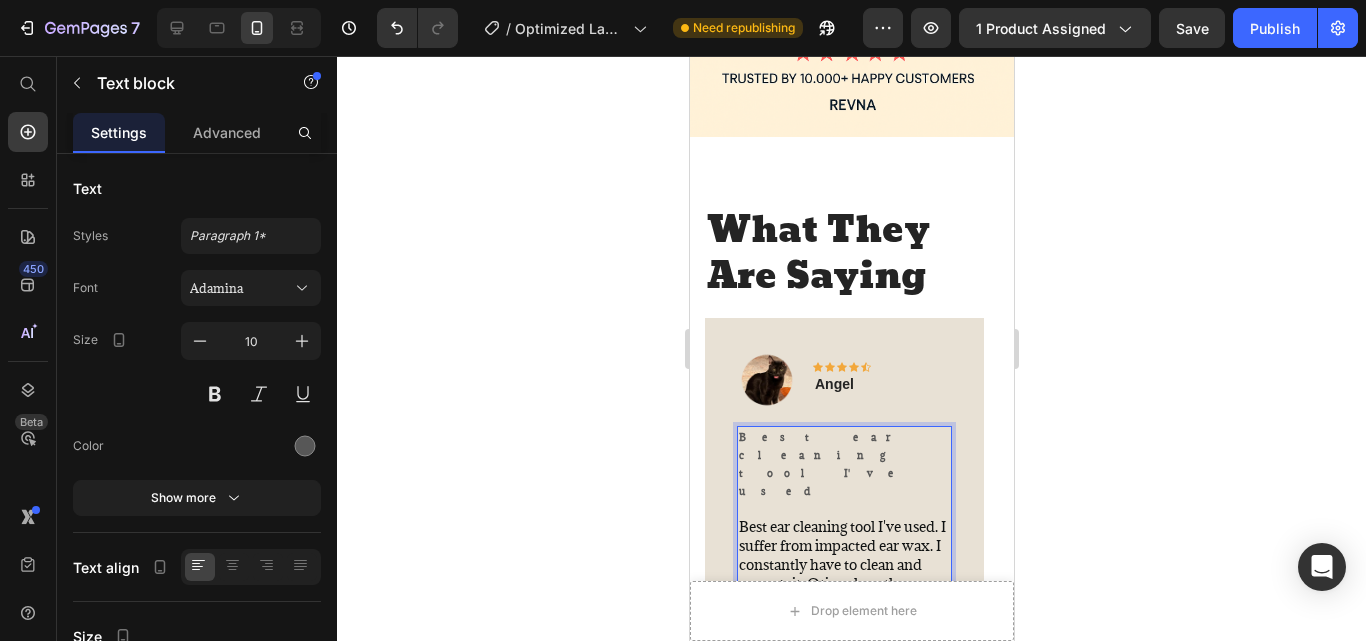 click on "Best ear cleaning tool I've used" at bounding box center (843, 464) 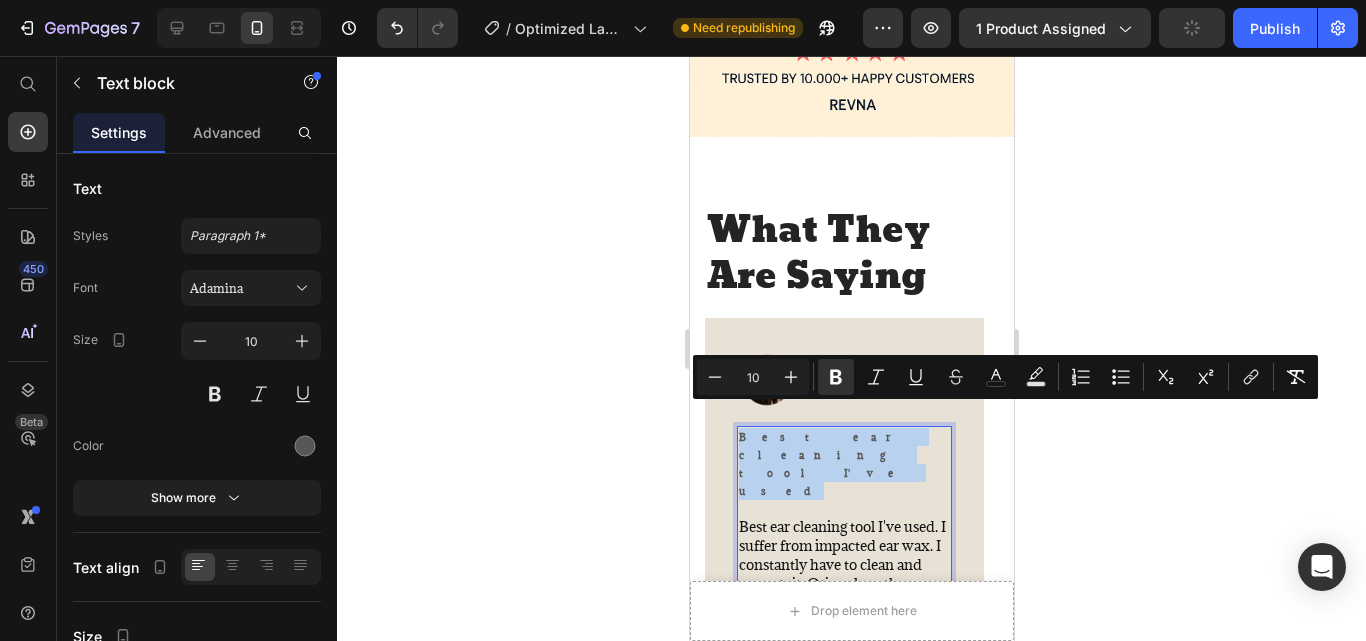 drag, startPoint x: 897, startPoint y: 419, endPoint x: 1471, endPoint y: 434, distance: 574.196 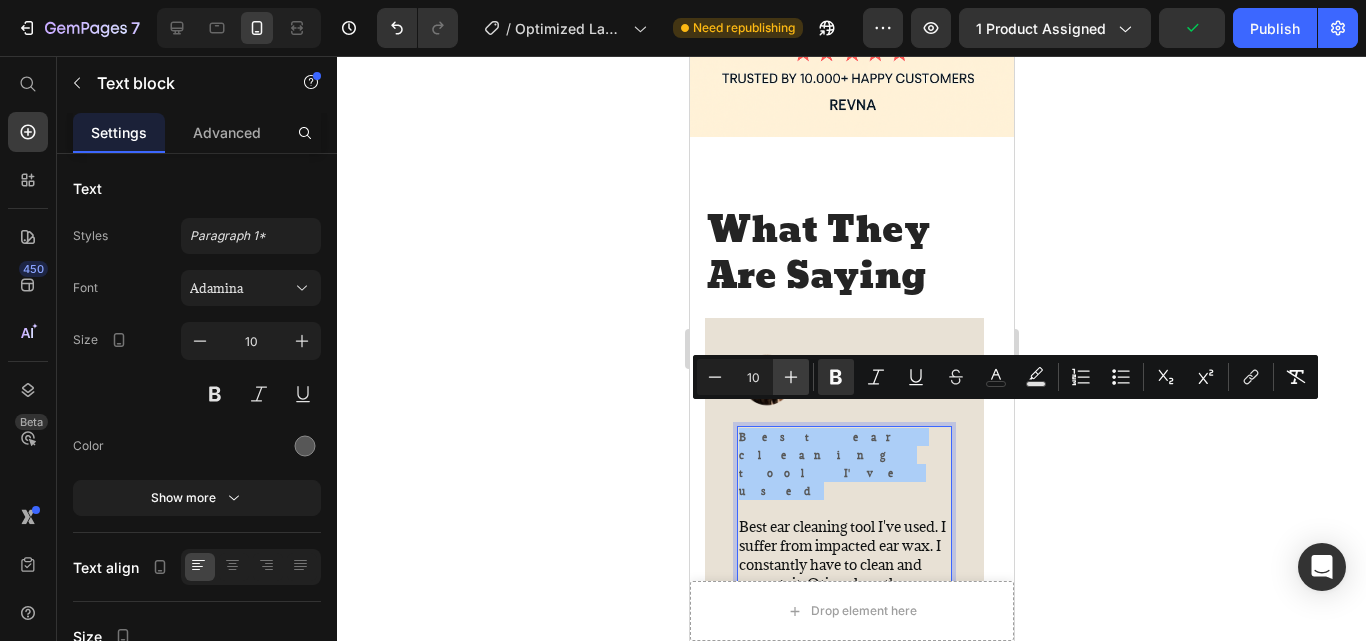 click 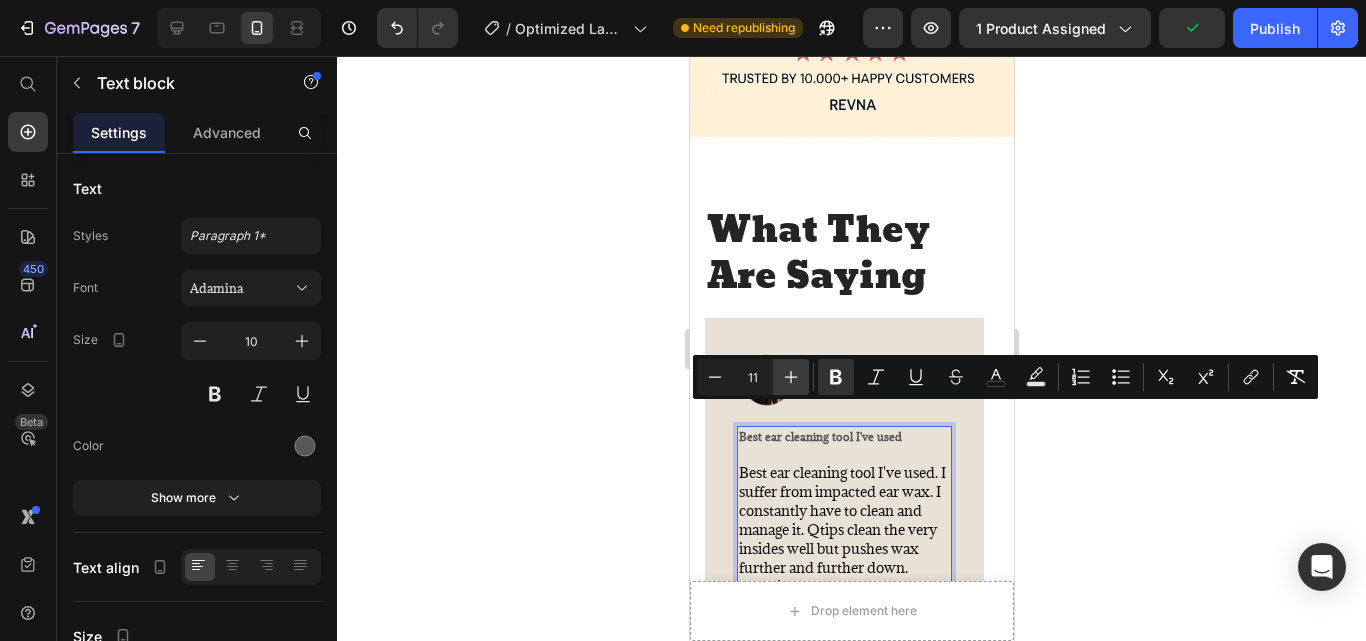 click 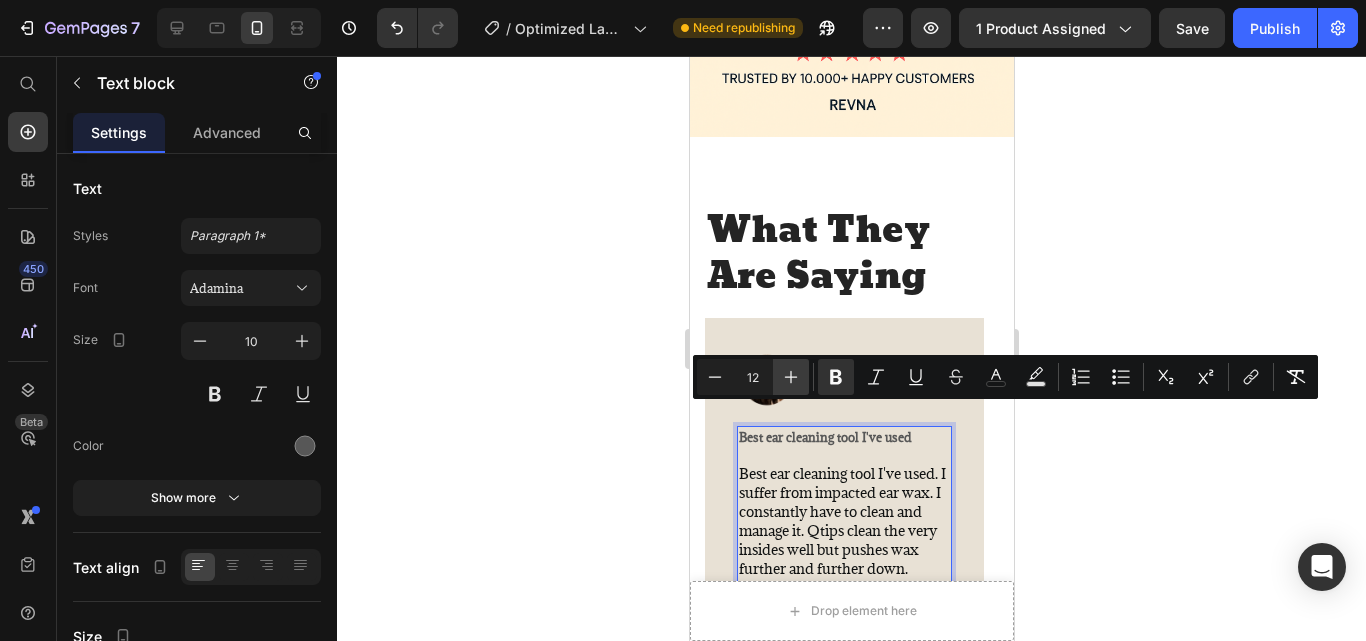click 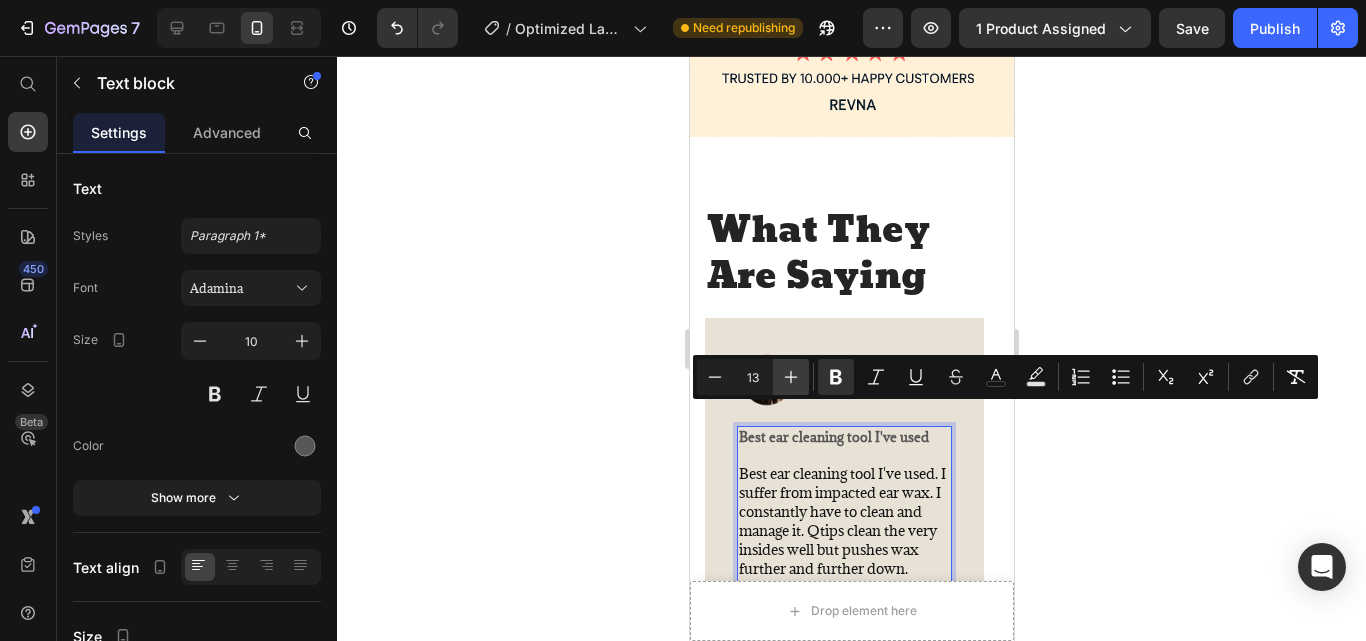 click 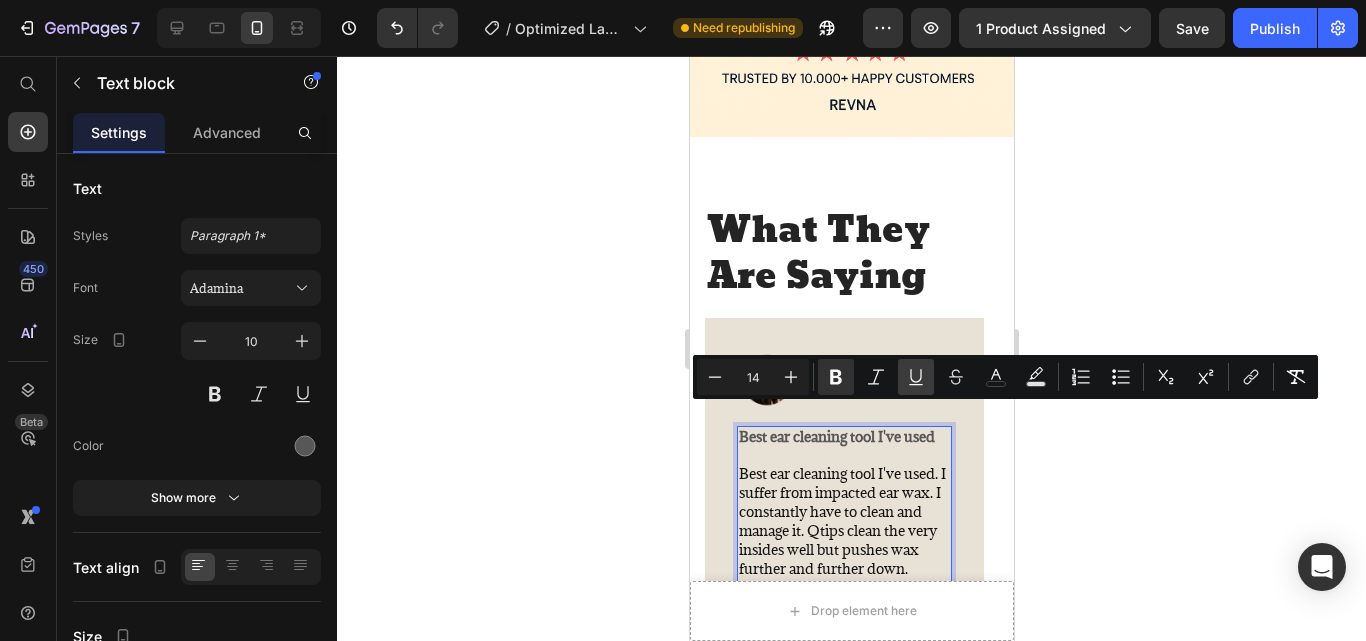 click on "Underline" at bounding box center [916, 377] 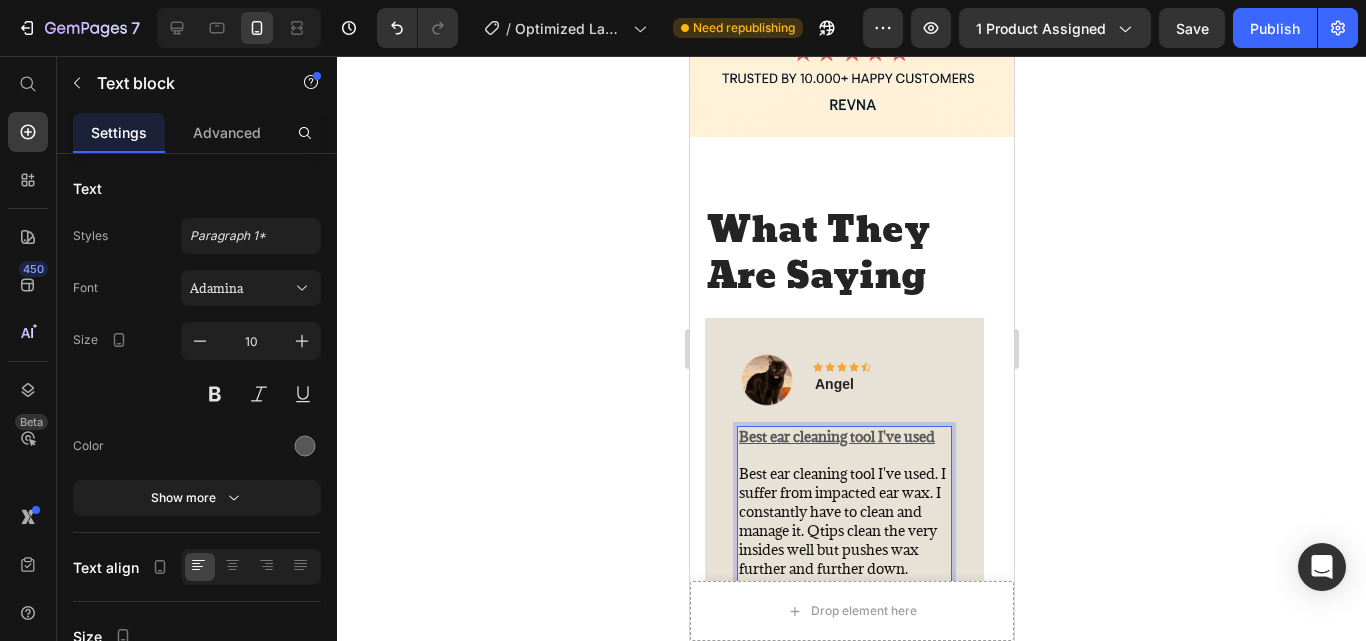 click at bounding box center [843, 456] 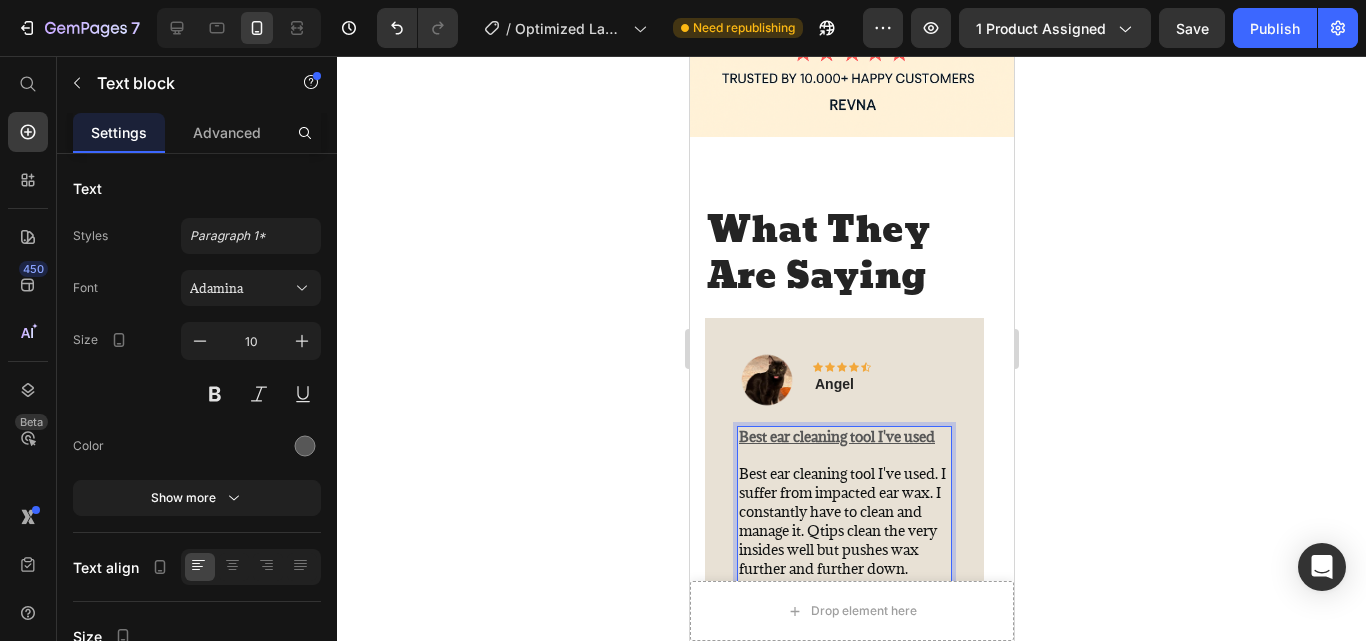 scroll, scrollTop: 4895, scrollLeft: 0, axis: vertical 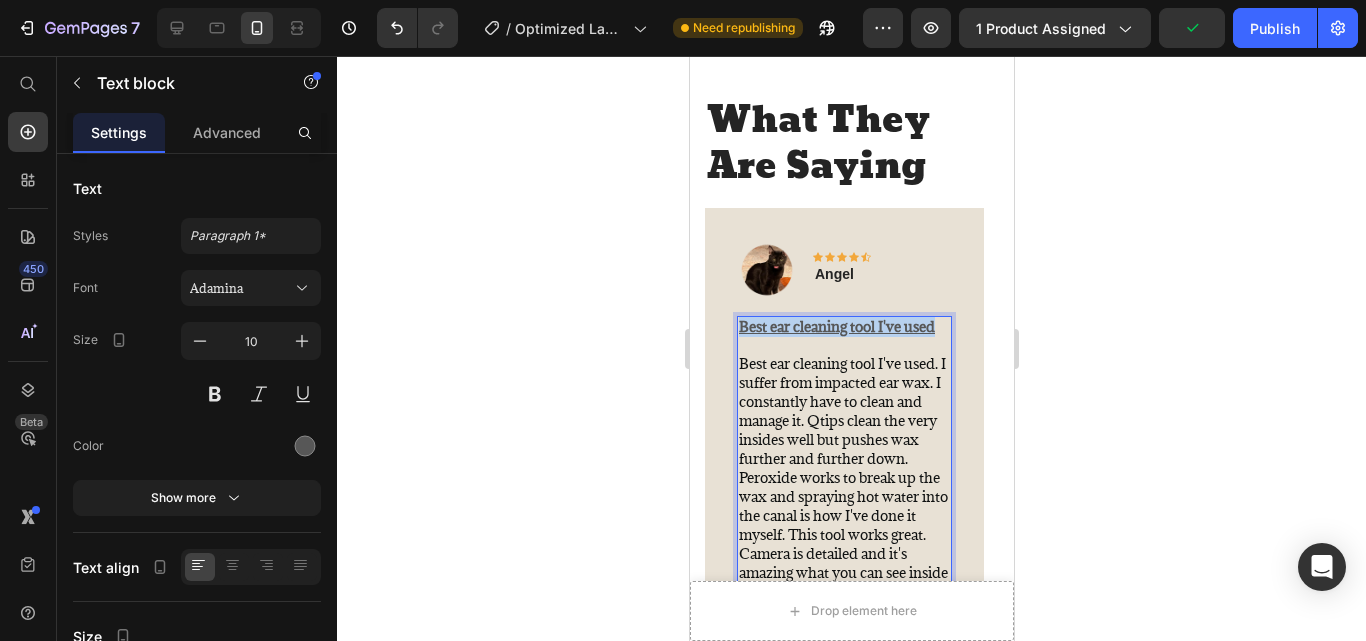 drag, startPoint x: 942, startPoint y: 303, endPoint x: 735, endPoint y: 304, distance: 207.00241 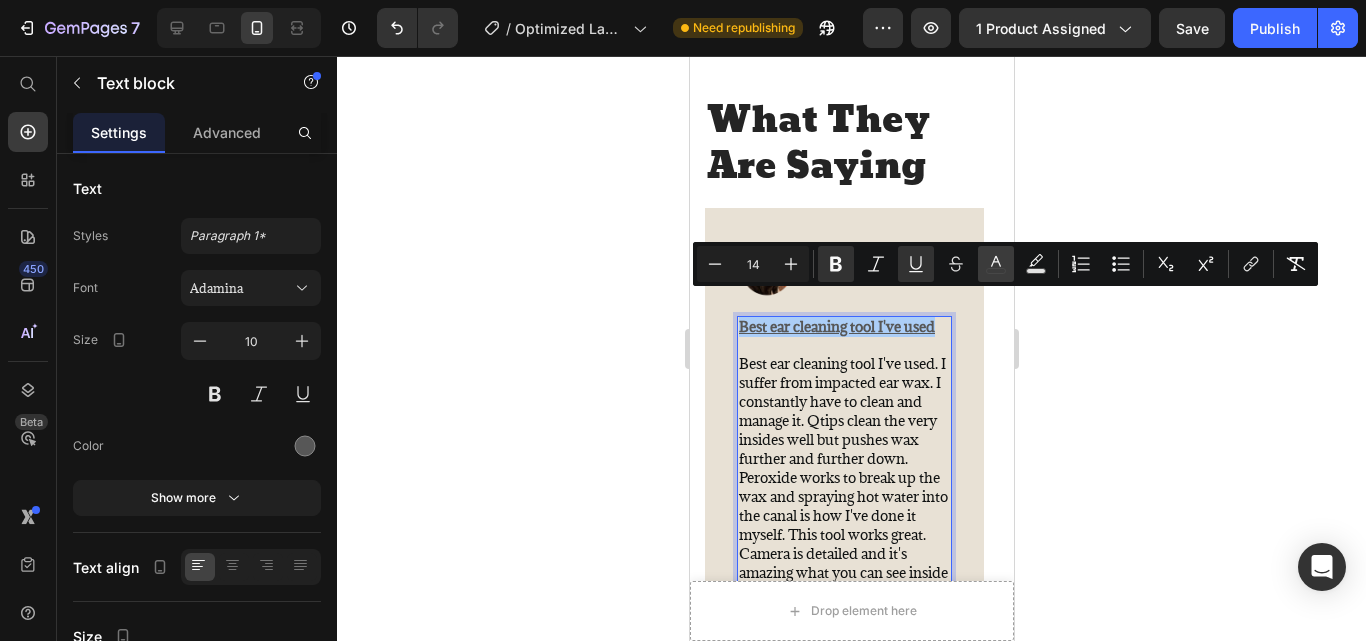 click 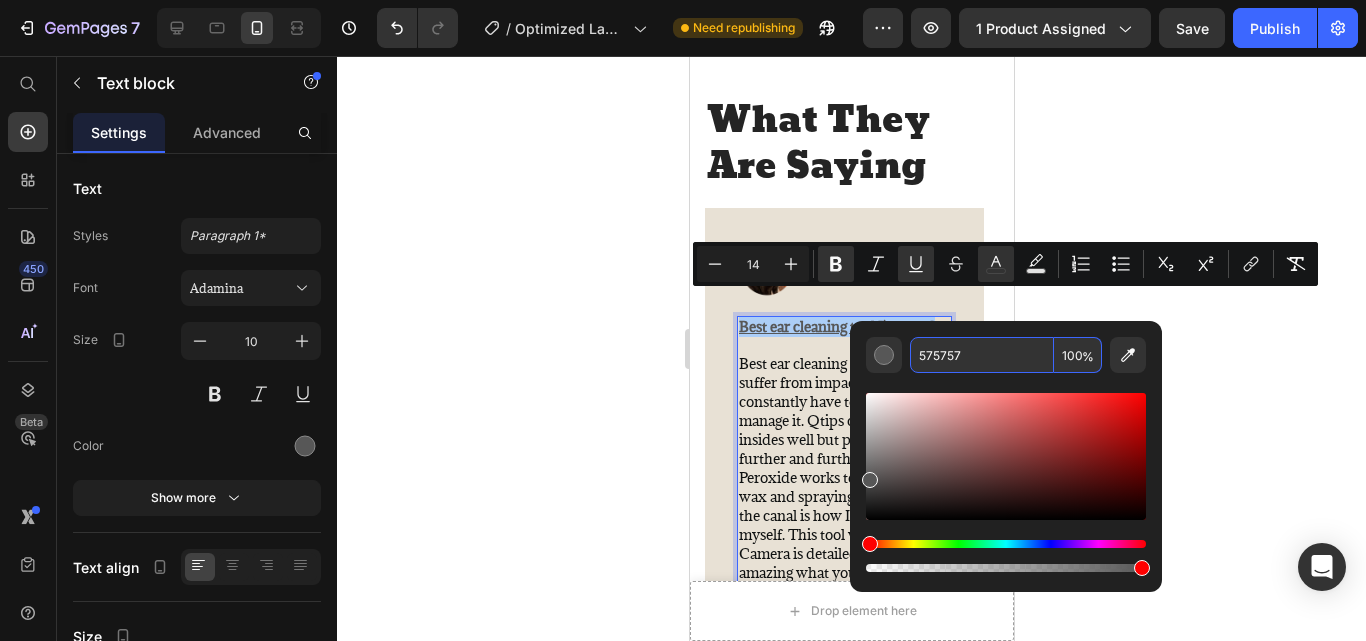 click on "575757" at bounding box center [982, 355] 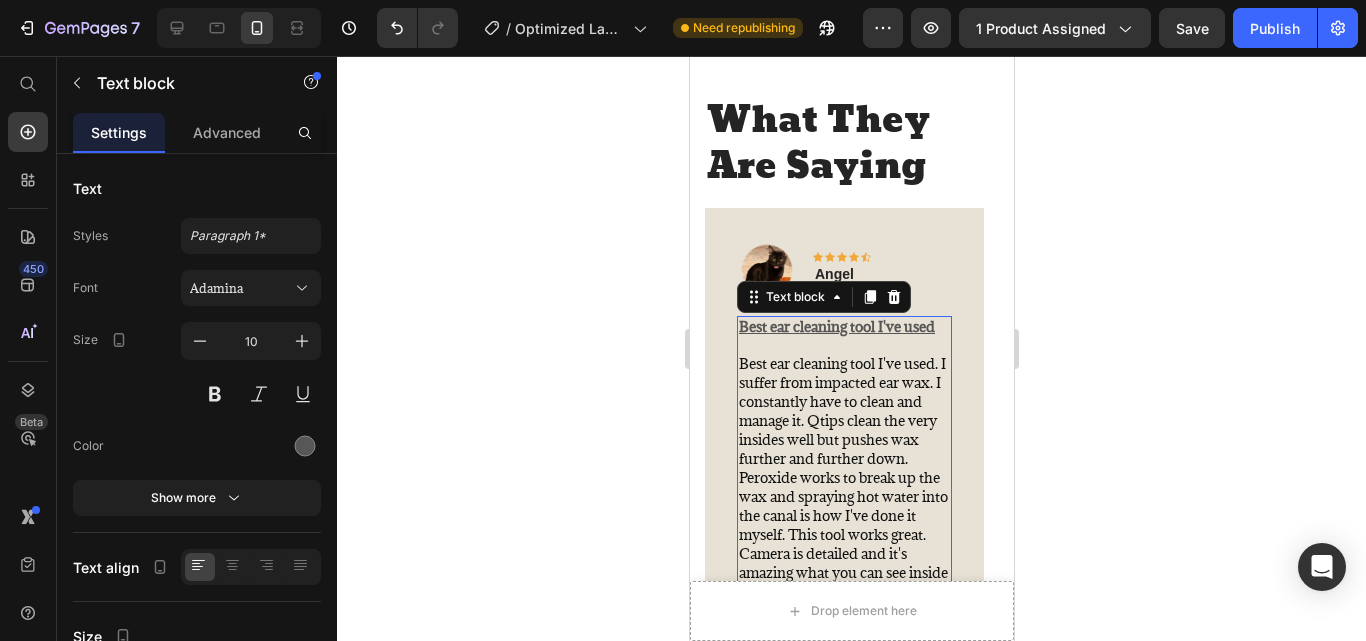 click on "Best ear cleaning tool I've used. I suffer from impacted ear wax. I constantly have to clean and manage it. Qtips clean the very insides well but pushes wax further and further down. Peroxide works to break up the wax and spraying hot water into the canal is how I've done it myself. This tool works great. Camera is detailed and it's amazing what you can see inside your ear. It is somewhat difficult to to get your perception of what side you're cleaning just right but you get used to it and I'm sure if you have a willing participant, you can very easily clean your ears. I managed to get a few pea sized pieces of wax out immediately 1st day within minutes. App is easy to use and set up. I hope this tool lasts a long time." at bounding box center [843, 582] 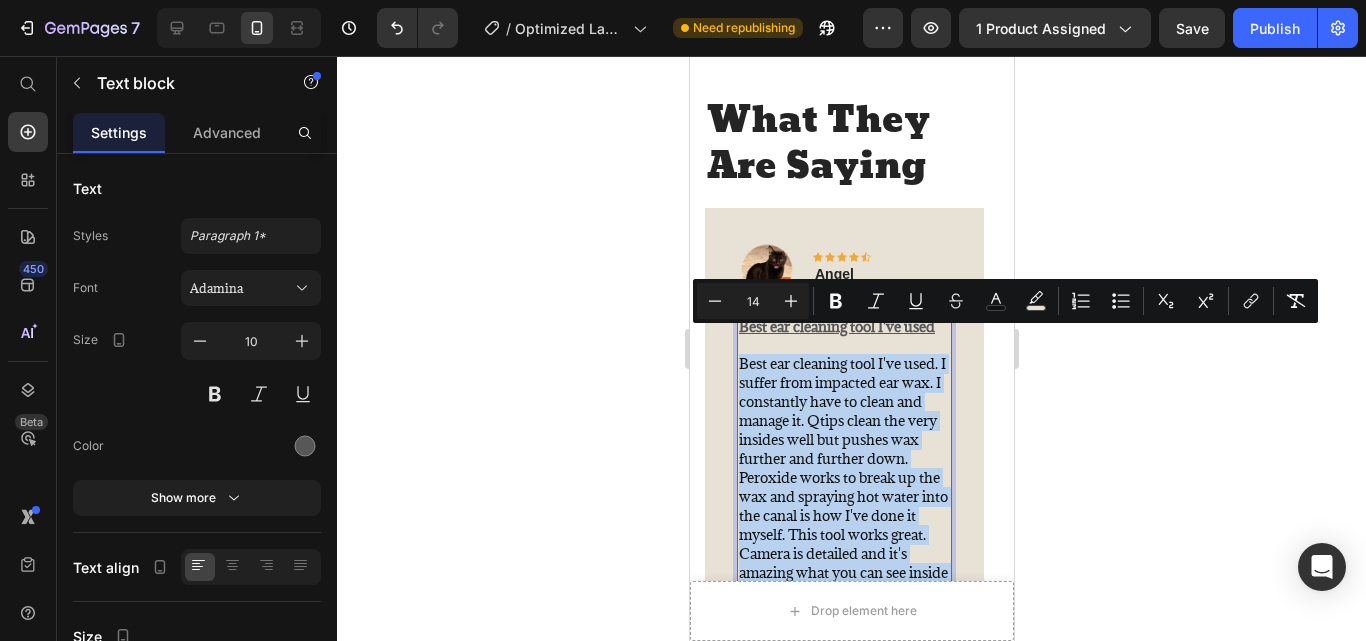 drag, startPoint x: 737, startPoint y: 336, endPoint x: 947, endPoint y: 564, distance: 309.97418 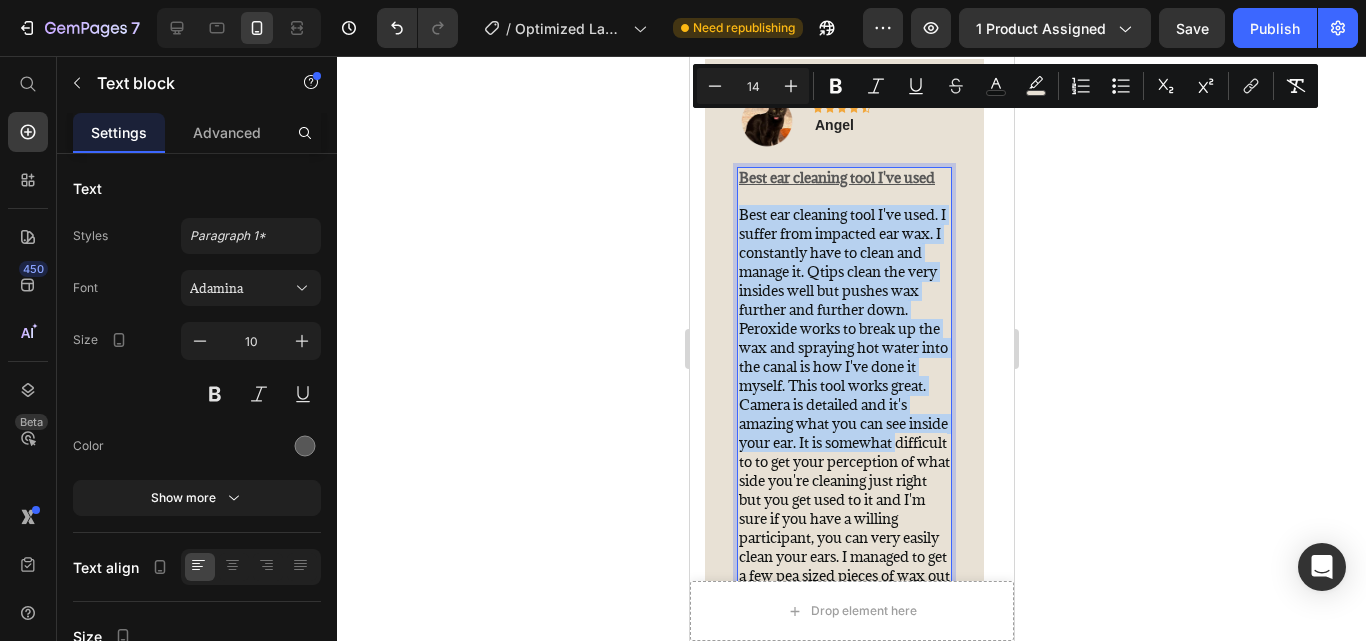 scroll, scrollTop: 5179, scrollLeft: 0, axis: vertical 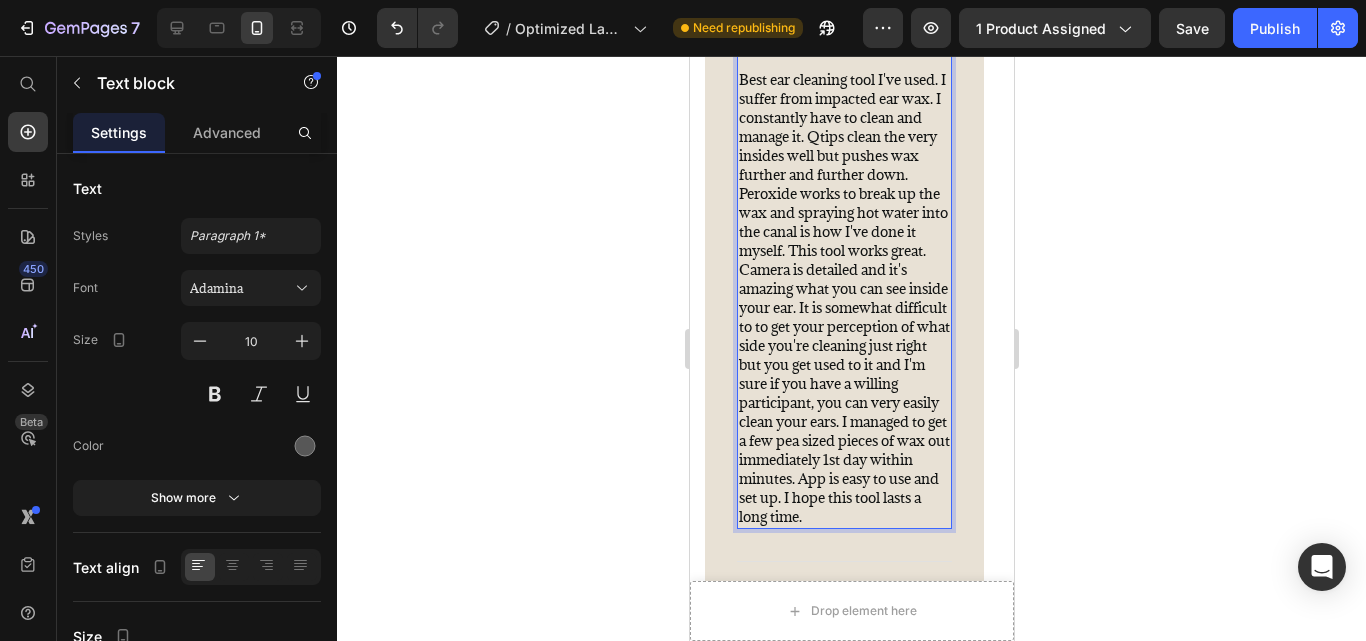 click on "Best ear cleaning tool I've used. I suffer from impacted ear wax. I constantly have to clean and manage it. Qtips clean the very insides well but pushes wax further and further down. Peroxide works to break up the wax and spraying hot water into the canal is how I've done it myself. This tool works great. Camera is detailed and it's amazing what you can see inside your ear. It is somewhat difficult to to get your perception of what side you're cleaning just right but you get used to it and I'm sure if you have a willing participant, you can very easily clean your ears. I managed to get a few pea sized pieces of wax out immediately 1st day within minutes. App is easy to use and set up. I hope this tool lasts a long time." at bounding box center [843, 299] 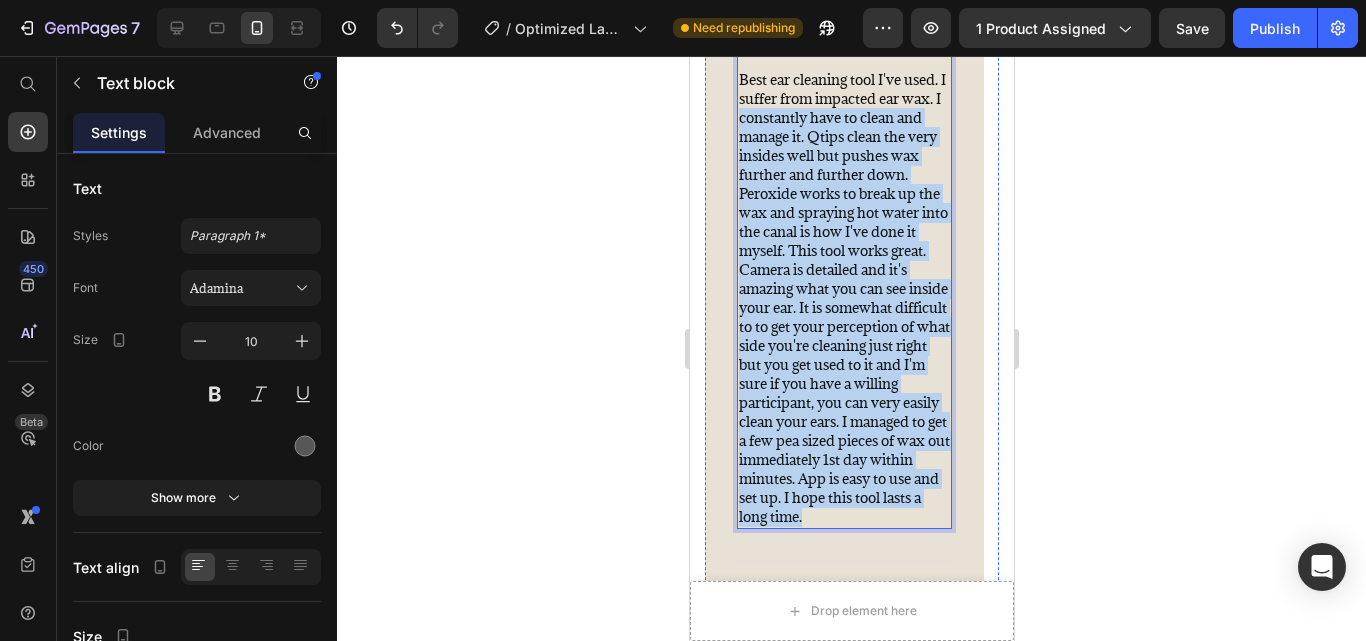 scroll, scrollTop: 4924, scrollLeft: 0, axis: vertical 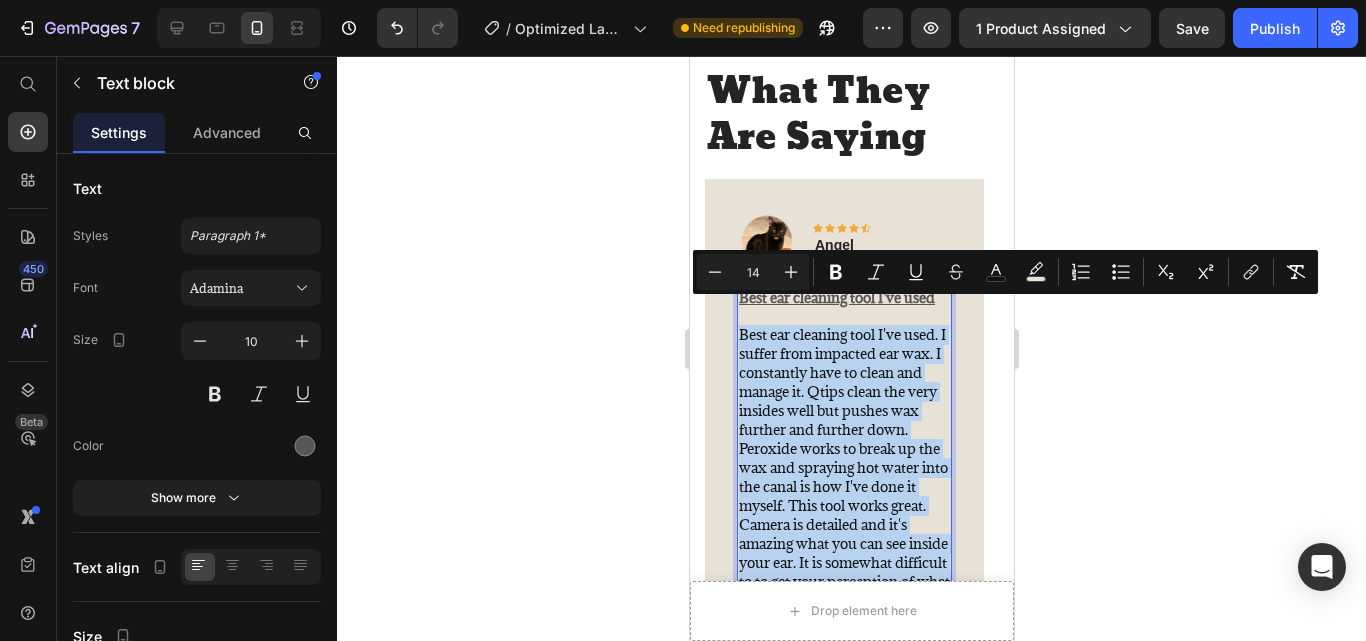 drag, startPoint x: 826, startPoint y: 509, endPoint x: 736, endPoint y: 314, distance: 214.76732 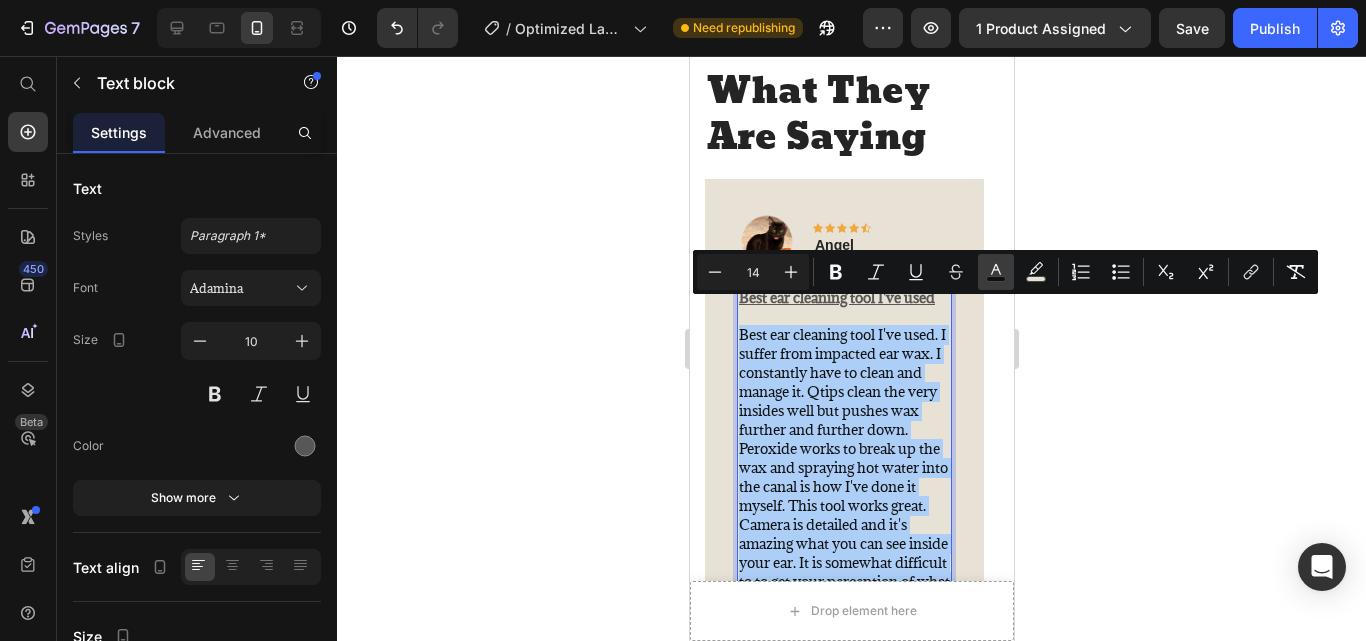 click 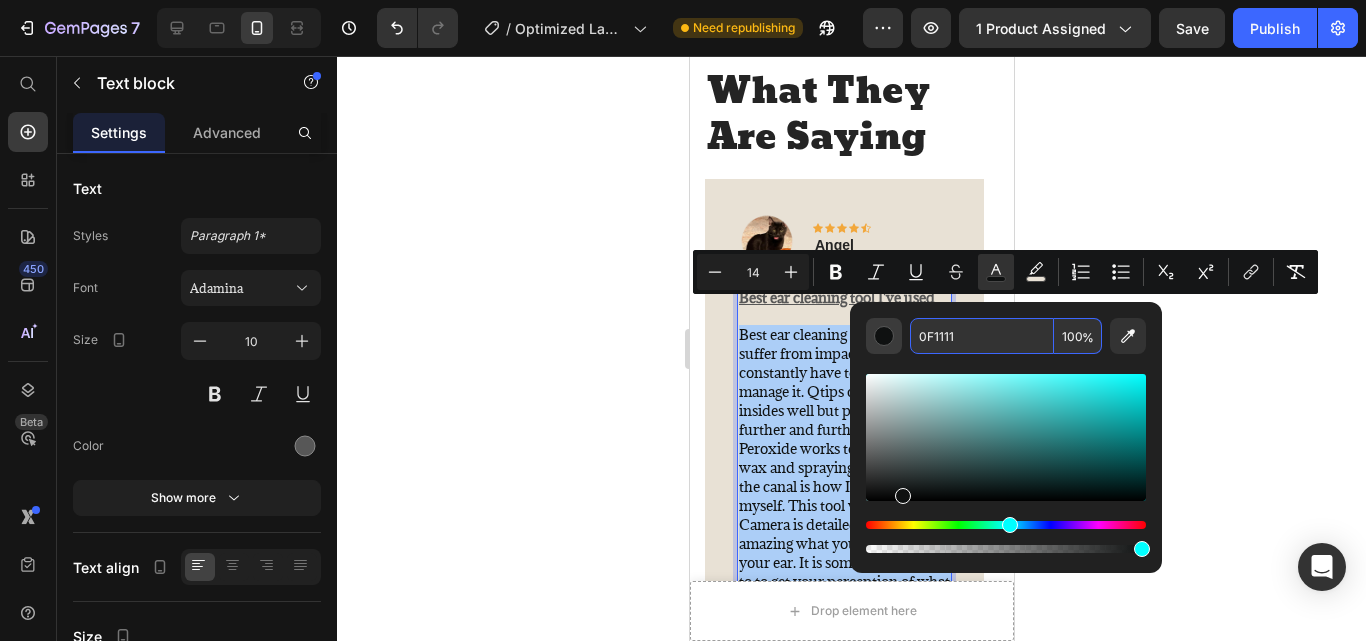 paste on "575757" 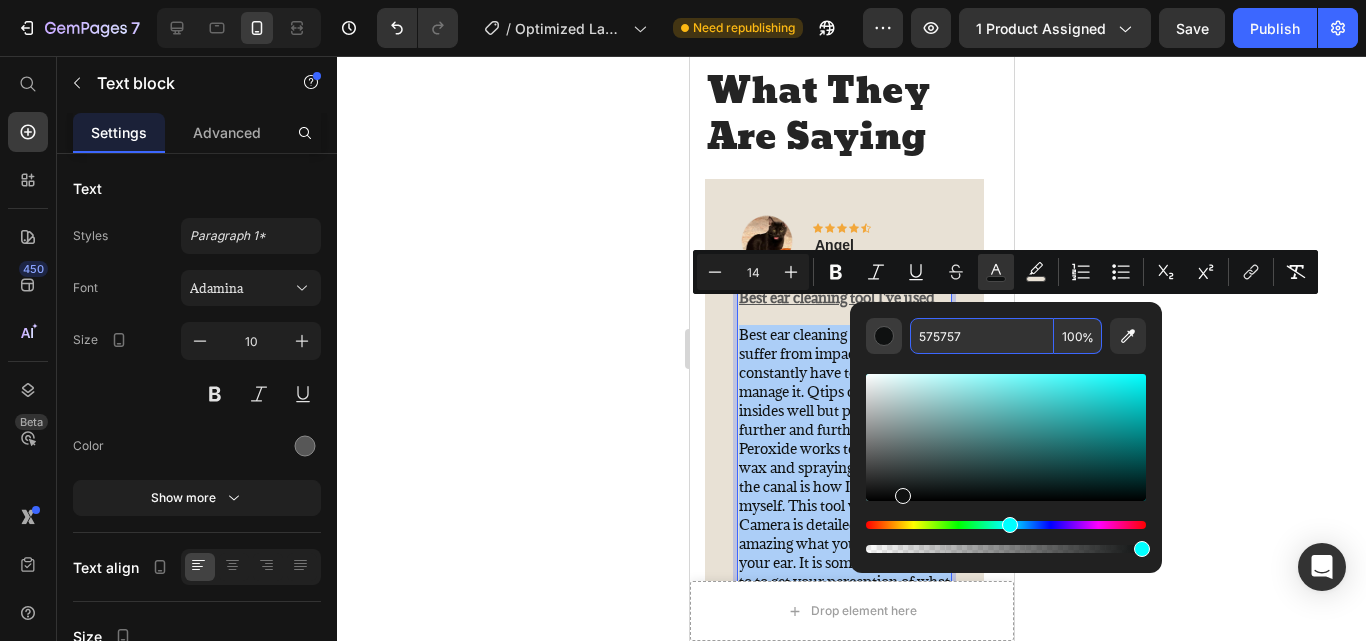 type on "575757" 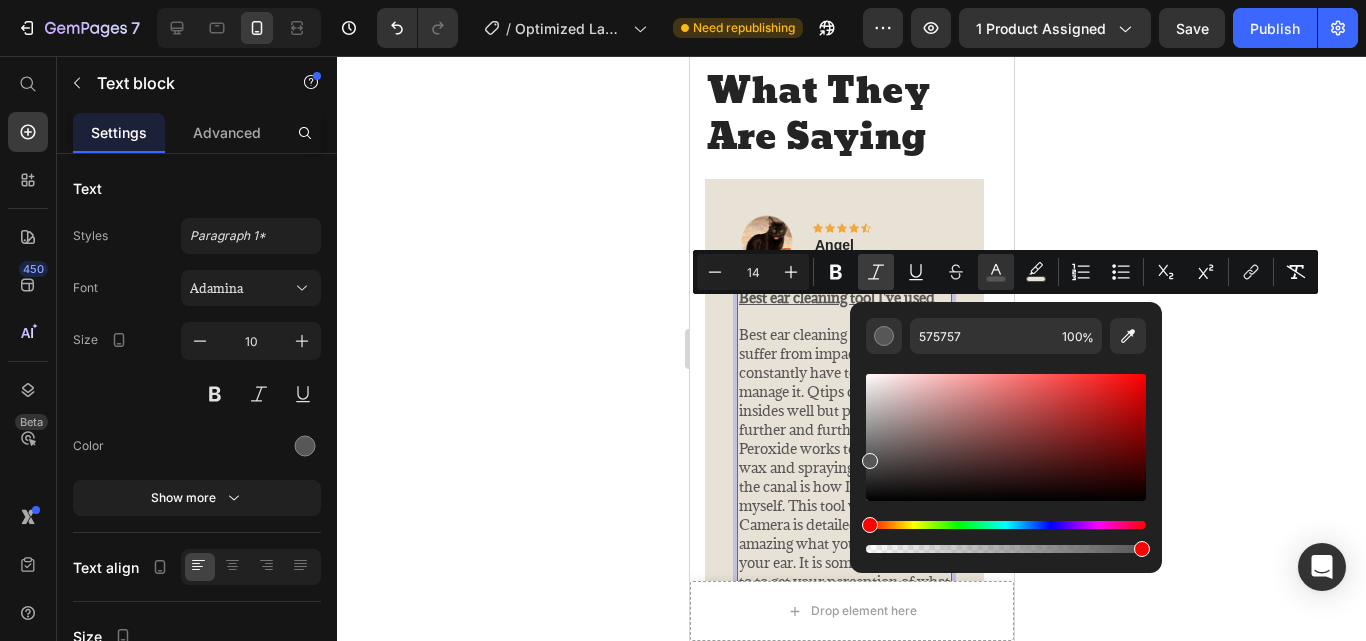 click 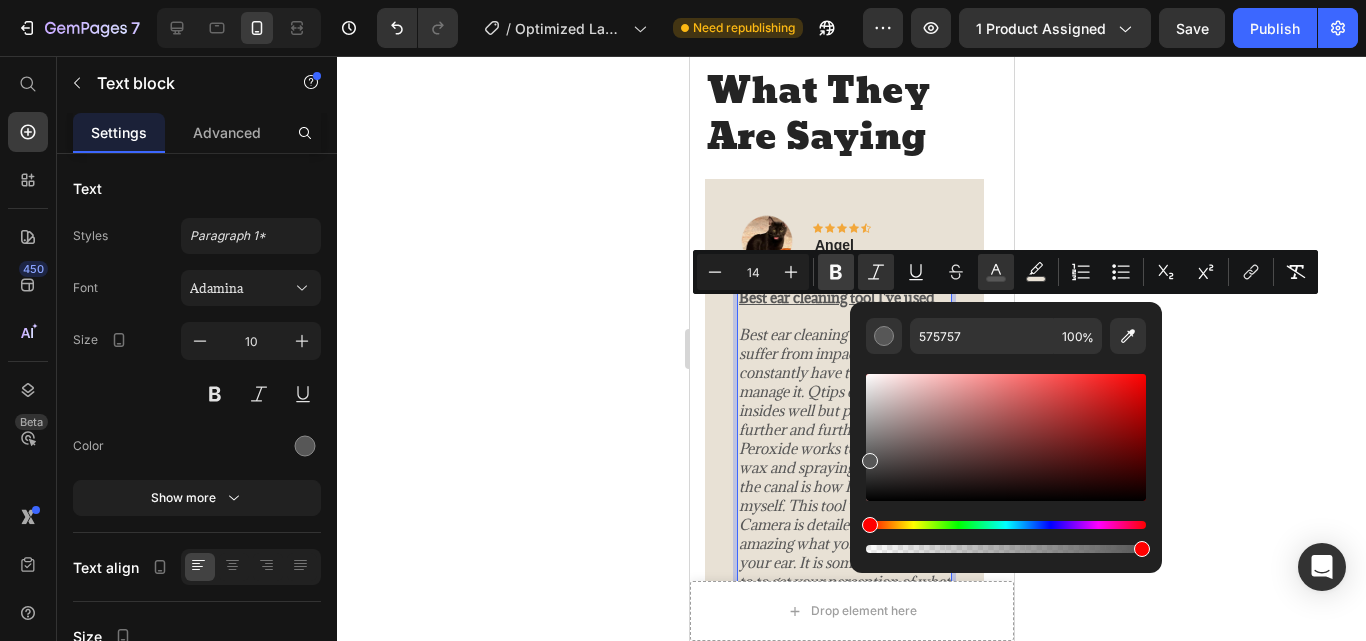 click 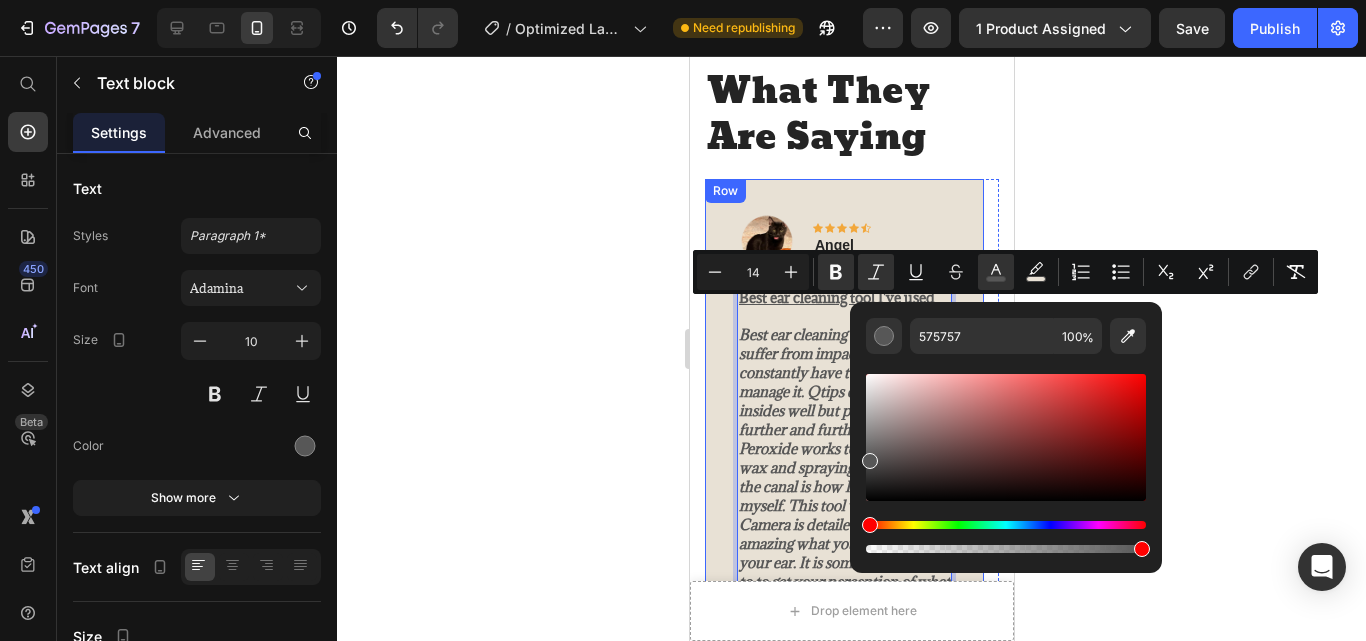 click on "Image
Icon
Icon
Icon
Icon
Icon Row Angel Text block Row Best ear cleaning tool I've used Best ear cleaning tool I've used. I suffer from impacted ear wax. I constantly have to clean and manage it. Qtips clean the very insides well but pushes wax further and further down. Peroxide works to break up the wax and spraying hot water into the canal is how I've done it myself. This tool works great. Camera is detailed and it's amazing what you can see inside your ear. It is somewhat difficult to to get your perception of what side you're cleaning just right but you get used to it and I'm sure if you have a willing participant, you can very easily clean your ears. I managed to get a few pea sized pieces of wax out immediately 1st day within minutes. App is easy to use and set up. I hope this tool lasts a long time. Text block   0                Title Line (P) Images & Gallery REVNA Foldable UV Shield (P) Title $29.99 (P) Price $59.98 Row" at bounding box center [843, 580] 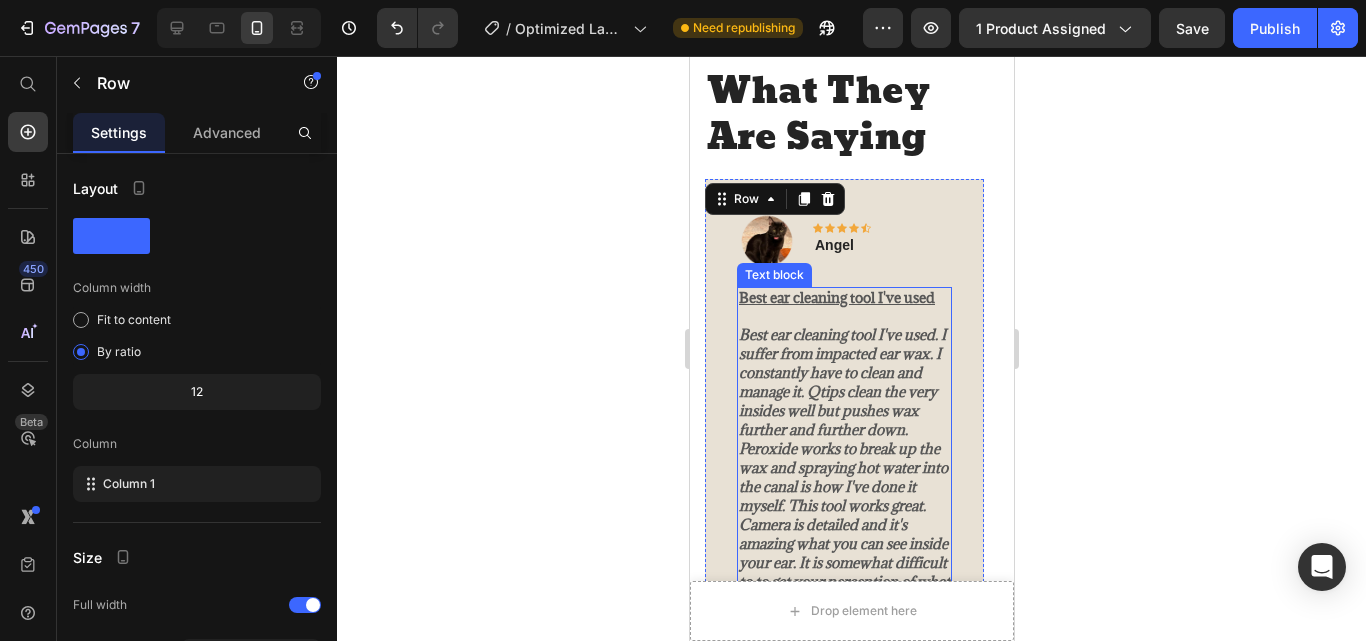 click on "Best ear cleaning tool I've used" at bounding box center [843, 298] 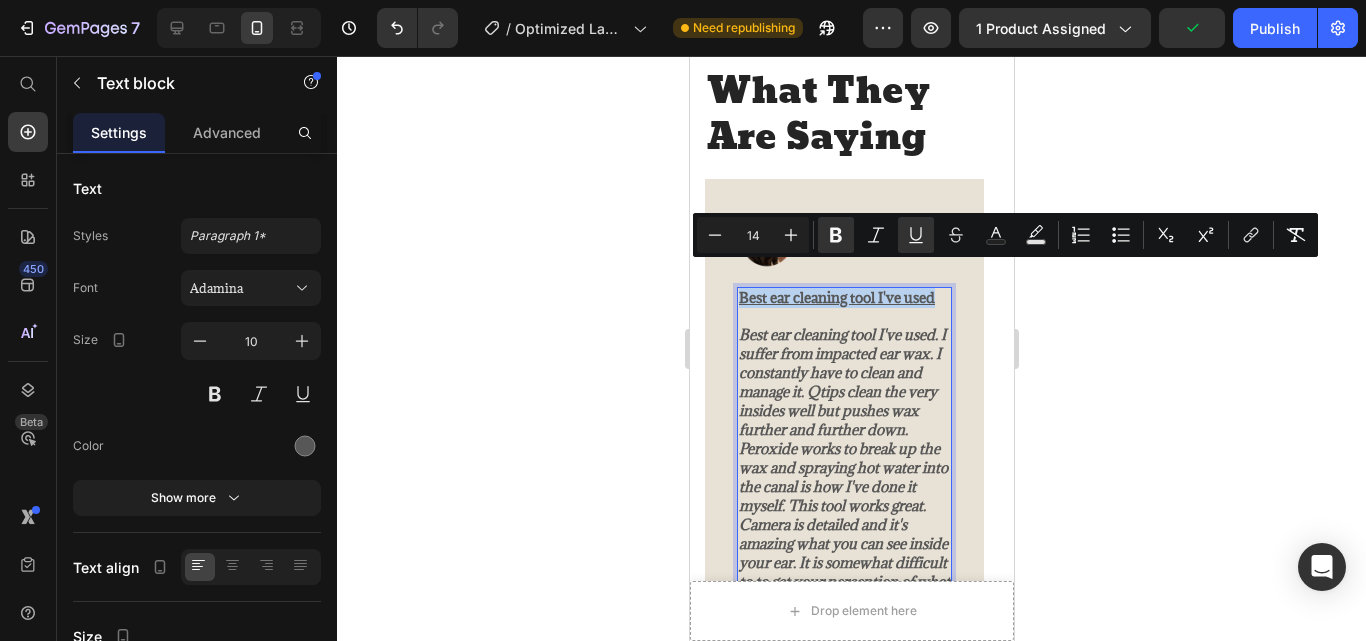 drag, startPoint x: 943, startPoint y: 278, endPoint x: 736, endPoint y: 278, distance: 207 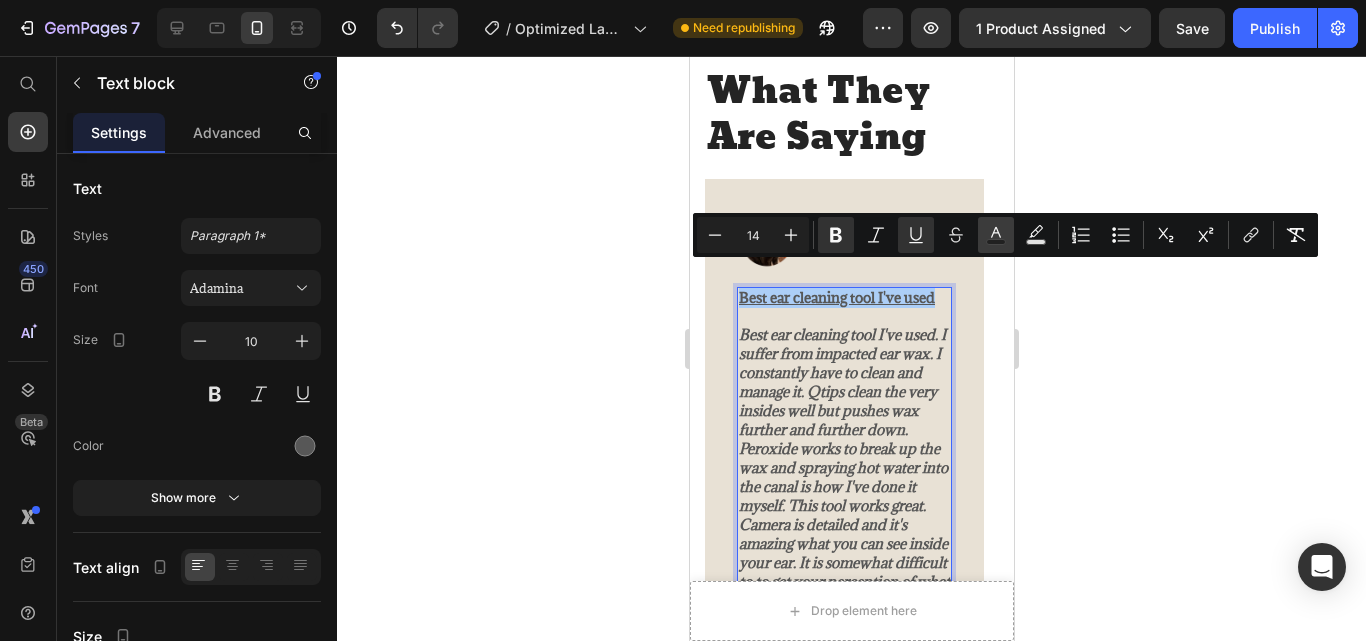 click on "Text Color" at bounding box center [996, 235] 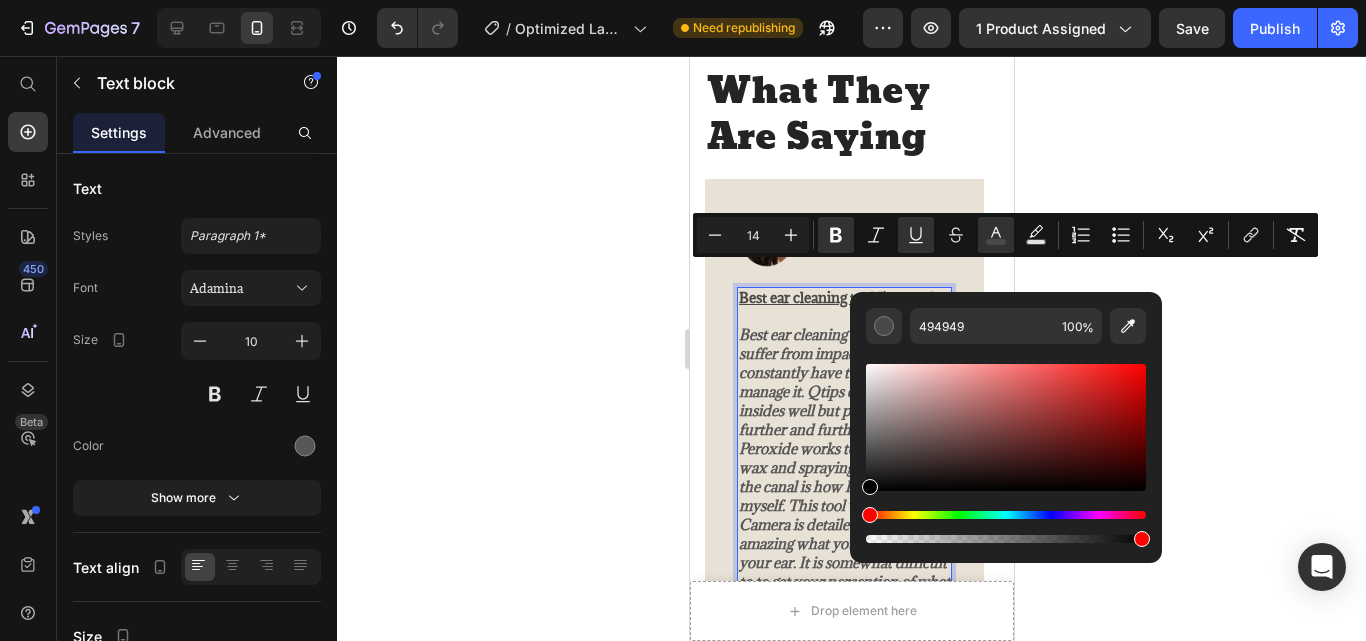 drag, startPoint x: 869, startPoint y: 453, endPoint x: 856, endPoint y: 498, distance: 46.840153 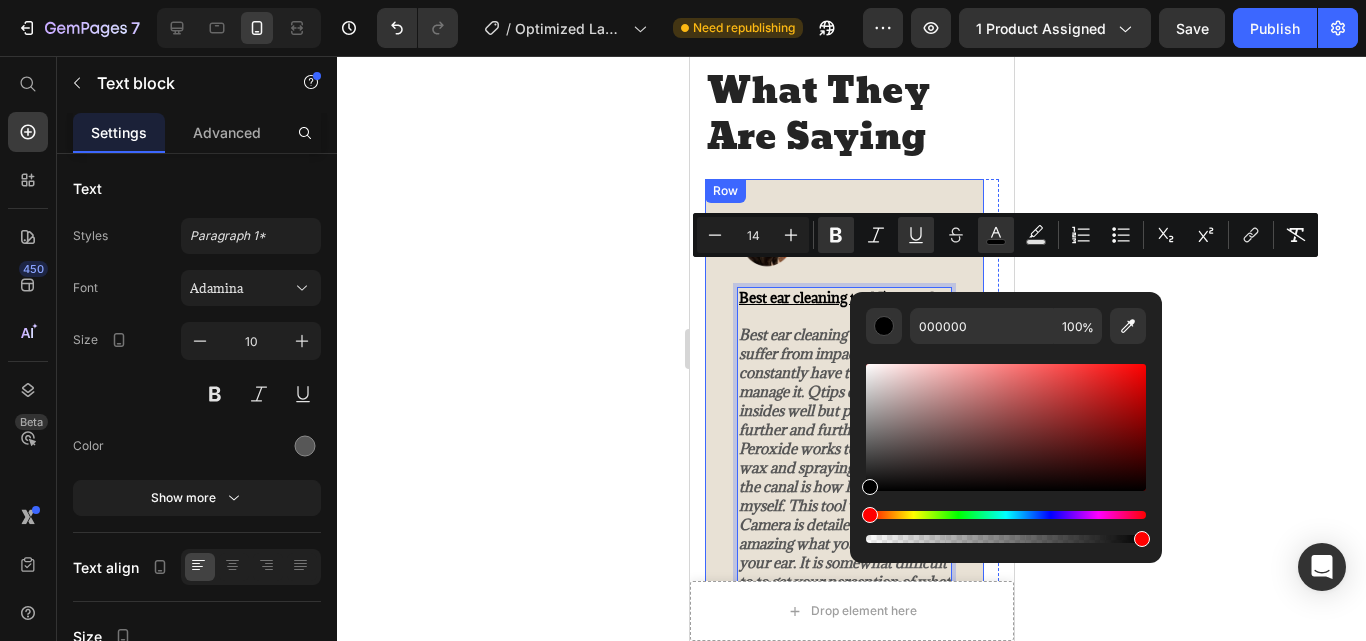 click on "Image
Icon
Icon
Icon
Icon
Icon Row Angel Text block Row Best ear cleaning tool I've used Best ear cleaning tool I've used. I suffer from impacted ear wax. I constantly have to clean and manage it. Qtips clean the very insides well but pushes wax further and further down. Peroxide works to break up the wax and spraying hot water into the canal is how I've done it myself. This tool works great. Camera is detailed and it's amazing what you can see inside your ear. It is somewhat difficult to to get your perception of what side you're cleaning just right but you get used to it and I'm sure if you have a willing participant, you can very easily clean your ears. I managed to get a few pea sized pieces of wax out immediately 1st day within minutes. App is easy to use and set up. I hope this tool lasts a long time. Text block   0                Title Line (P) Images & Gallery REVNA Foldable UV Shield (P) Title $29.99 (P) Price $59.98 Row" at bounding box center (843, 580) 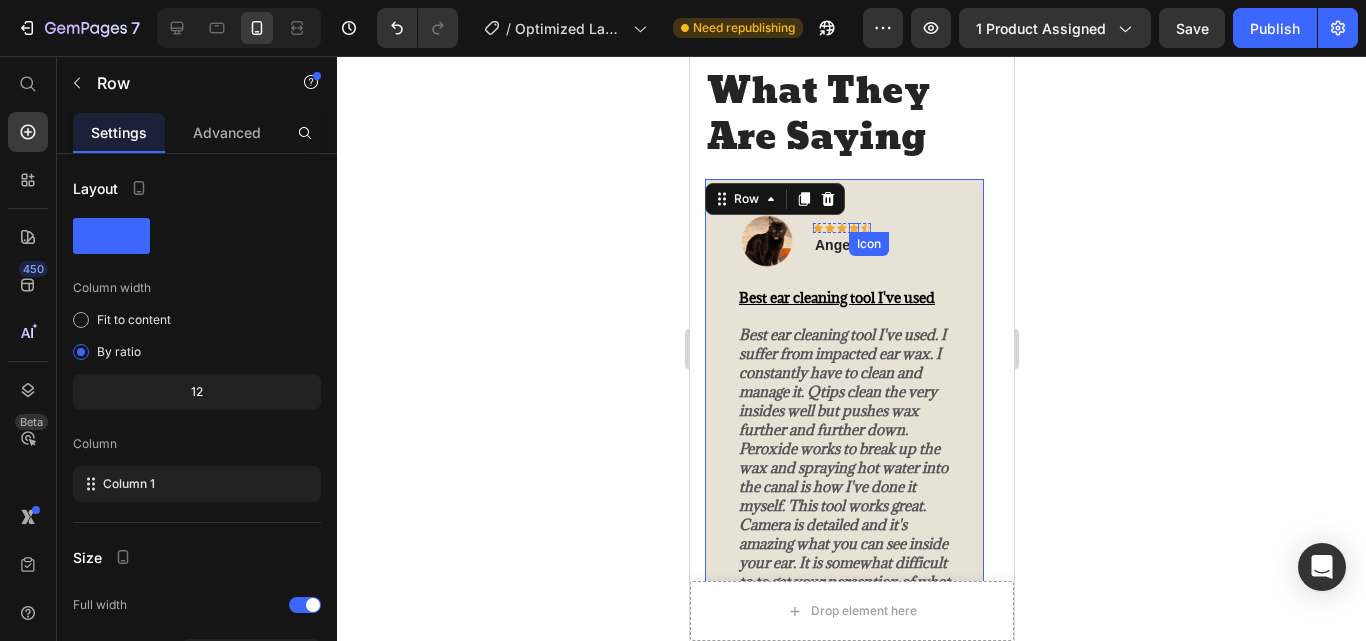 click 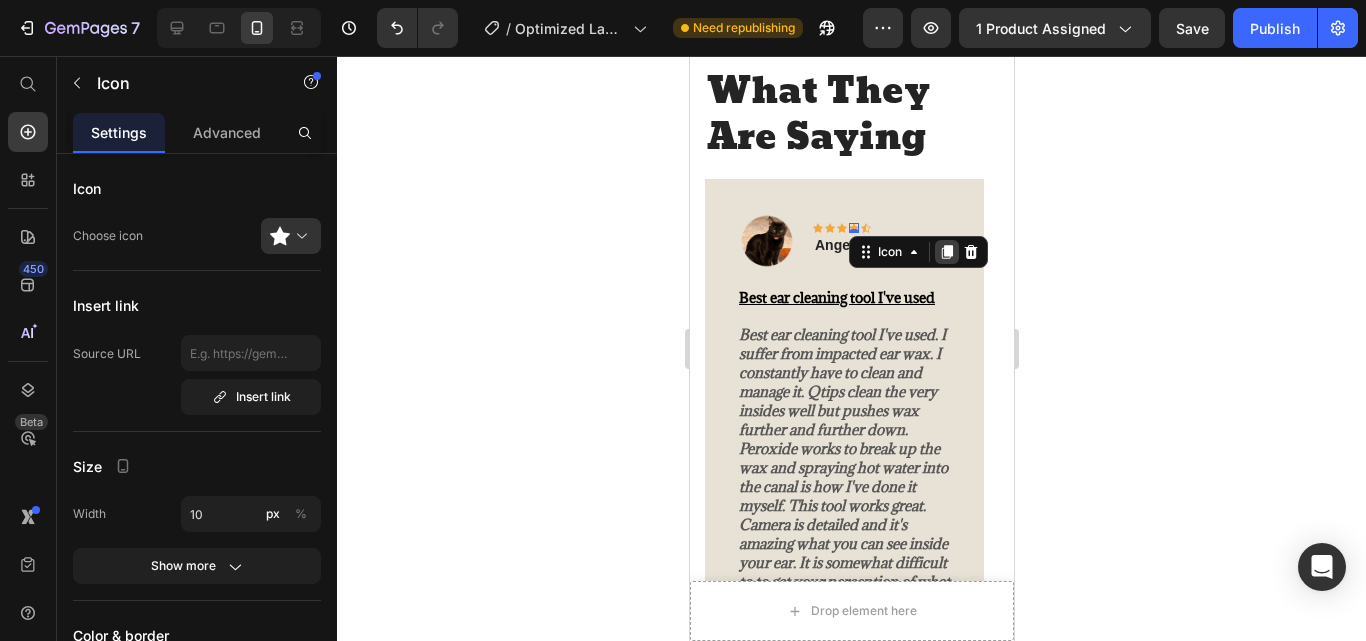 click 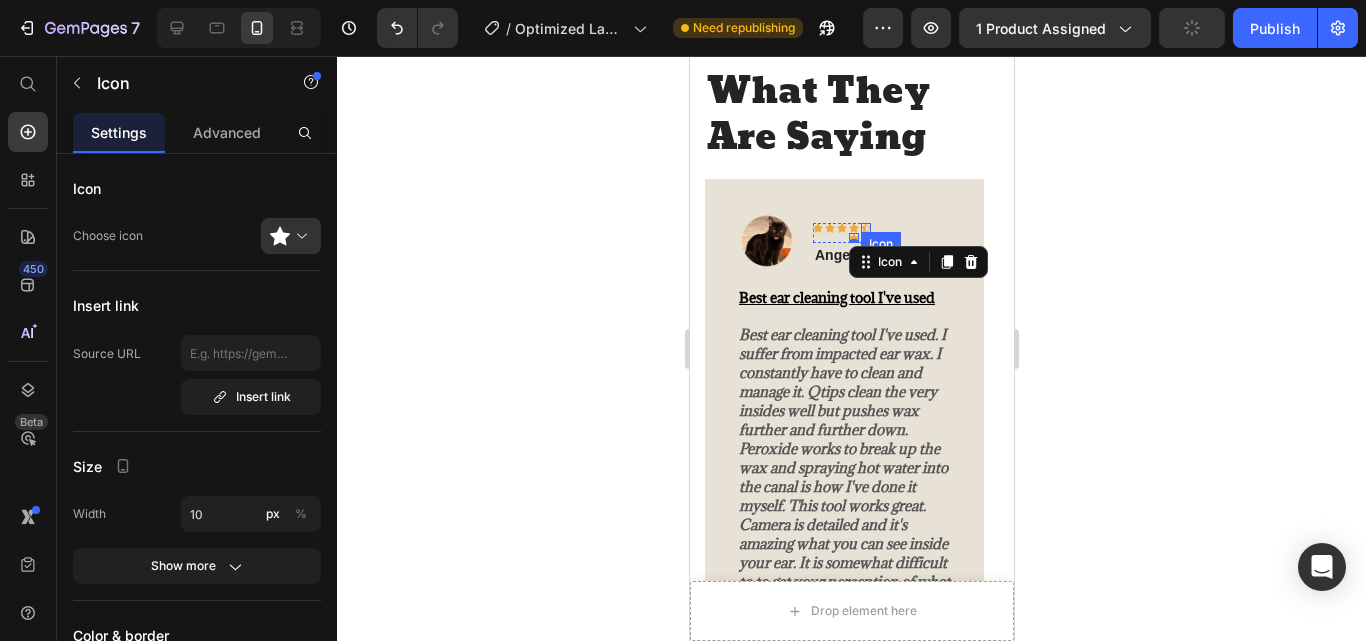 click 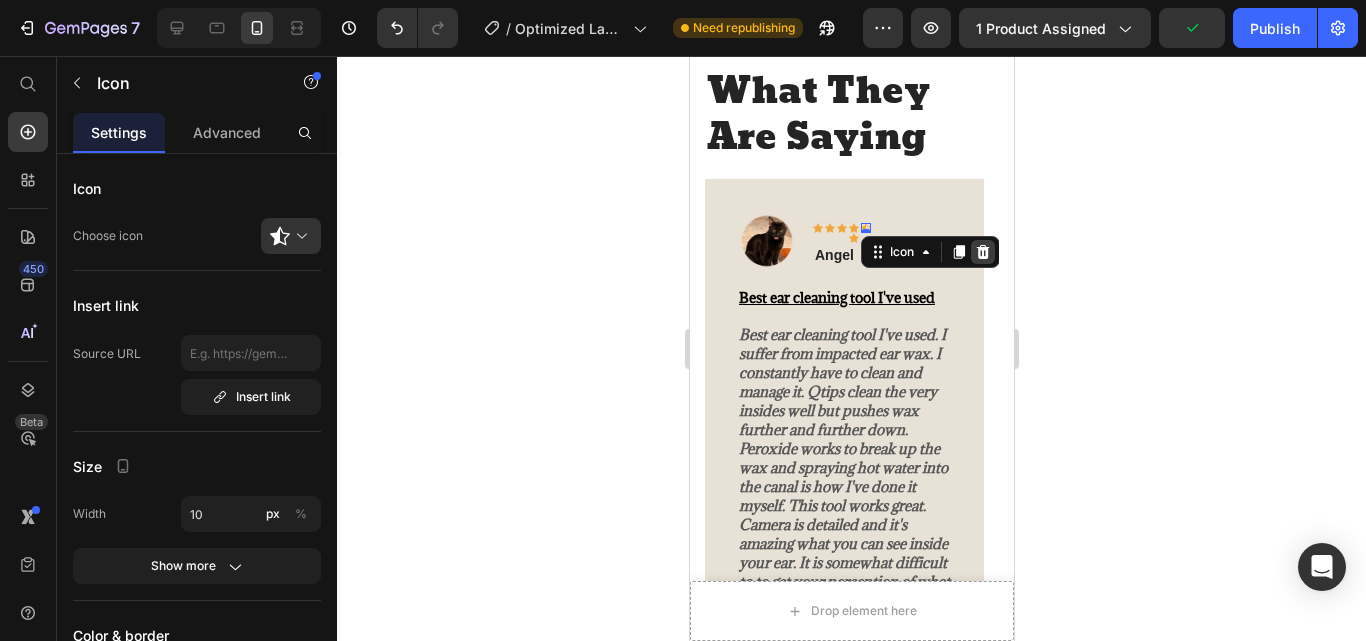 click 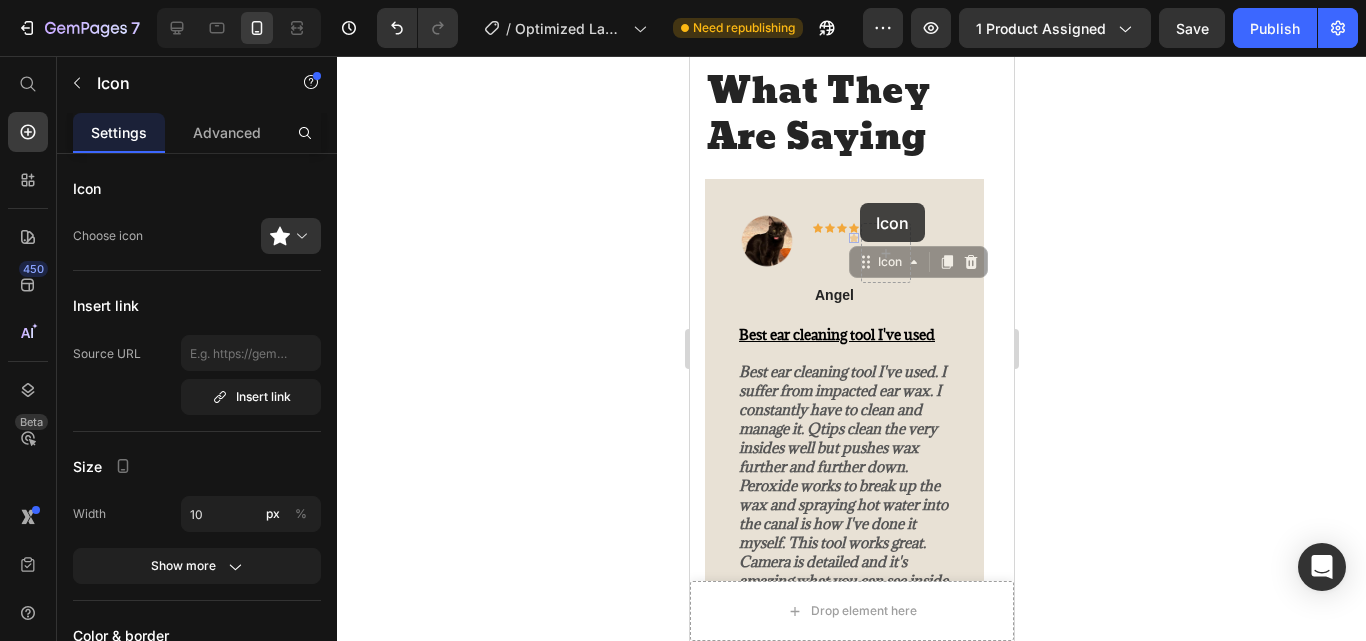 drag, startPoint x: 853, startPoint y: 217, endPoint x: 859, endPoint y: 205, distance: 13.416408 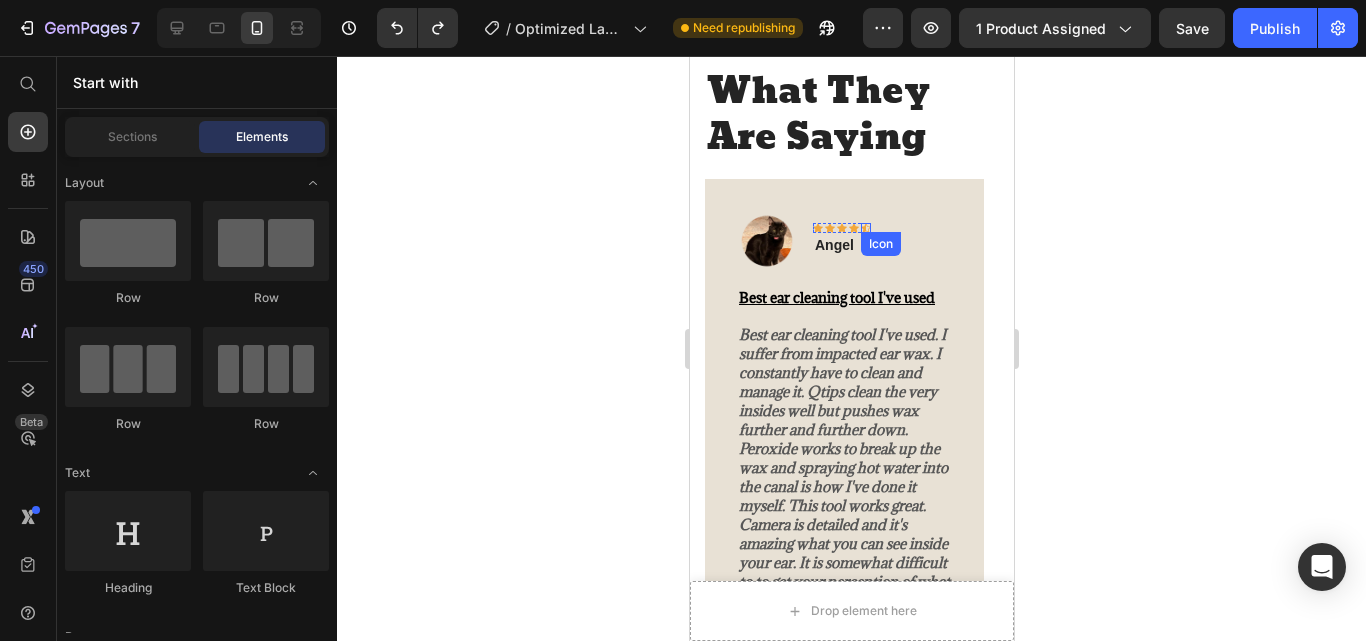 click on "Icon" at bounding box center (865, 228) 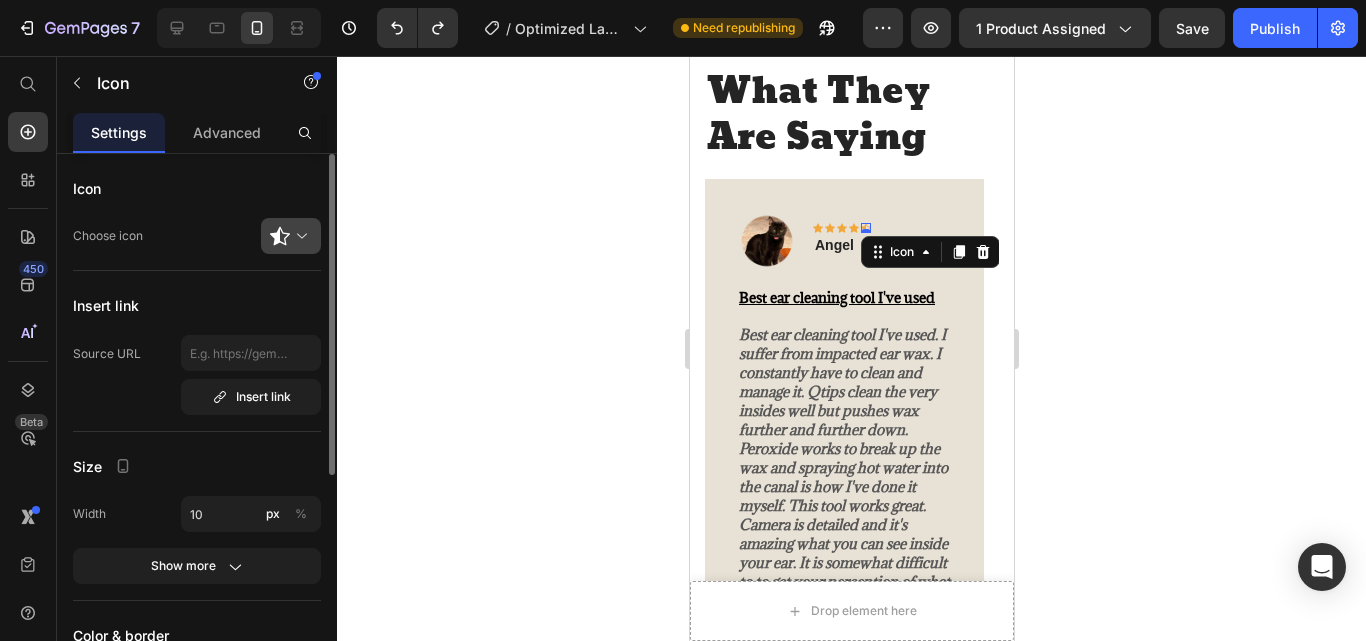 click at bounding box center (299, 236) 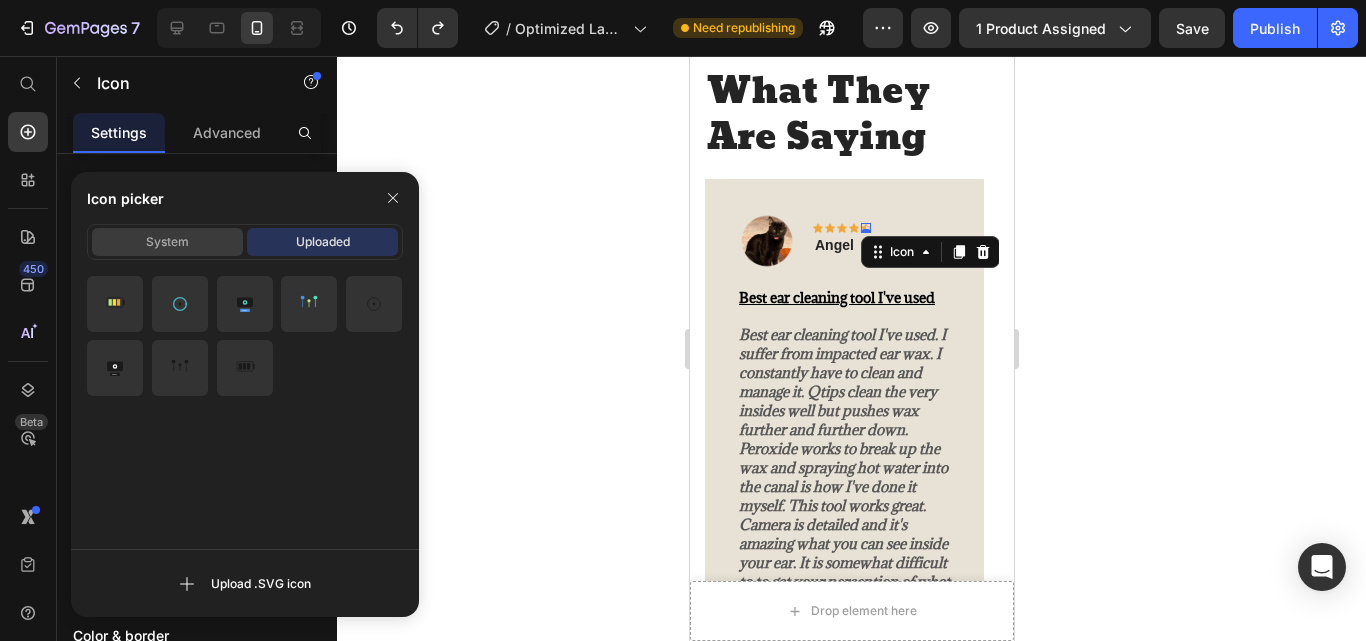 click on "System" at bounding box center (167, 242) 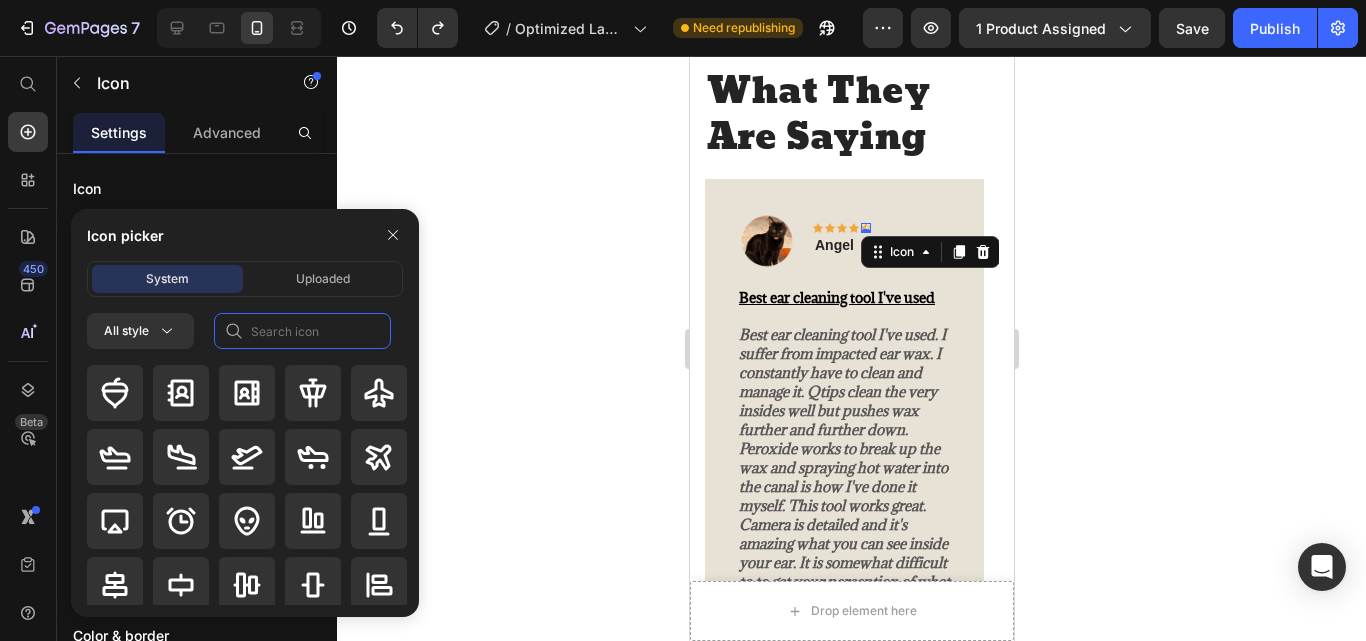 click 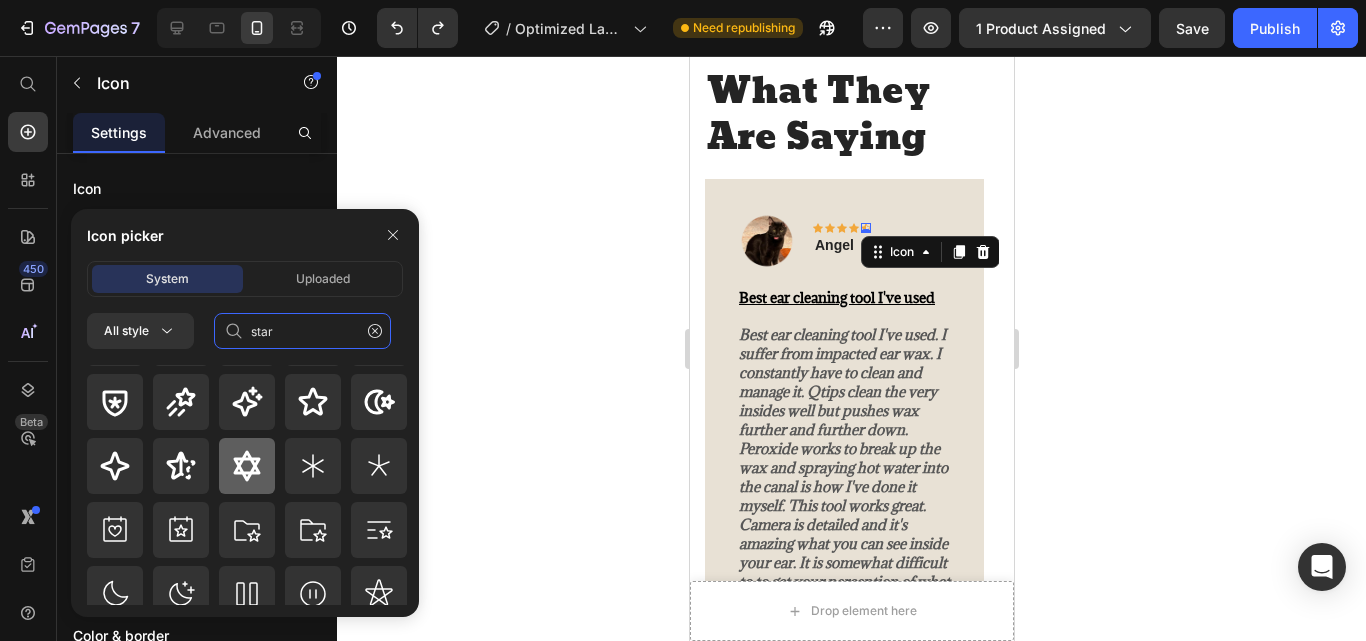 scroll, scrollTop: 0, scrollLeft: 0, axis: both 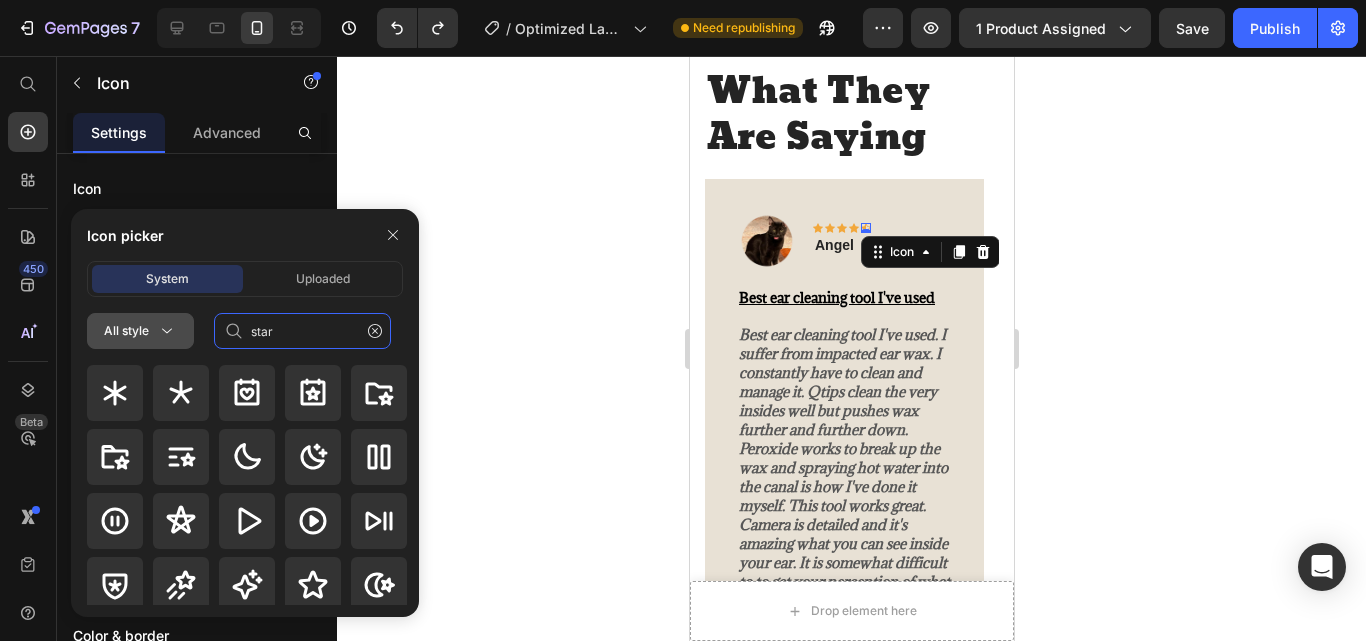 click on "All style" at bounding box center [140, 331] 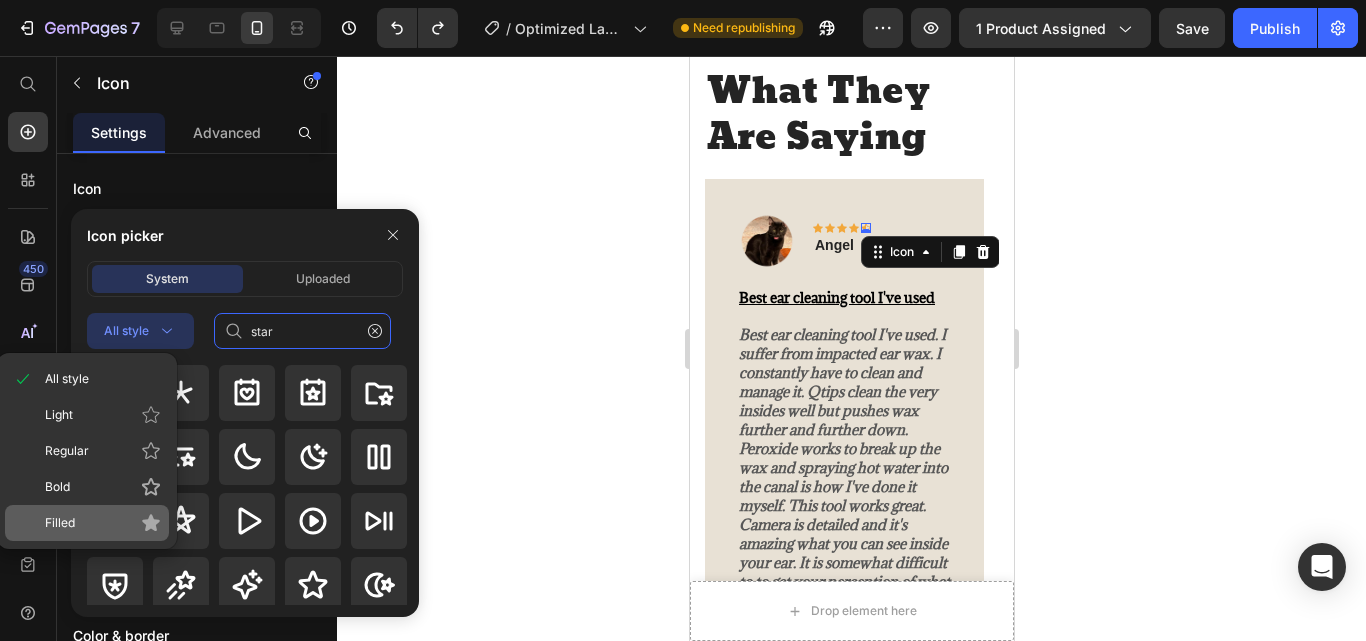 type on "star" 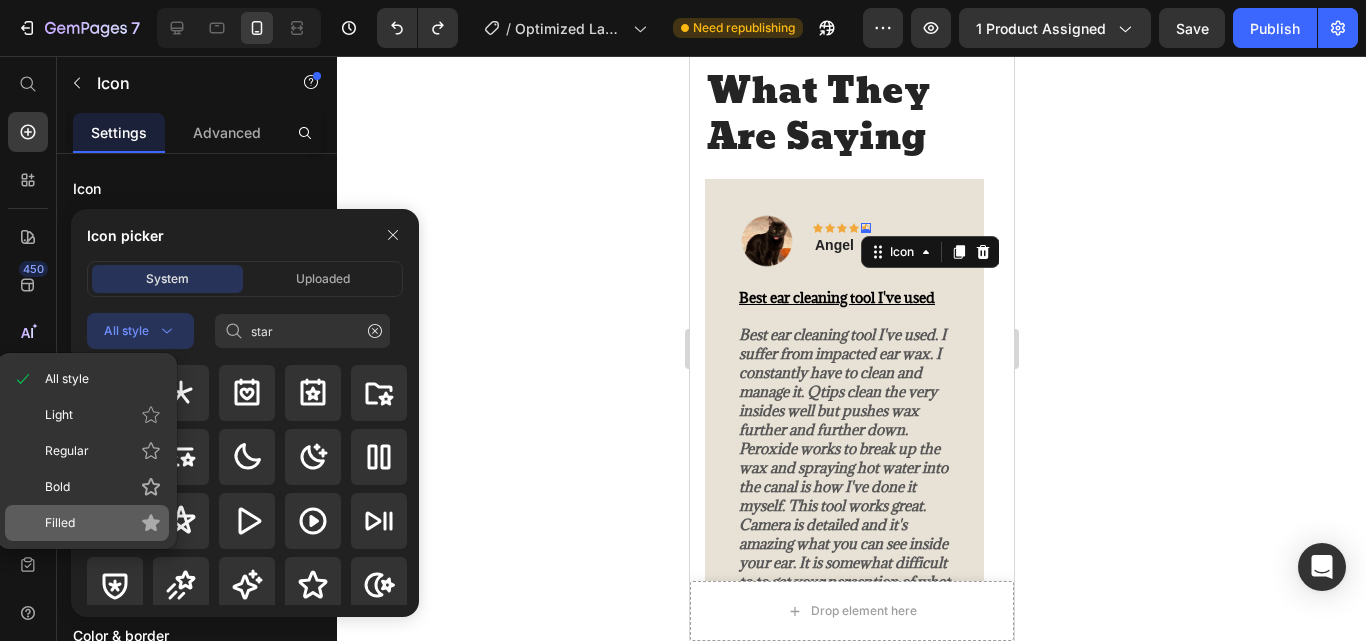 click on "Filled" at bounding box center (103, 523) 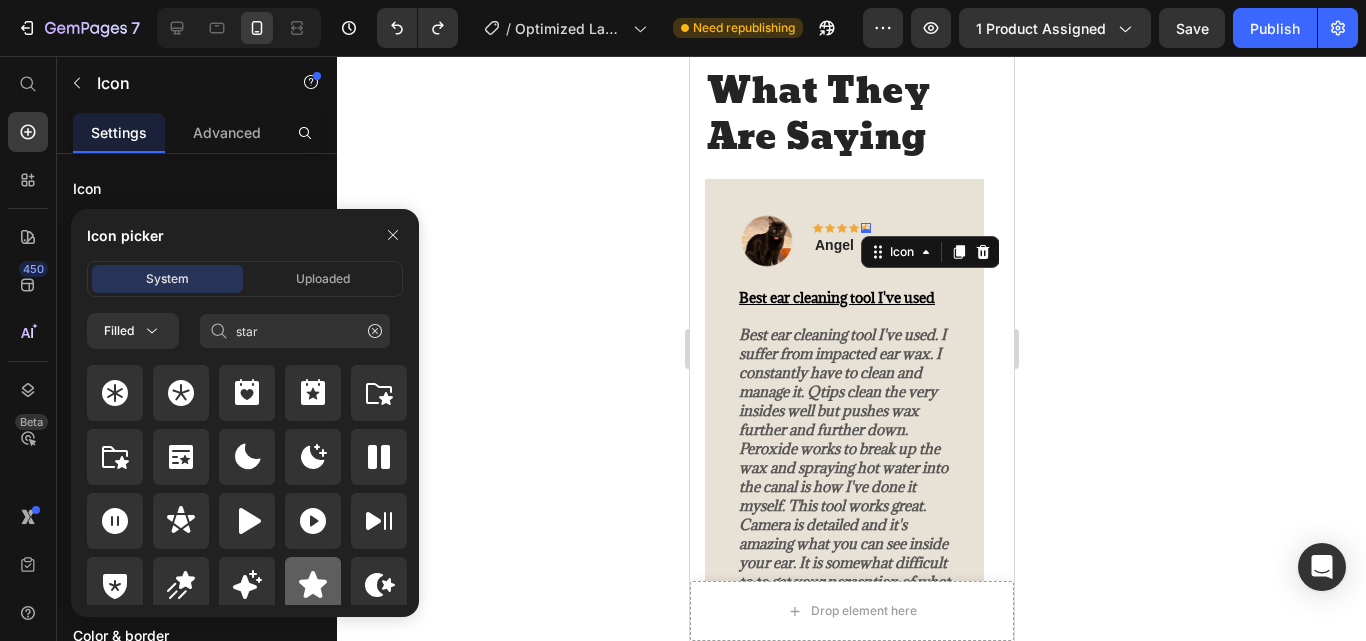 click 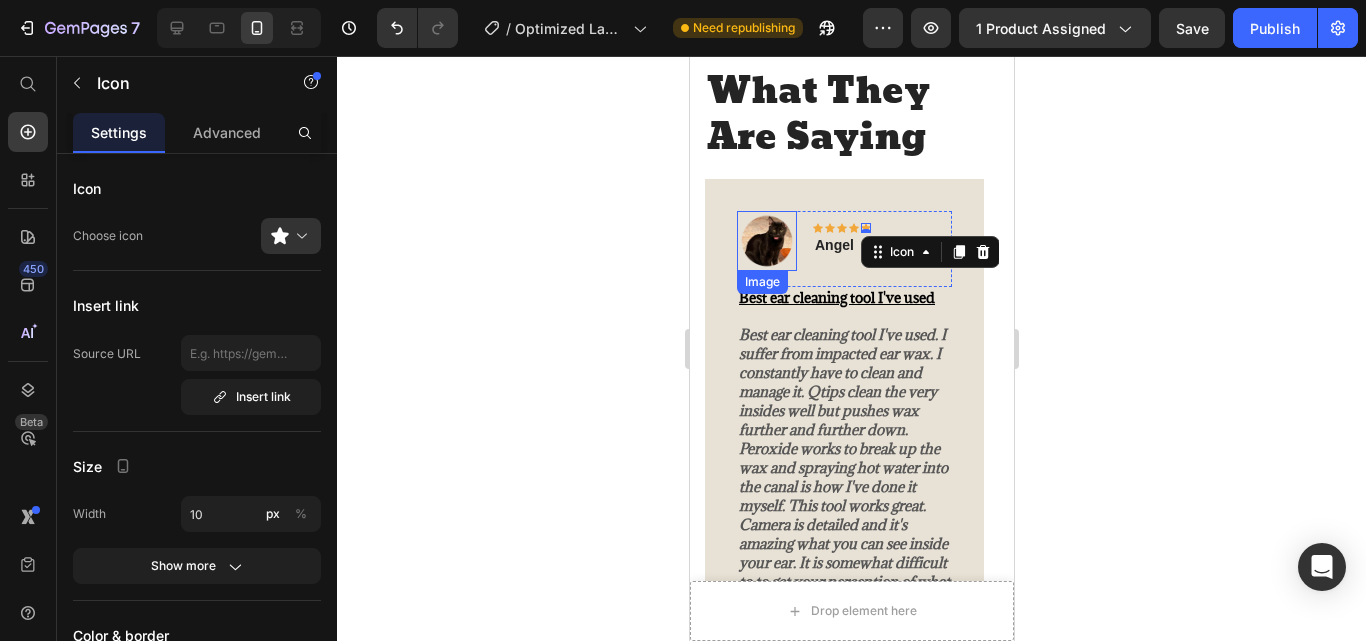click at bounding box center [766, 241] 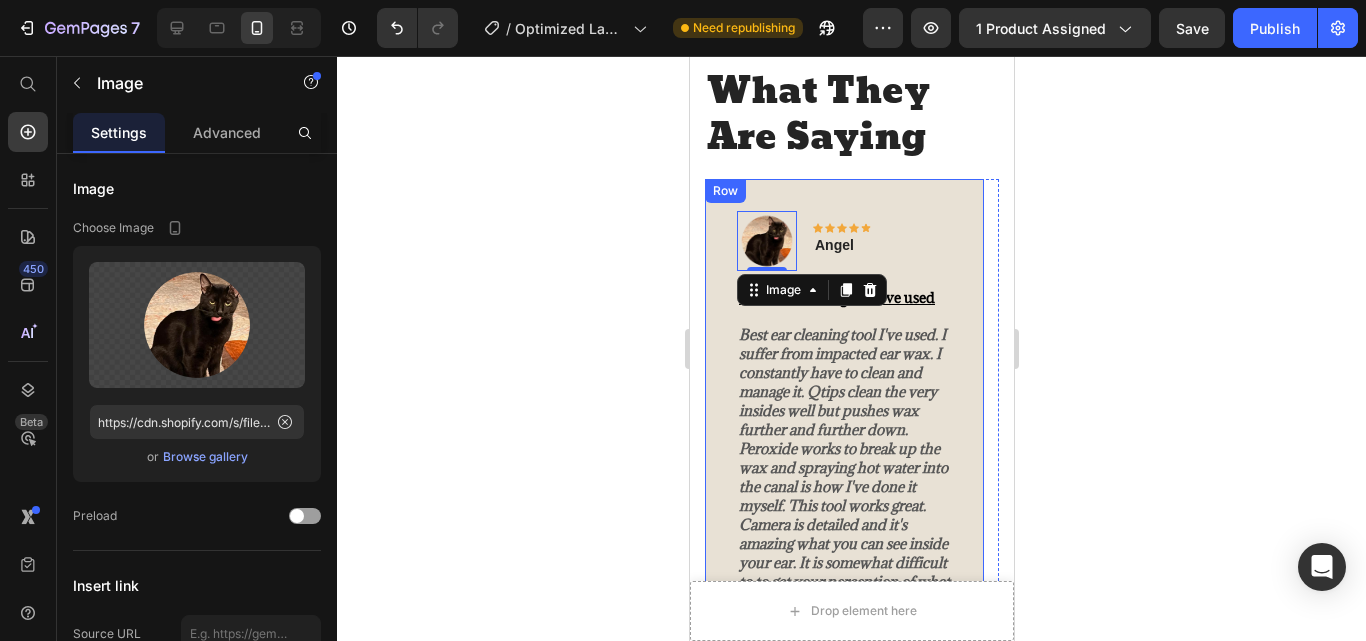 drag, startPoint x: 716, startPoint y: 258, endPoint x: 805, endPoint y: 246, distance: 89.80534 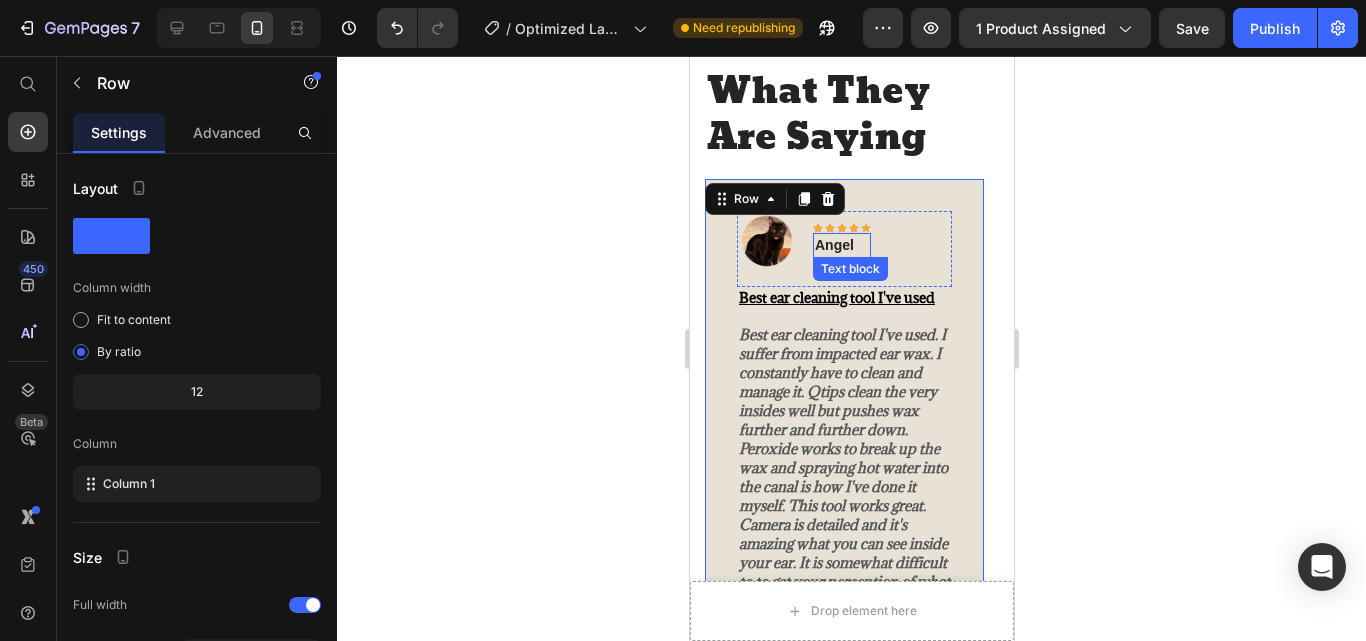 click on "Angel" at bounding box center (841, 245) 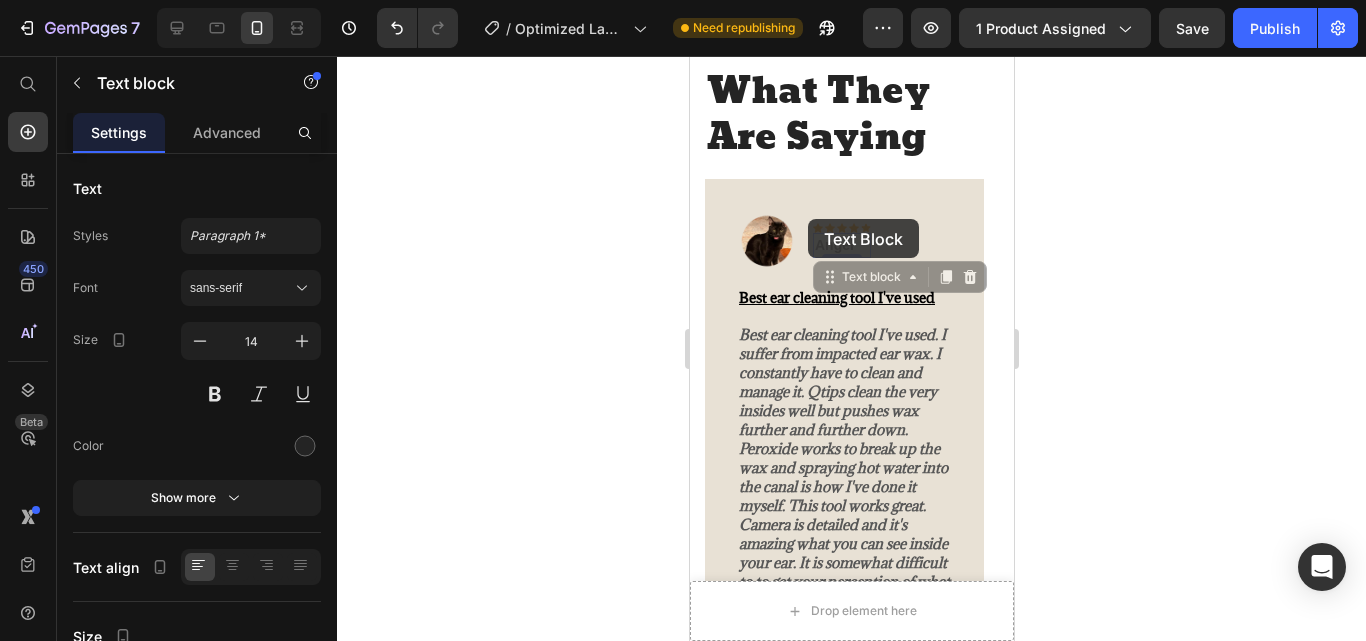 click on "Mobile  ( 324 px) iPhone 13 Mini iPhone 13 Pro iPhone 11 Pro Max iPhone 15 Pro Max Pixel 7 Galaxy S8+ Galaxy S20 Ultra iPad Mini iPad Air iPad Pro Header Next-Level Hygiene. Heading Quick & Easy Heading 95% Text Block of users report safer, more accurate cleaning Text Block Row 90% Text Block of consumers would recommend it Text Block Row 85% Text Block found it easy to integrate into their routine Text Block Row Row Image Row Section 5 What They Are Saying Heading Image
Icon
Icon
Icon
Icon
Icon Row [FIRST] Text block   0 [FIRST] Text block   0 Row Best ear cleaning tool I've used Text block                Title Line (P) Images & Gallery REVNA Foldable UV Shield (P) Title $29.99 (P) Price $59.98 (P) Price Row Buy Now (P) Cart Button Product Row Image
Icon
Icon
Icon
Icon
Icon Row [FIRST] [LAST] Text block Row Text block                Title Line (P) Title Row" at bounding box center (851, -648) 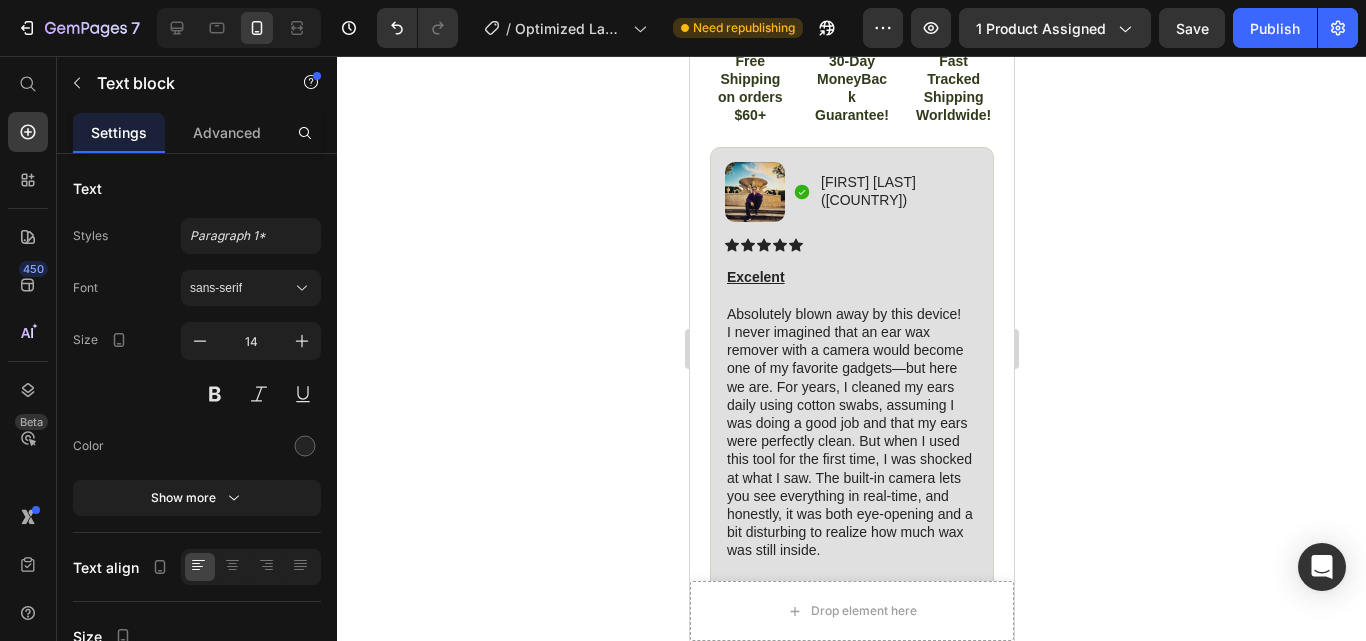 scroll, scrollTop: 1230, scrollLeft: 0, axis: vertical 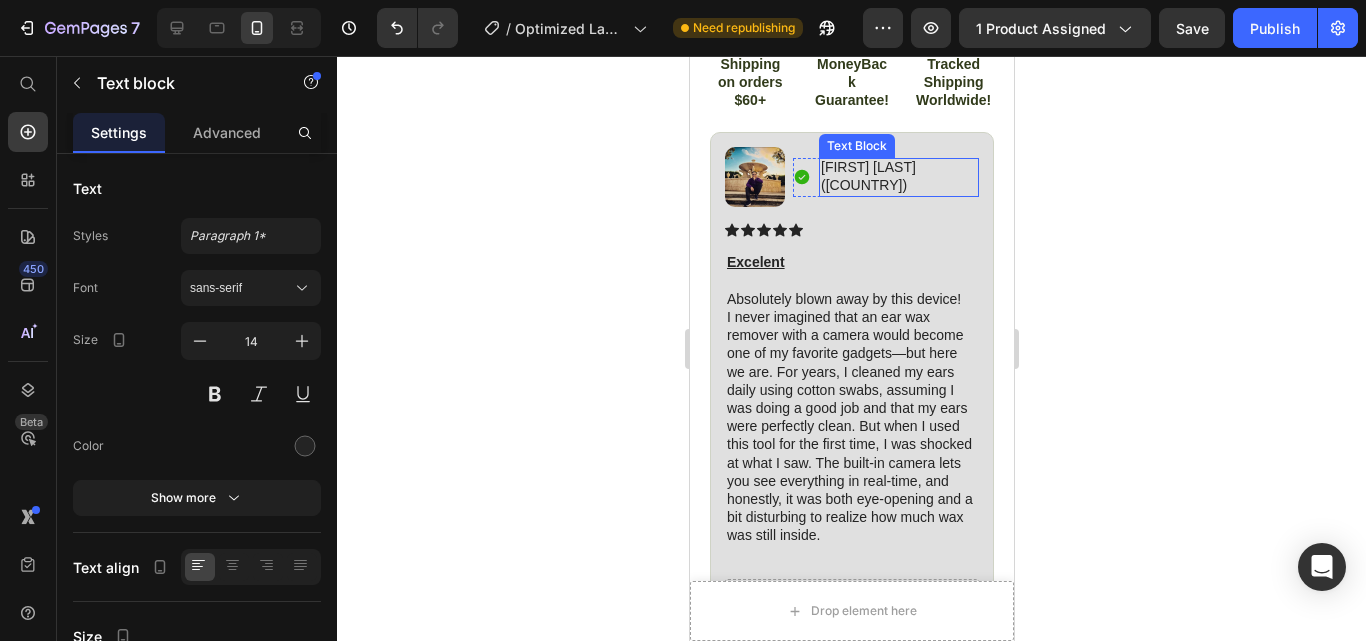 click on "[FIRST] [LAST]([COUNTRY])" at bounding box center [898, 176] 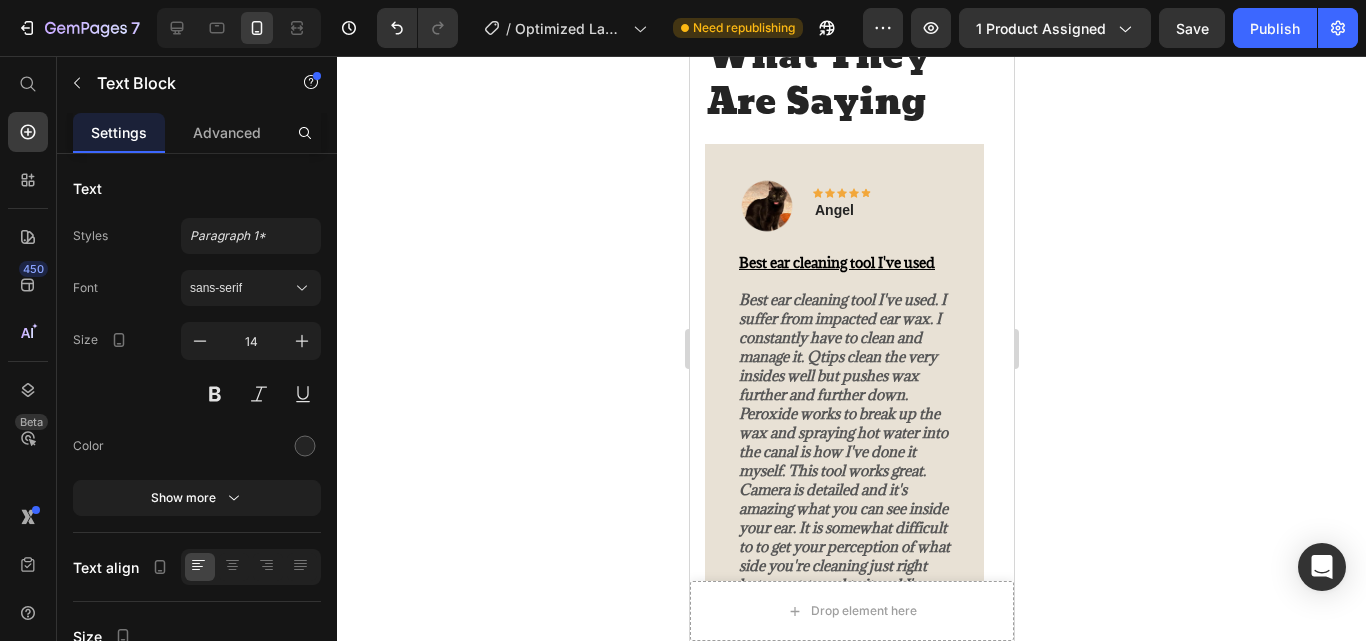 scroll, scrollTop: 4958, scrollLeft: 0, axis: vertical 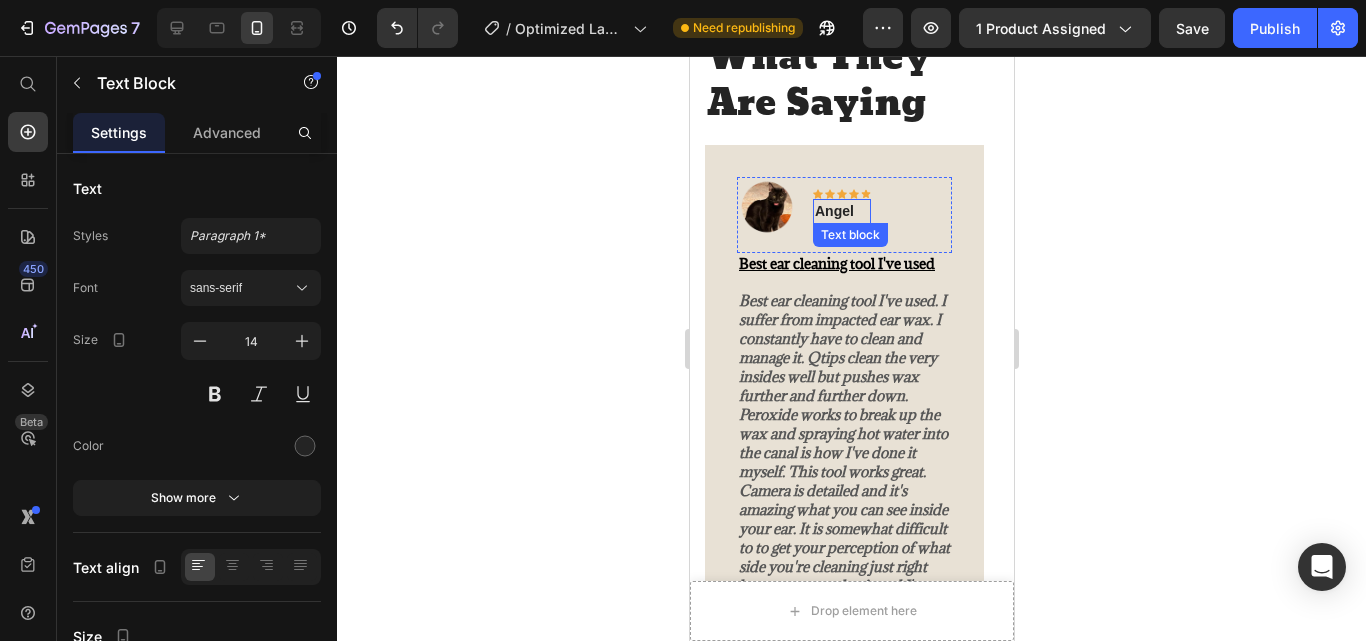 click on "Angel" at bounding box center [841, 211] 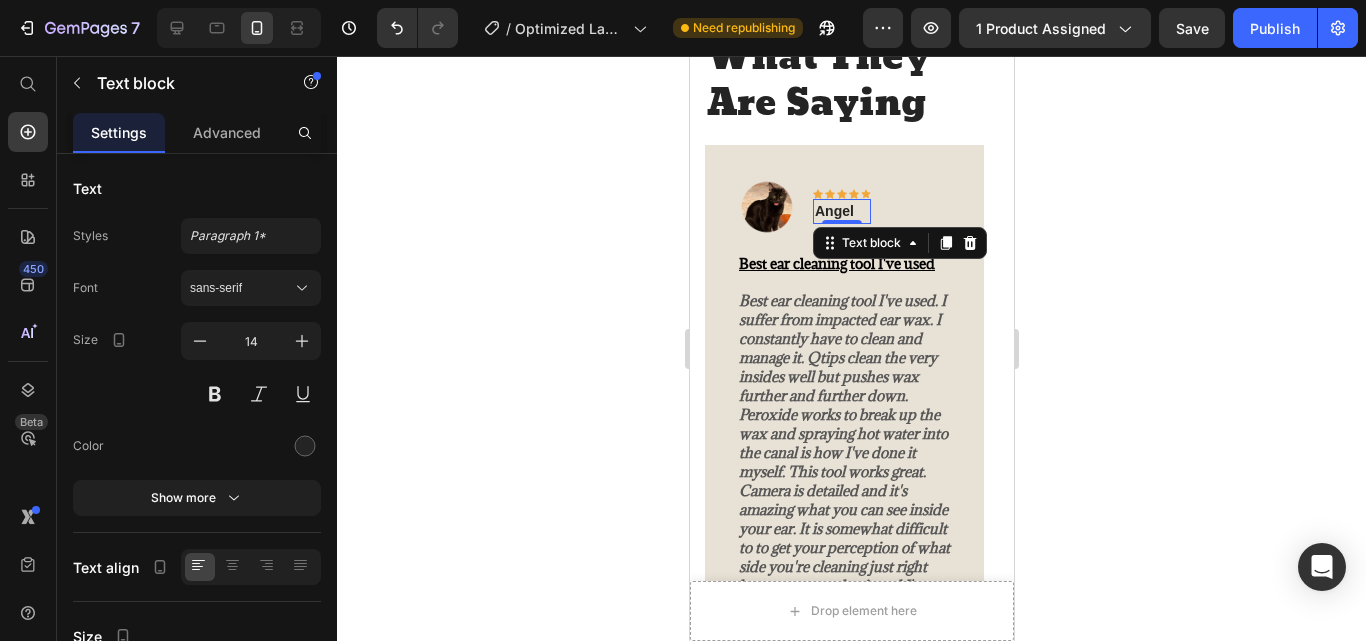 drag, startPoint x: 853, startPoint y: 192, endPoint x: 805, endPoint y: 193, distance: 48.010414 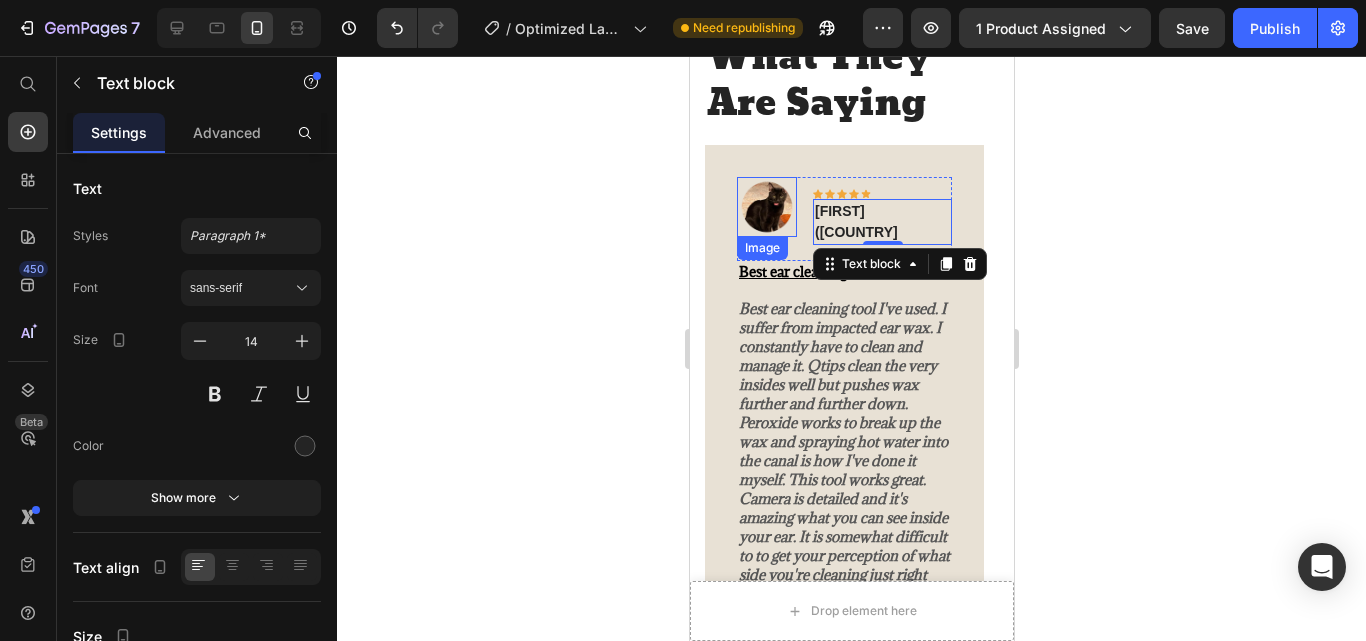 click at bounding box center [766, 207] 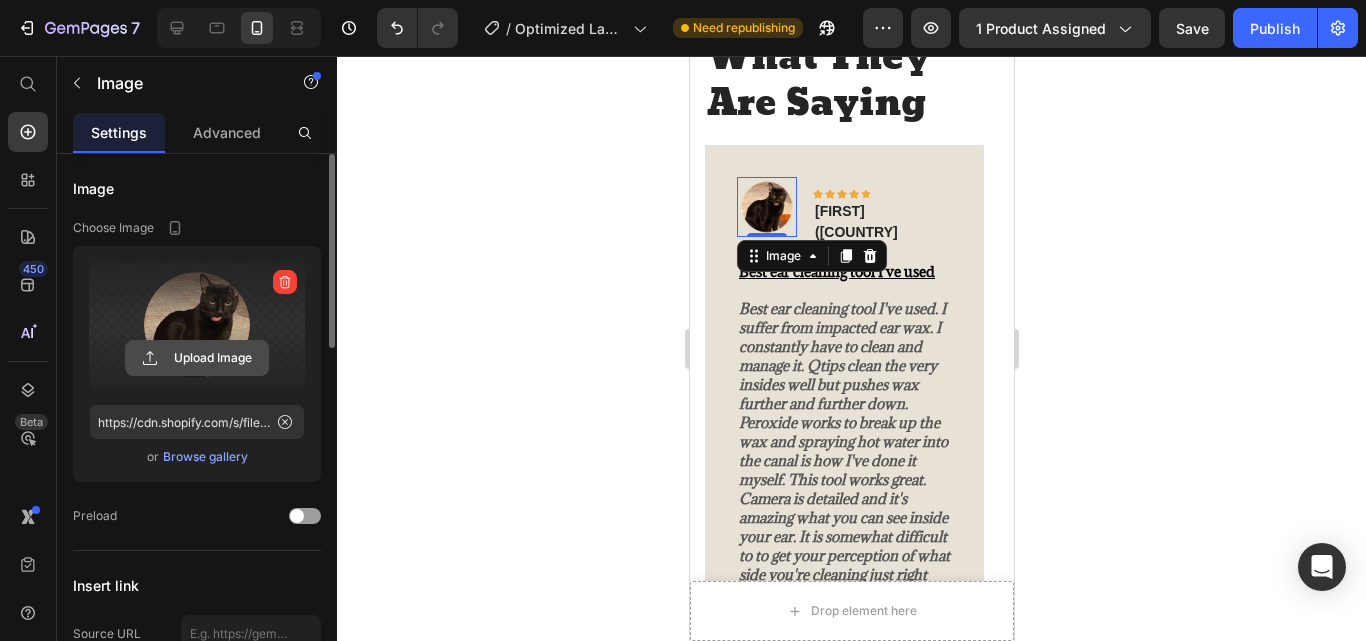 click 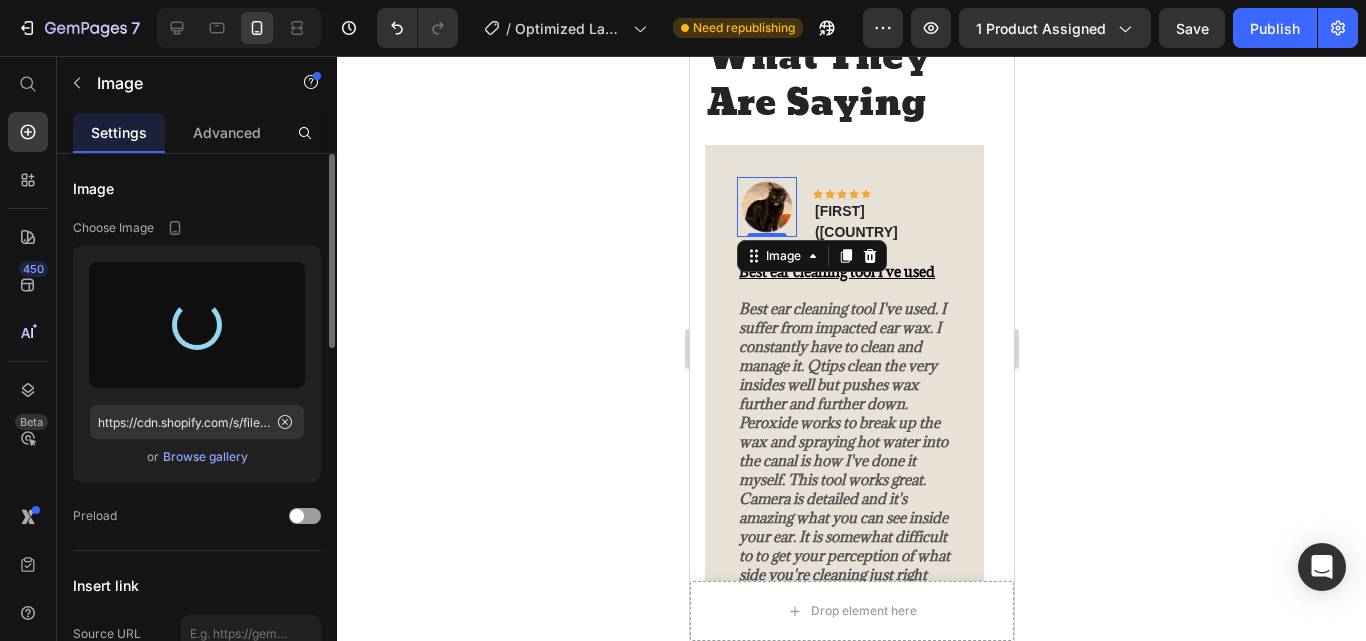 type on "https://cdn.shopify.com/s/files/1/0967/8648/1416/files/gempages_570048094473814855-09df09fd-6f1e-473e-b1e4-674192529b28.jpg" 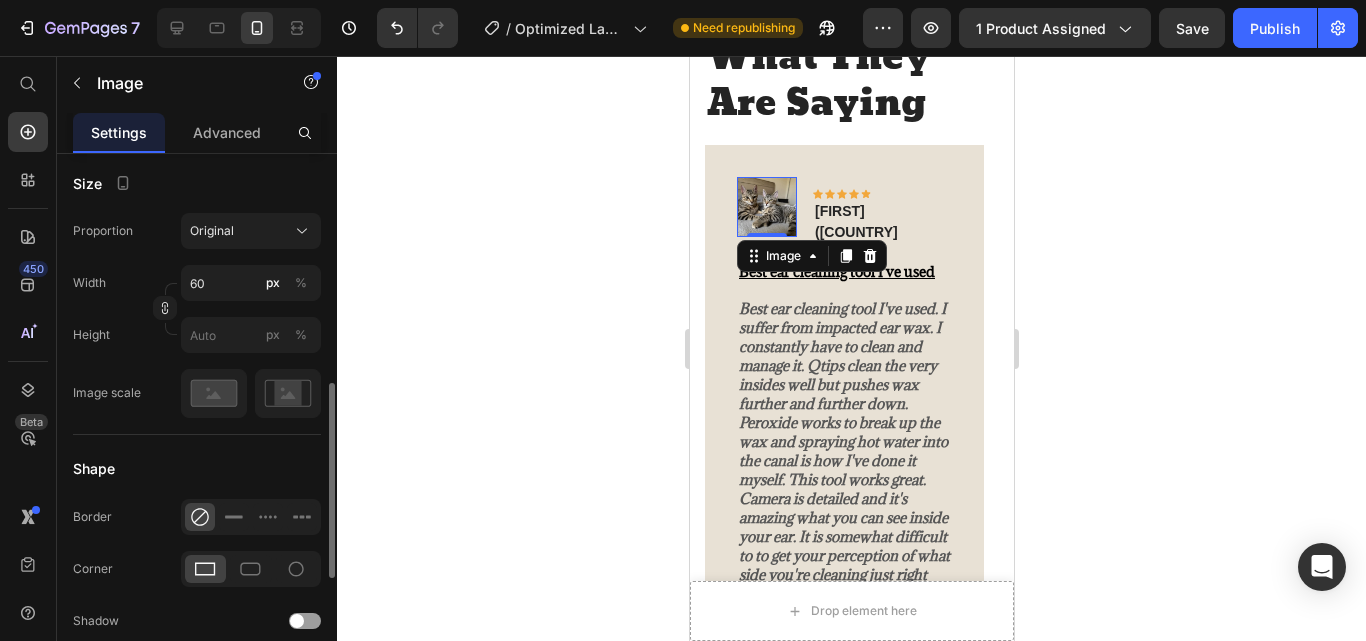 scroll, scrollTop: 590, scrollLeft: 0, axis: vertical 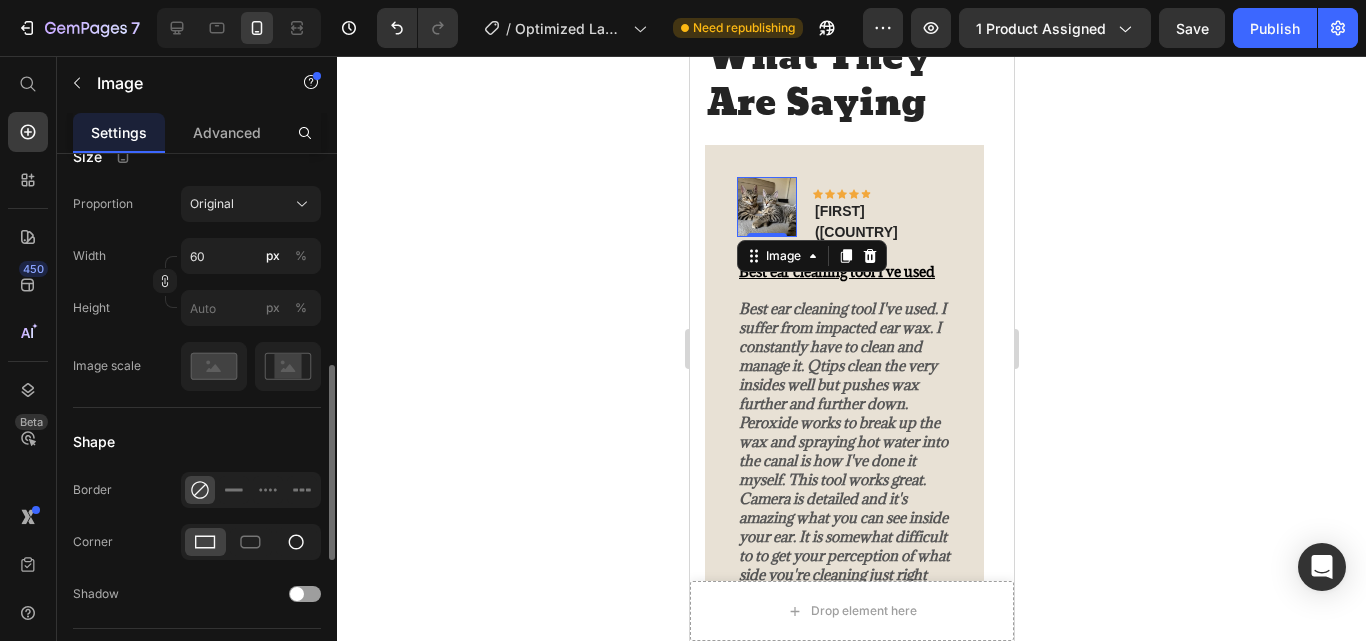 click 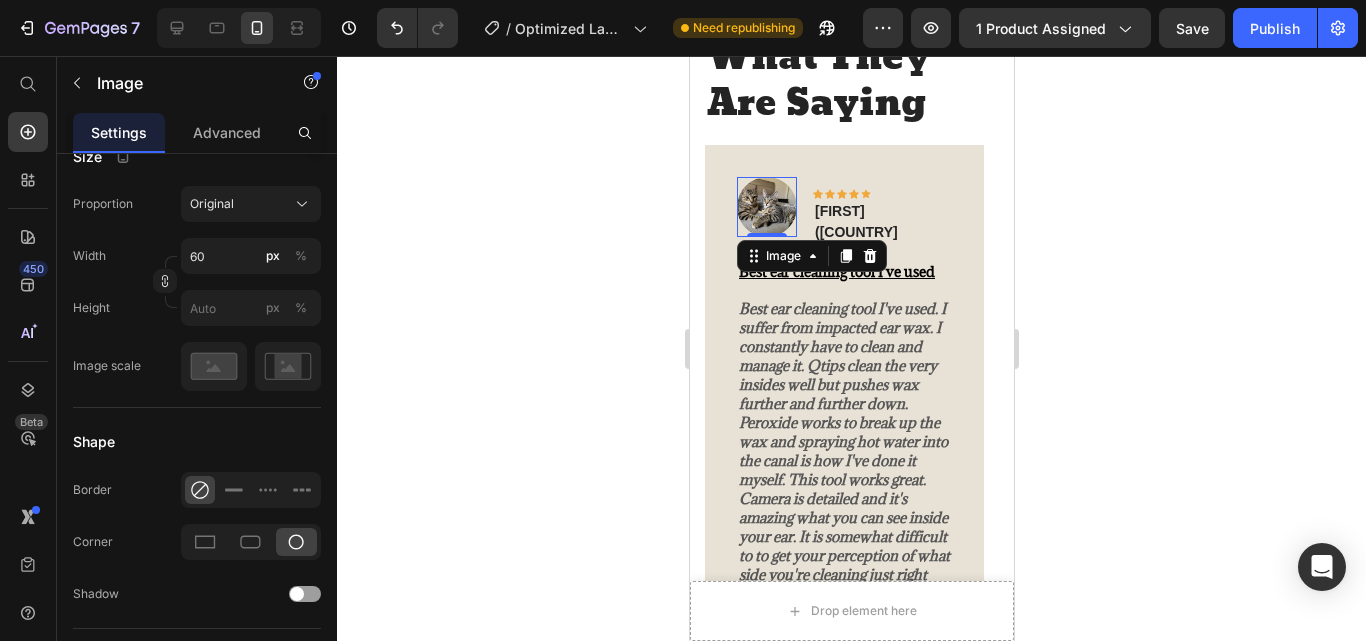 click 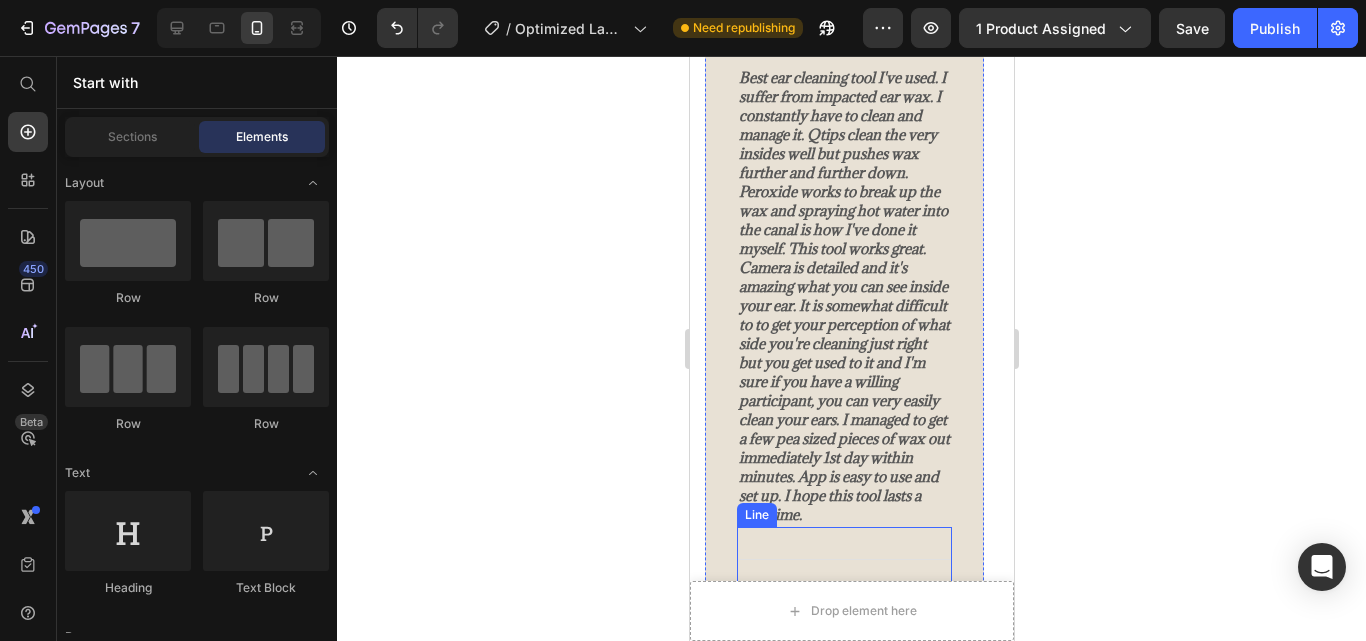scroll, scrollTop: 5411, scrollLeft: 0, axis: vertical 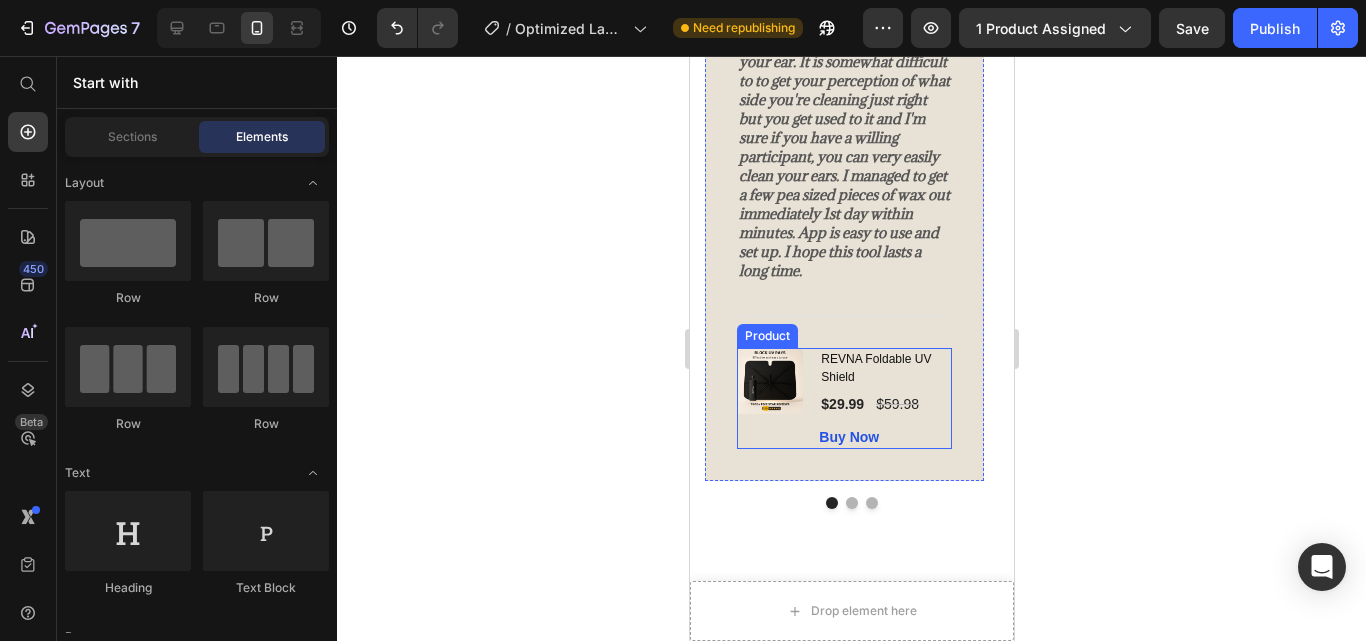 click on "(P) Images & Gallery REVNA Foldable UV Shield (P) Title $29.99 (P) Price $59.98 (P) Price Row Buy Now (P) Cart Button Product" at bounding box center (843, 398) 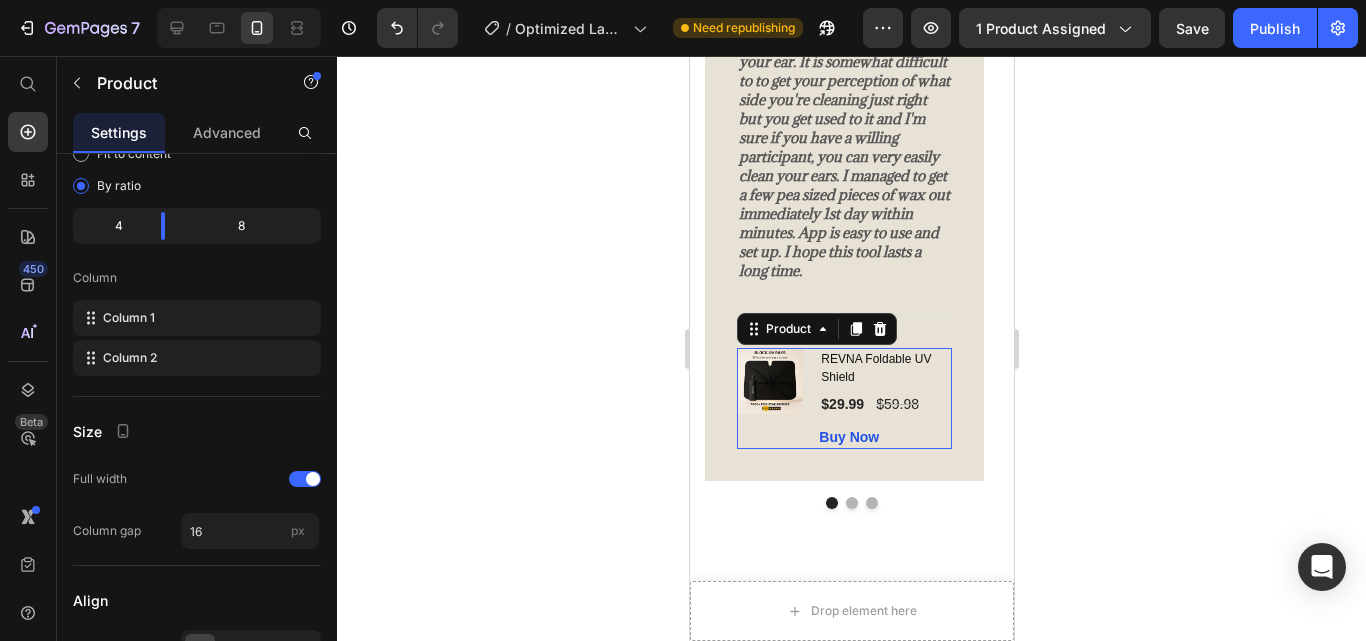 scroll, scrollTop: 0, scrollLeft: 0, axis: both 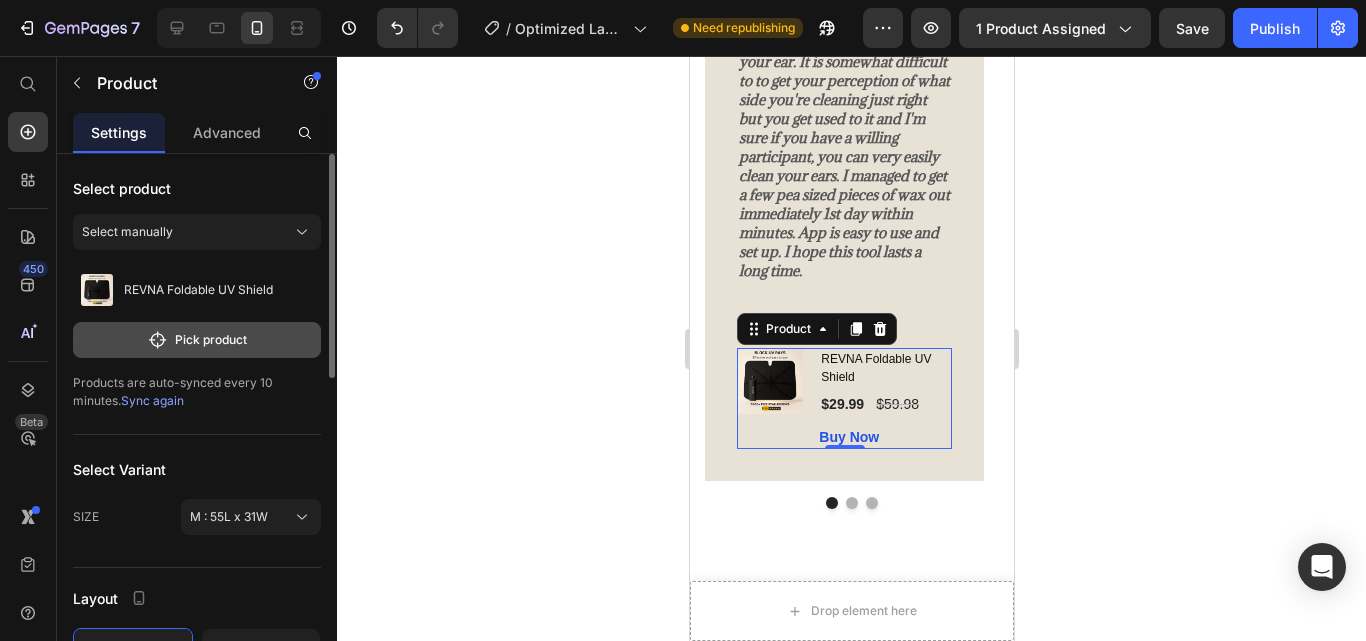 click on "Pick product" at bounding box center [197, 340] 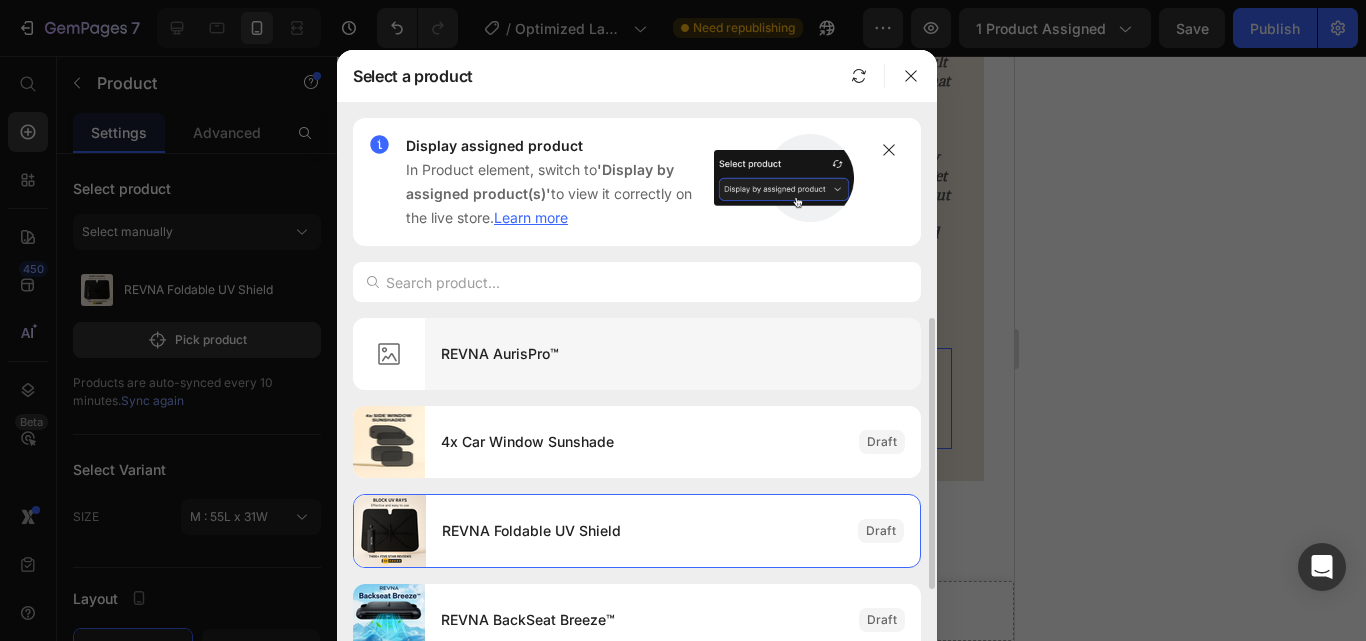 click on "REVNA AurisPro™" at bounding box center [673, 354] 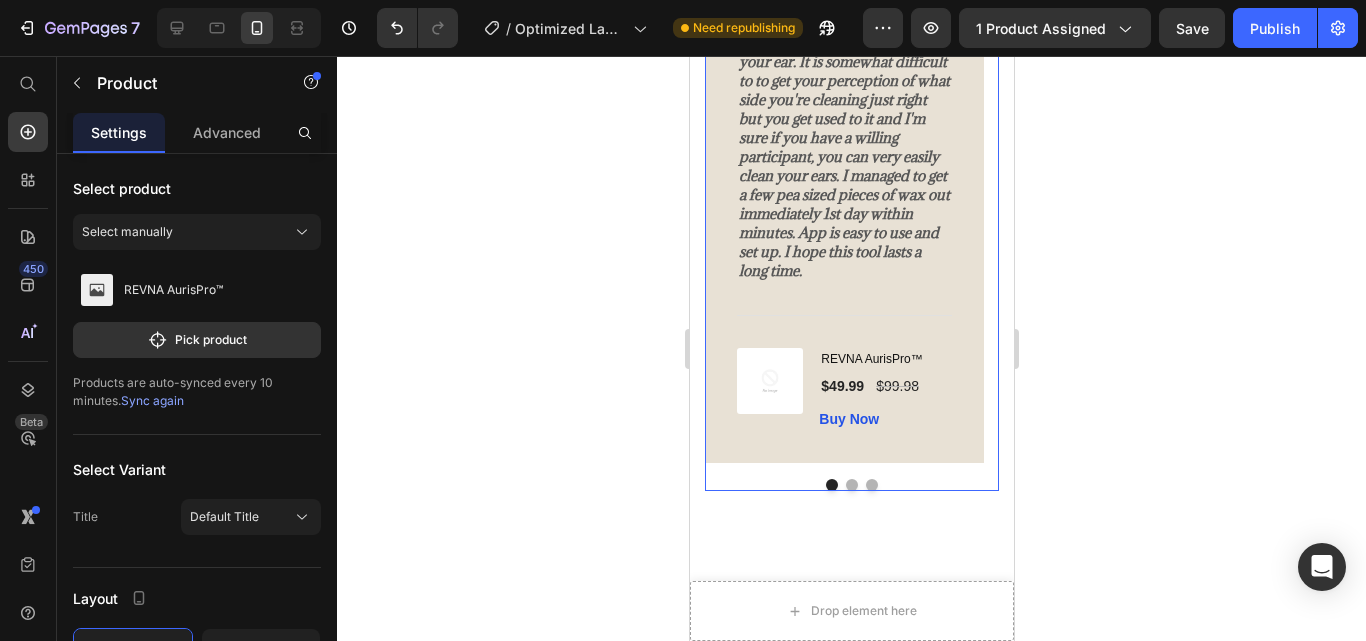 click at bounding box center (851, 485) 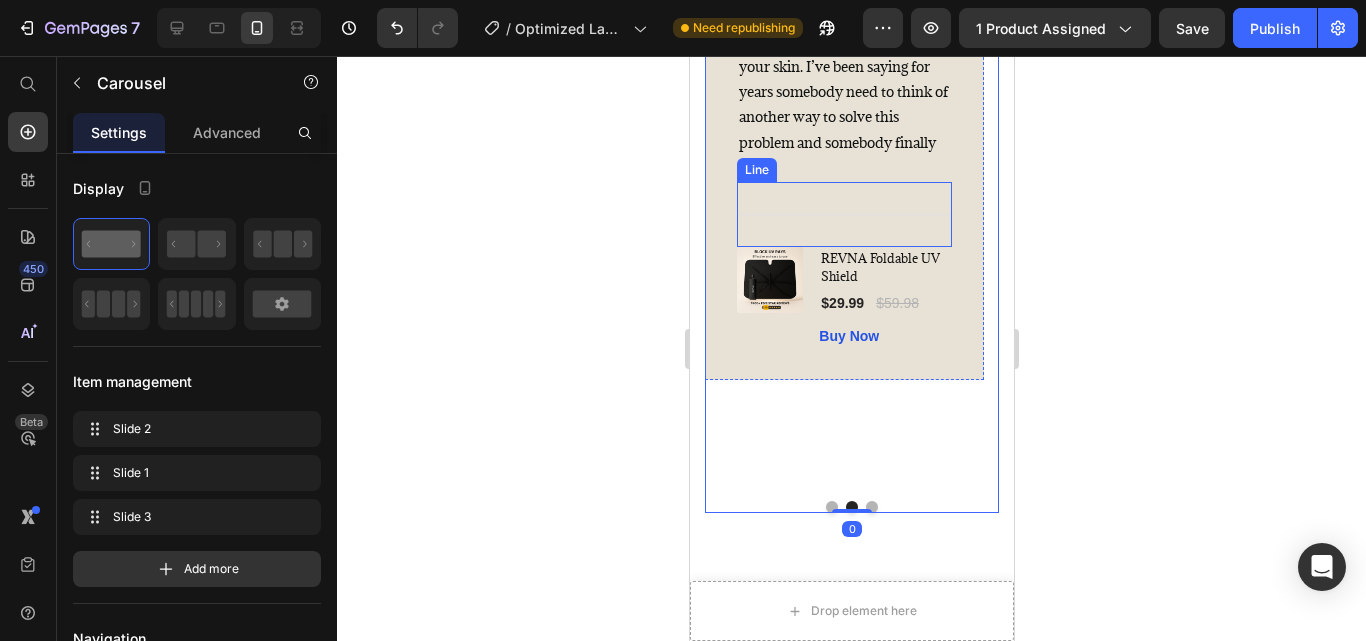 scroll, scrollTop: 5298, scrollLeft: 0, axis: vertical 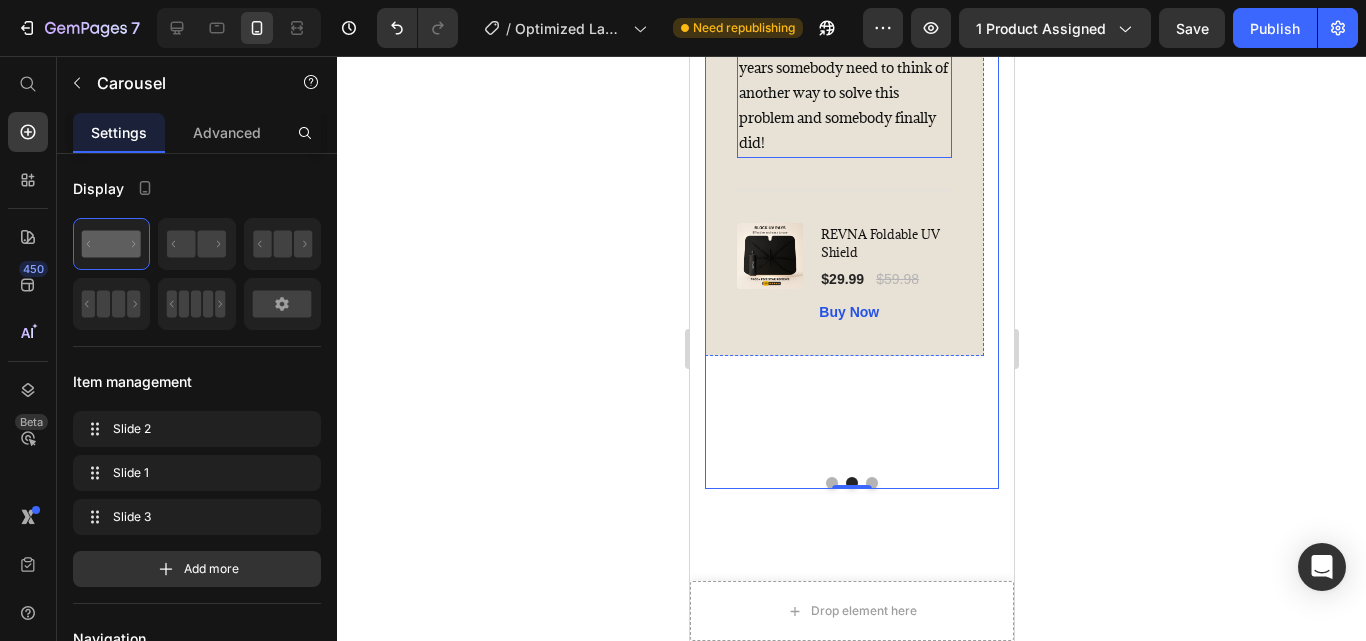 click on "No more hot car. There is nothing worse than walking to your car getting in and it’s so hot you can’t catch your breath. I’ve gone through at least 4 of the foldable sun screens and reflection film always peels off getting all over the place. I absolutely hate them and then the seat is so hot it almost burns your skin. I’ve been saying for years somebody need to think of another way to solve this problem and somebody finally did!" at bounding box center (842, -33) 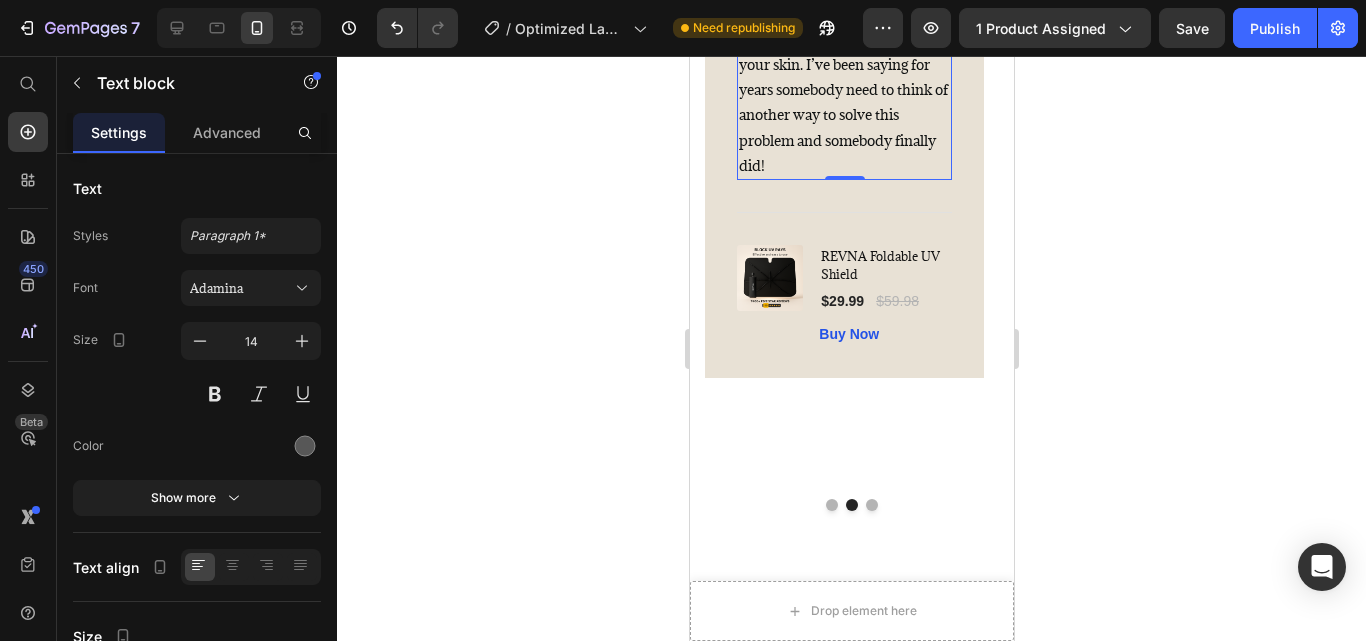 scroll, scrollTop: 5281, scrollLeft: 0, axis: vertical 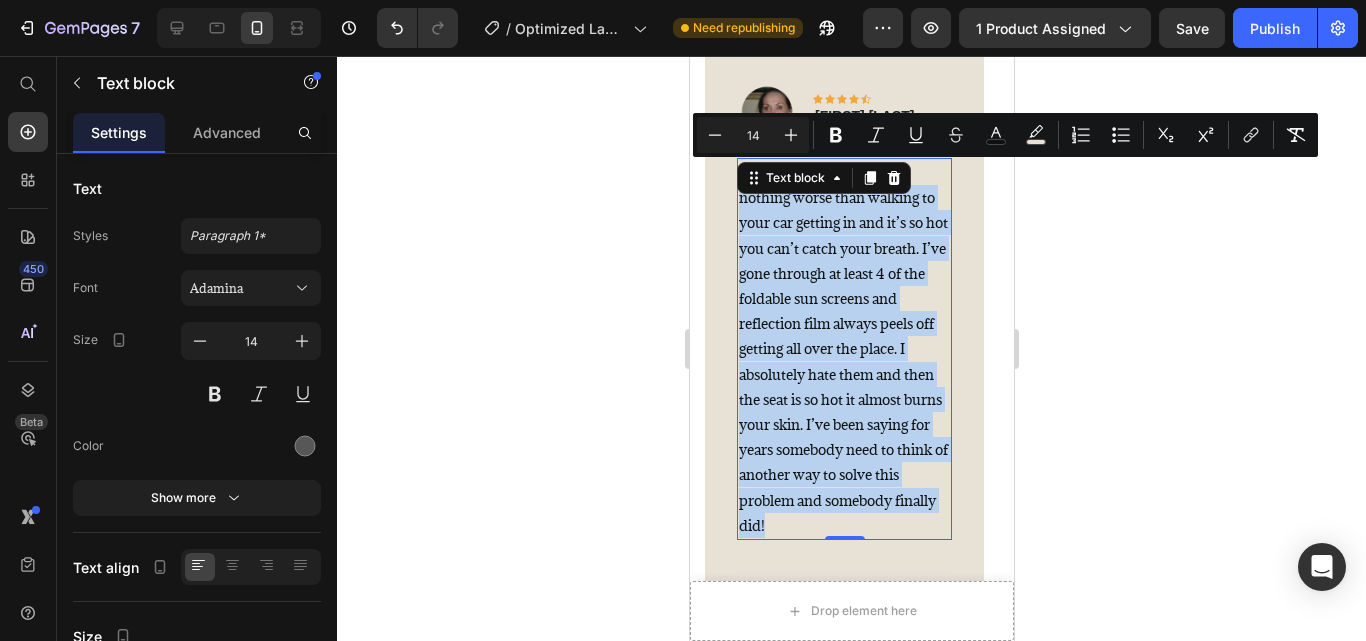 drag, startPoint x: 898, startPoint y: 274, endPoint x: 735, endPoint y: 166, distance: 195.53261 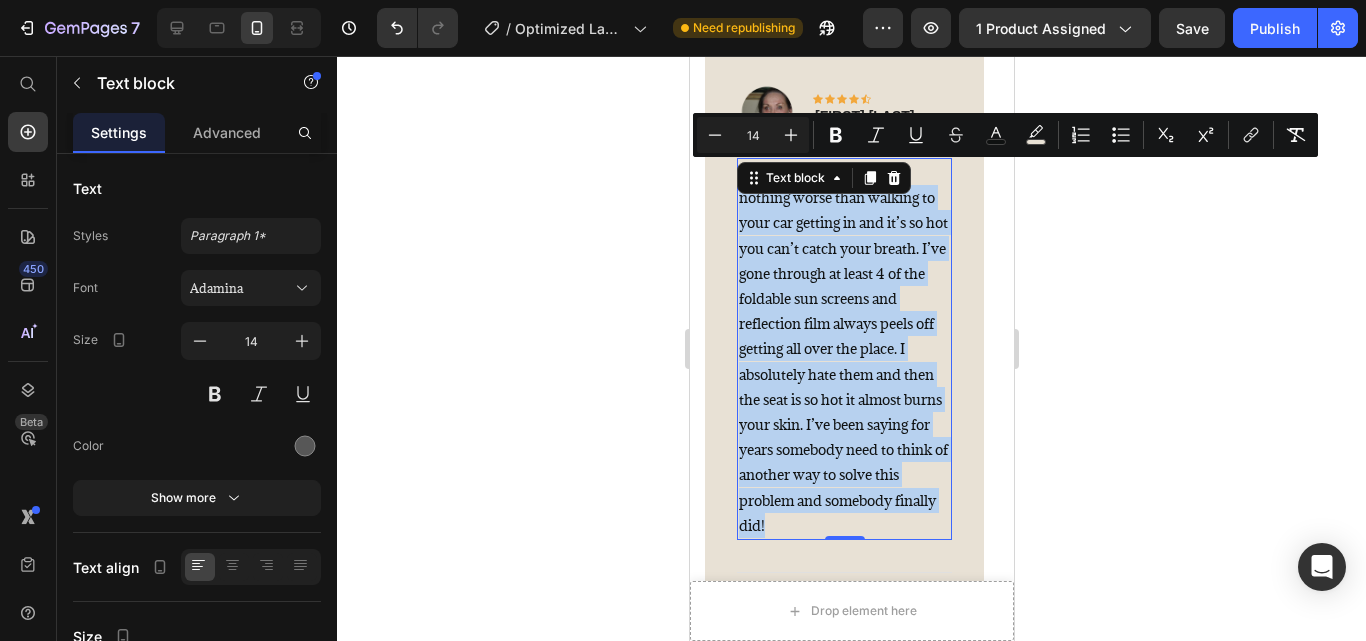 click on "No more hot car. There is nothing worse than walking to your car getting in and it’s so hot you can’t catch your breath. I’ve gone through at least 4 of the foldable sun screens and reflection film always peels off getting all over the place. I absolutely hate them and then the seat is so hot it almost burns your skin. I’ve been saying for years somebody need to think of another way to solve this problem and somebody finally did! Text block   0" at bounding box center (843, 349) 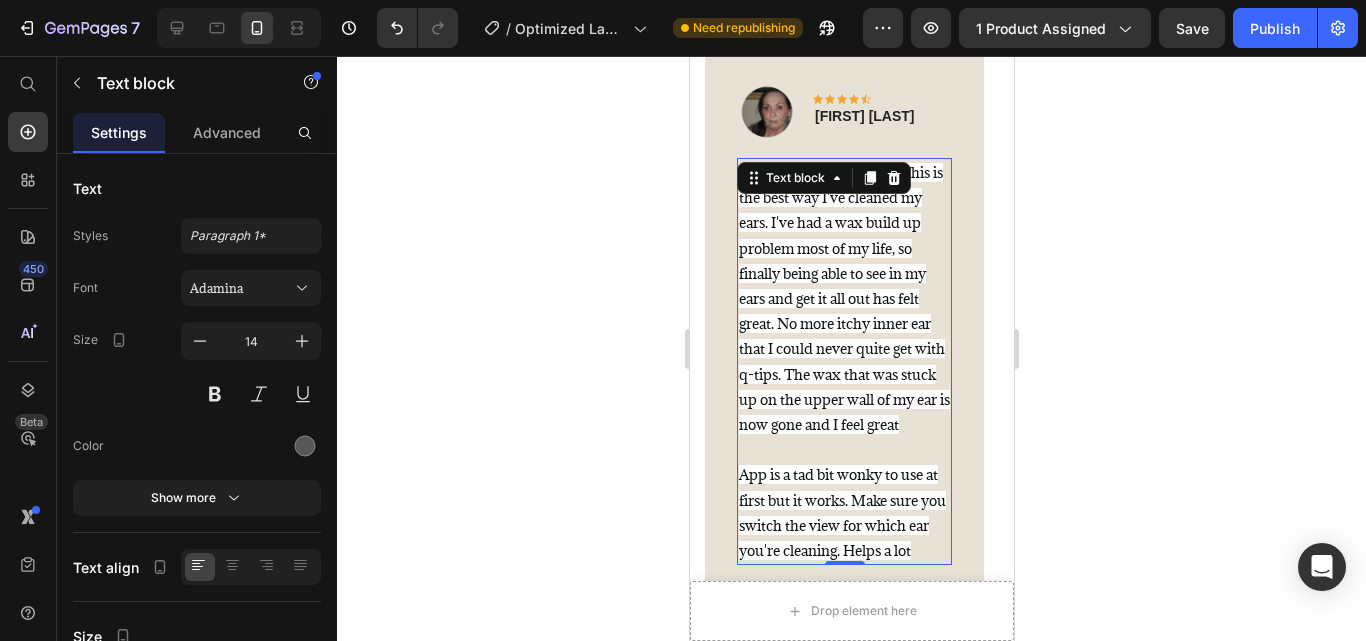 click on "This is the best way I've cleaned my ears. I've had a wax build up problem most of my life, so finally being able to see in my ears and get it all out has felt great. No more itchy inner ear that I could never quite get with q-tips. The wax that was stuck up on the upper wall of my ear is now gone and I feel great" at bounding box center [843, 298] 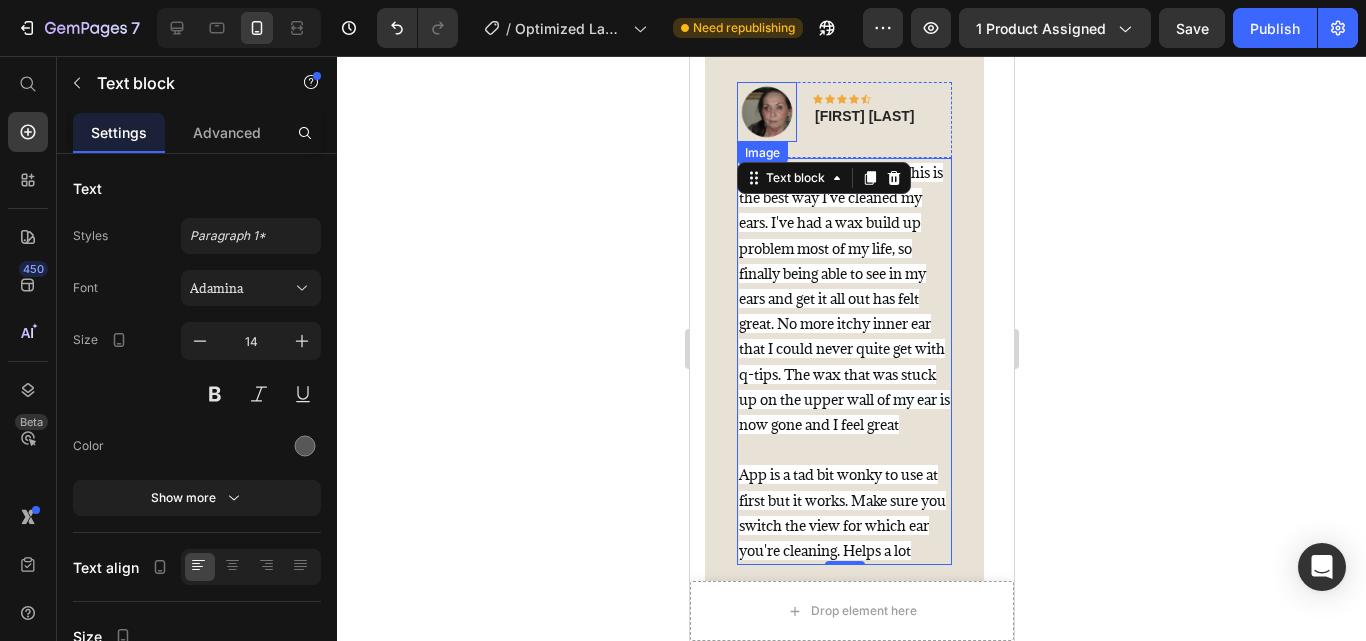 click at bounding box center (766, 112) 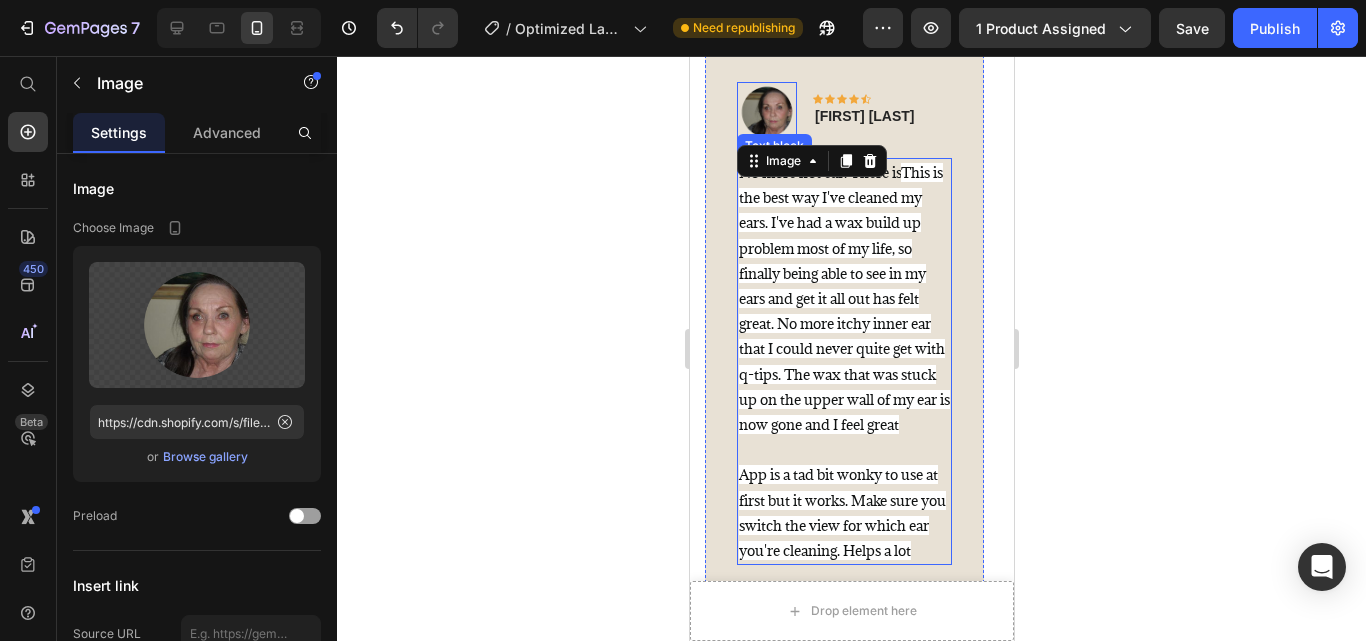click on "No more hot car. There is" at bounding box center (819, 172) 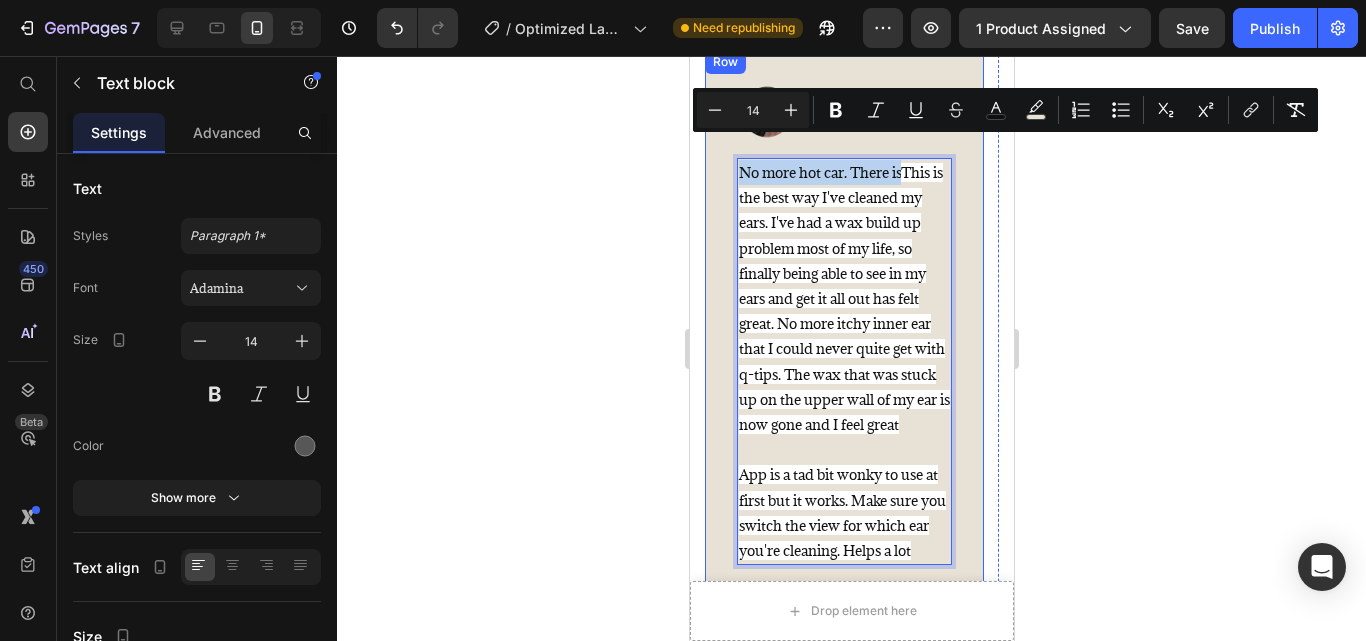 drag, startPoint x: 907, startPoint y: 150, endPoint x: 734, endPoint y: 148, distance: 173.01157 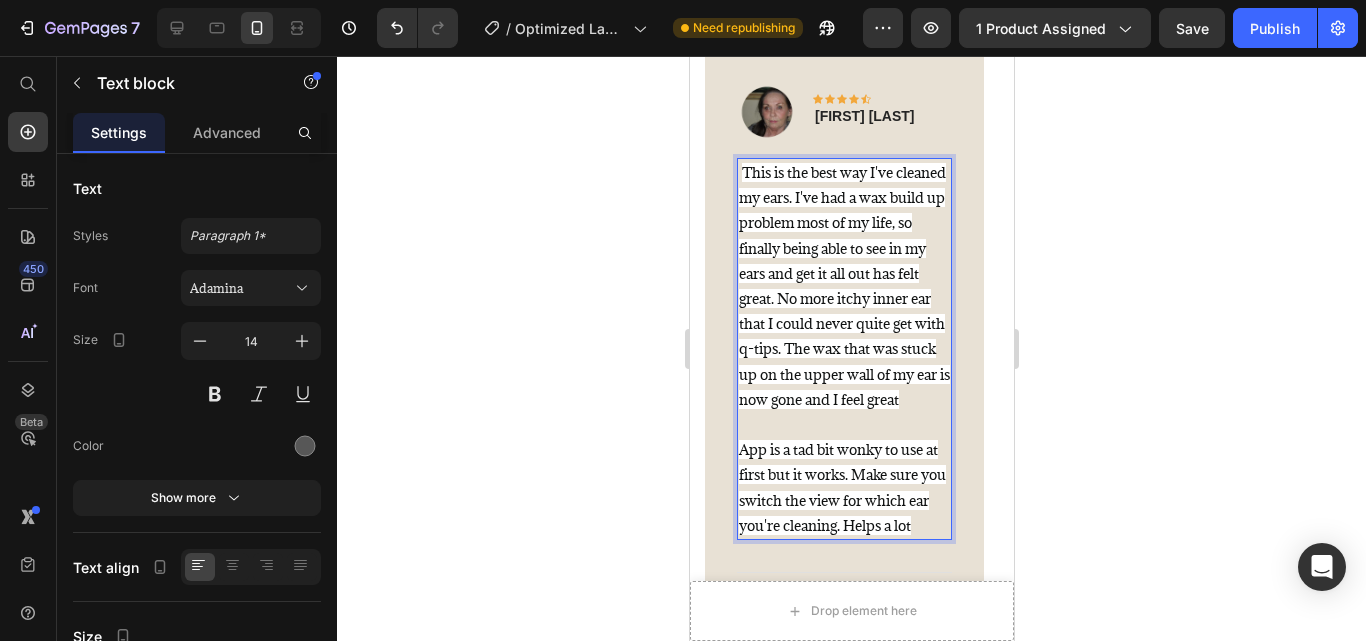 click at bounding box center (739, 172) 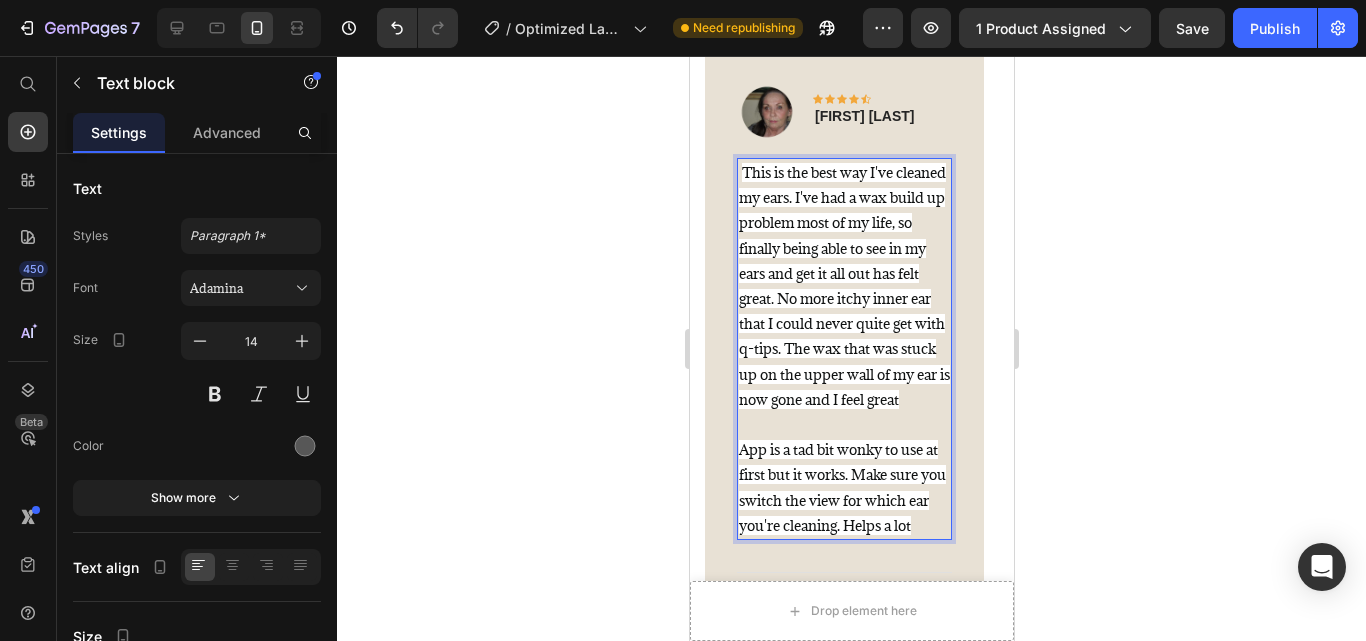 click on "This is the best way I've cleaned my ears. I've had a wax build up problem most of my life, so finally being able to see in my ears and get it all out has felt great. No more itchy inner ear that I could never quite get with q-tips. The wax that was stuck up on the upper wall of my ear is now gone and I feel great" at bounding box center (843, 286) 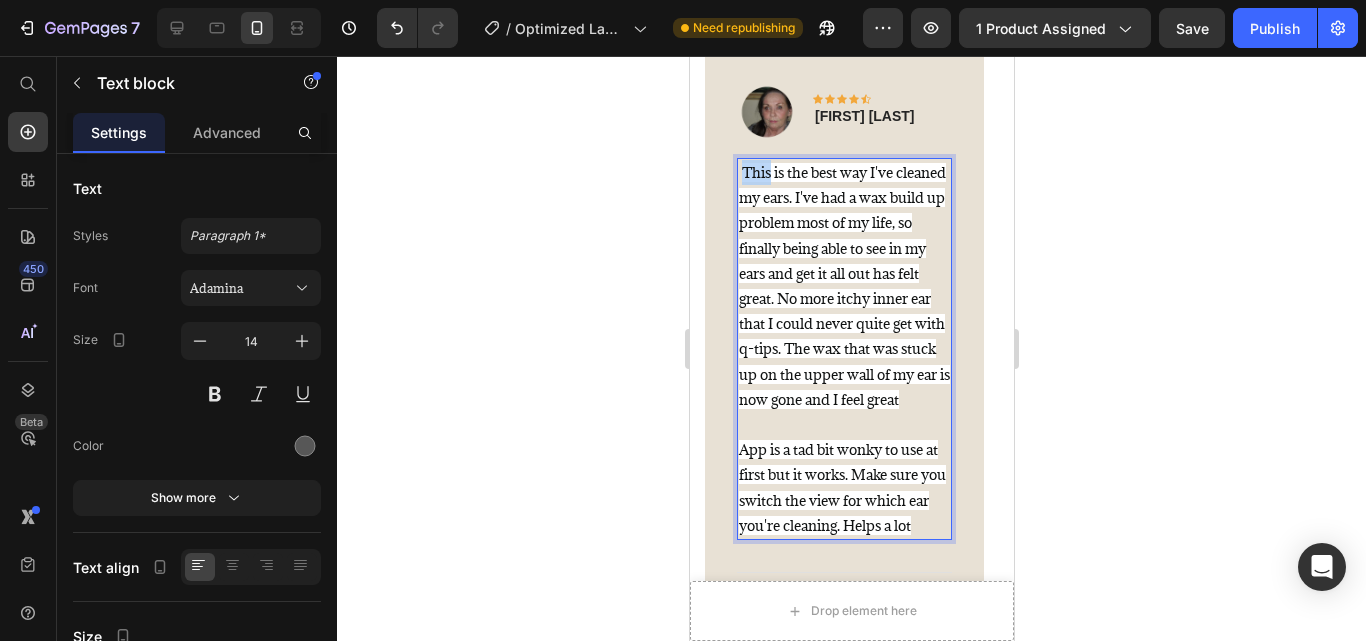 click on "This is the best way I've cleaned my ears. I've had a wax build up problem most of my life, so finally being able to see in my ears and get it all out has felt great. No more itchy inner ear that I could never quite get with q-tips. The wax that was stuck up on the upper wall of my ear is now gone and I feel great" at bounding box center [843, 286] 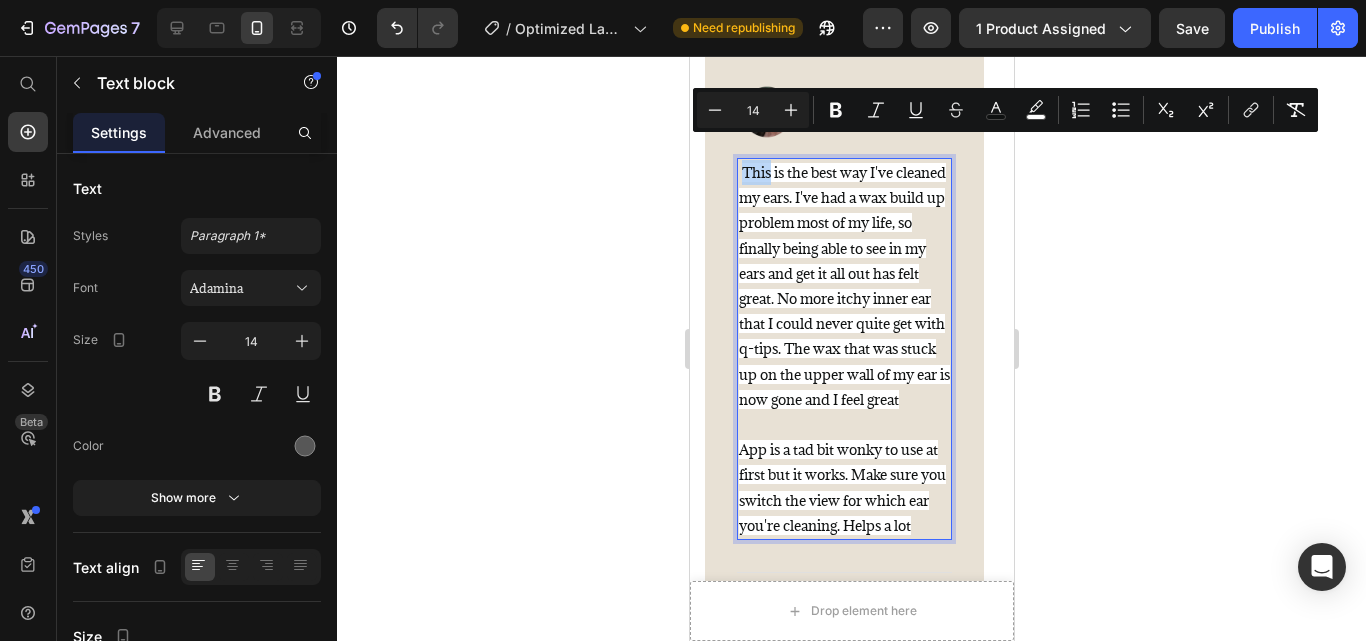 click on "This is the best way I've cleaned my ears. I've had a wax build up problem most of my life, so finally being able to see in my ears and get it all out has felt great. No more itchy inner ear that I could never quite get with q-tips. The wax that was stuck up on the upper wall of my ear is now gone and I feel great" at bounding box center [843, 286] 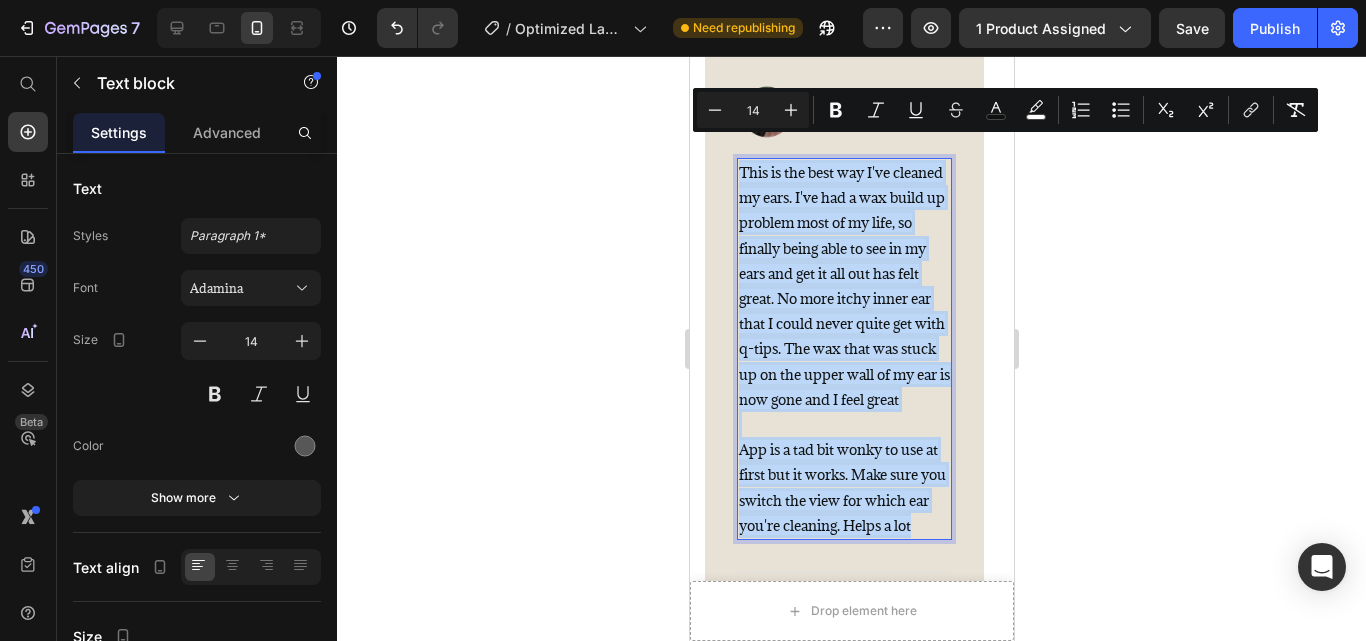drag, startPoint x: 740, startPoint y: 147, endPoint x: 940, endPoint y: 527, distance: 429.4182 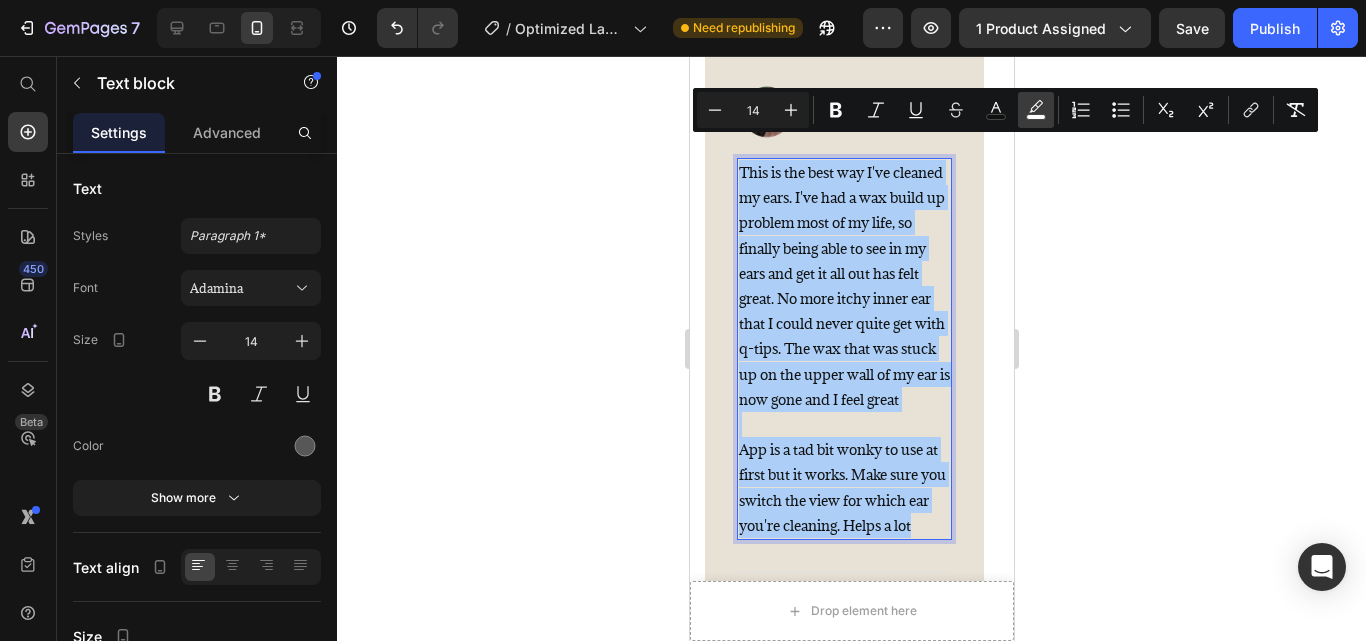 click 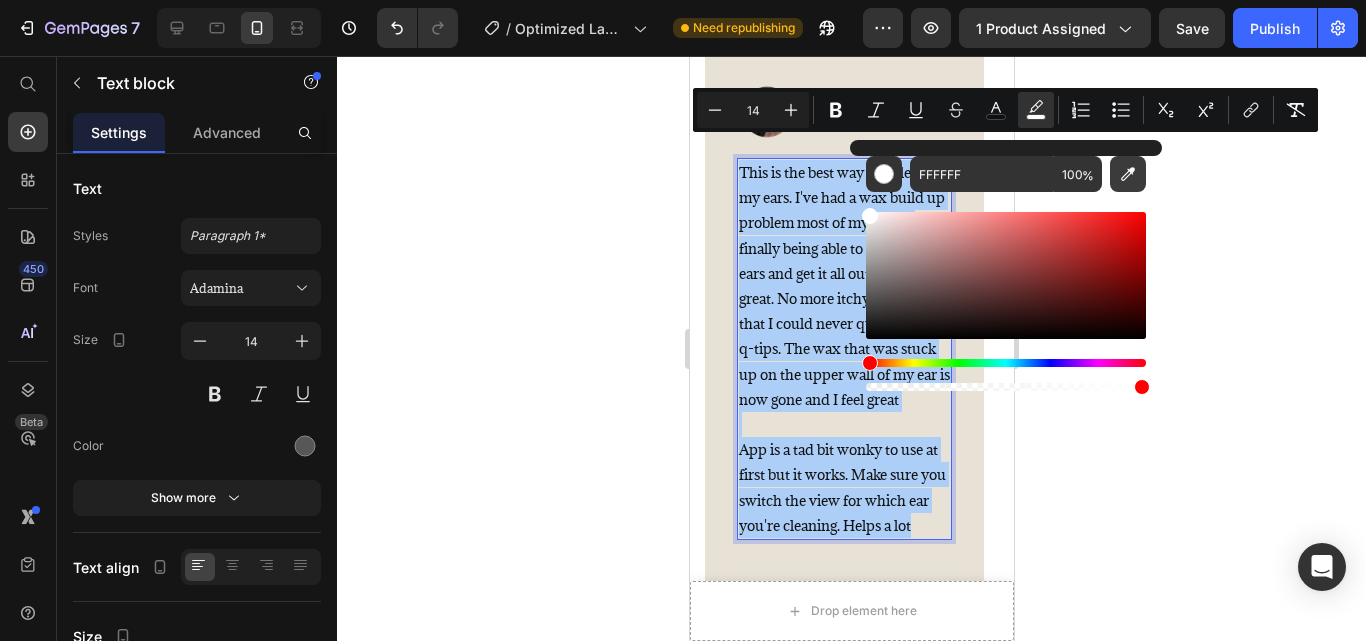 click 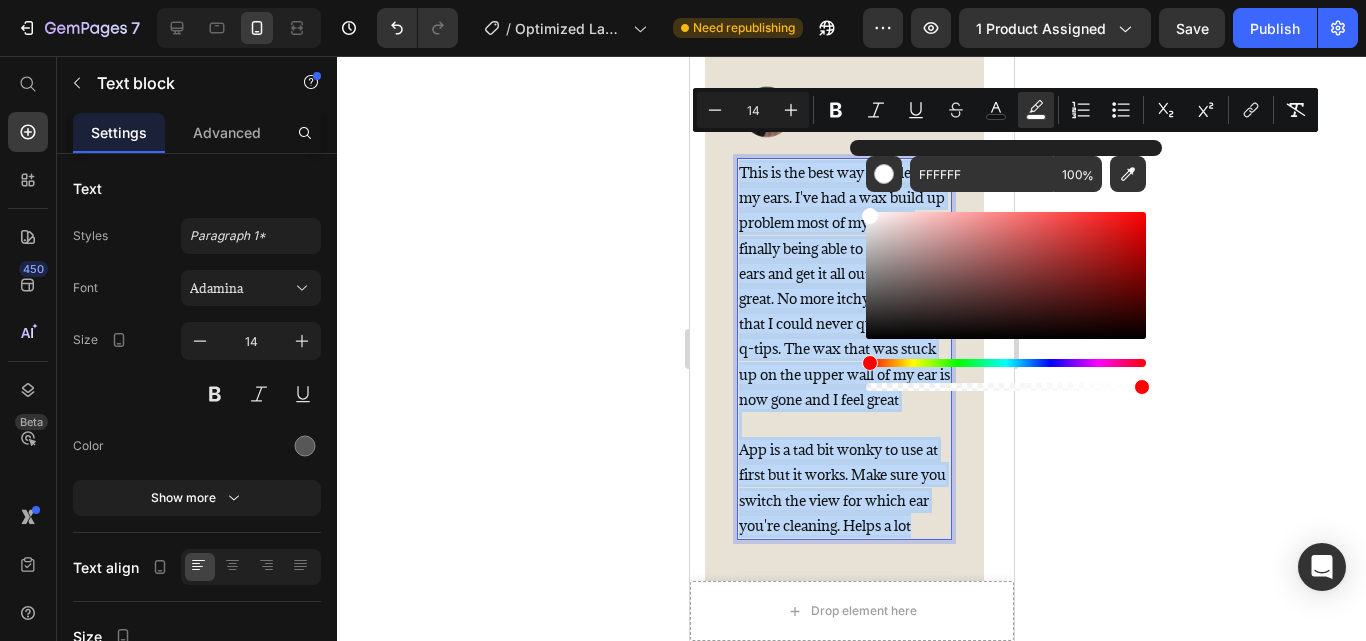 type on "E8E1D5" 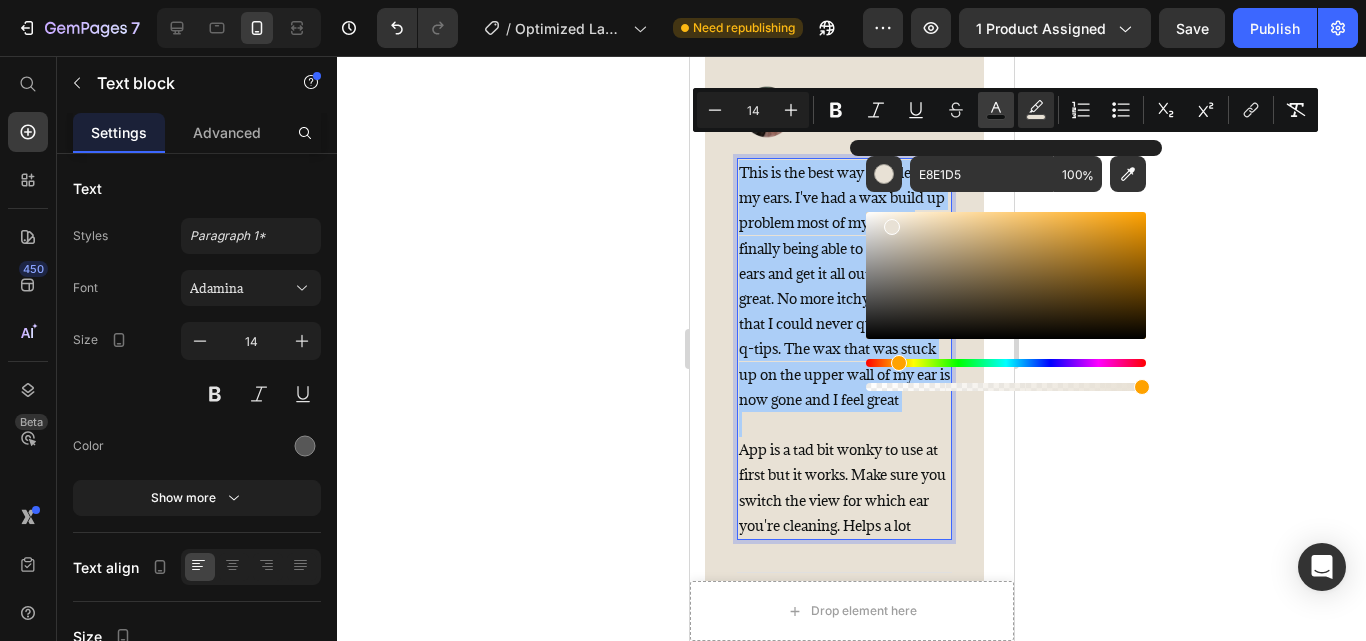 click 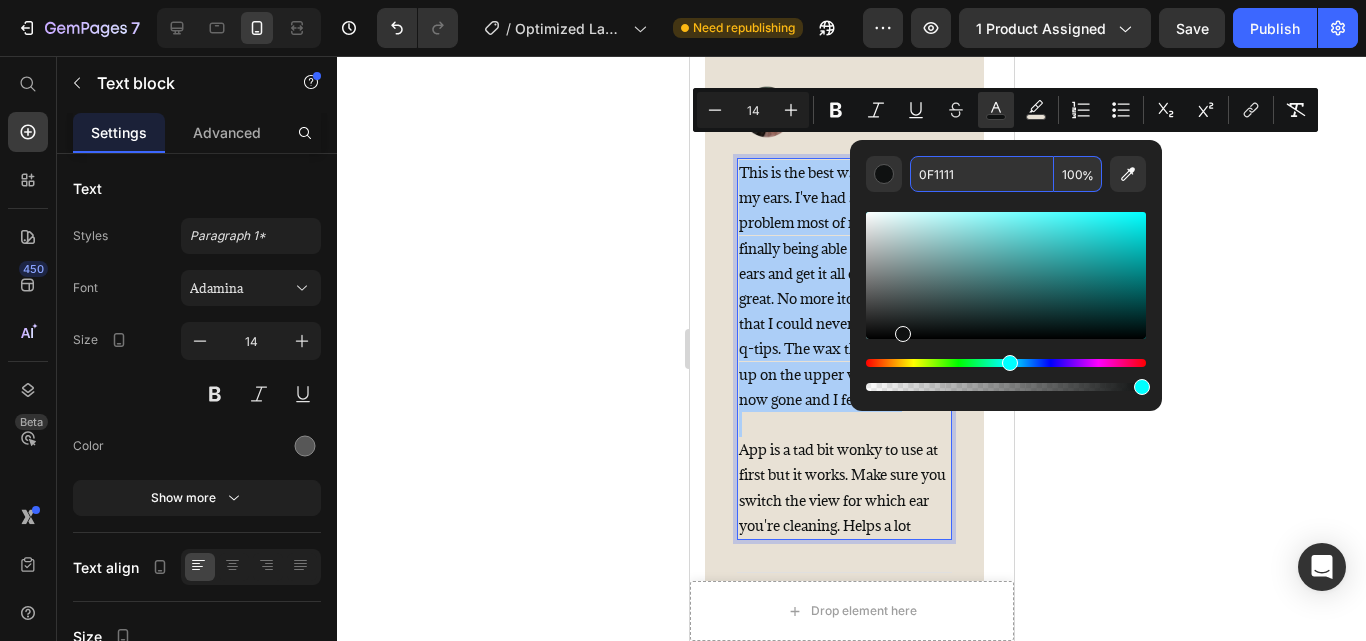 click on "0F1111" at bounding box center [982, 174] 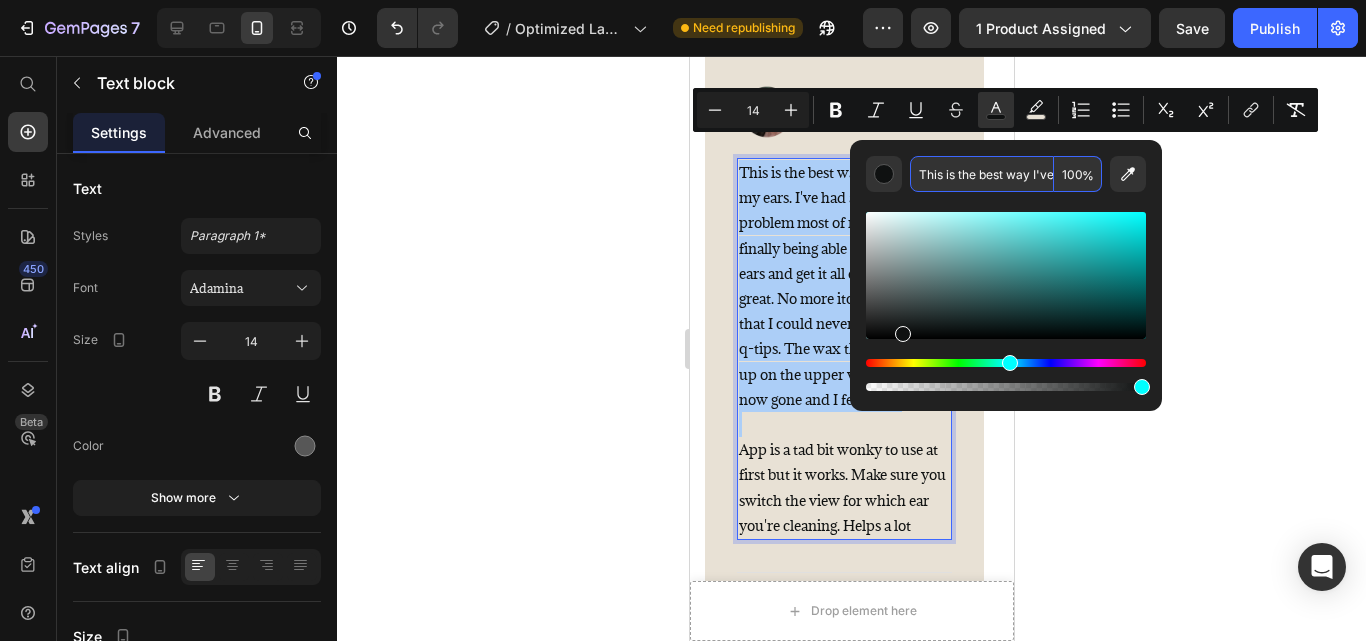 scroll, scrollTop: 0, scrollLeft: 2297, axis: horizontal 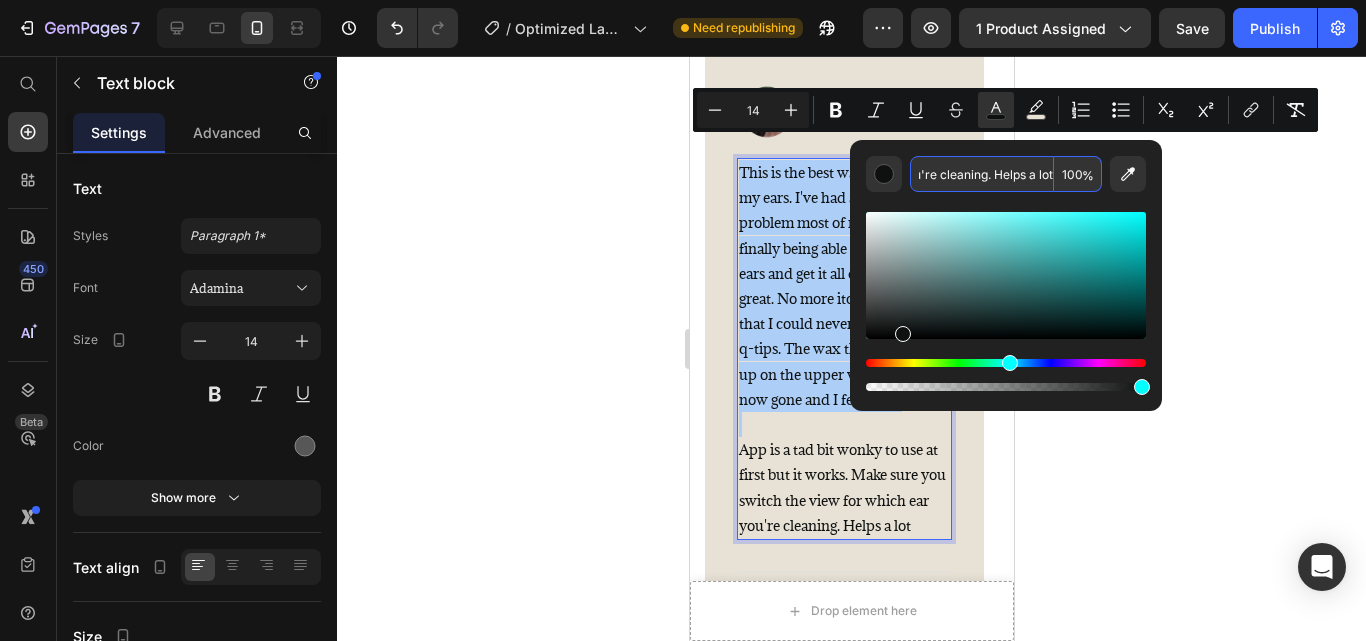 type on "0F1111" 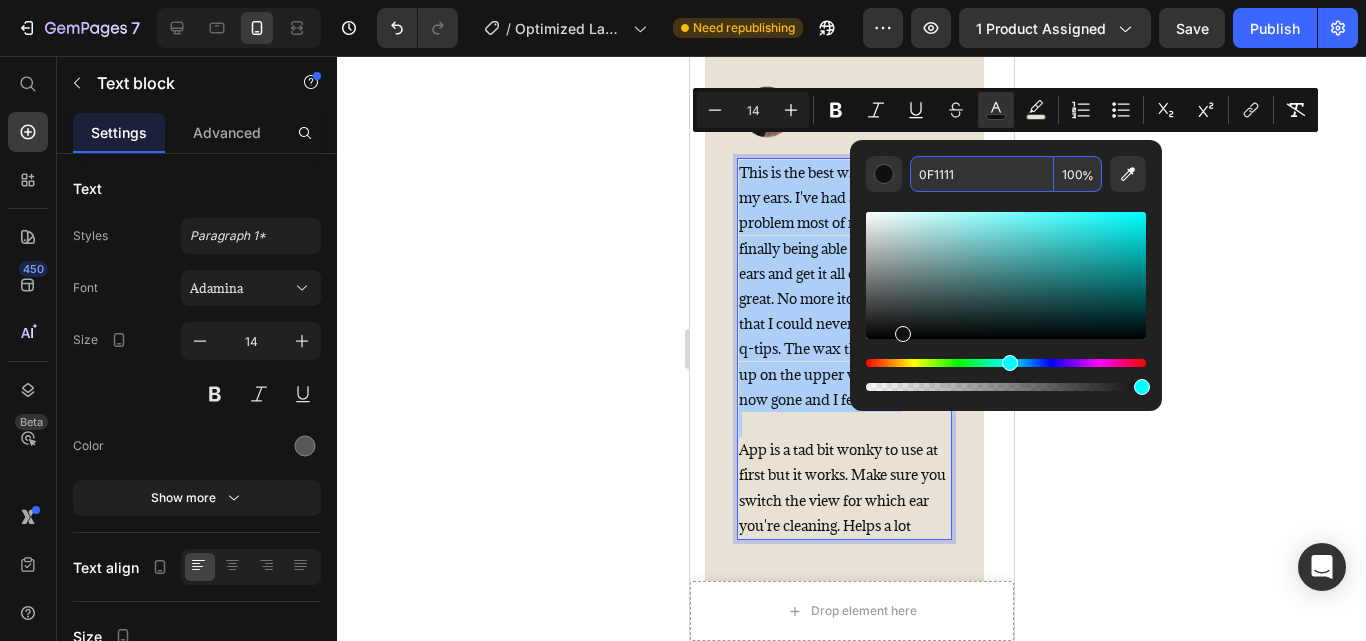 scroll, scrollTop: 0, scrollLeft: 0, axis: both 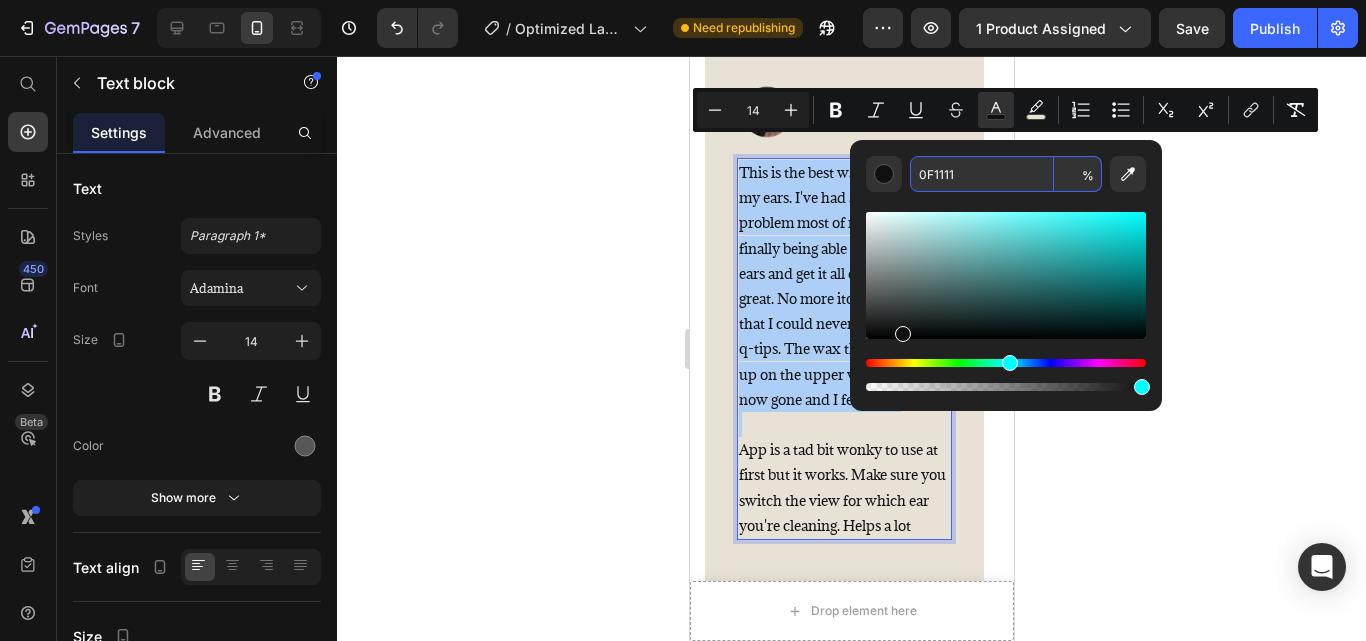 type on "100" 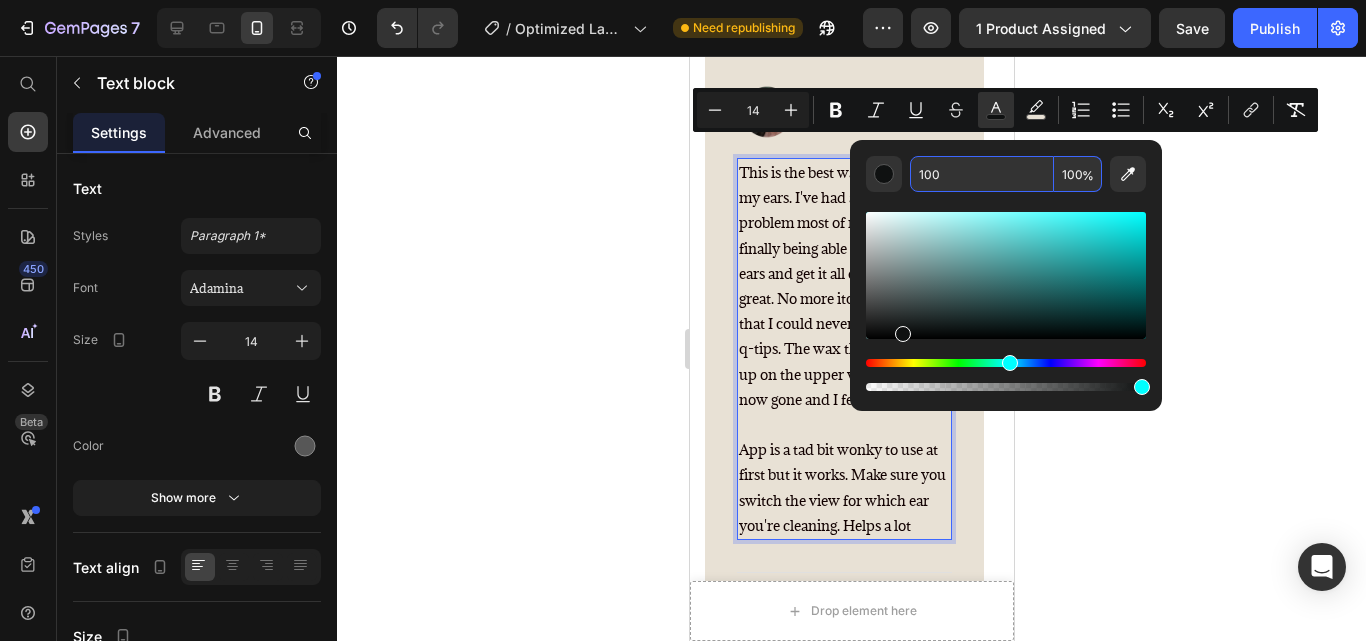 type on "110000" 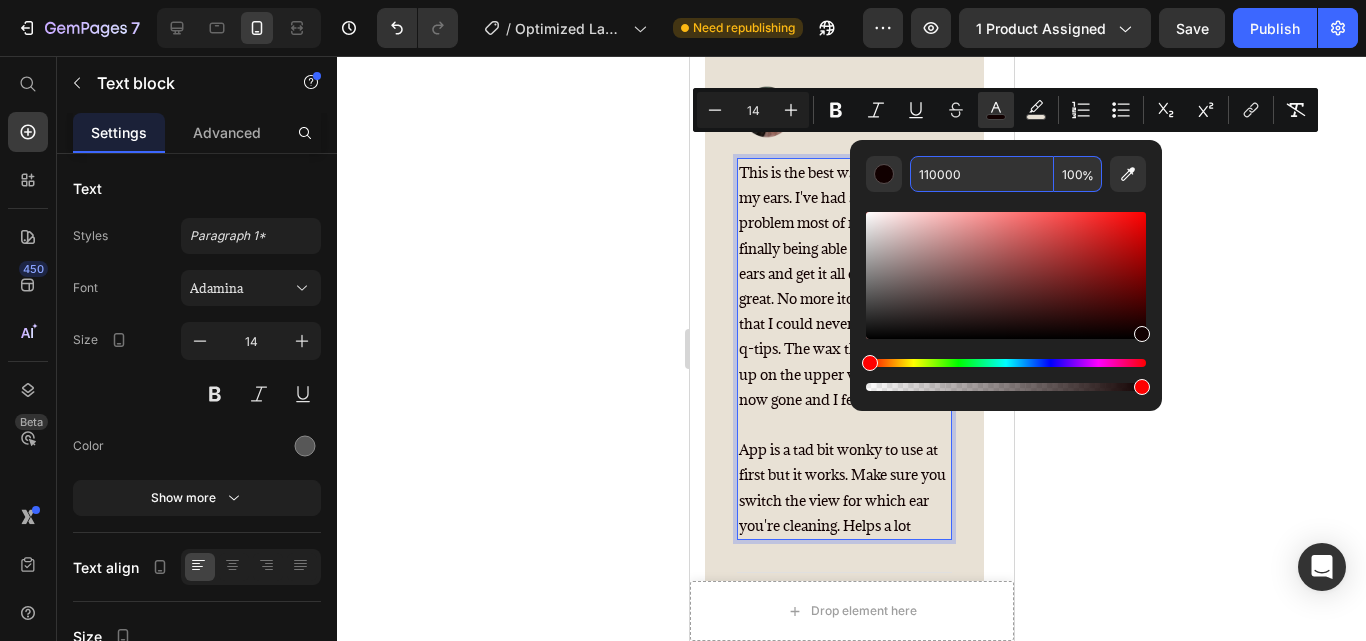 click on "110000" at bounding box center (982, 174) 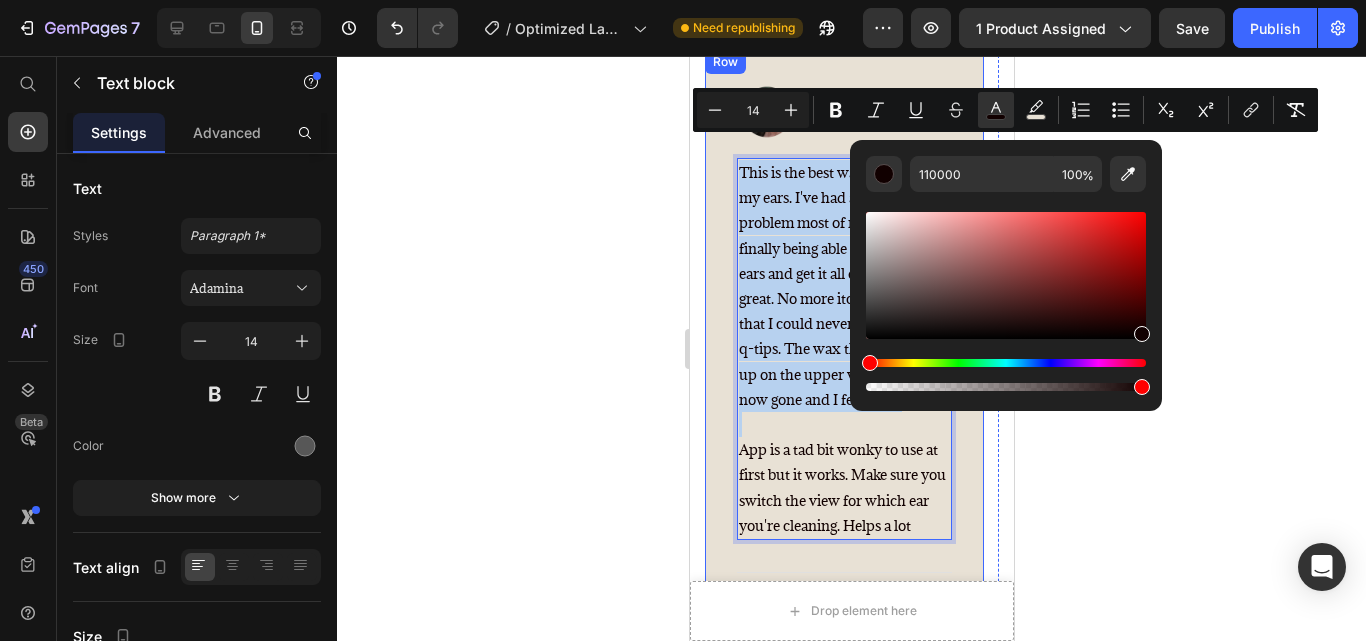 click on "Image
Icon
Icon
Icon
Icon
Icon Row [FIRST] [LAST] Text block Row This is the best way I've cleaned my ears. I've had a wax build up problem most of my life, so finally being able to see in my ears and get it all out has felt great. No more itchy inner ear that I could never quite get with q-tips. The wax that was stuck up on the upper wall of my ear is now gone and I feel great App is a tad bit wonky to use at first but it works. Make sure you switch the view for which ear you're cleaning. Helps a lot Text block   0                Title Line (P) Images & Gallery REVNA Foldable UV Shield (P) Title $29.99 (P) Price $59.98 (P) Price Row Buy Now (P) Cart Button Product Row" at bounding box center [843, 394] 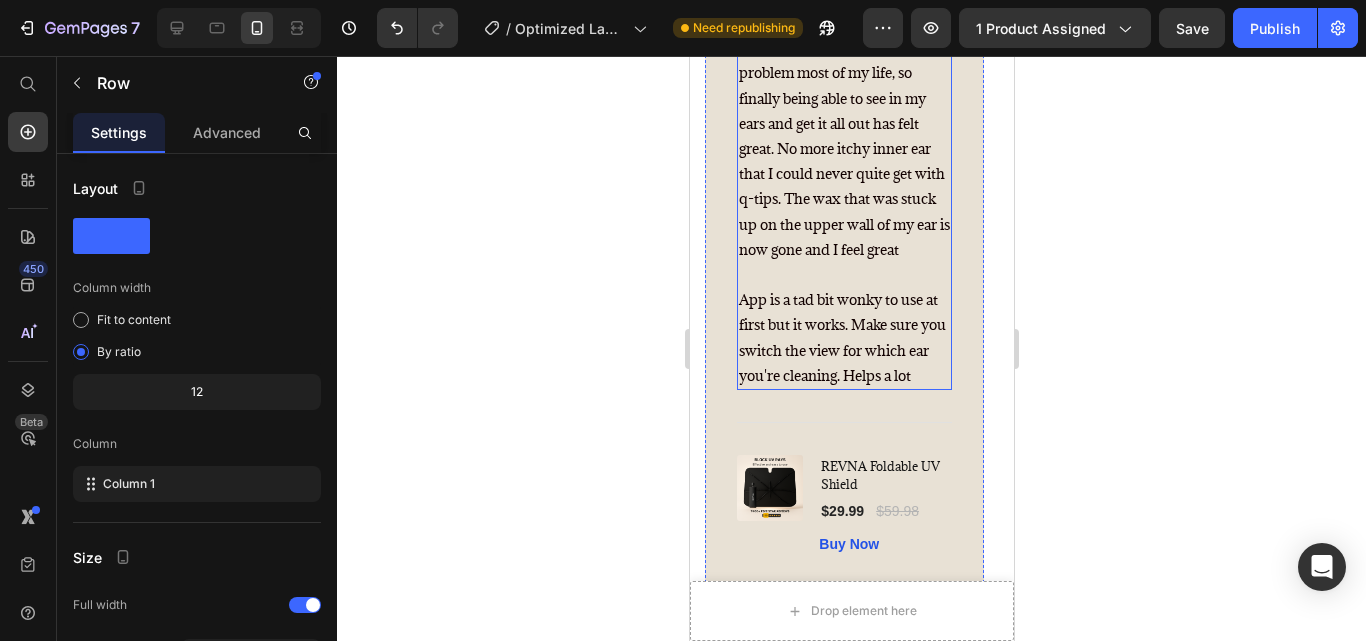 scroll, scrollTop: 5204, scrollLeft: 0, axis: vertical 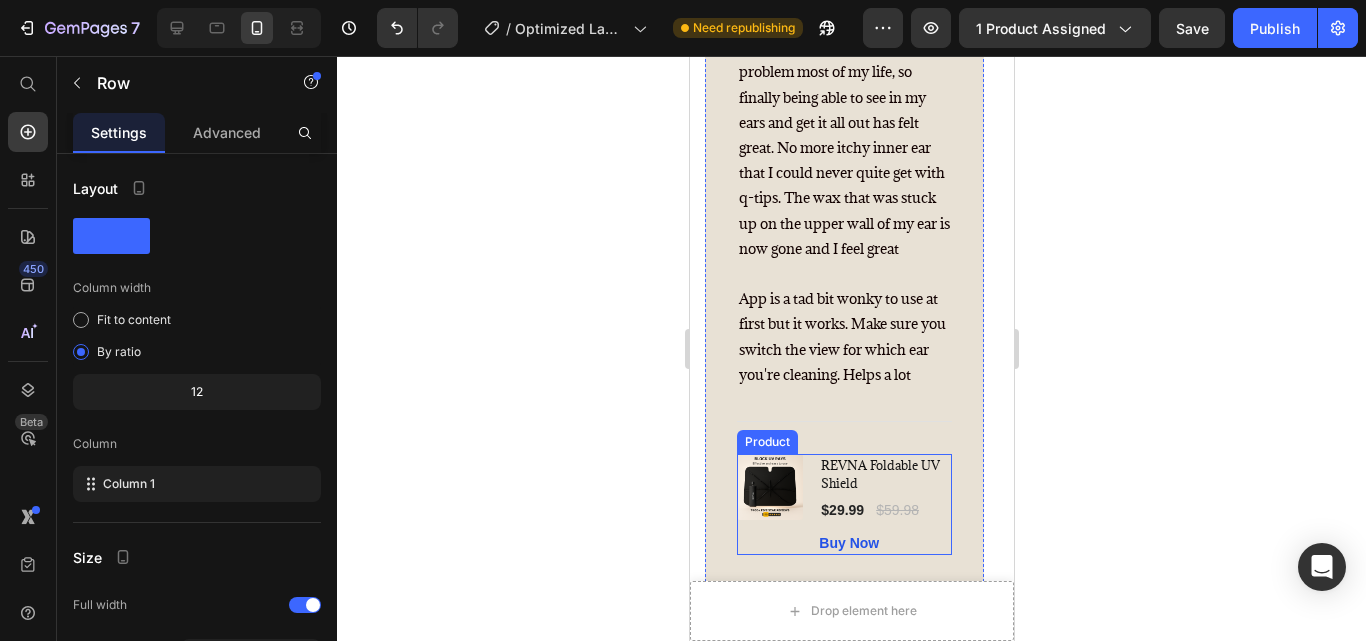 click on "(P) Images & Gallery" at bounding box center (769, 504) 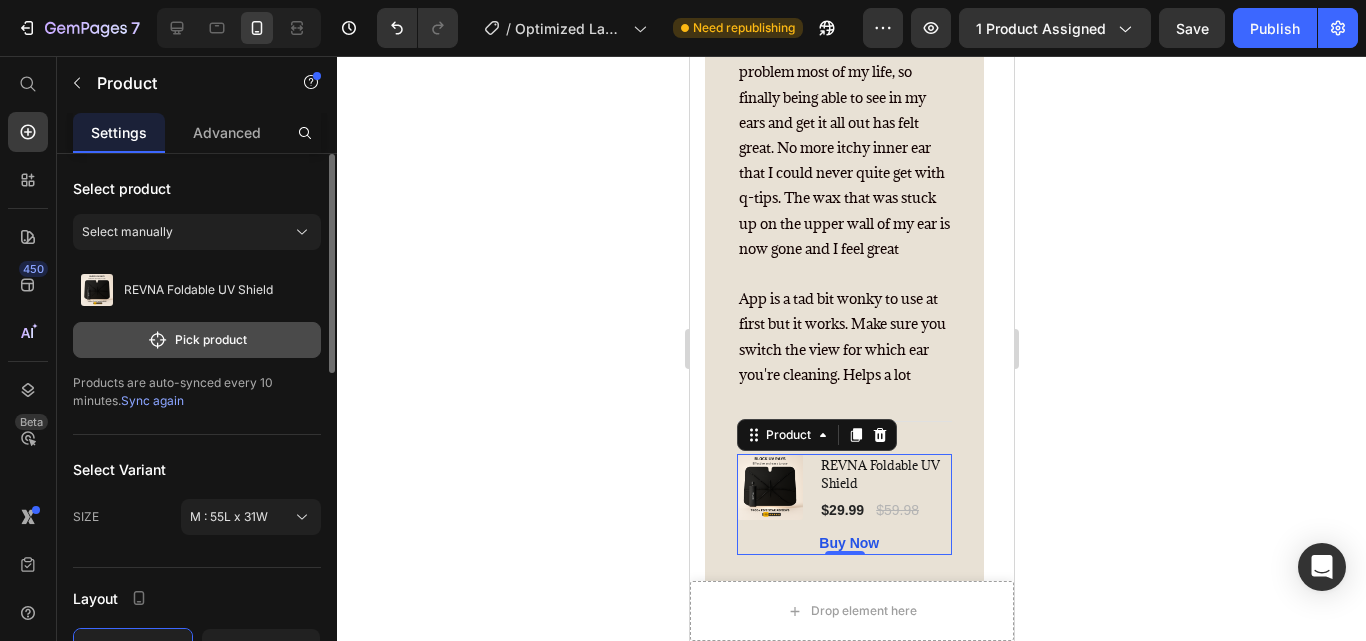 click on "Pick product" at bounding box center [197, 340] 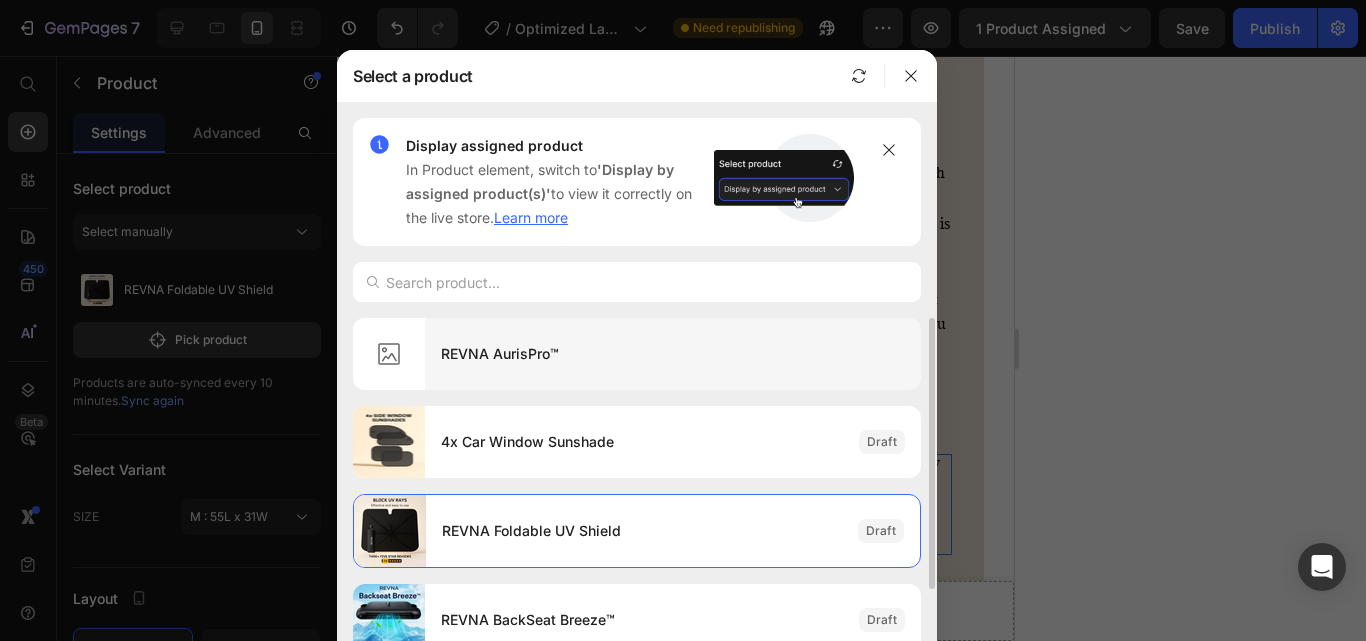 click on "REVNA AurisPro™" at bounding box center [673, 354] 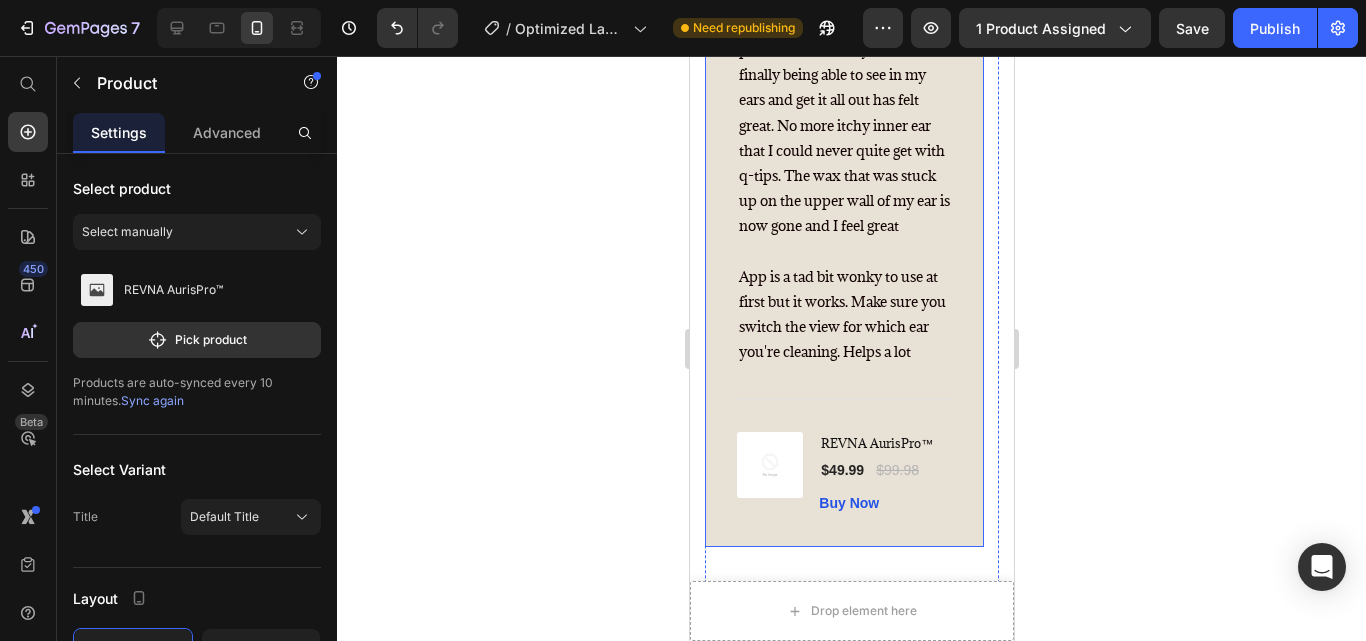 scroll, scrollTop: 5351, scrollLeft: 0, axis: vertical 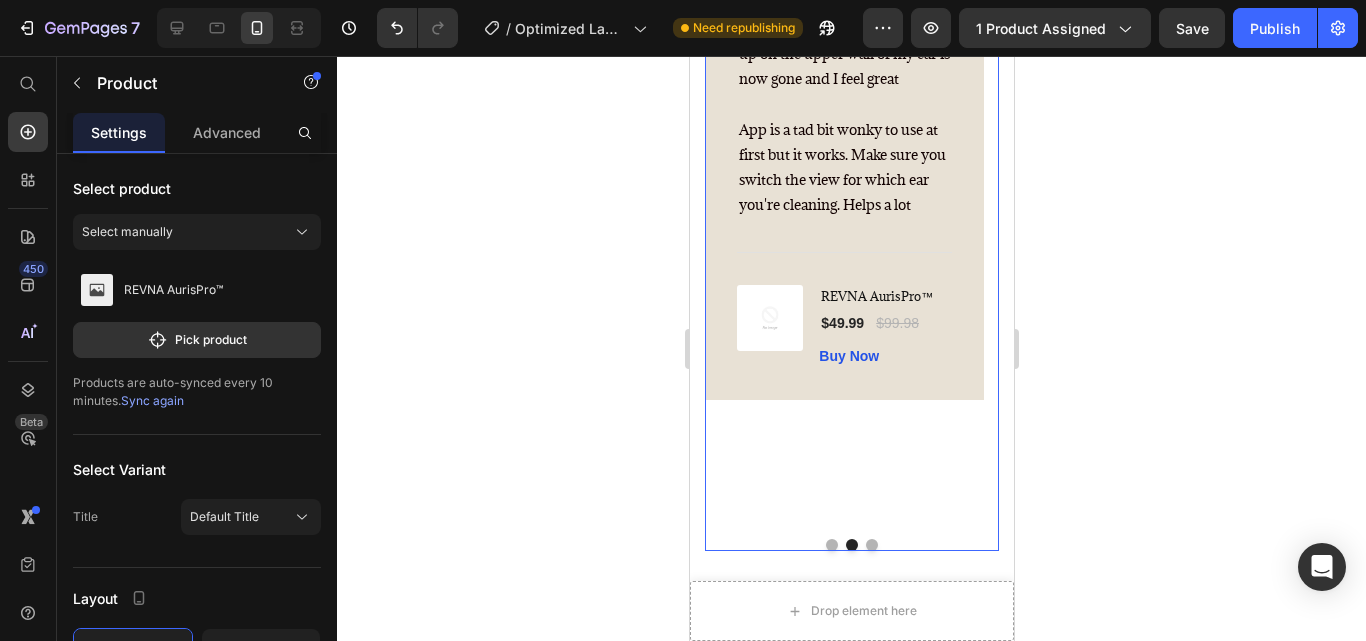 click at bounding box center [831, 545] 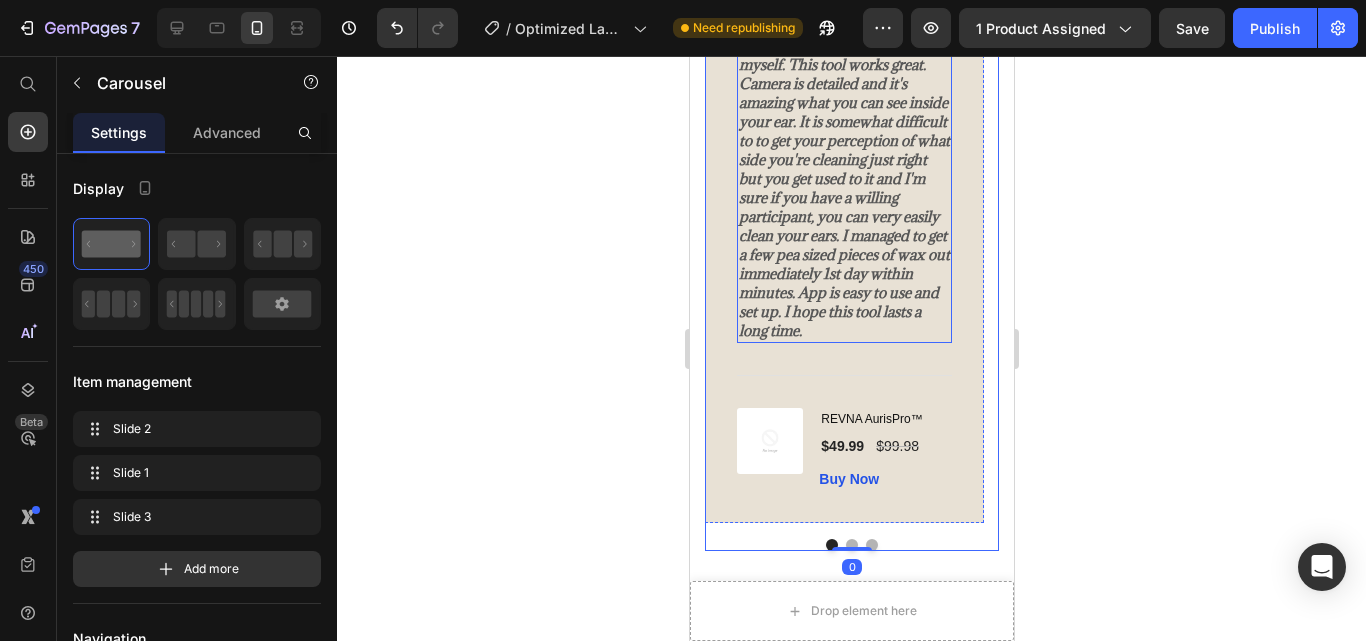 click on "Best ear cleaning tool I've used. I suffer from impacted ear wax. I constantly have to clean and manage it. Qtips clean the very insides well but pushes wax further and further down. Peroxide works to break up the wax and spraying hot water into the canal is how I've done it myself. This tool works great. Camera is detailed and it's amazing what you can see inside your ear. It is somewhat difficult to to get your perception of what side you're cleaning just right but you get used to it and I'm sure if you have a willing participant, you can very easily clean your ears. I managed to get a few pea sized pieces of wax out immediately 1st day within minutes. App is easy to use and set up. I hope this tool lasts a long time." at bounding box center [843, 112] 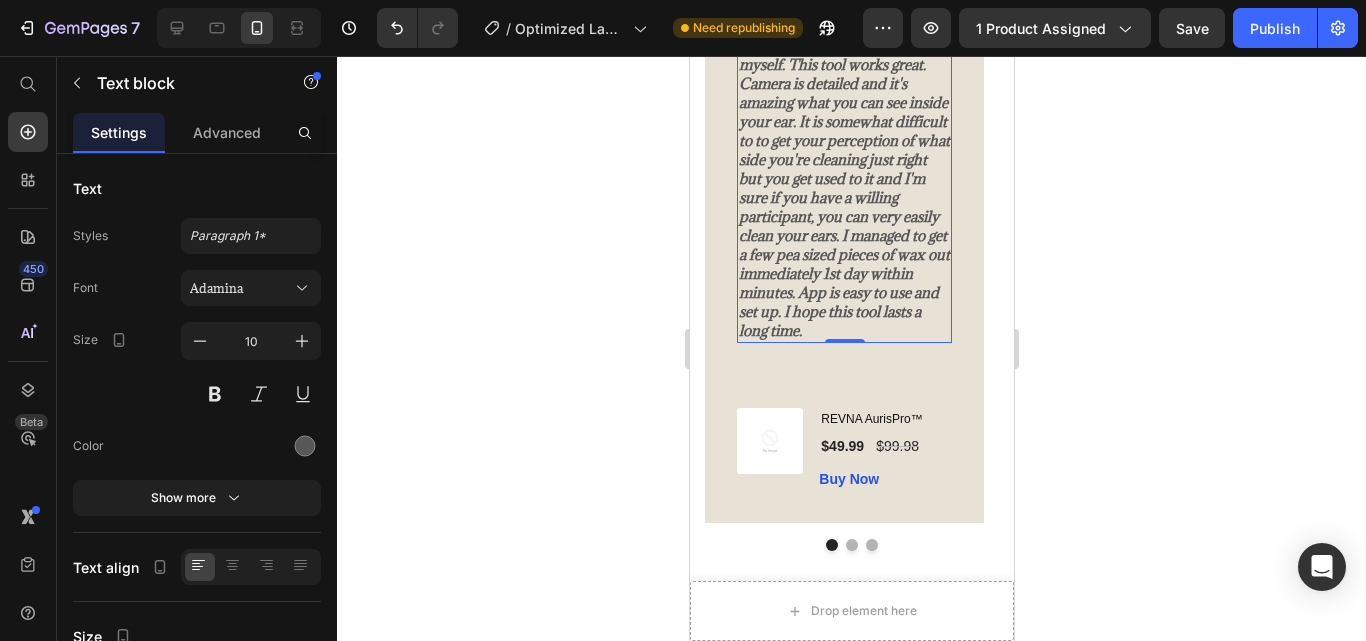 click on "Best ear cleaning tool I've used. I suffer from impacted ear wax. I constantly have to clean and manage it. Qtips clean the very insides well but pushes wax further and further down. Peroxide works to break up the wax and spraying hot water into the canal is how I've done it myself. This tool works great. Camera is detailed and it's amazing what you can see inside your ear. It is somewhat difficult to to get your perception of what side you're cleaning just right but you get used to it and I'm sure if you have a willing participant, you can very easily clean your ears. I managed to get a few pea sized pieces of wax out immediately 1st day within minutes. App is easy to use and set up. I hope this tool lasts a long time." at bounding box center [843, 112] 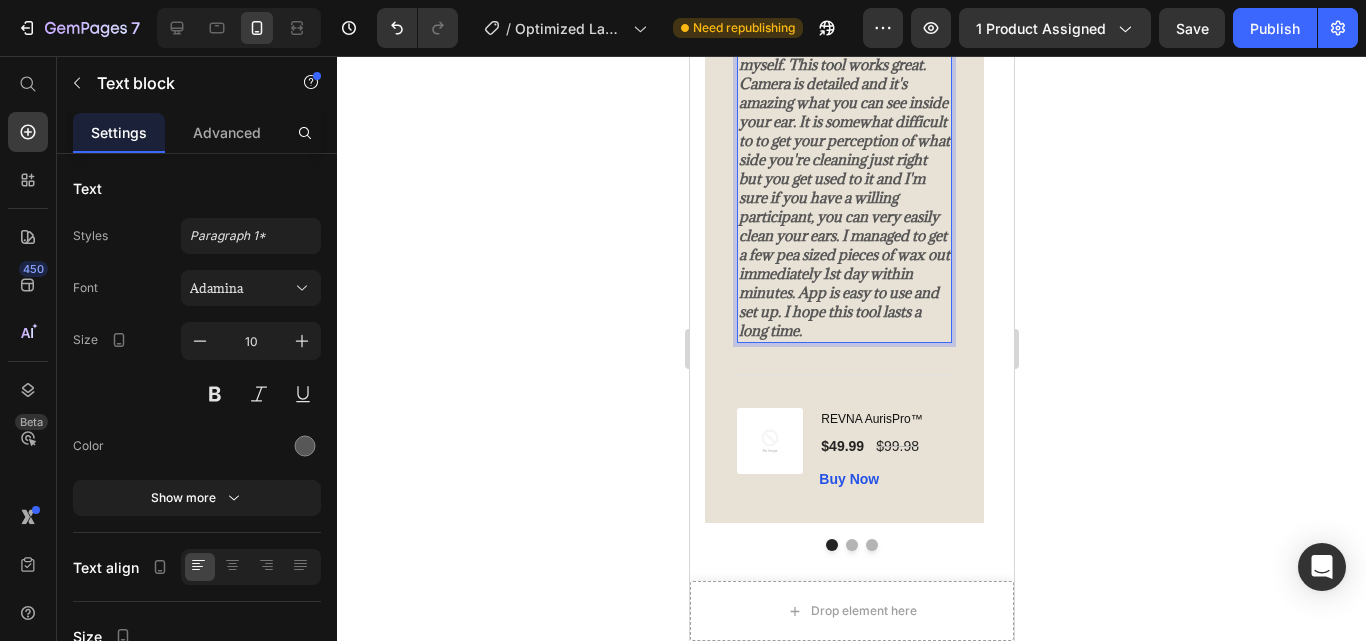 click on "Best ear cleaning tool I've used. I suffer from impacted ear wax. I constantly have to clean and manage it. Qtips clean the very insides well but pushes wax further and further down. Peroxide works to break up the wax and spraying hot water into the canal is how I've done it myself. This tool works great. Camera is detailed and it's amazing what you can see inside your ear. It is somewhat difficult to to get your perception of what side you're cleaning just right but you get used to it and I'm sure if you have a willing participant, you can very easily clean your ears. I managed to get a few pea sized pieces of wax out immediately 1st day within minutes. App is easy to use and set up. I hope this tool lasts a long time." at bounding box center [843, 112] 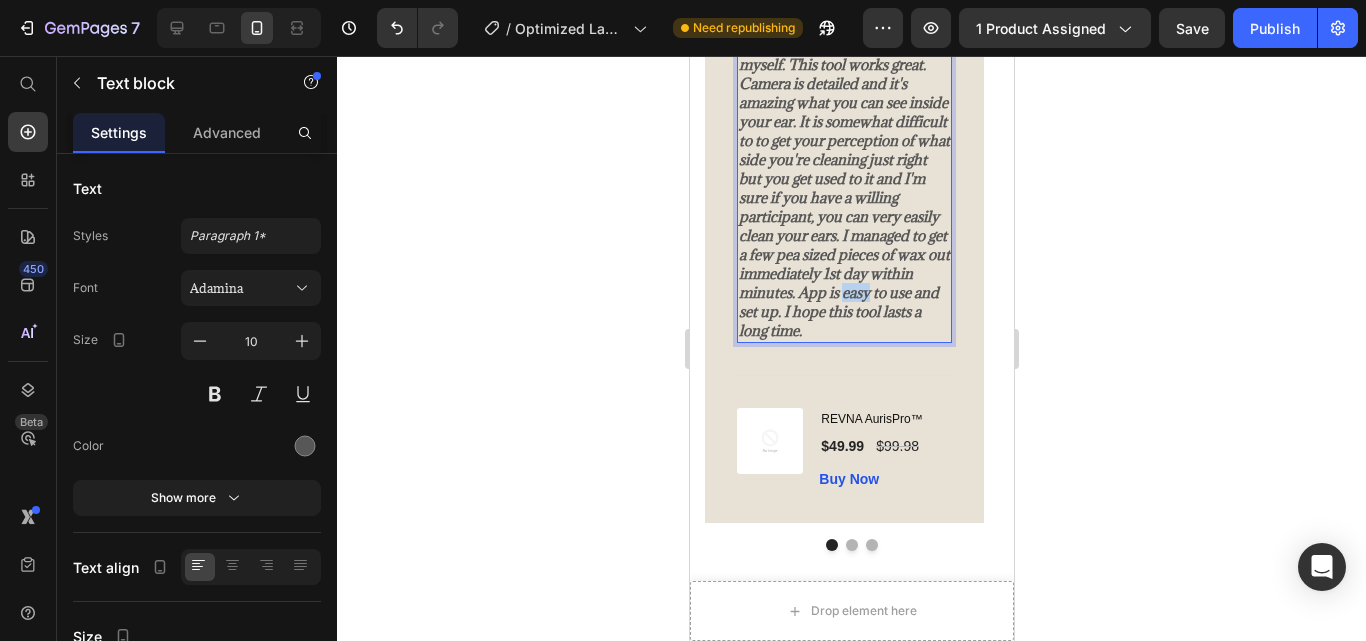 click on "Best ear cleaning tool I've used. I suffer from impacted ear wax. I constantly have to clean and manage it. Qtips clean the very insides well but pushes wax further and further down. Peroxide works to break up the wax and spraying hot water into the canal is how I've done it myself. This tool works great. Camera is detailed and it's amazing what you can see inside your ear. It is somewhat difficult to to get your perception of what side you're cleaning just right but you get used to it and I'm sure if you have a willing participant, you can very easily clean your ears. I managed to get a few pea sized pieces of wax out immediately 1st day within minutes. App is easy to use and set up. I hope this tool lasts a long time." at bounding box center [843, 112] 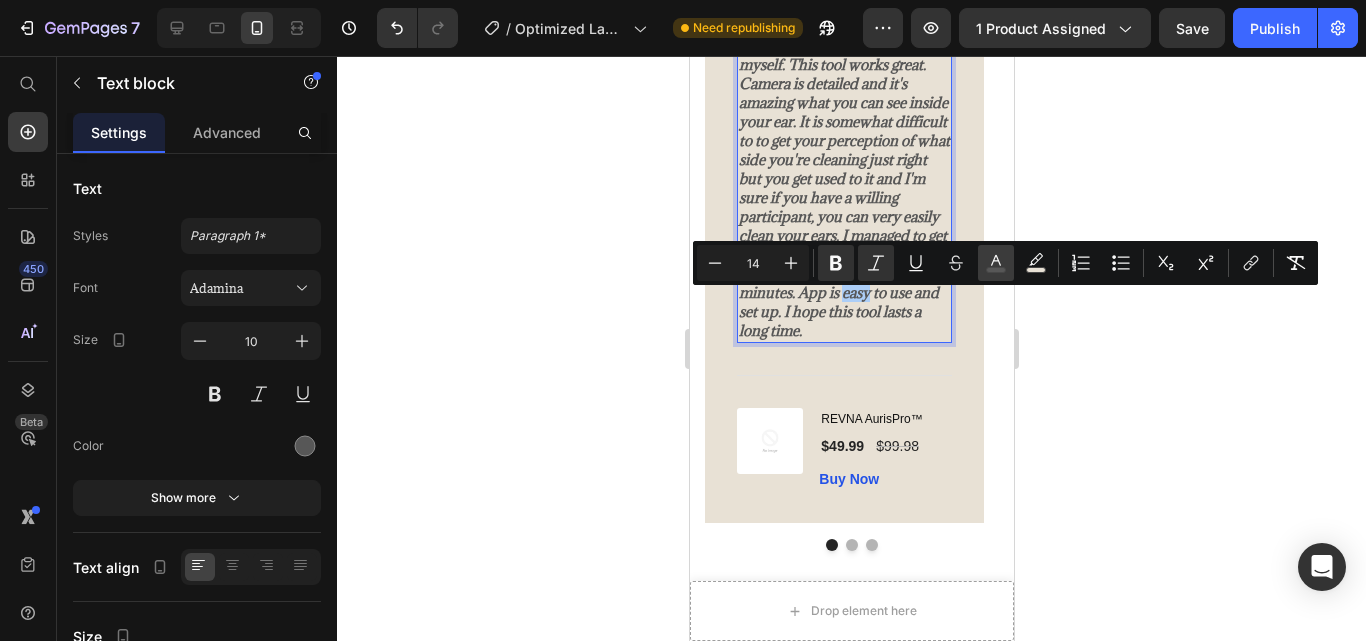 click 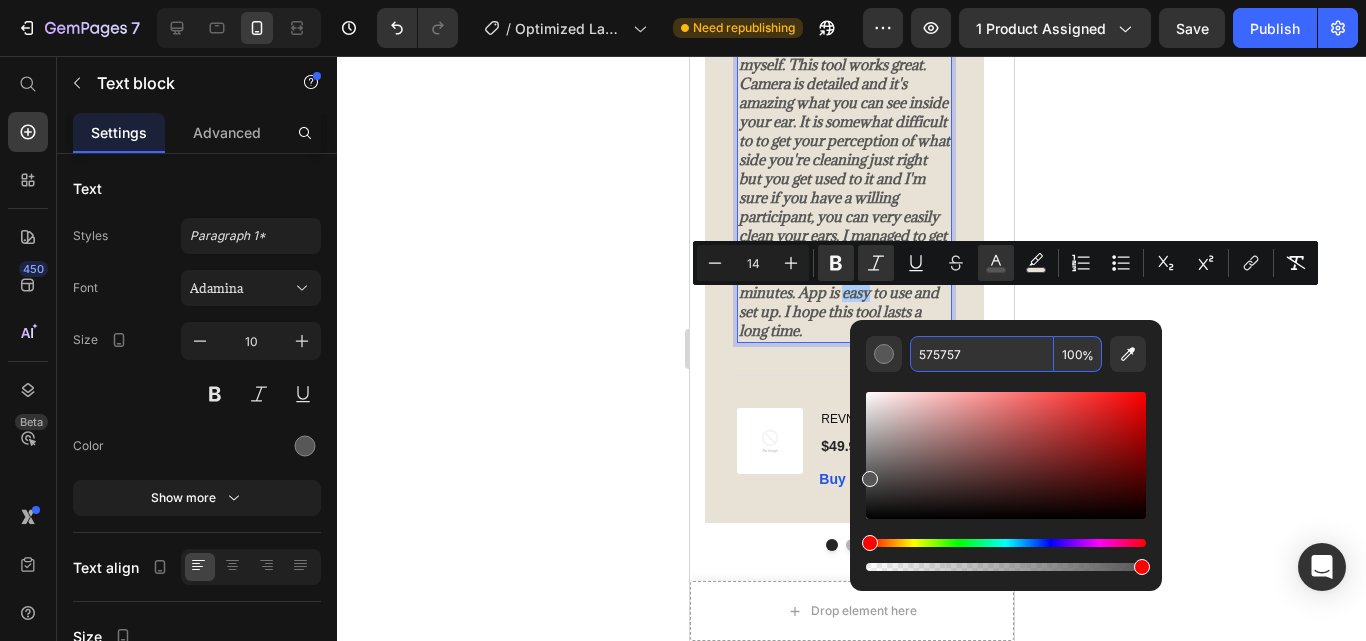 click on "575757" at bounding box center (982, 354) 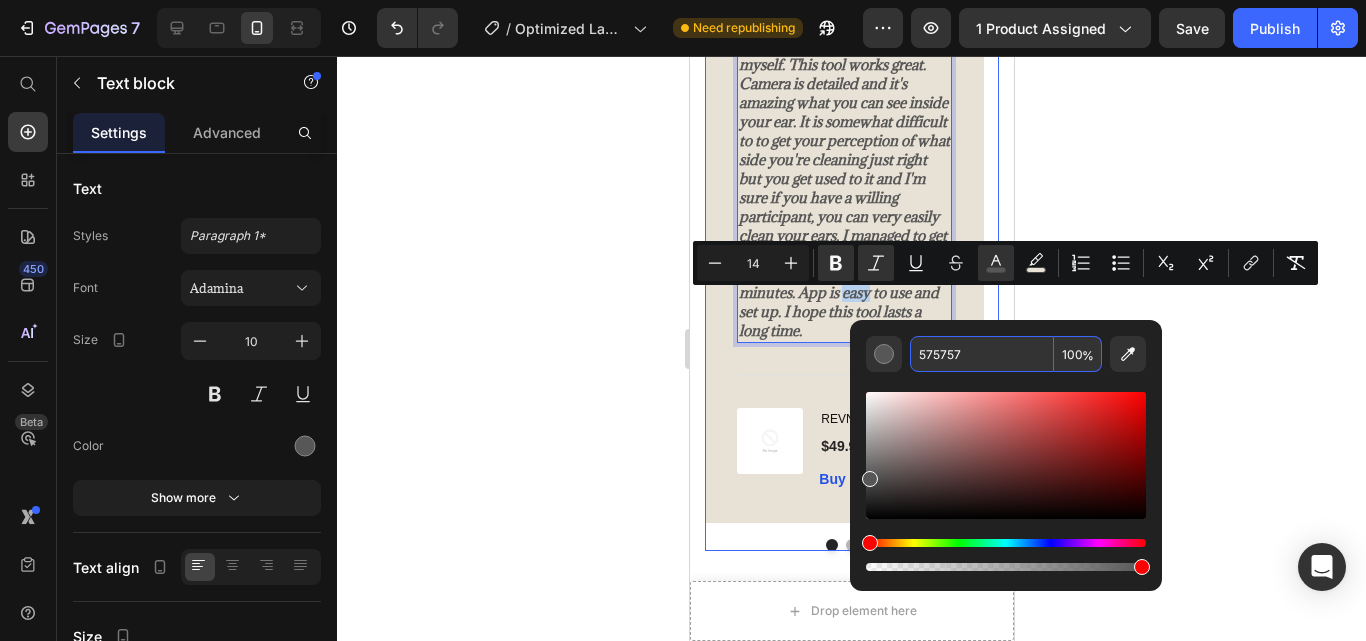 click at bounding box center (851, 545) 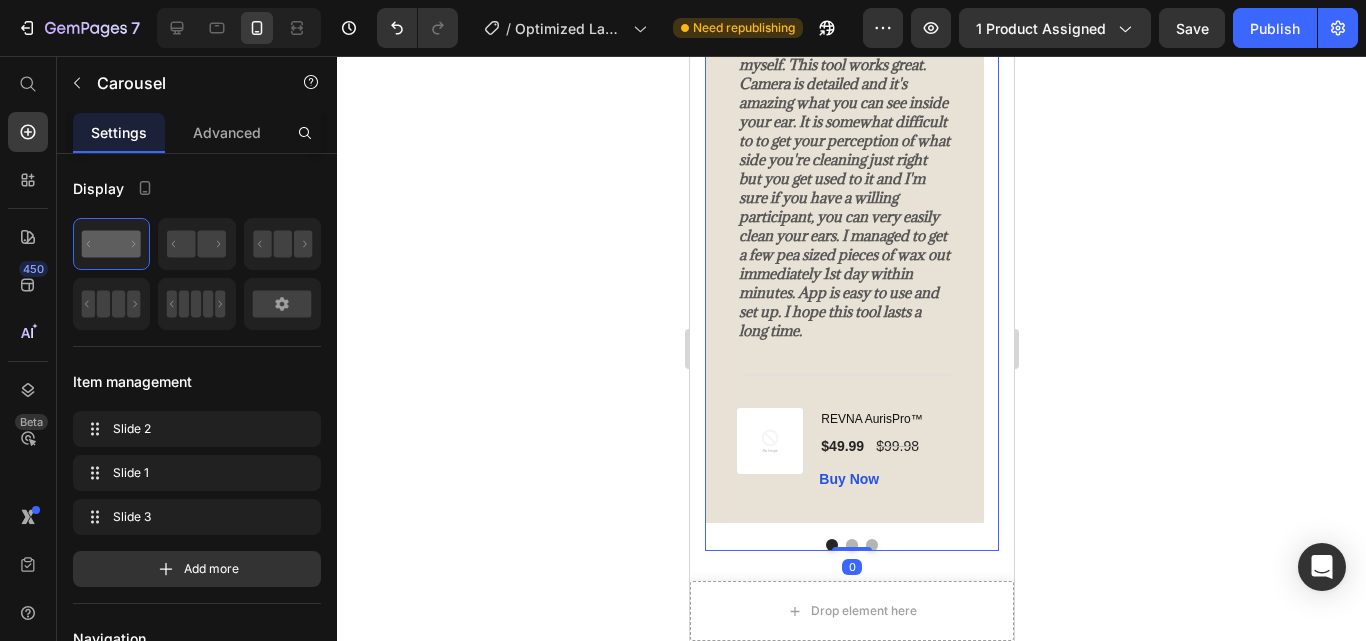 click at bounding box center [851, 545] 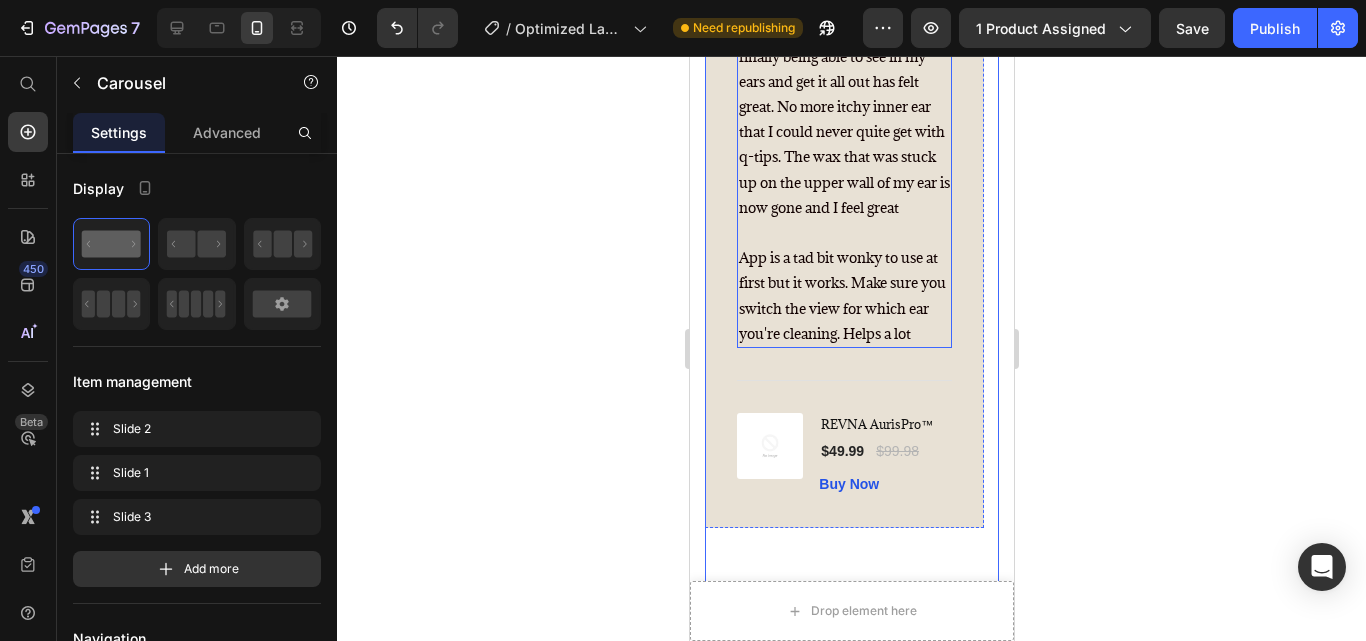 scroll, scrollTop: 5243, scrollLeft: 0, axis: vertical 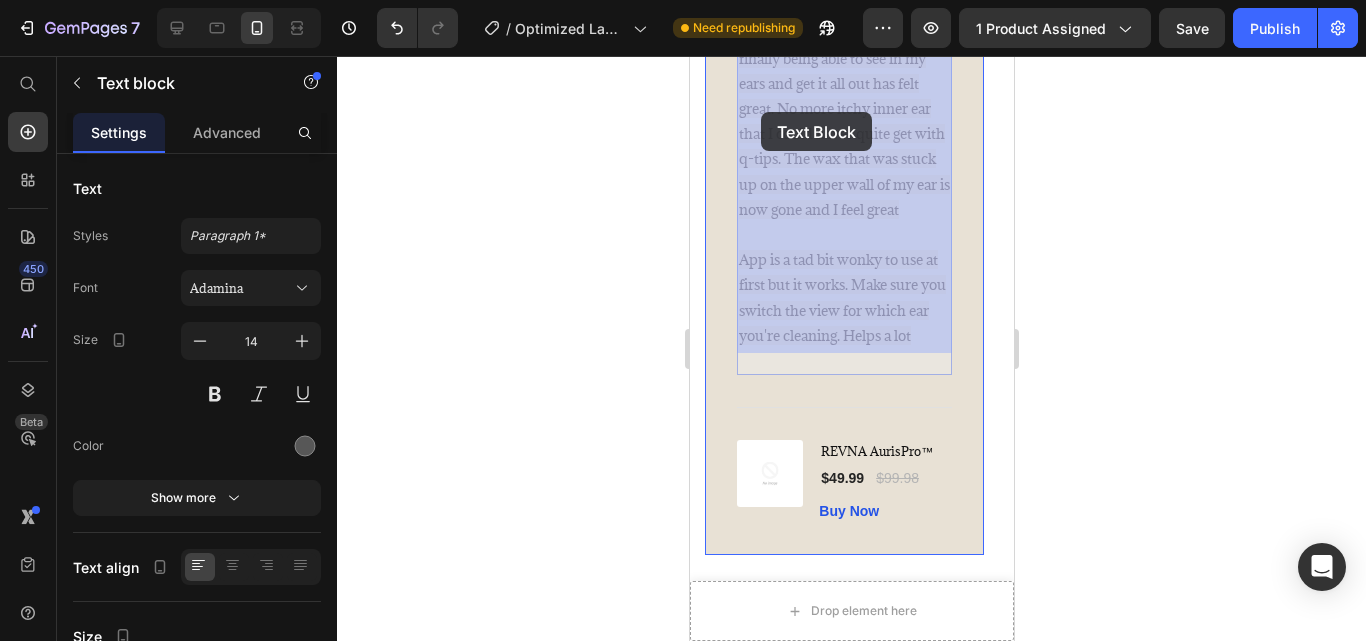 drag, startPoint x: 937, startPoint y: 328, endPoint x: 760, endPoint y: 115, distance: 276.94403 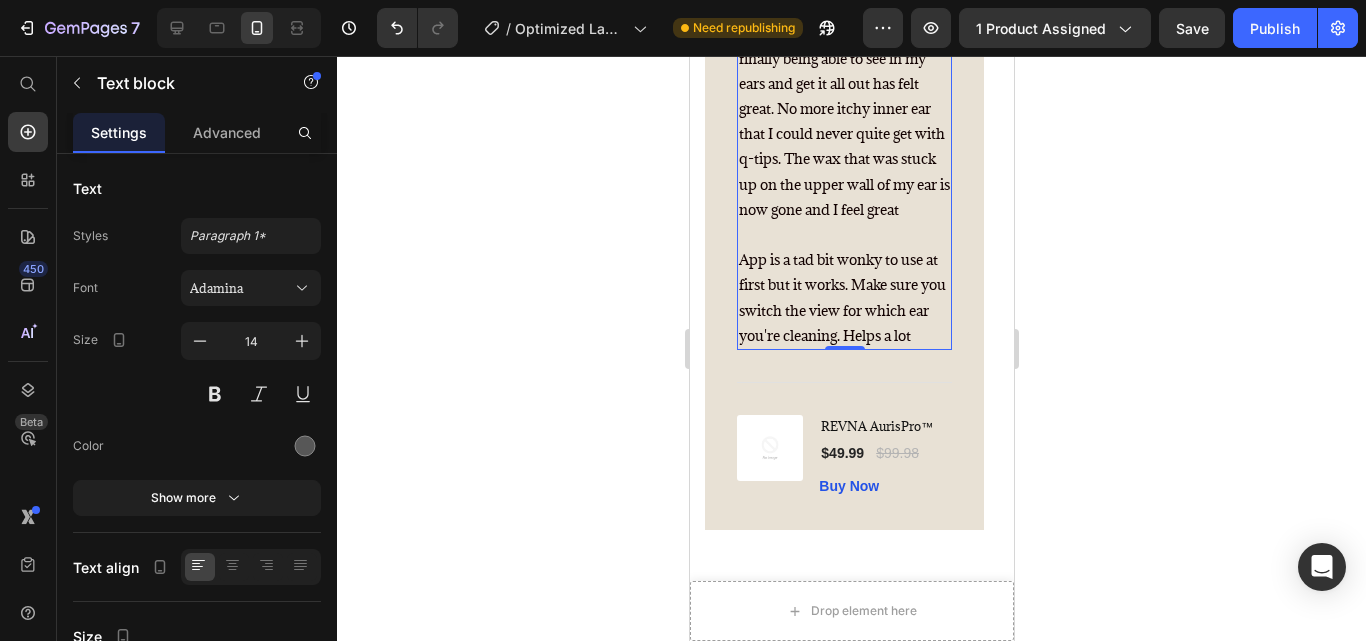 scroll, scrollTop: 5203, scrollLeft: 0, axis: vertical 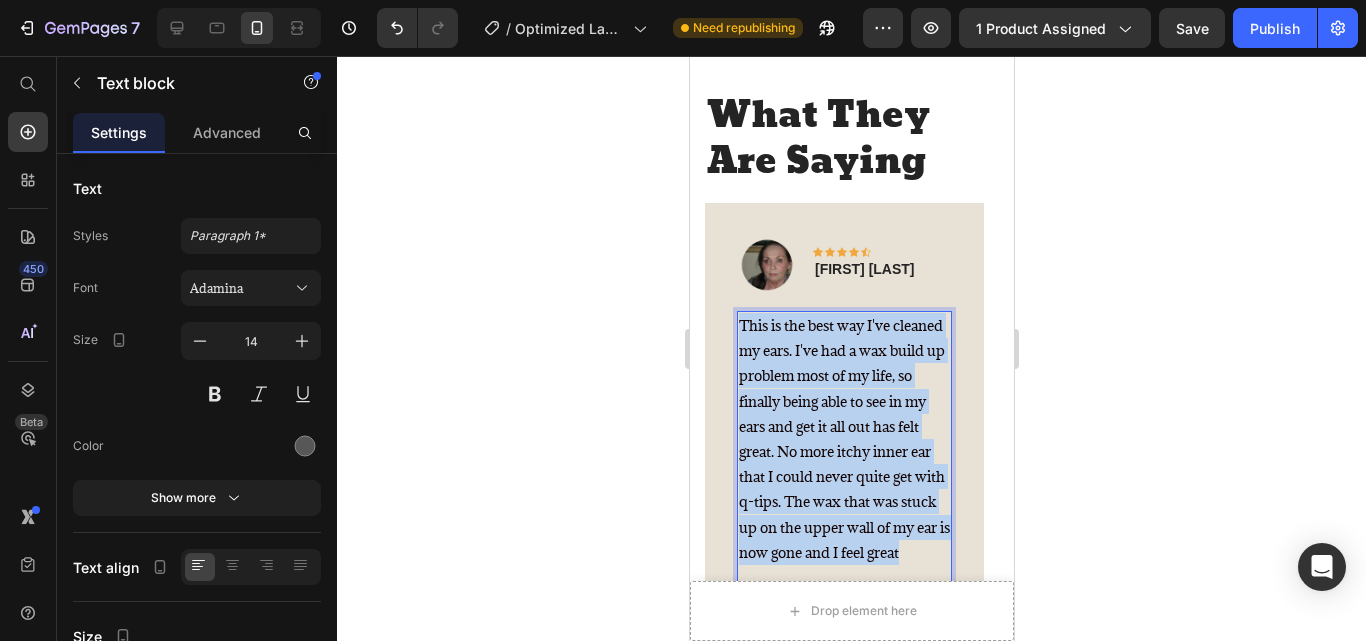 drag, startPoint x: 740, startPoint y: 298, endPoint x: 931, endPoint y: 557, distance: 321.81052 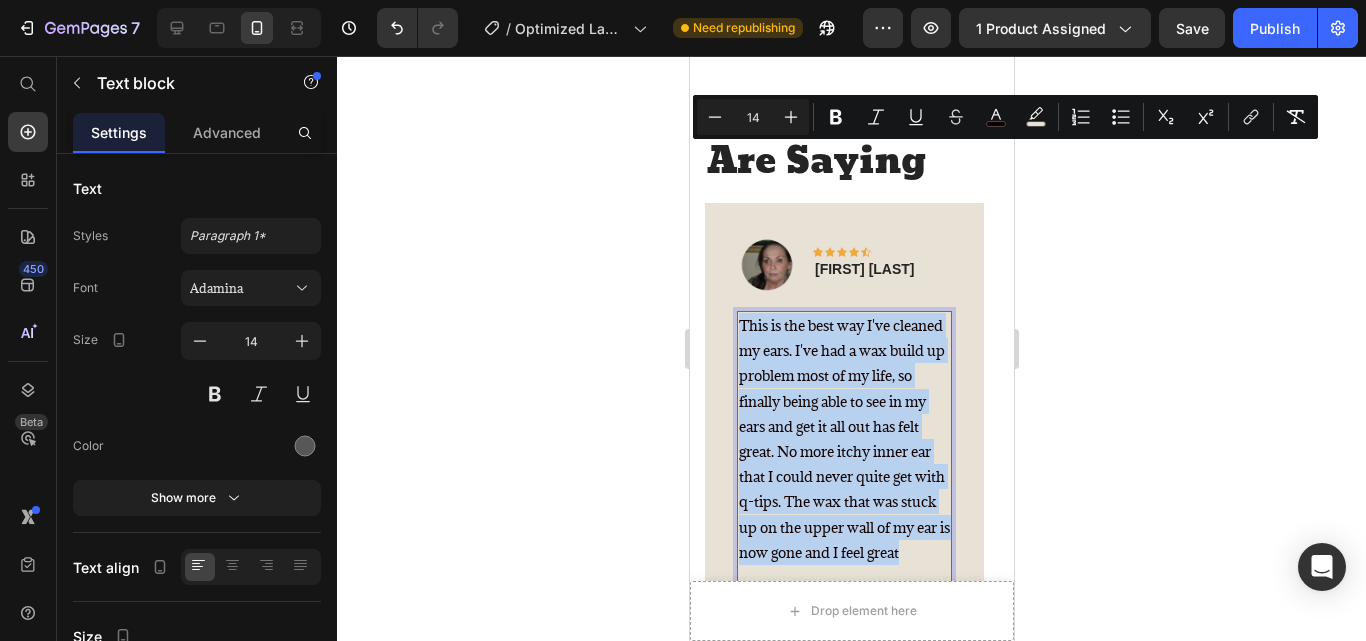 scroll, scrollTop: 5047, scrollLeft: 0, axis: vertical 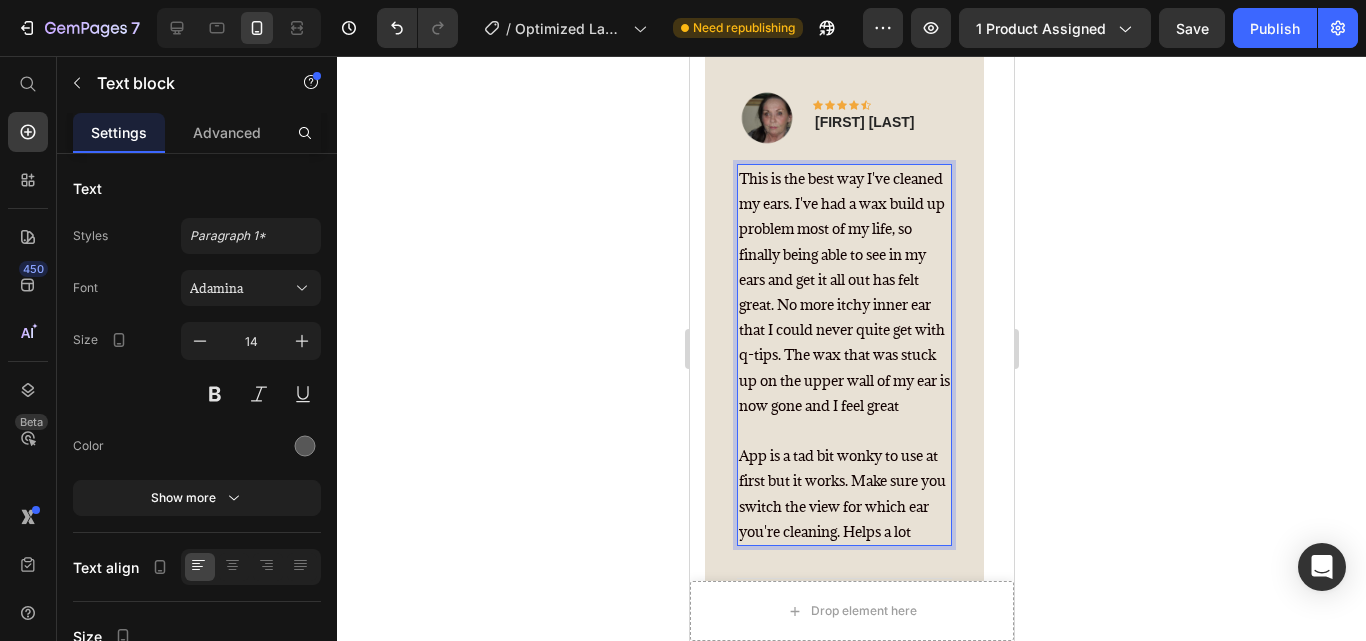 click on "This is the best way I've cleaned my ears. I've had a wax build up problem most of my life, so finally being able to see in my ears and get it all out has felt great. No more itchy inner ear that I could never quite get with q-tips. The wax that was stuck up on the upper wall of my ear is now gone and I feel great App is a tad bit wonky to use at first but it works. Make sure you switch the view for which ear you're cleaning. Helps a lot" at bounding box center [843, 355] 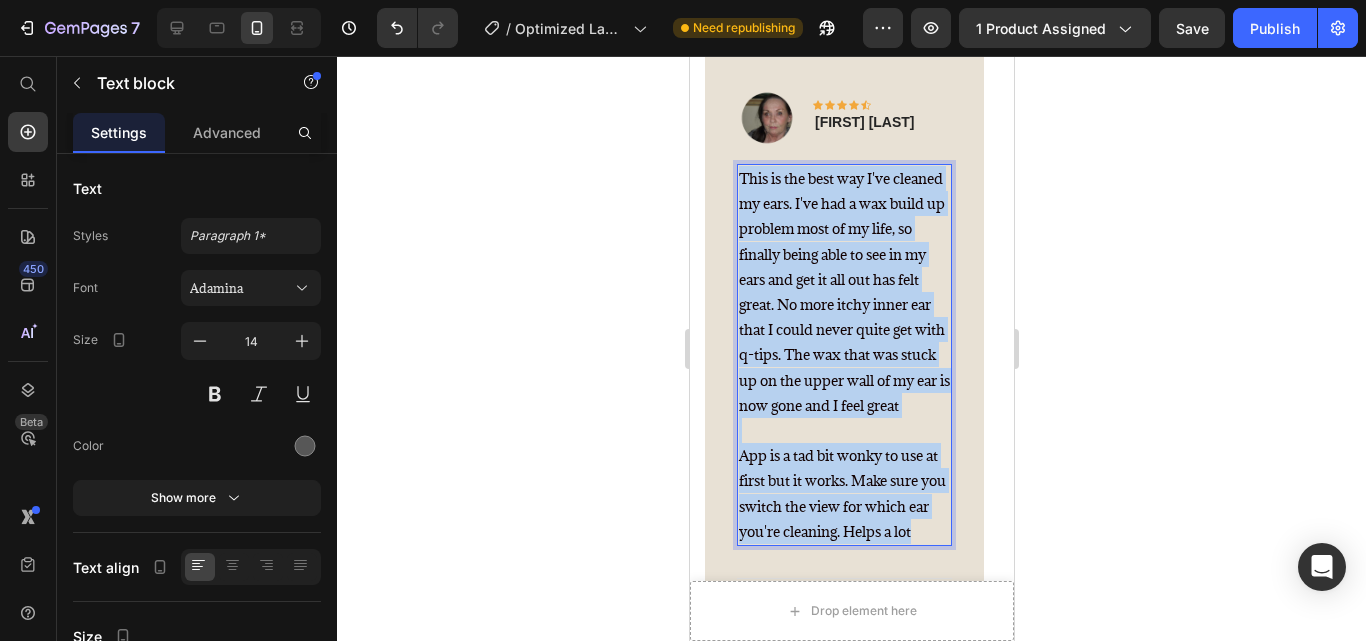 drag, startPoint x: 940, startPoint y: 534, endPoint x: 738, endPoint y: 161, distance: 424.1851 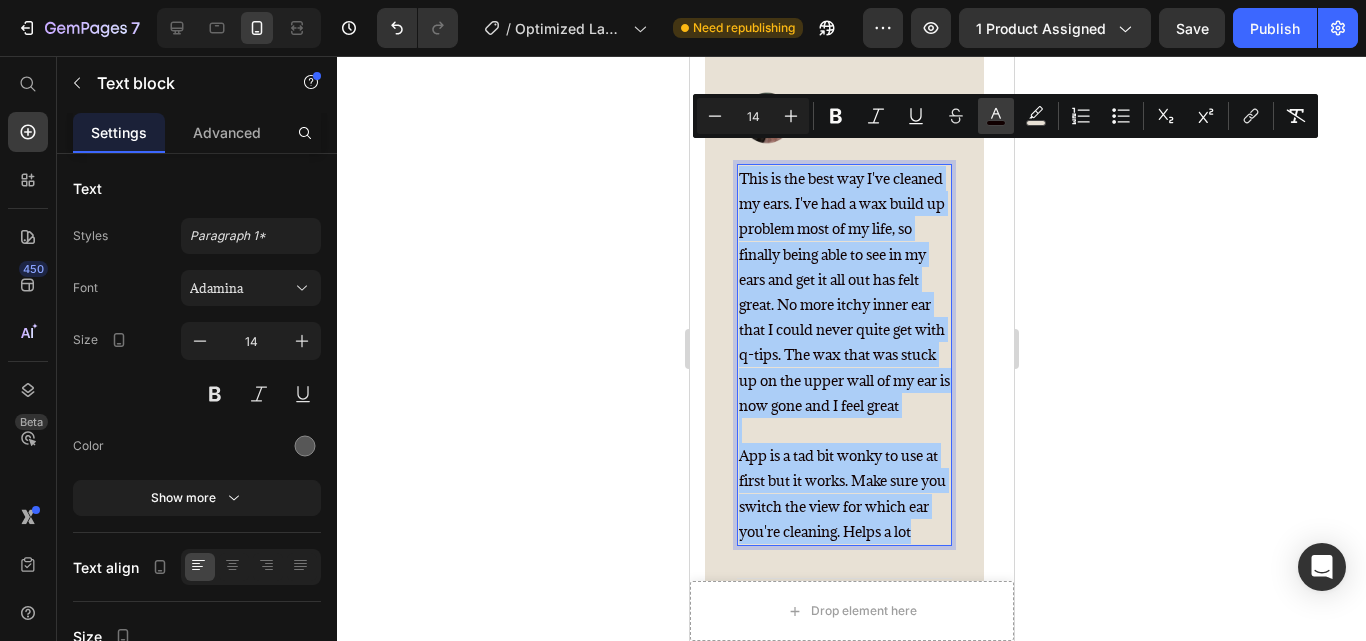 click 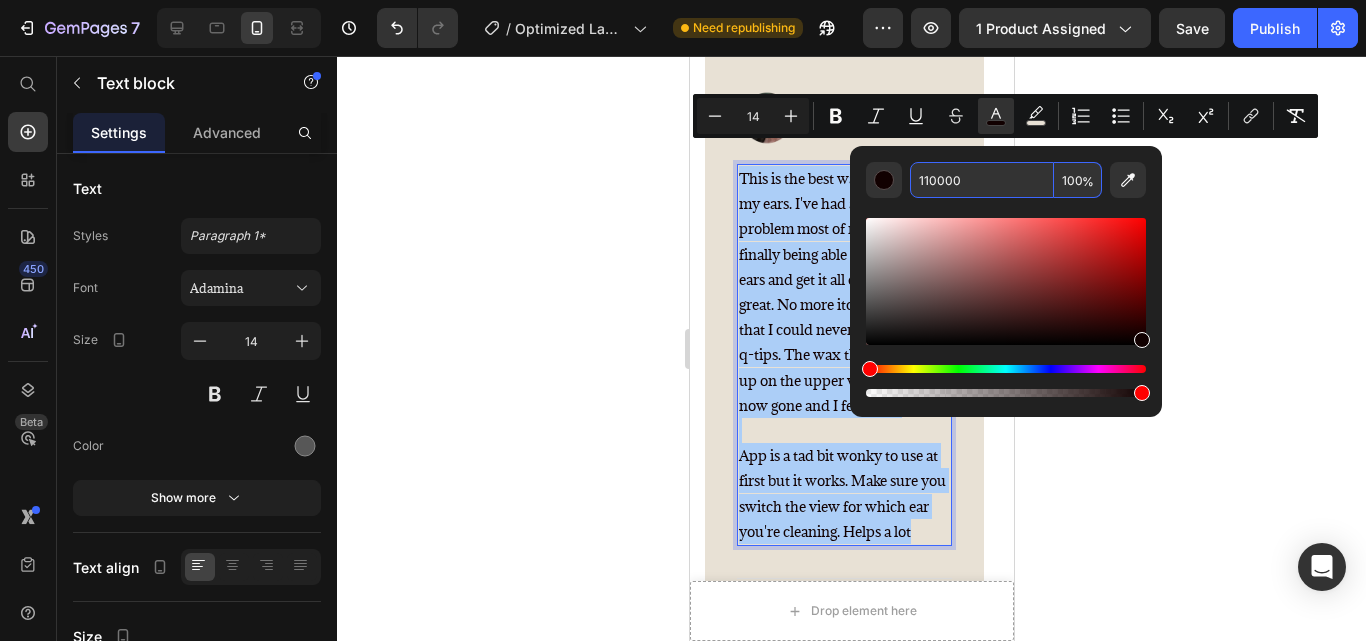 click on "110000" at bounding box center (982, 180) 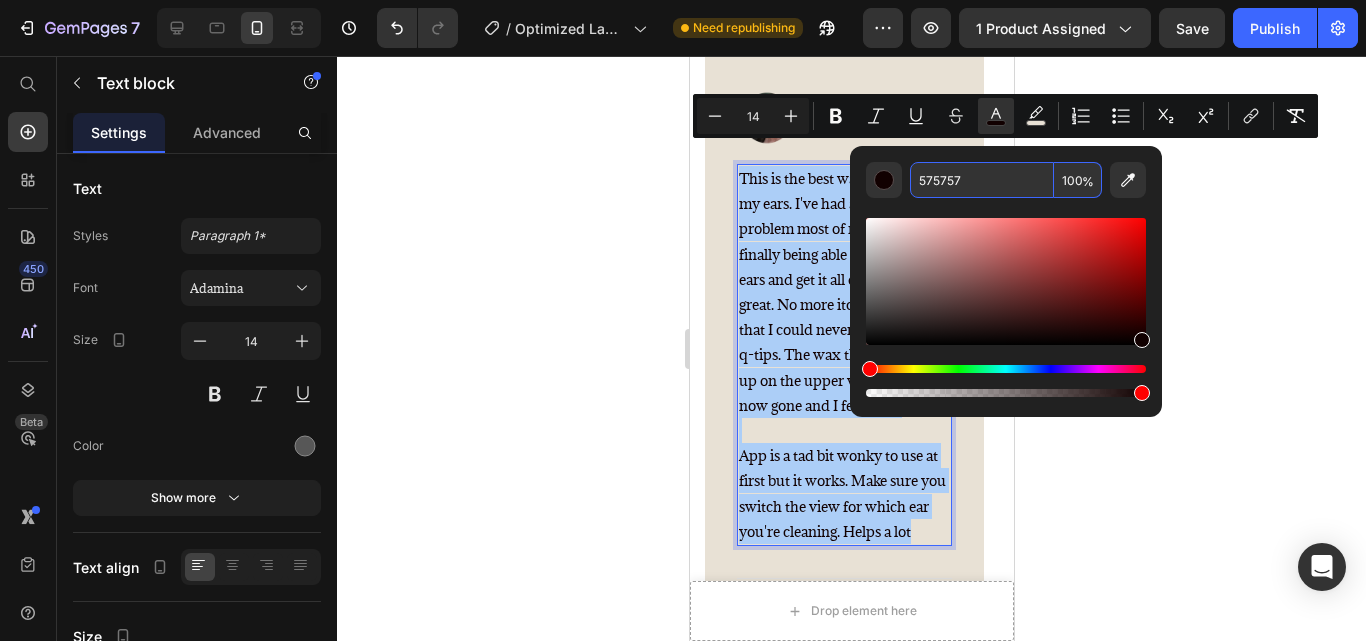 type on "575757" 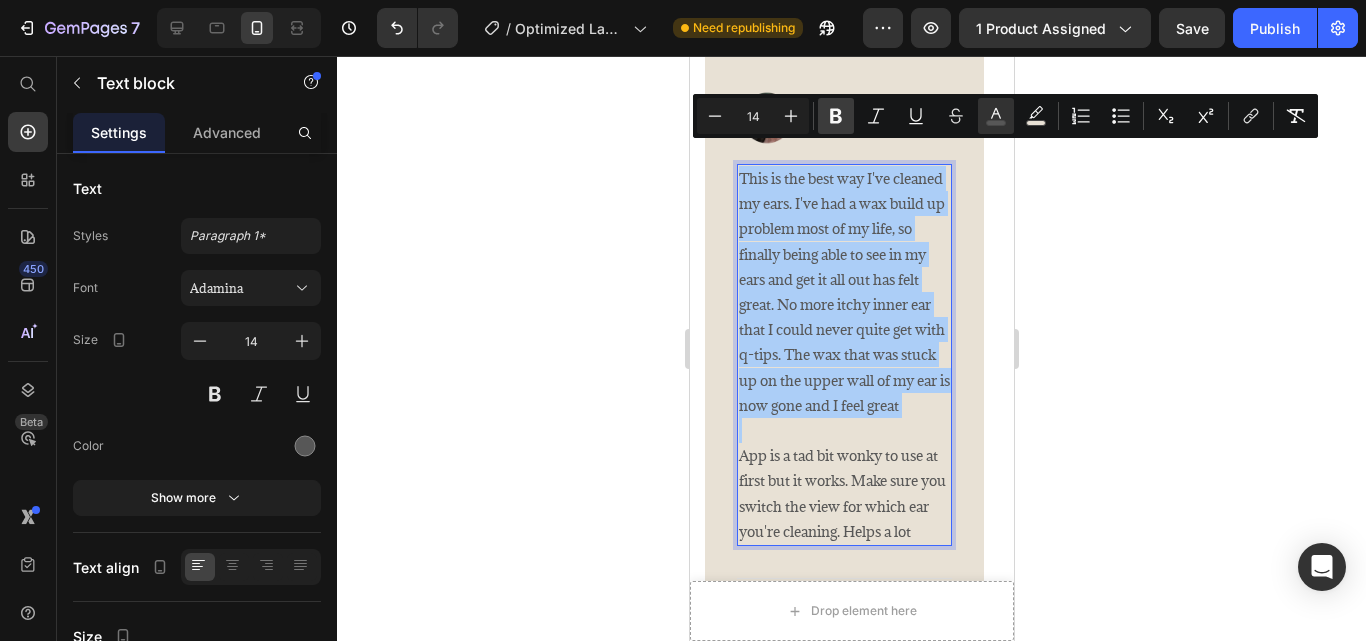 click 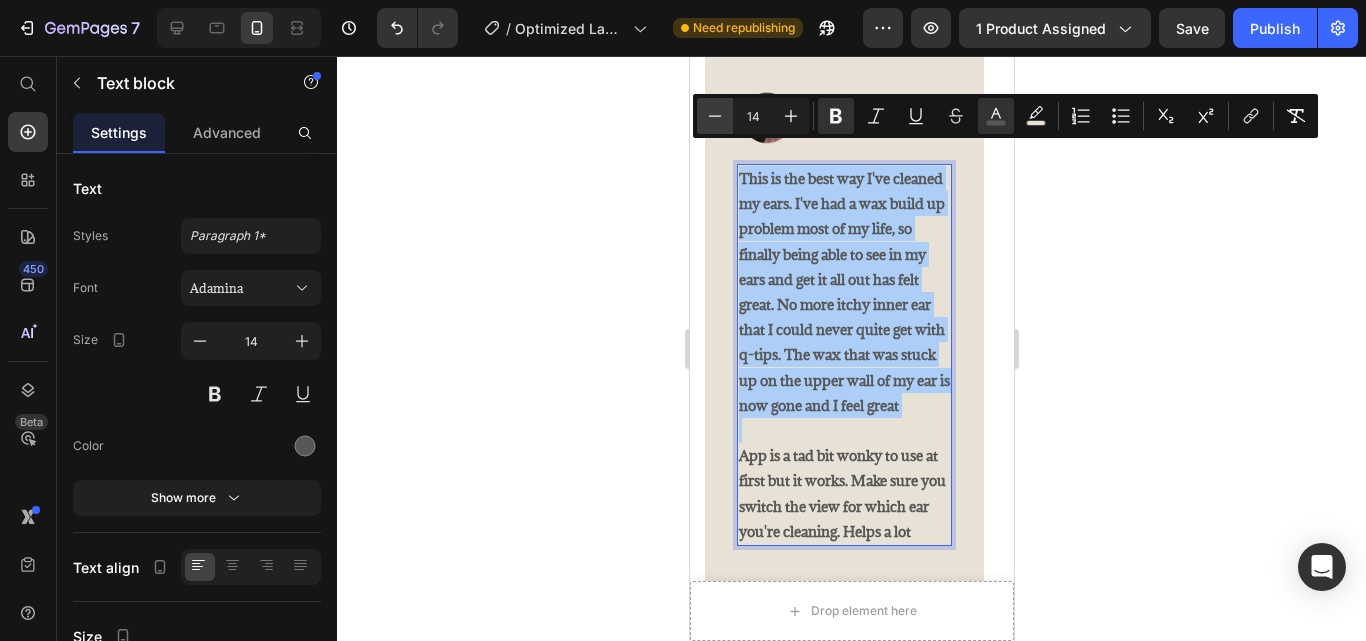 click 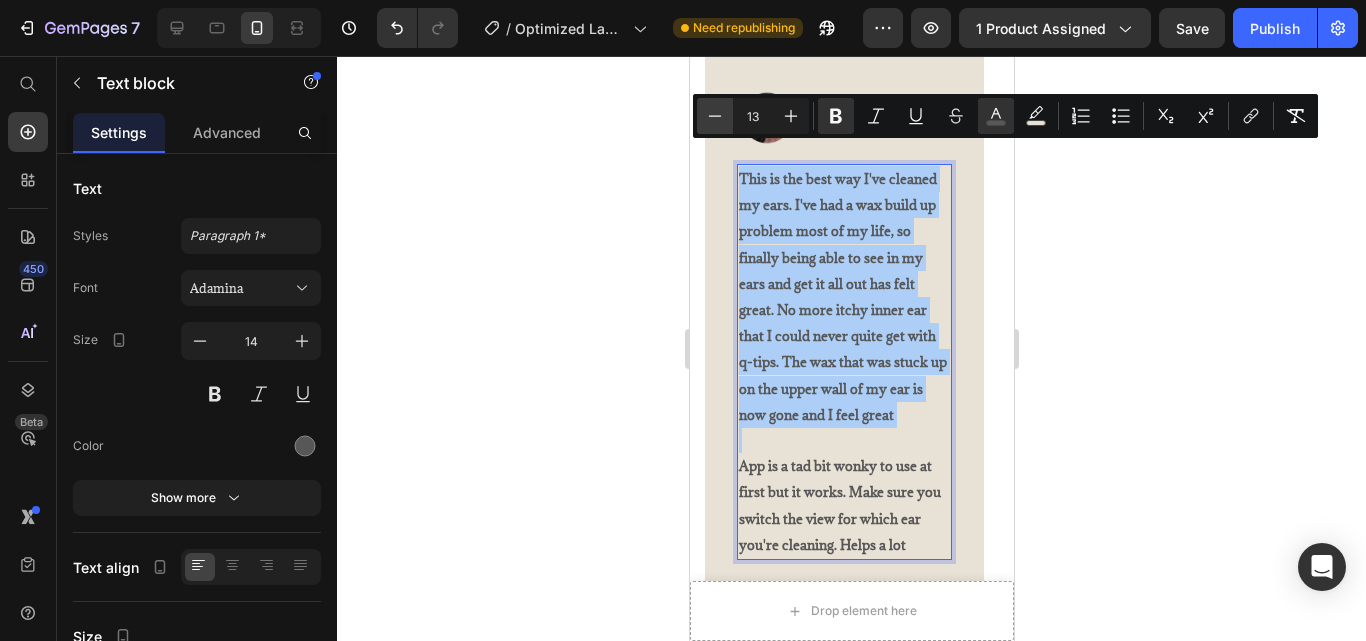 click 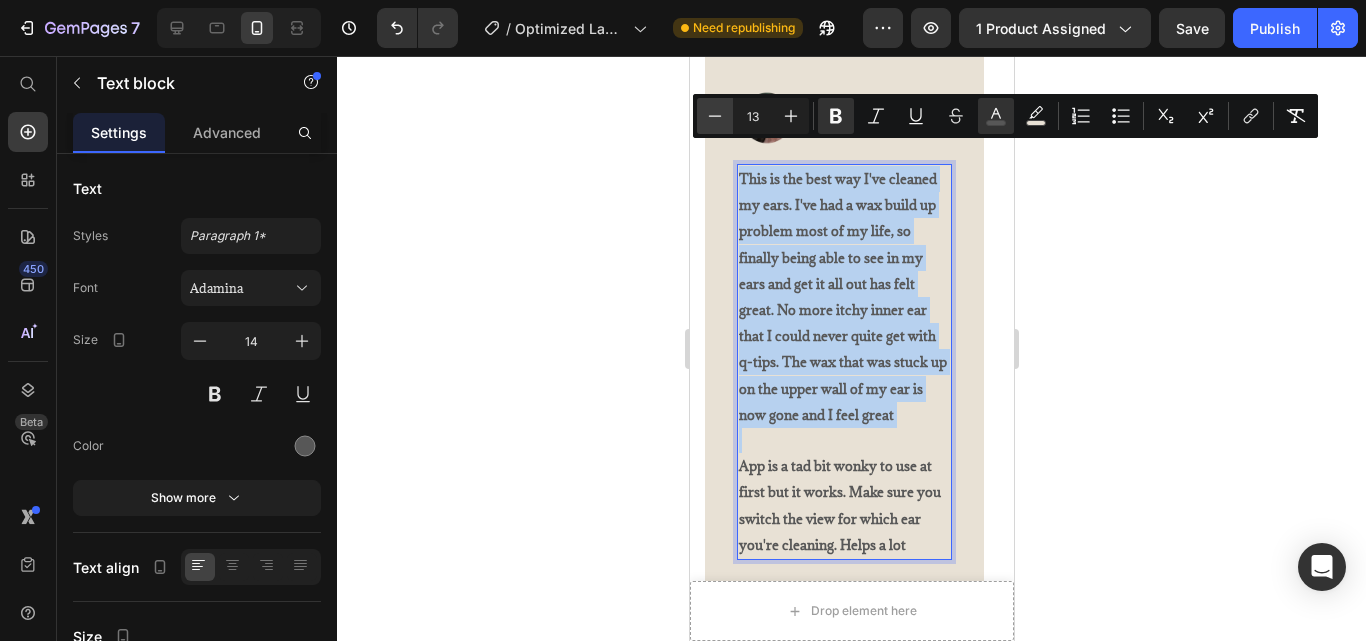 type on "12" 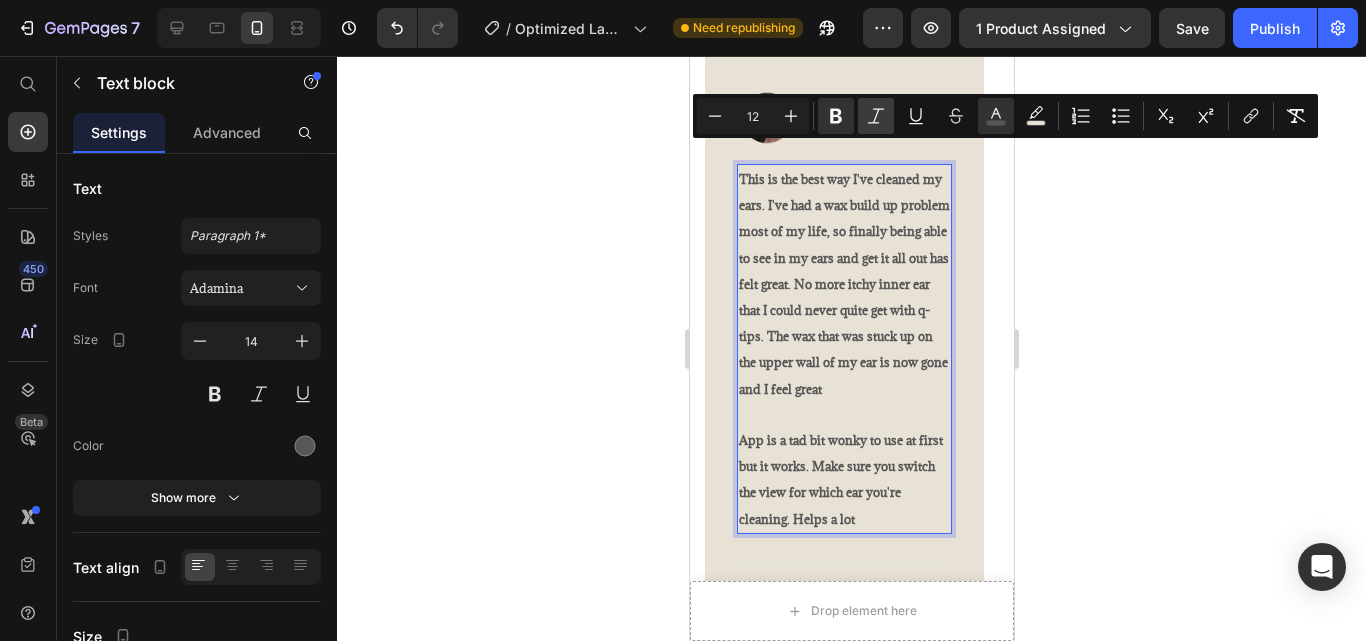 click 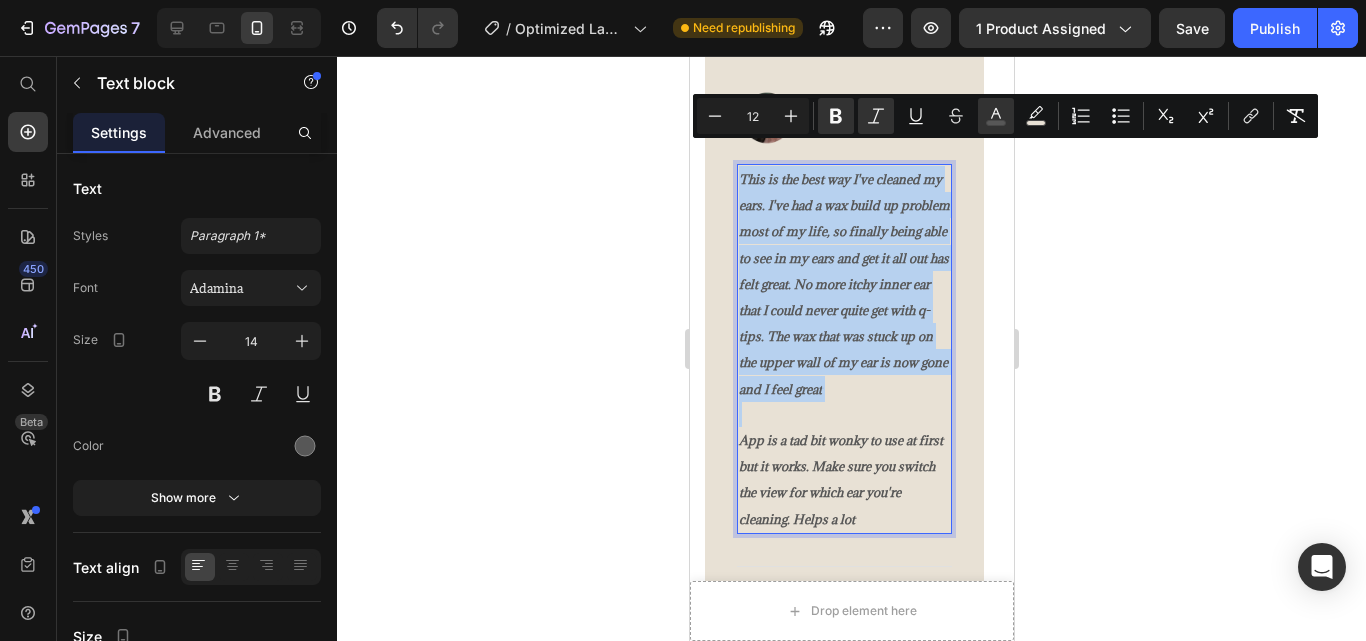 click on "App is a tad bit wonky to use at first but it works. Make sure you switch the view for which ear you're cleaning. Helps a lot" at bounding box center (840, 479) 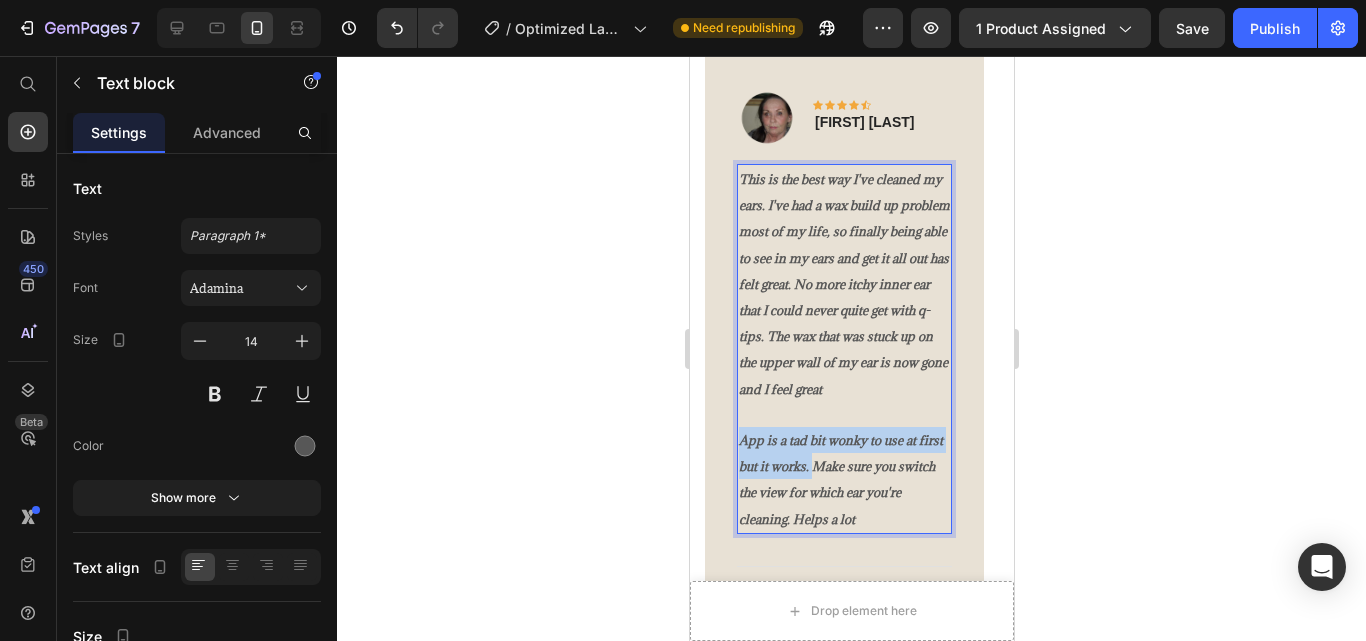 drag, startPoint x: 812, startPoint y: 445, endPoint x: 736, endPoint y: 411, distance: 83.25864 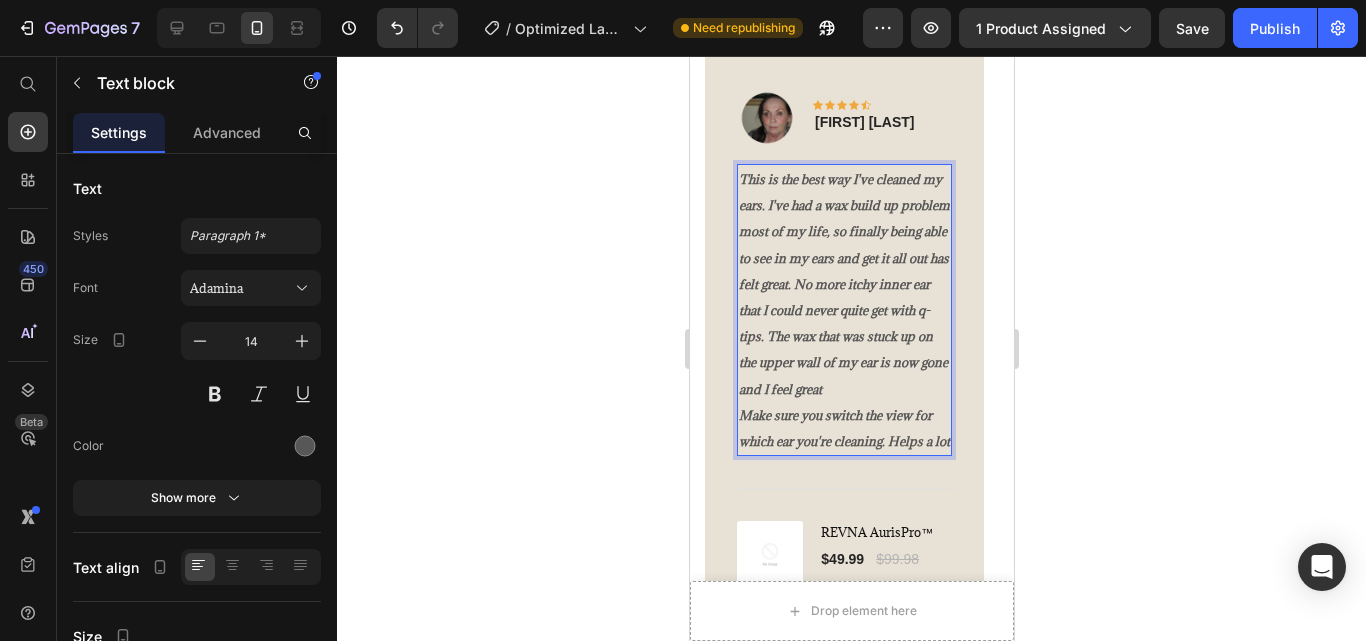 click on "This is the best way I've cleaned my ears. I've had a wax build up problem most of my life, so finally being able to see in my ears and get it all out has felt great. No more itchy inner ear that I could never quite get with q-tips. The wax that was stuck up on the upper wall of my ear is now gone and I feel great Make sure you switch the view for which ear you're cleaning. Helps a lot" at bounding box center [843, 310] 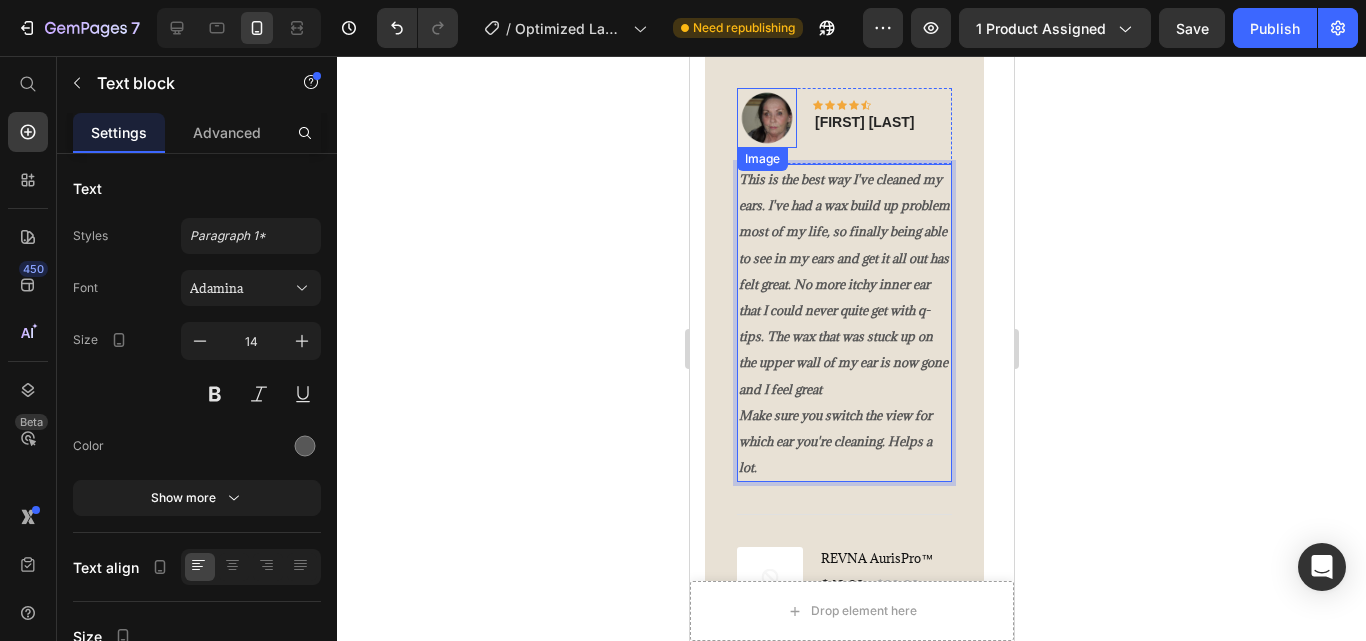 click at bounding box center [766, 118] 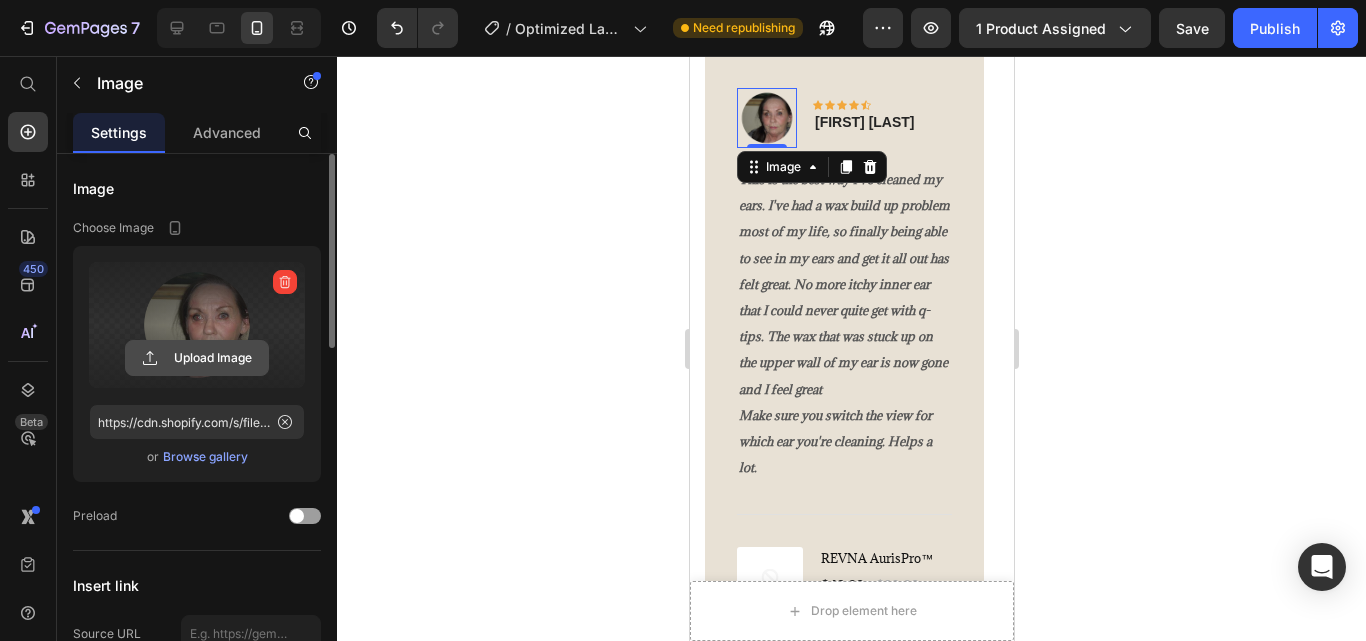 click 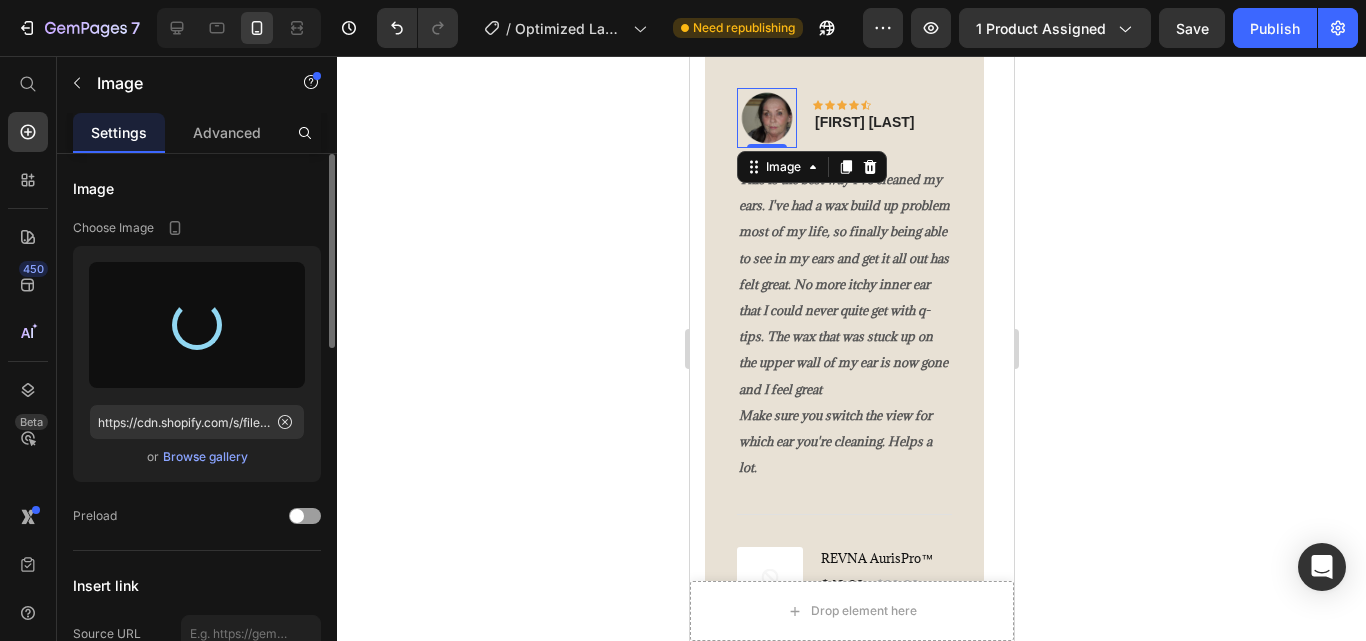 type on "https://cdn.shopify.com/s/files/1/0967/8648/1416/files/gempages_570048094473814855-c1bc9f70-22be-4760-aa67-b5c8d56c0ddf.jpg" 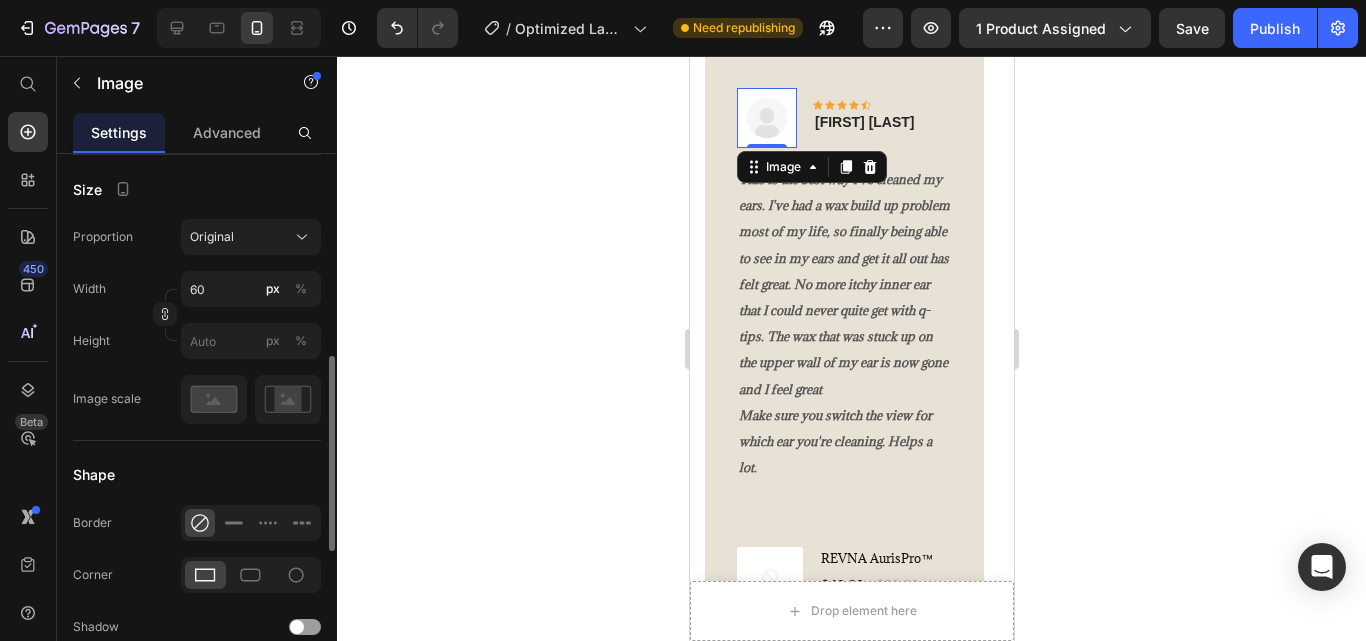 scroll, scrollTop: 559, scrollLeft: 0, axis: vertical 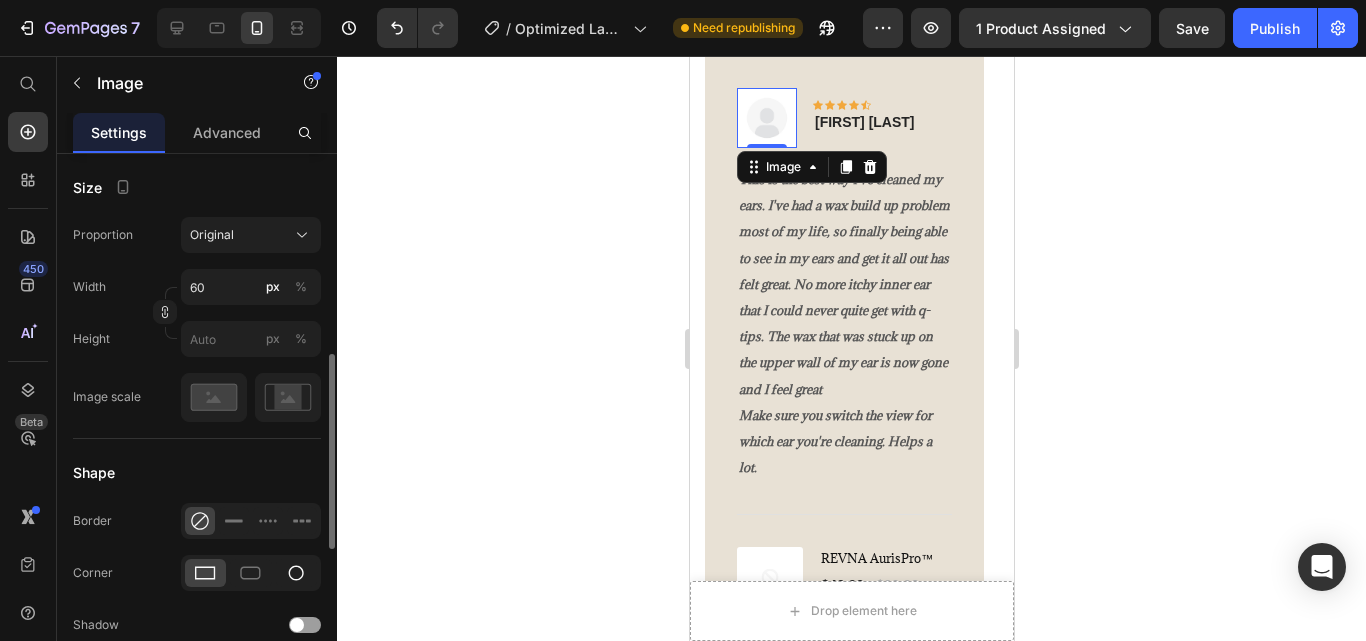 click 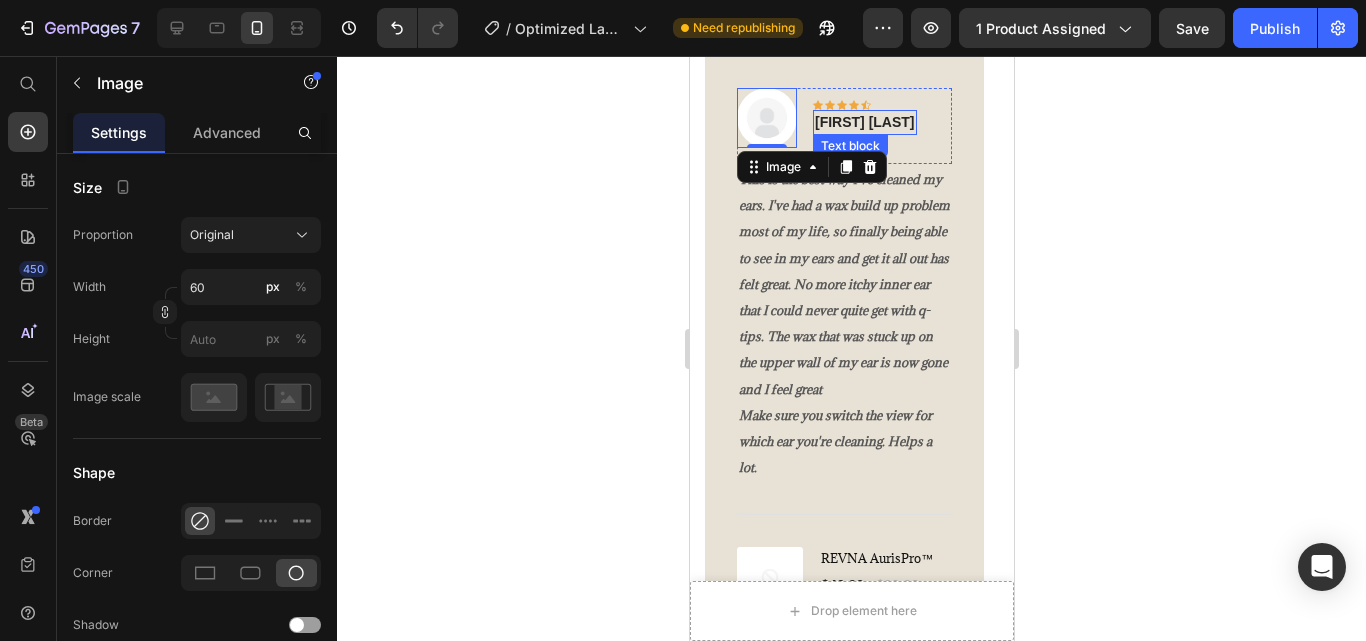 click on "[FIRST] [LAST]" at bounding box center [864, 122] 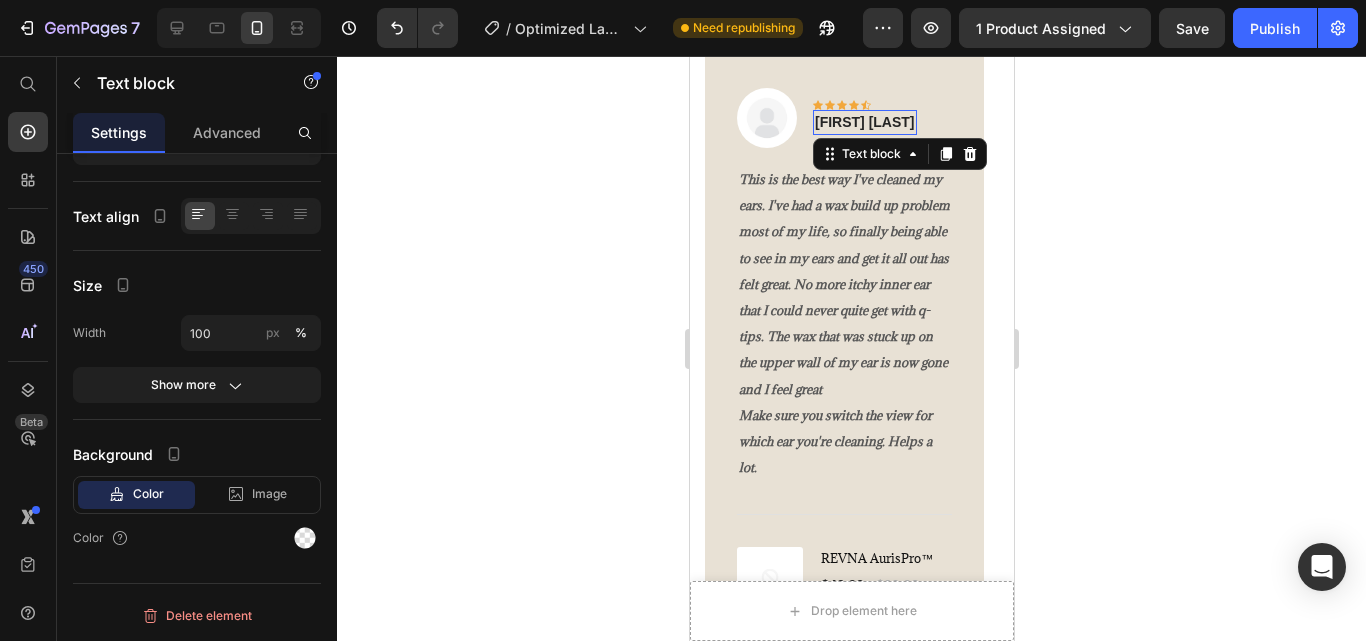 scroll, scrollTop: 0, scrollLeft: 0, axis: both 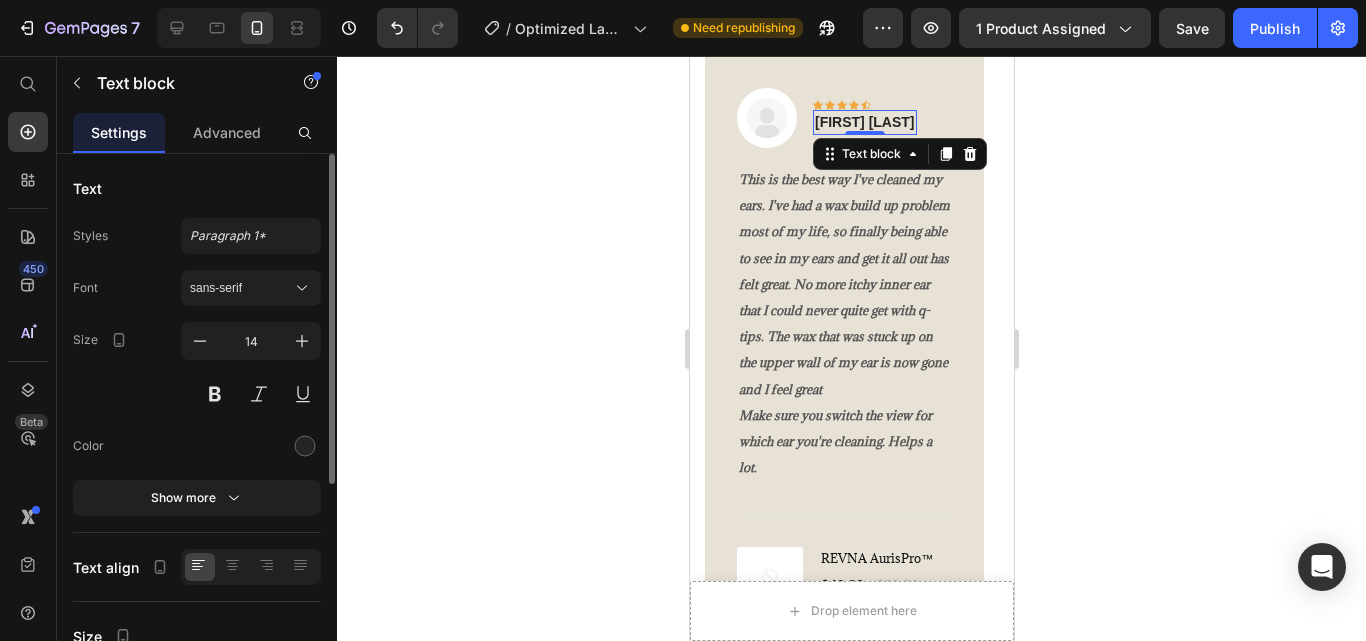 click on "[FIRST] [LAST]" at bounding box center (864, 122) 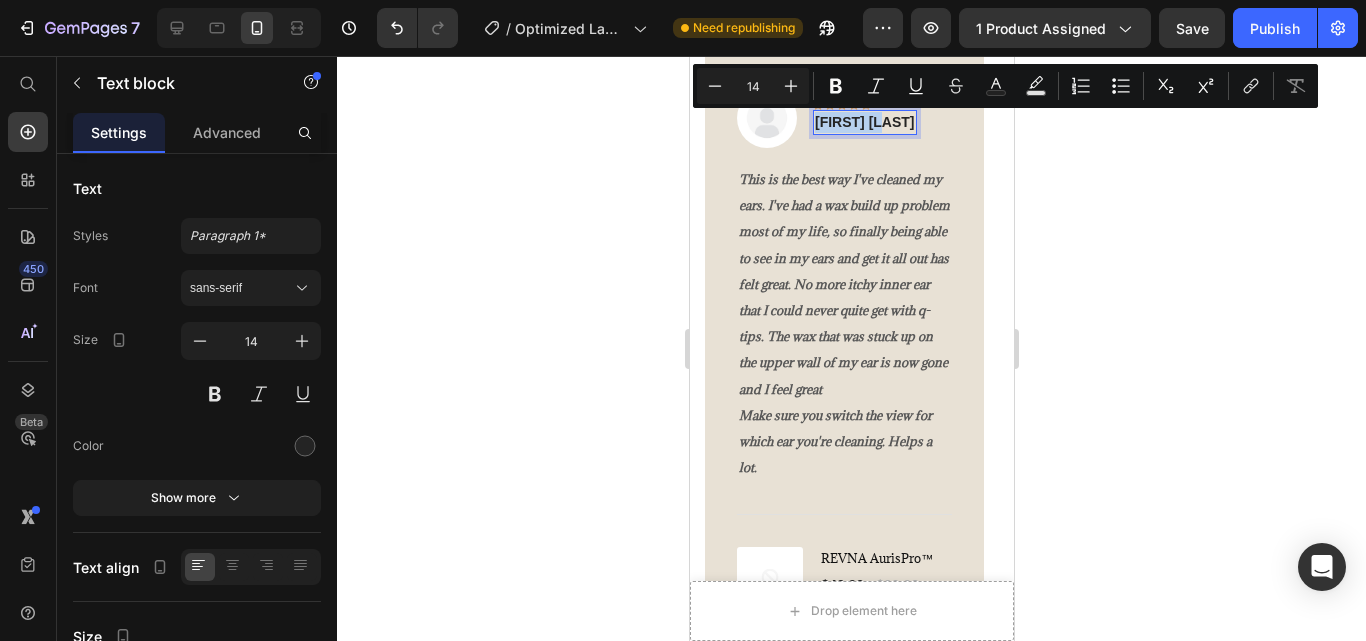 drag, startPoint x: 886, startPoint y: 100, endPoint x: 818, endPoint y: 103, distance: 68.06615 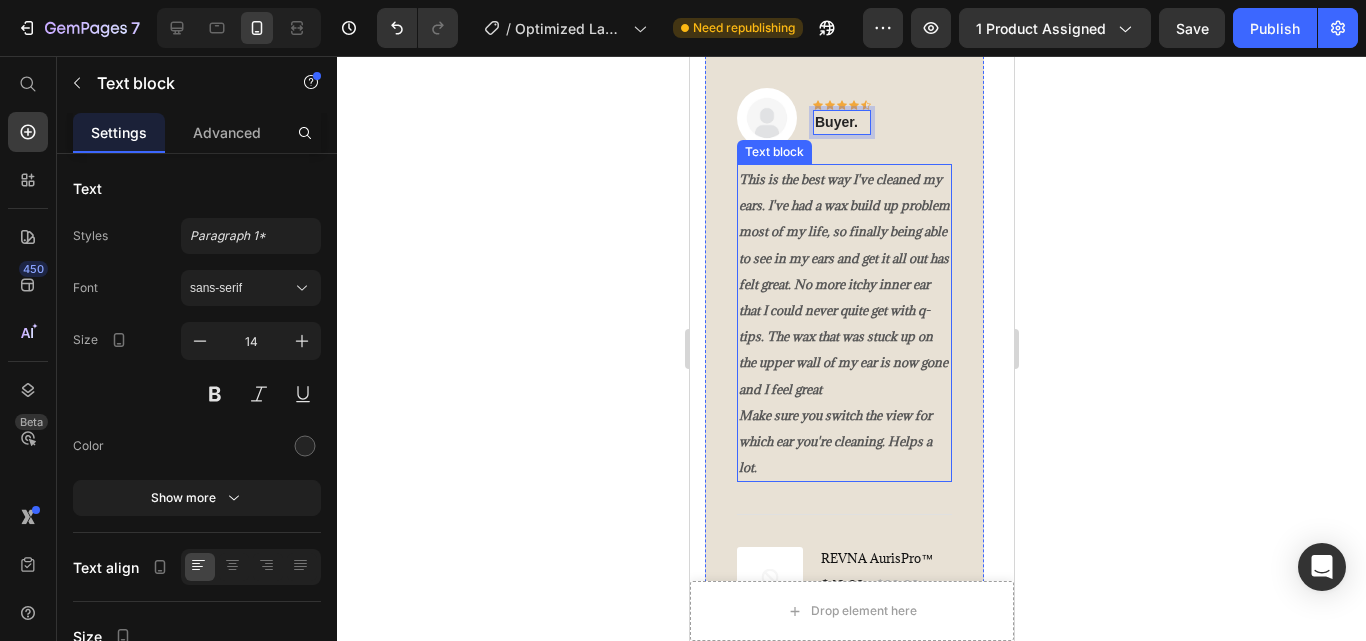click on "This is the best way I've cleaned my ears. I've had a wax build up problem most of my life, so finally being able to see in my ears and get it all out has felt great. No more itchy inner ear that I could never quite get with q-tips. The wax that was stuck up on the upper wall of my ear is now gone and I feel great Make sure you switch the view for which ear you're cleaning. Helps a lot." at bounding box center (843, 323) 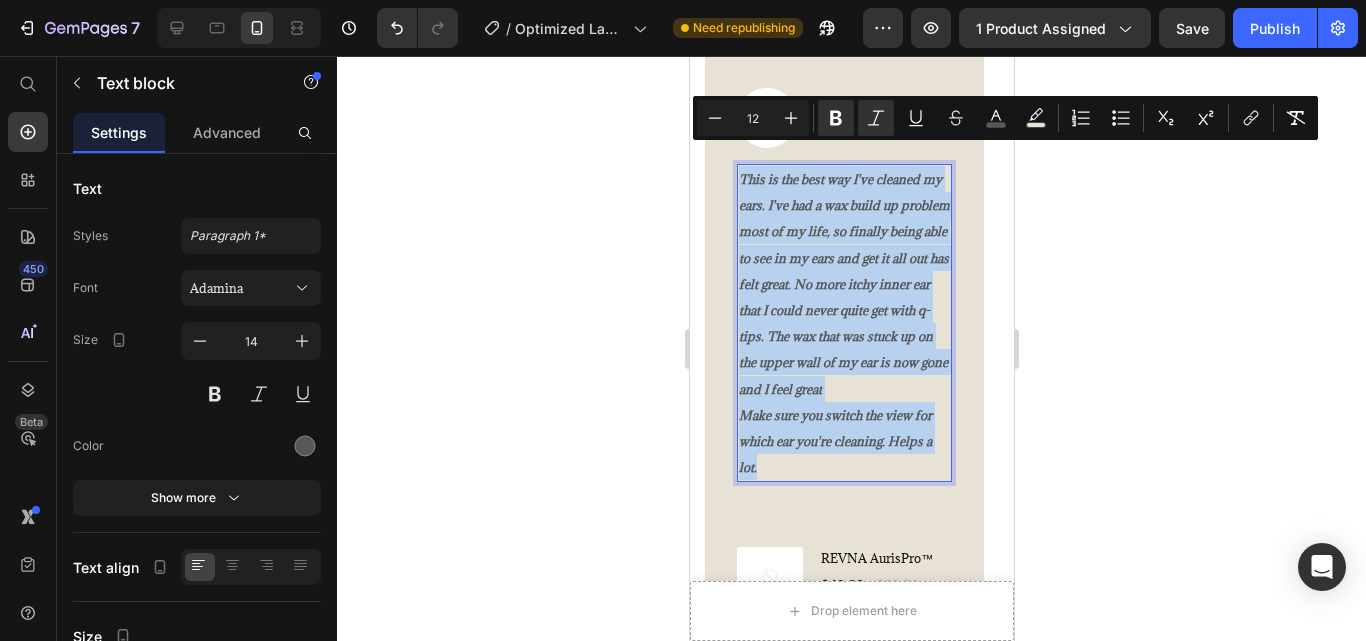 drag, startPoint x: 780, startPoint y: 443, endPoint x: 736, endPoint y: 156, distance: 290.35324 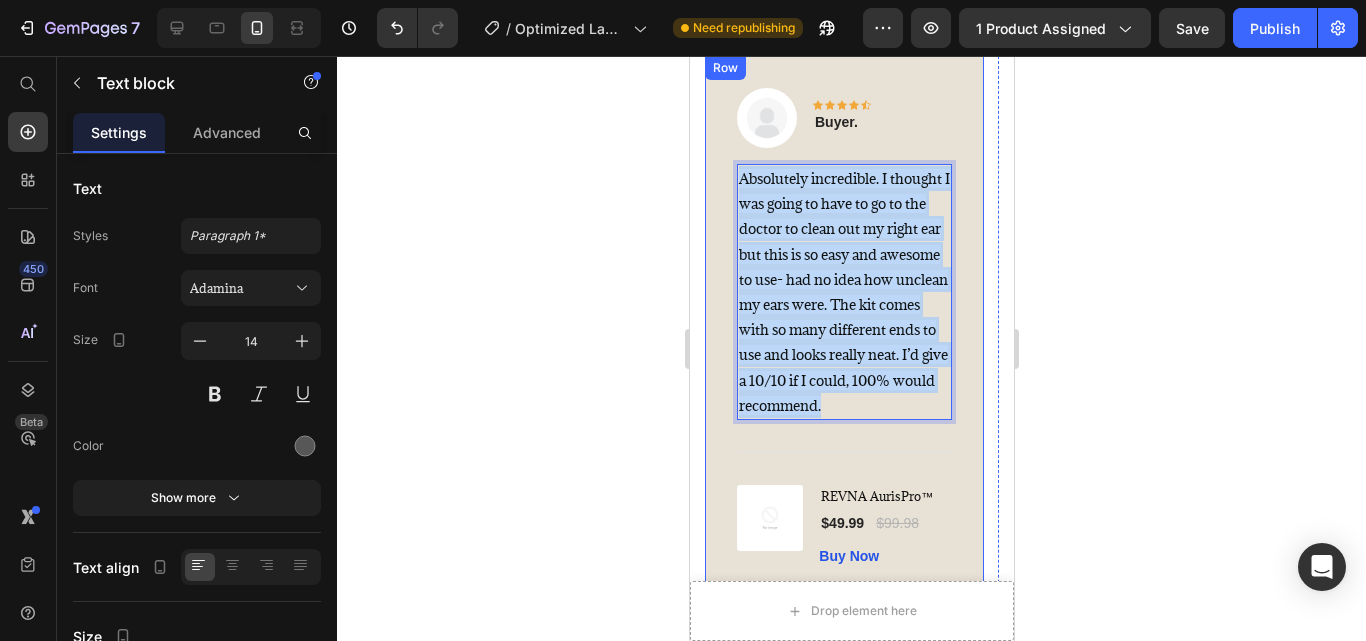 drag, startPoint x: 916, startPoint y: 379, endPoint x: 732, endPoint y: 152, distance: 292.20712 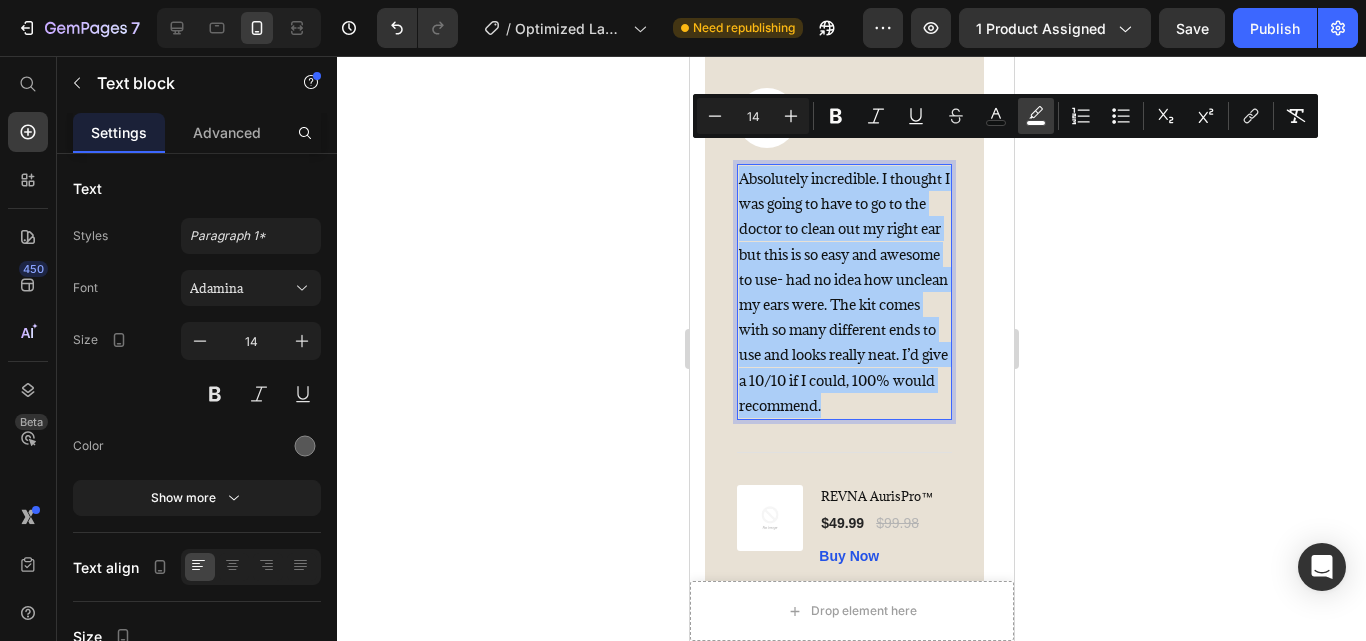 click 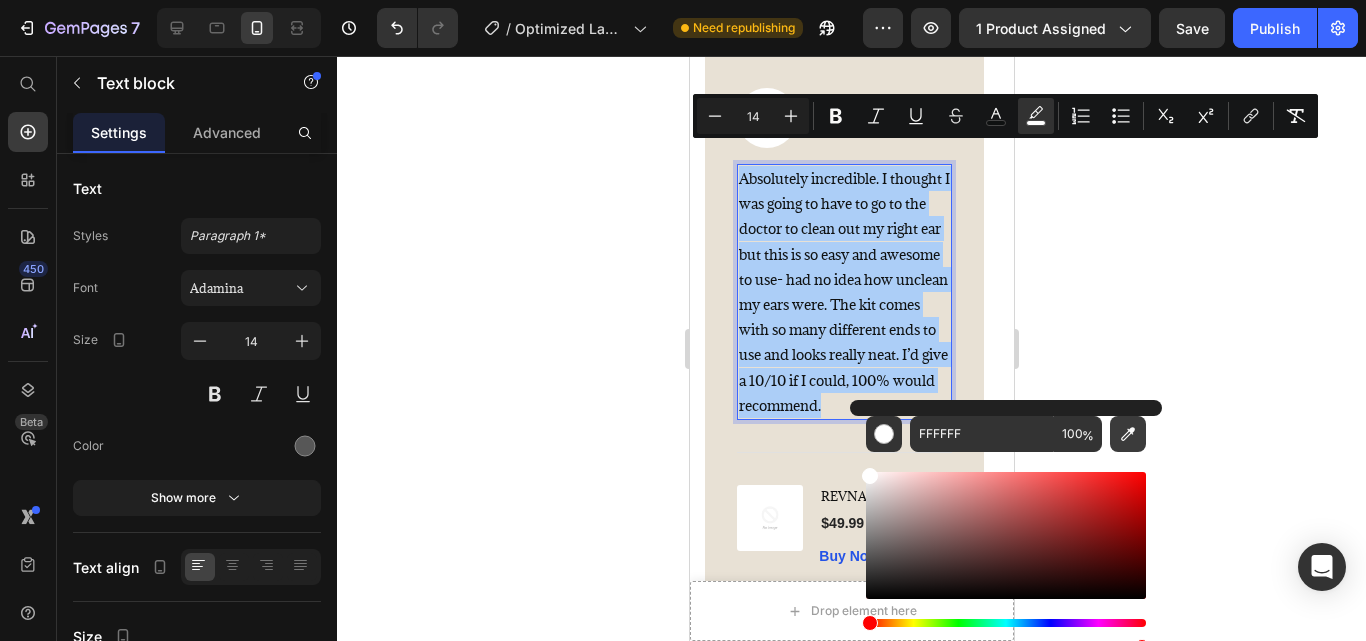 click 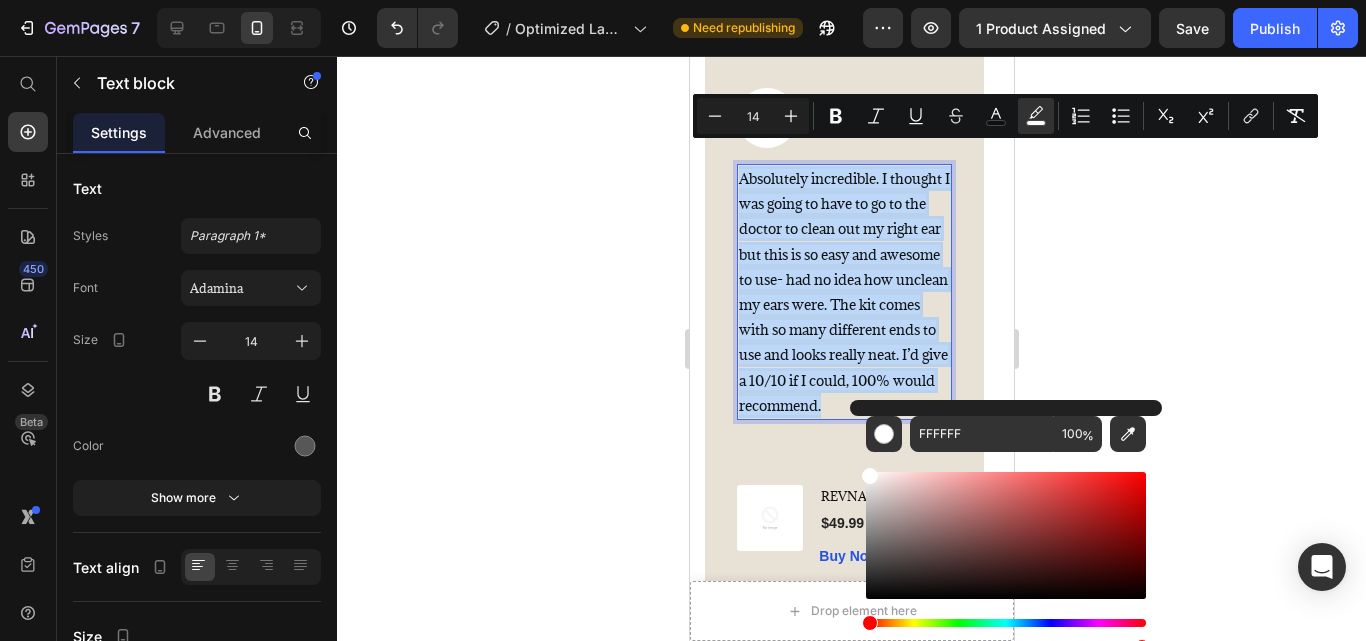 type on "E8E1D5" 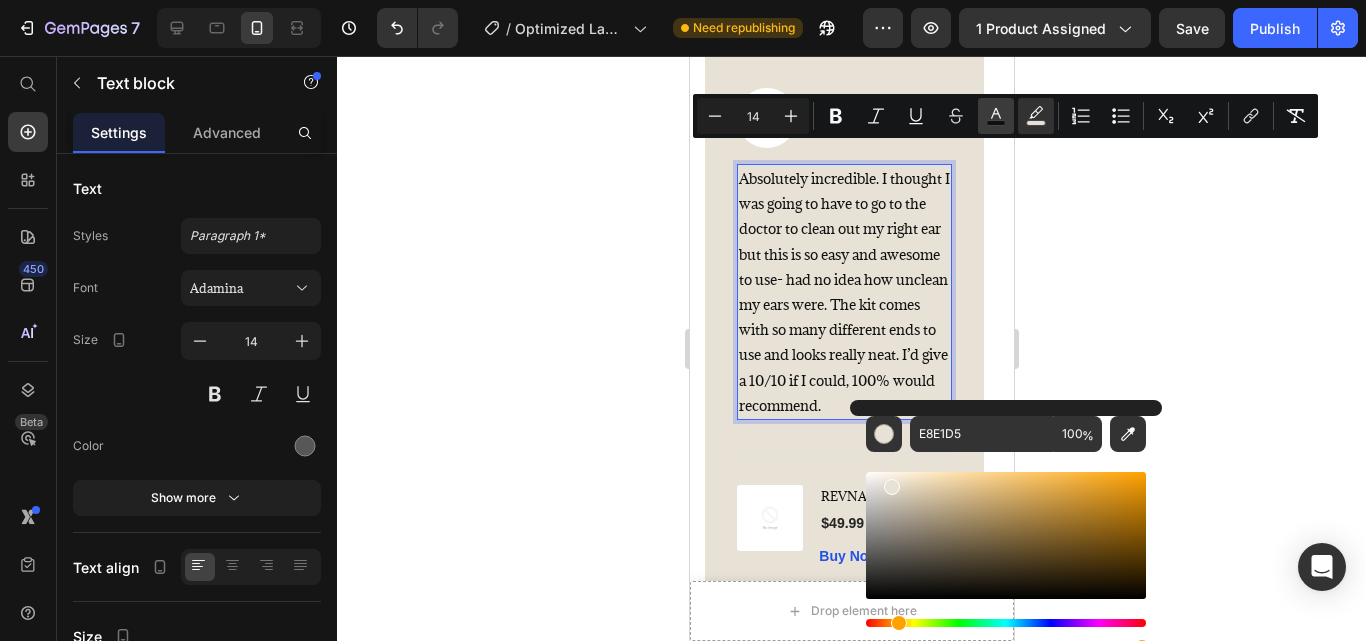 click 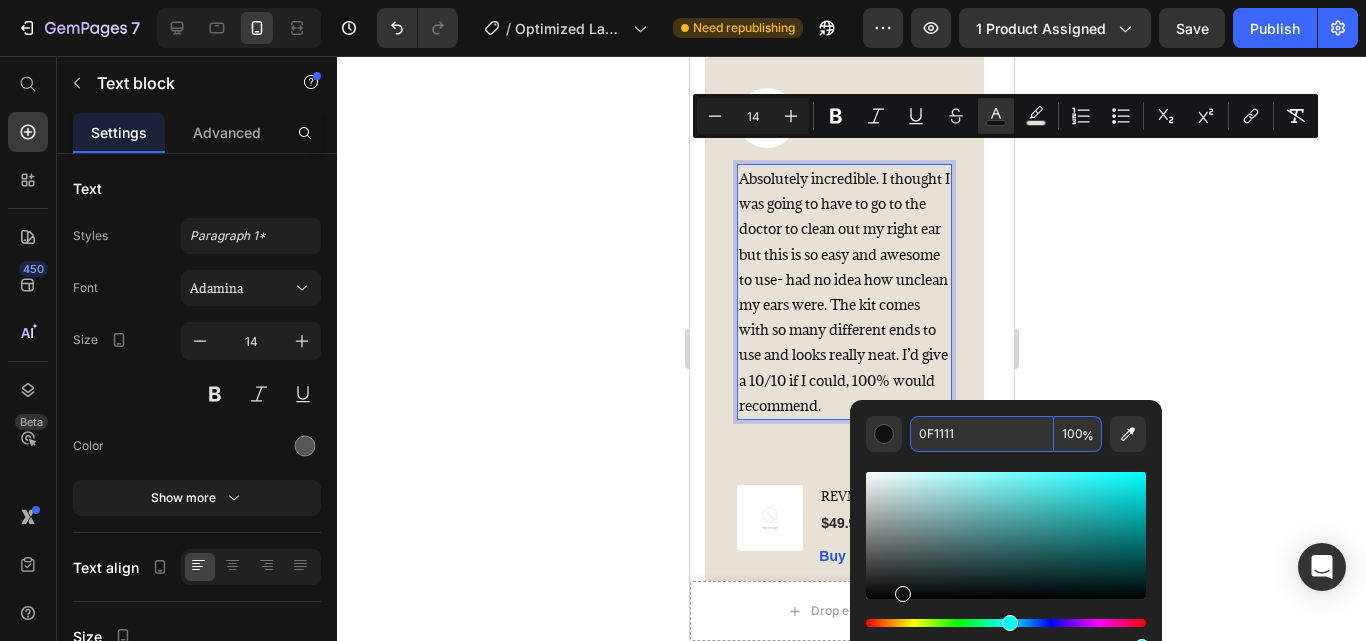 click on "0F1111" at bounding box center (982, 434) 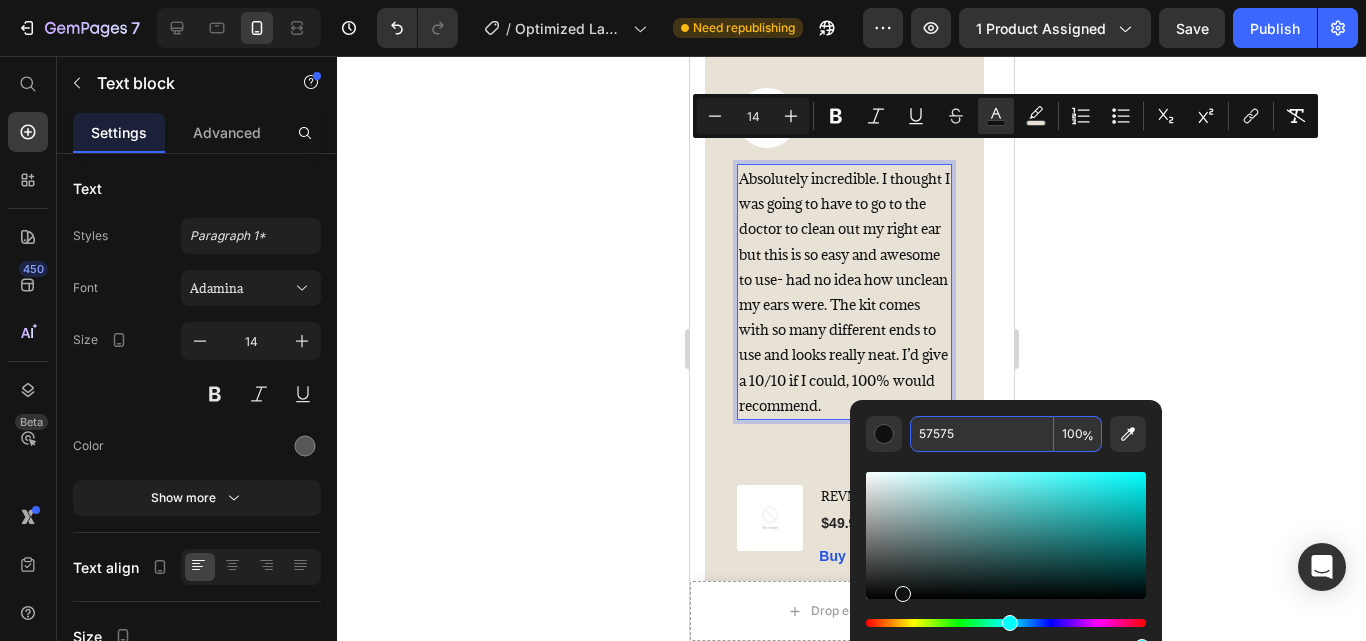 type on "575757" 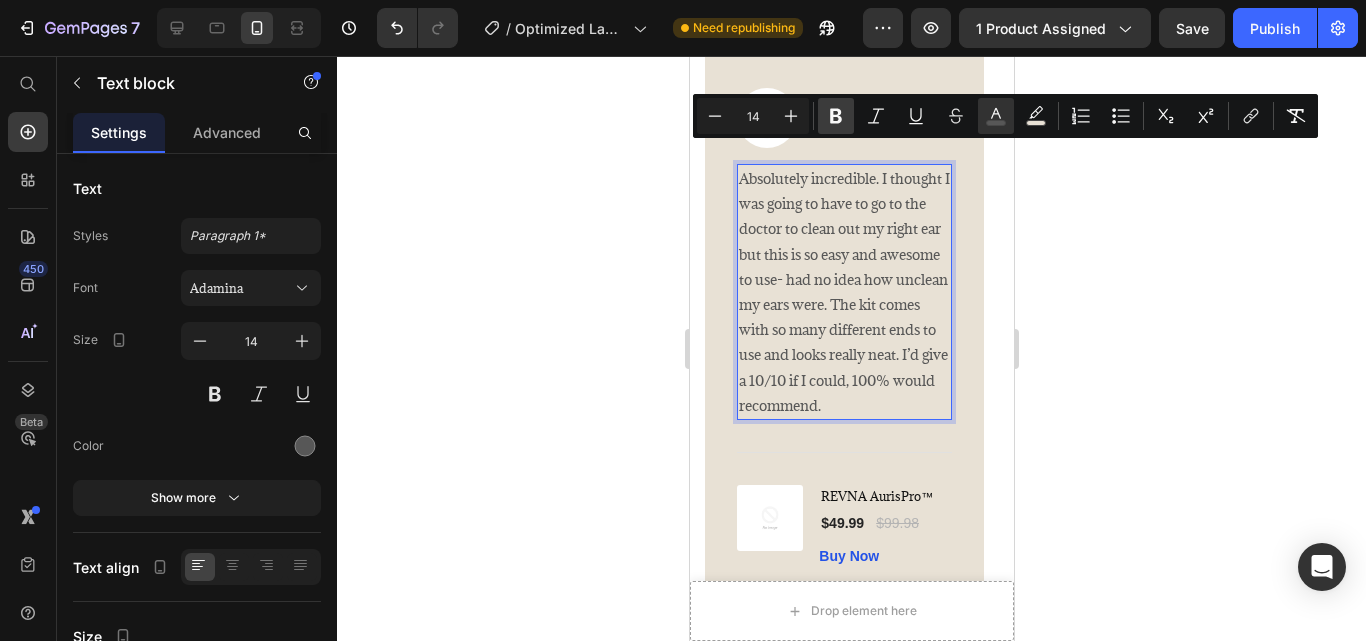 click 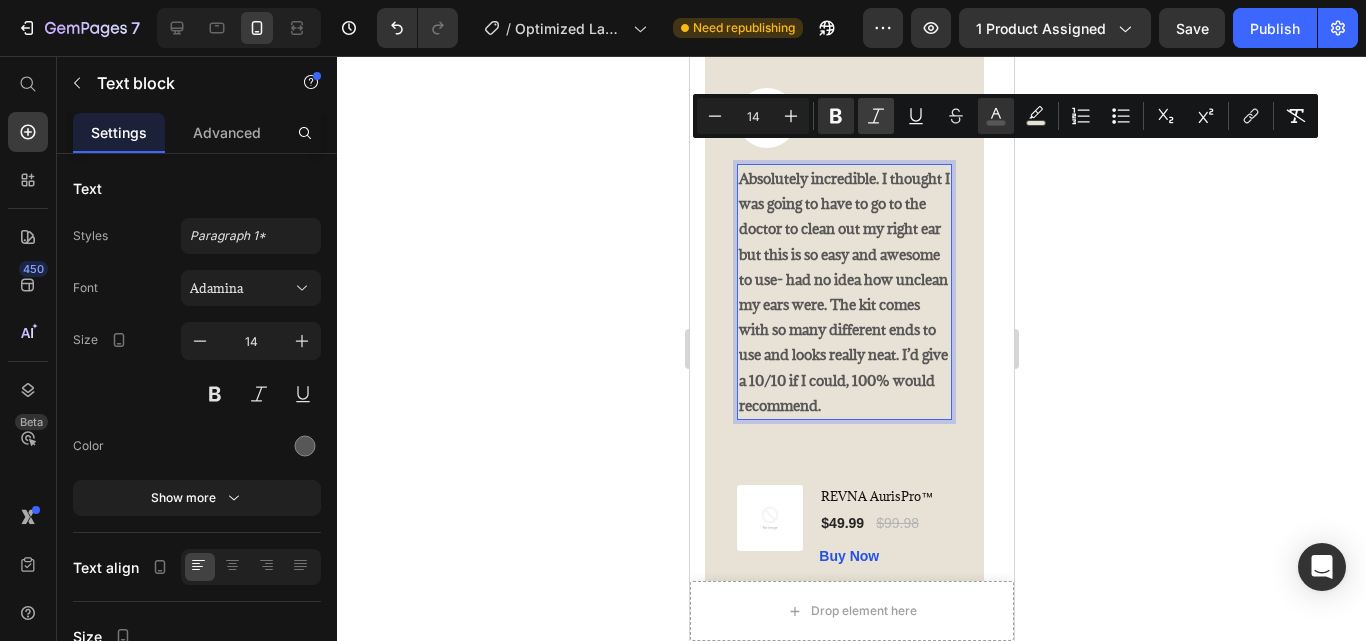 click on "Italic" at bounding box center (876, 116) 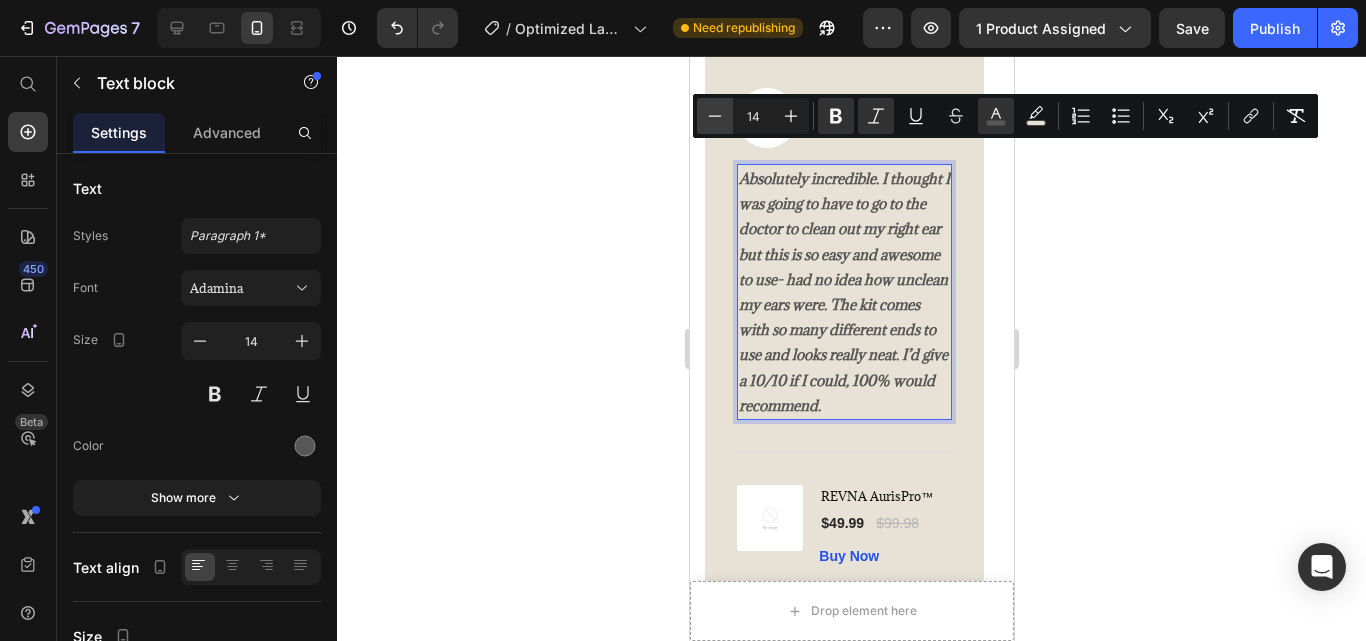 click 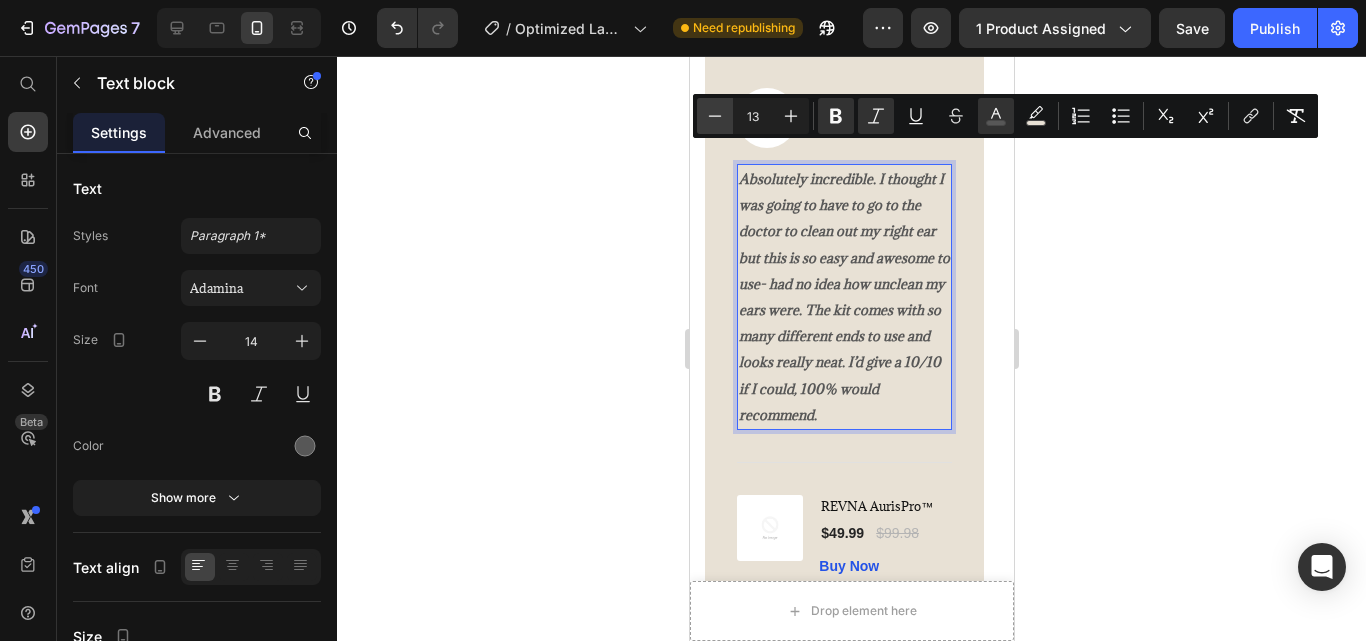 click 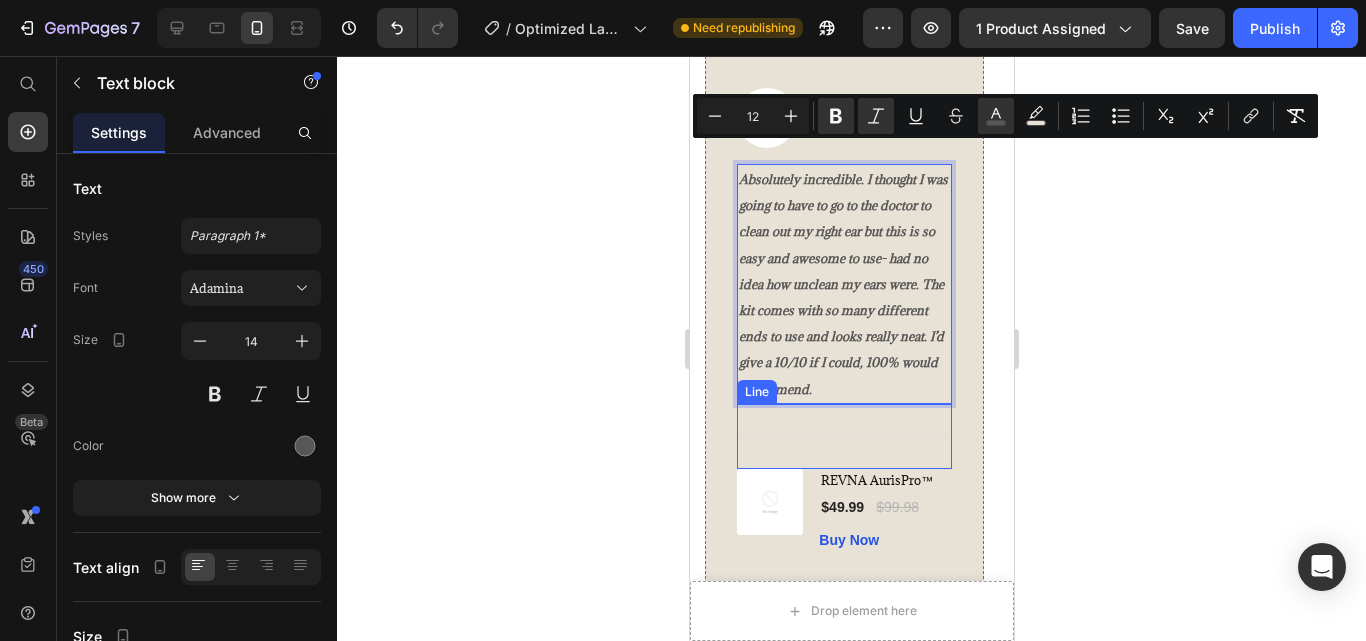 click on "Title Line" at bounding box center [843, 436] 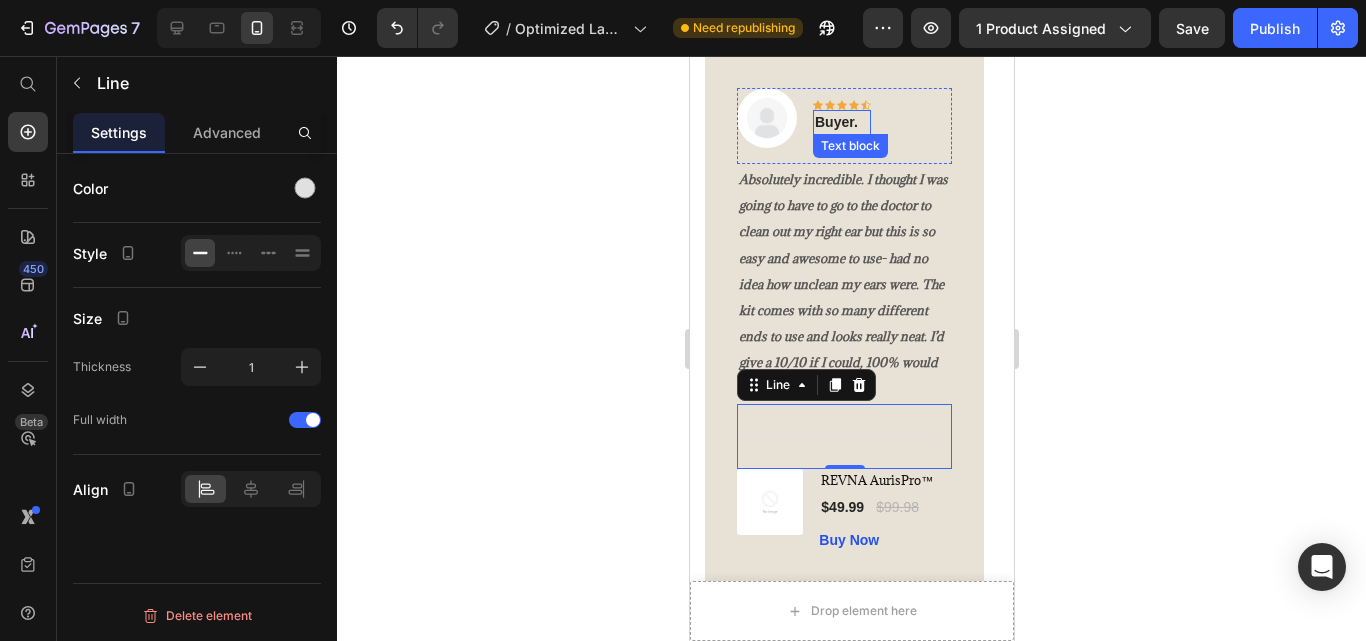 click on "Buyer." at bounding box center (841, 122) 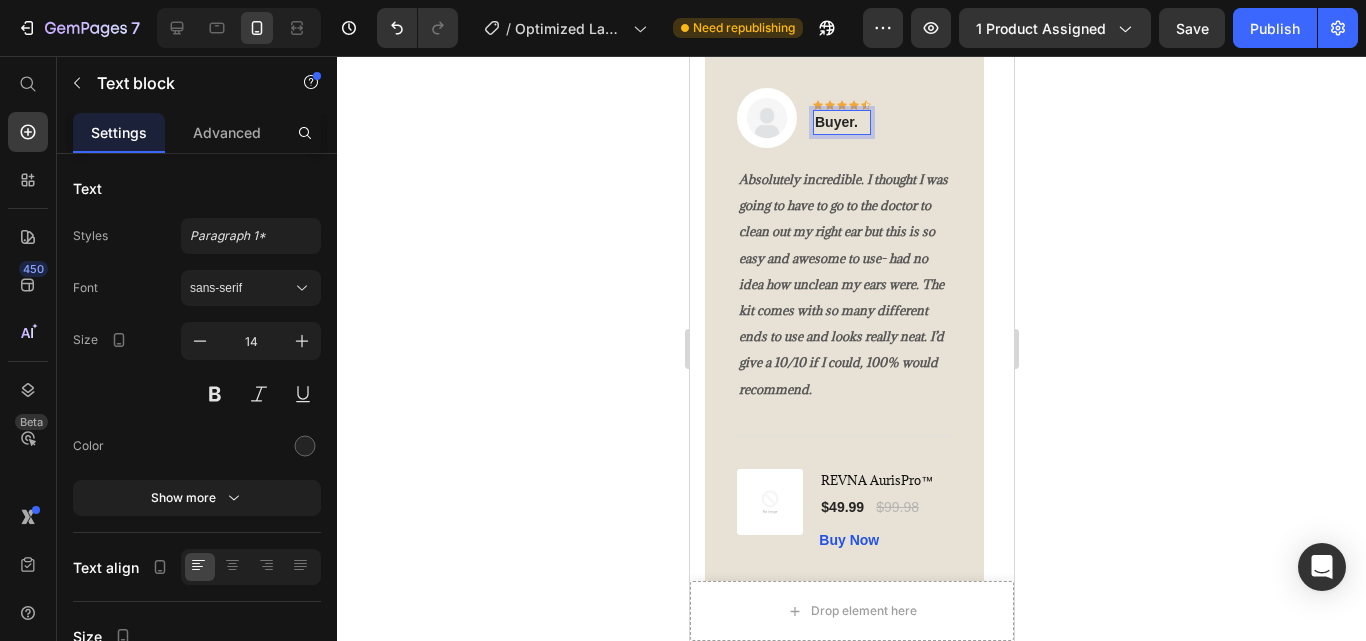 click on "Buyer." at bounding box center [841, 122] 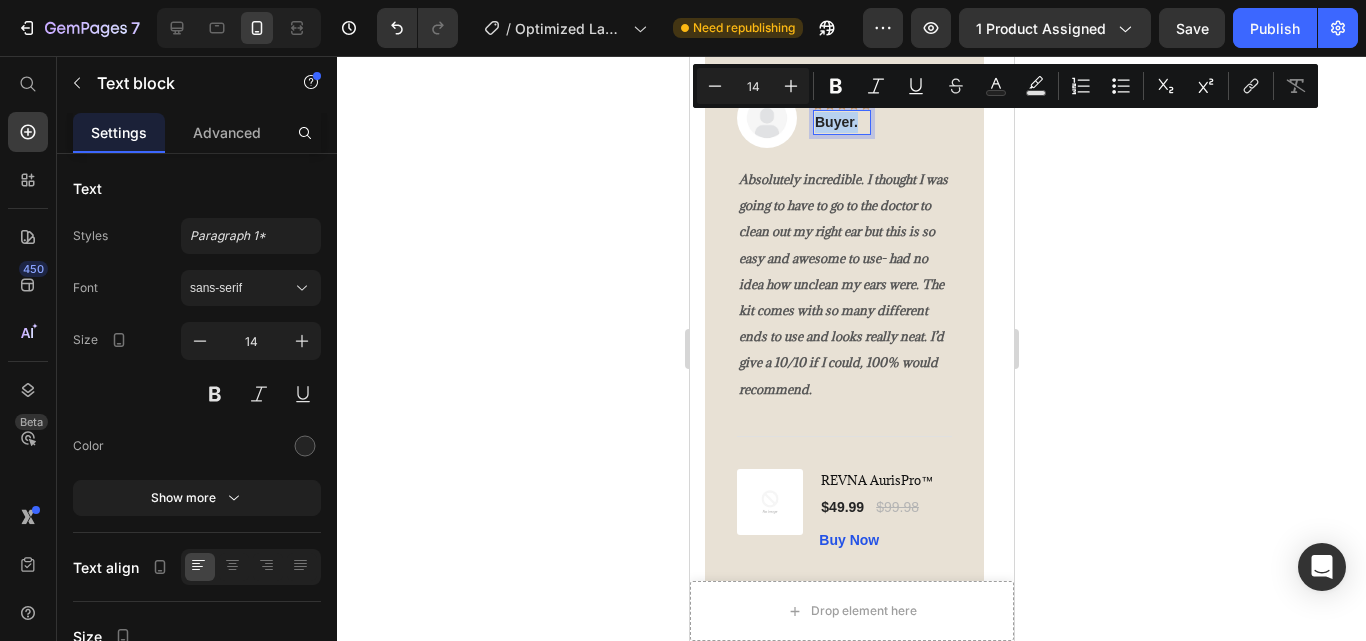 drag, startPoint x: 861, startPoint y: 103, endPoint x: 1505, endPoint y: 160, distance: 646.5176 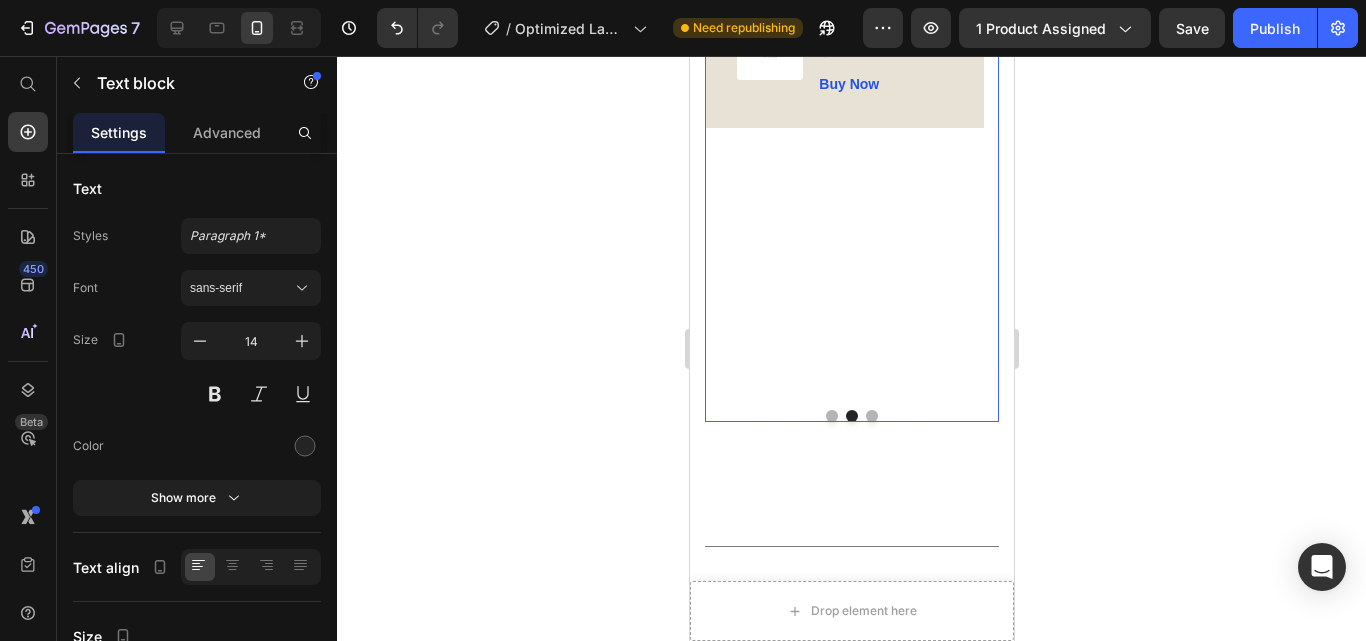 scroll, scrollTop: 5489, scrollLeft: 0, axis: vertical 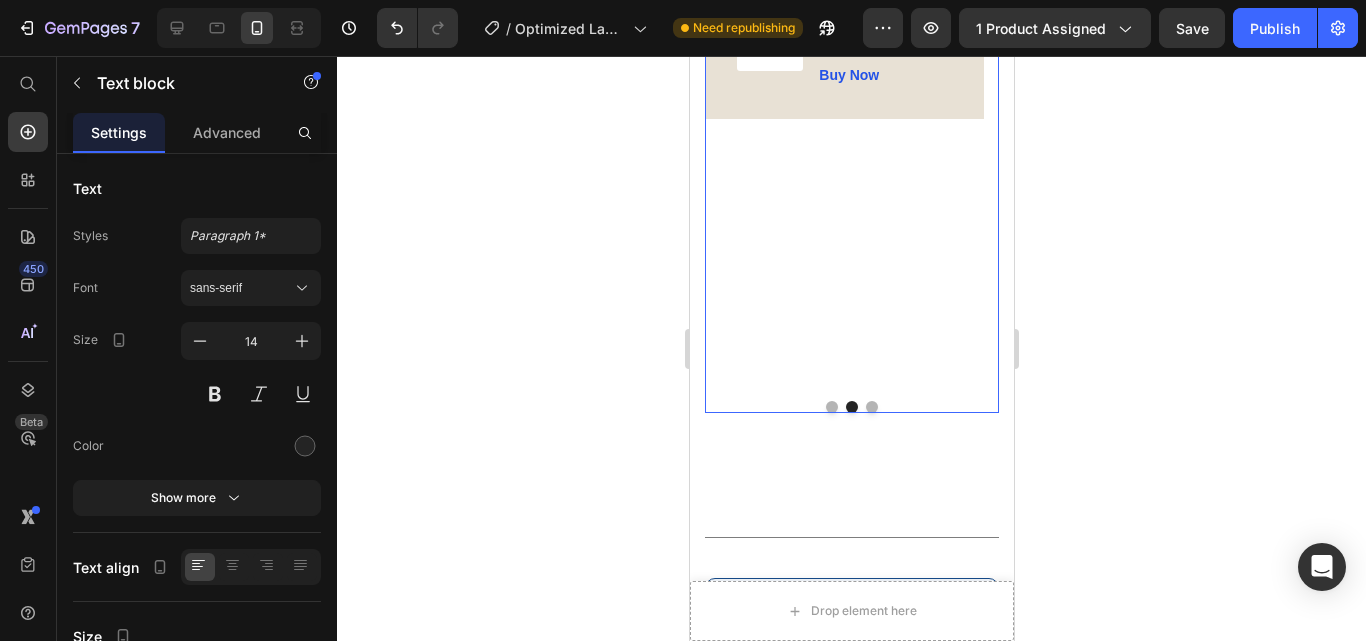 click at bounding box center [871, 407] 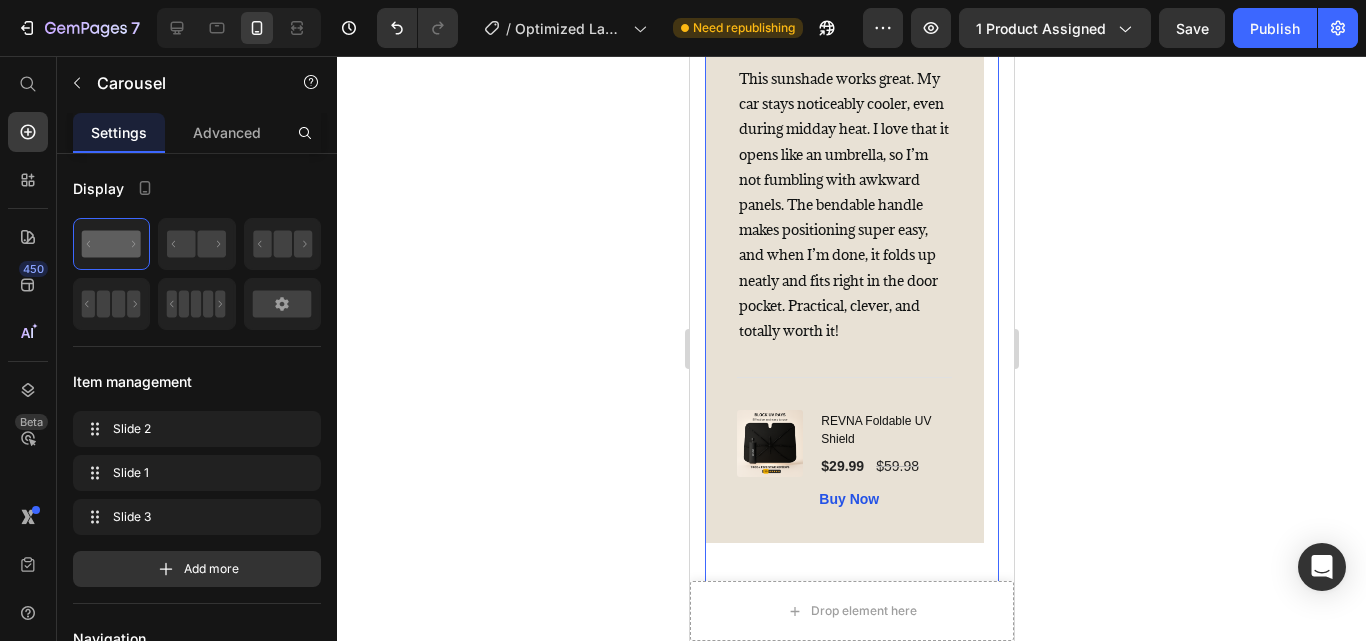 scroll, scrollTop: 5146, scrollLeft: 0, axis: vertical 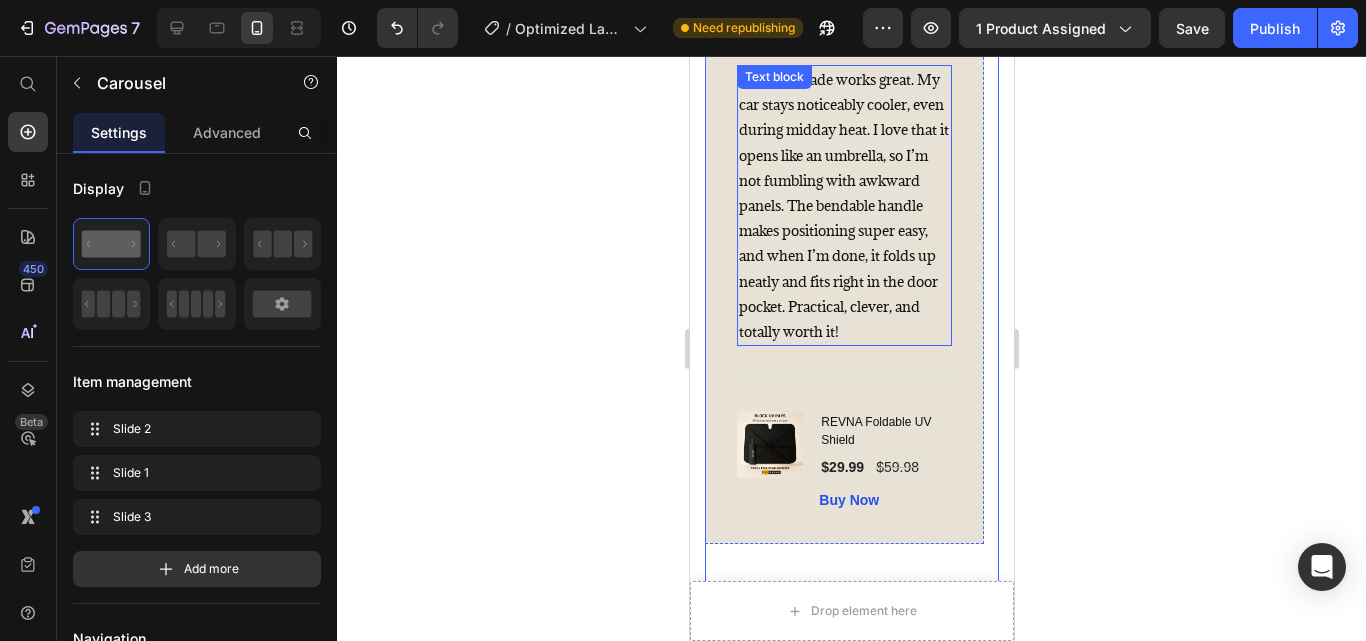 click on "This sunshade works great. My car stays noticeably cooler, even during midday heat. I love that it opens like an umbrella, so I’m not fumbling with awkward panels. The bendable handle makes positioning super easy, and when I’m done, it folds up neatly and fits right in the door pocket. Practical, clever, and totally worth it!" at bounding box center (843, 205) 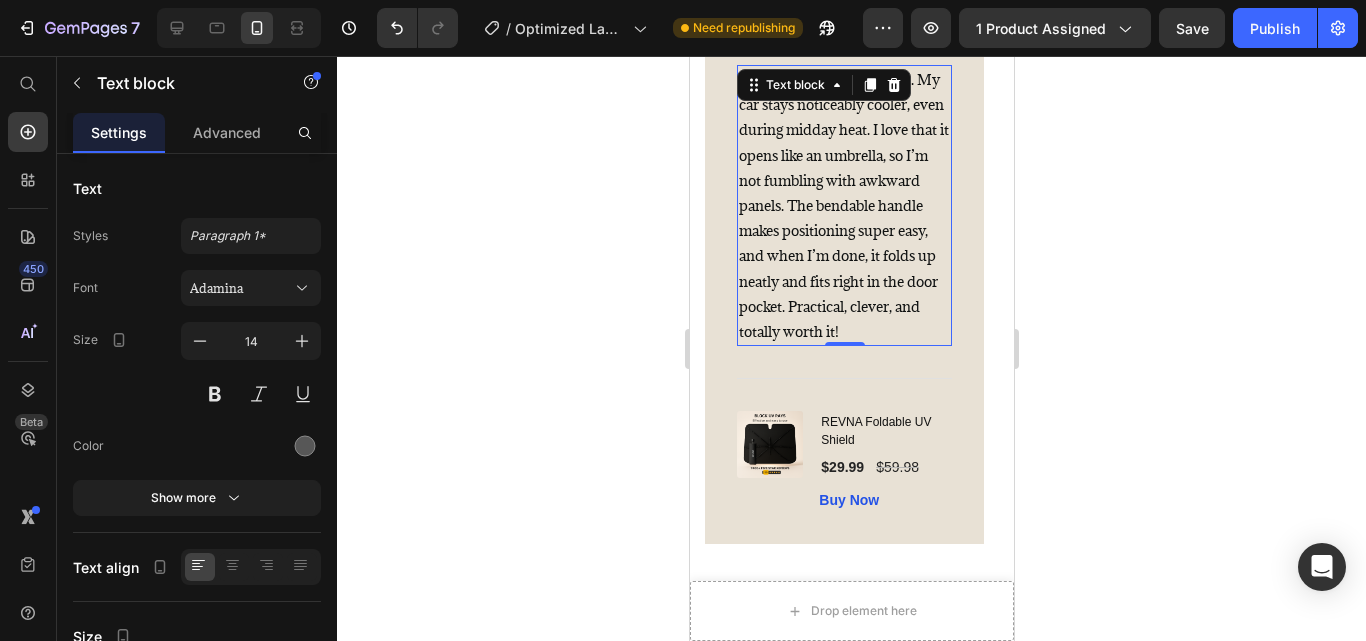 click on "This sunshade works great. My car stays noticeably cooler, even during midday heat. I love that it opens like an umbrella, so I’m not fumbling with awkward panels. The bendable handle makes positioning super easy, and when I’m done, it folds up neatly and fits right in the door pocket. Practical, clever, and totally worth it!" at bounding box center [843, 205] 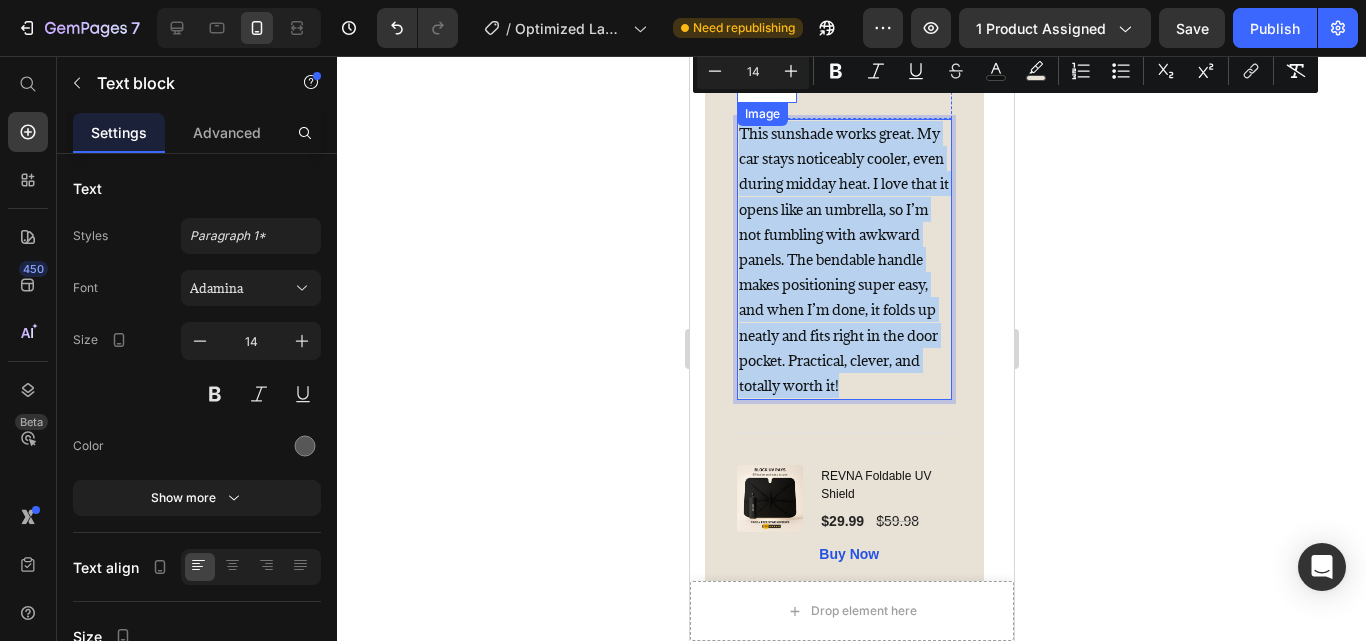 scroll, scrollTop: 5085, scrollLeft: 0, axis: vertical 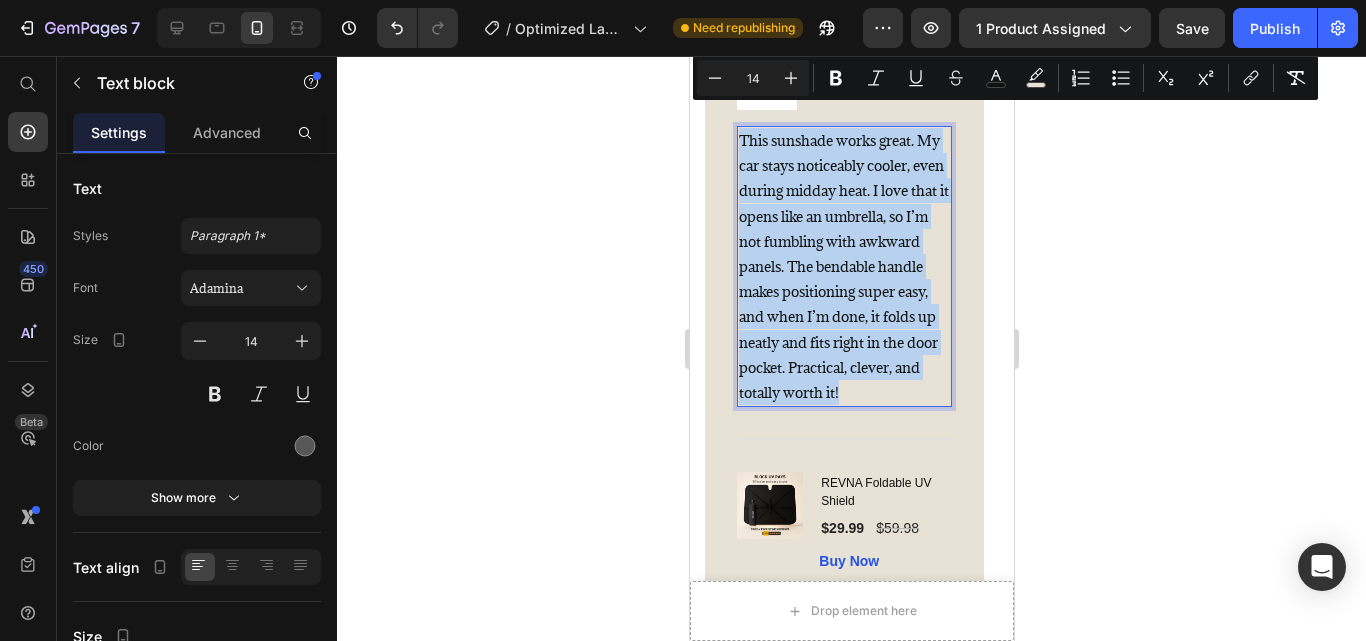 drag, startPoint x: 928, startPoint y: 312, endPoint x: 738, endPoint y: 122, distance: 268.7006 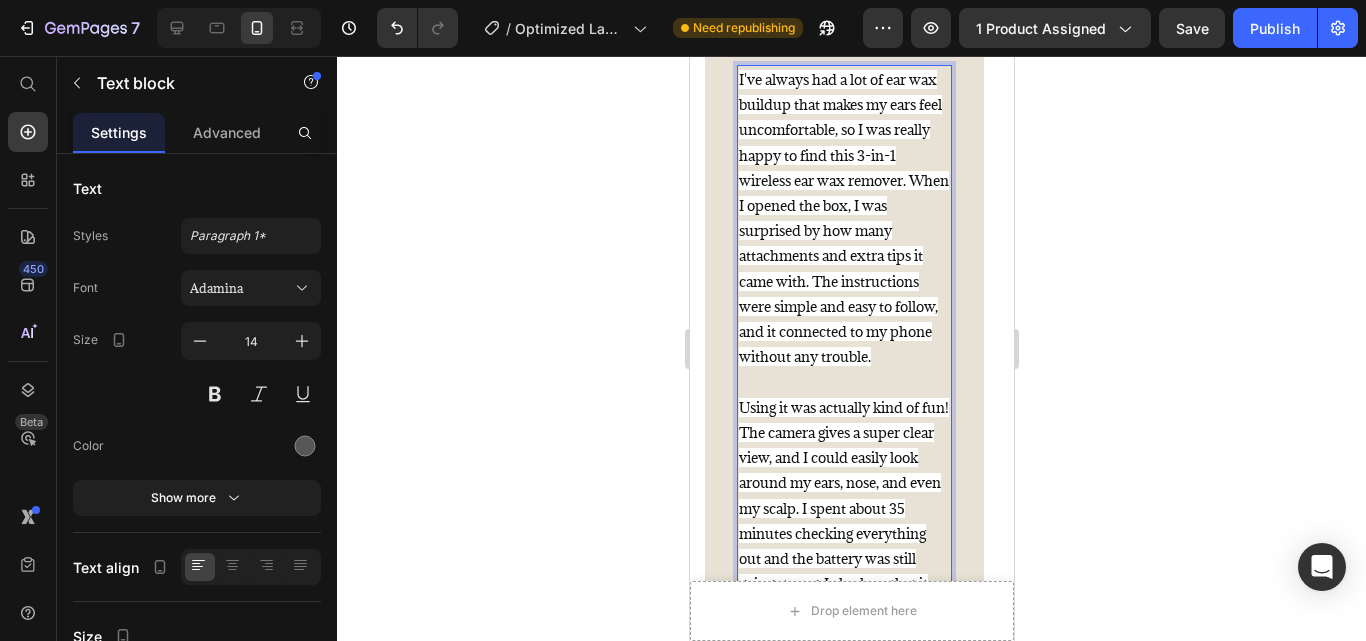 scroll, scrollTop: 5270, scrollLeft: 0, axis: vertical 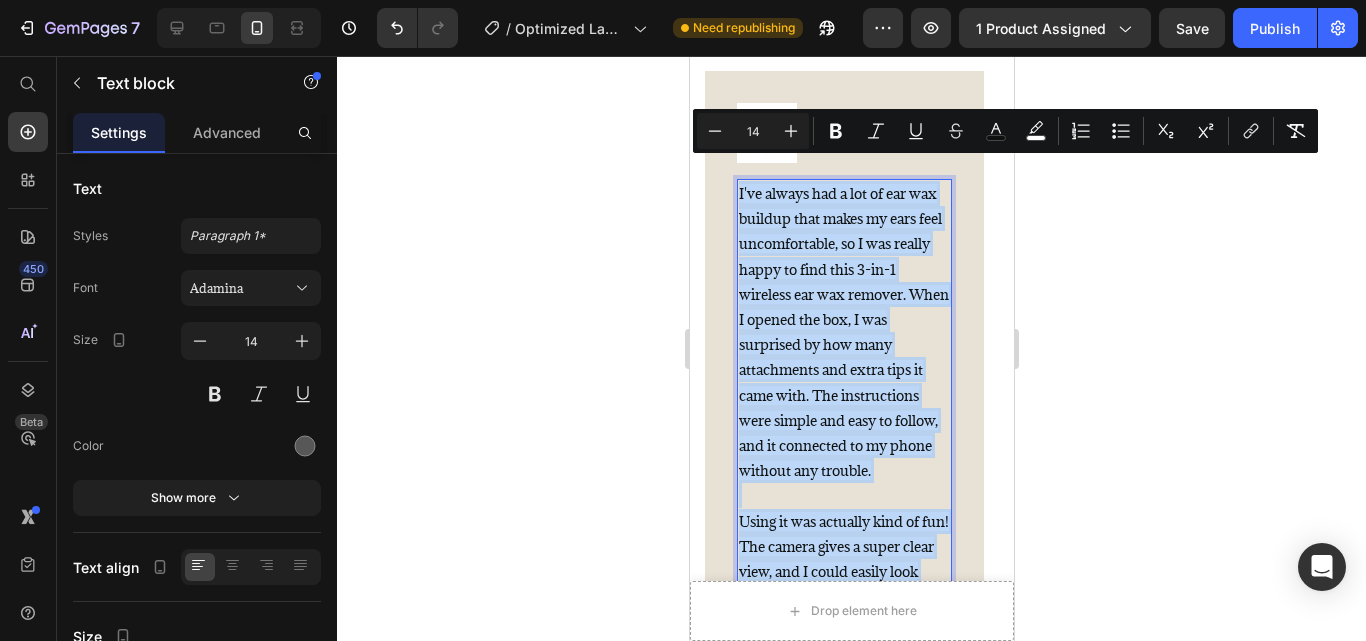 drag, startPoint x: 918, startPoint y: 484, endPoint x: 739, endPoint y: 167, distance: 364.0467 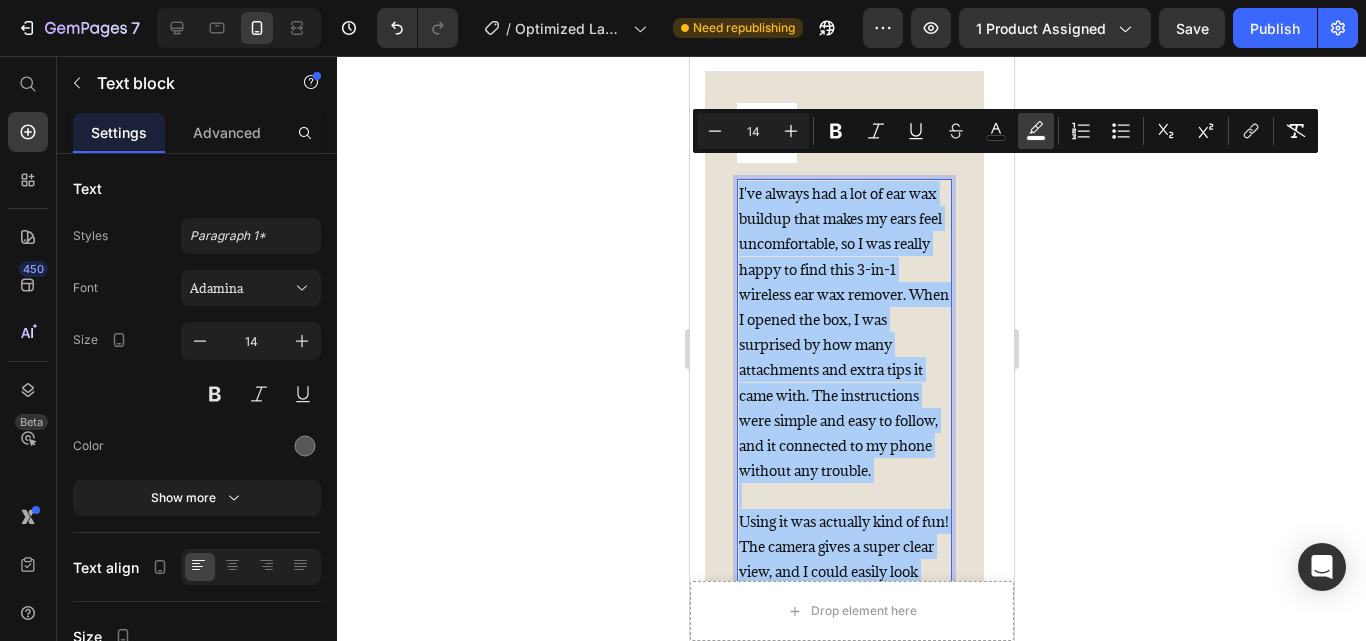 click 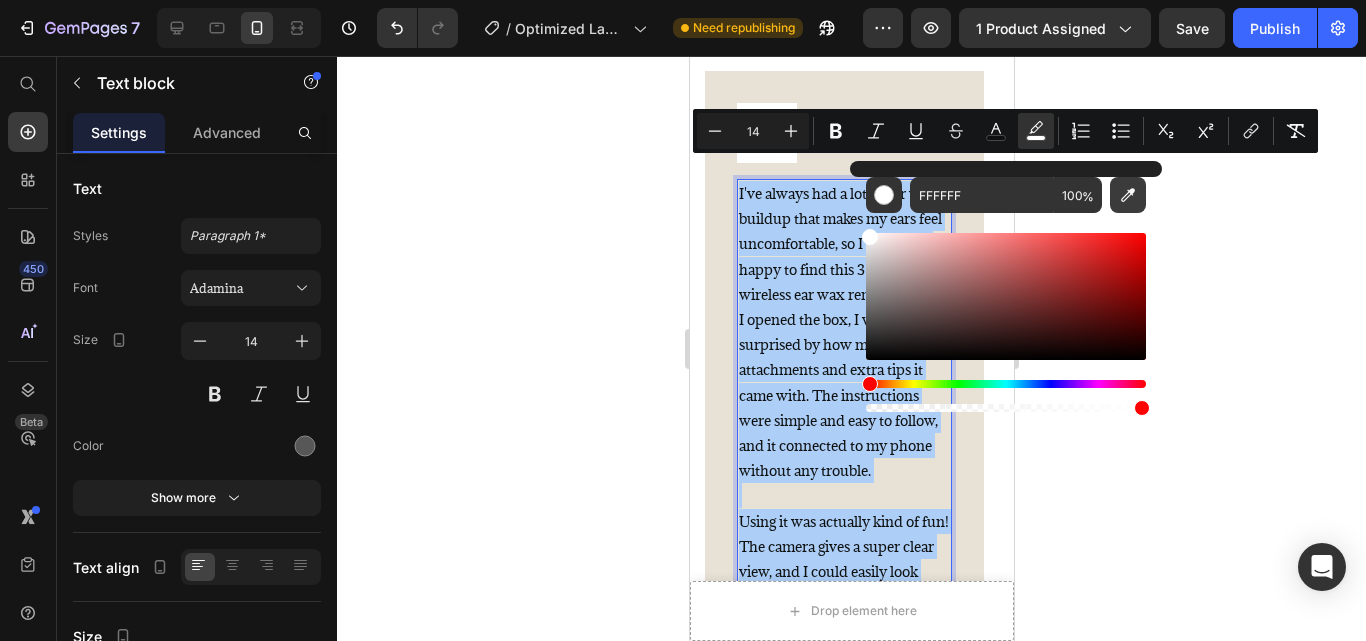 click 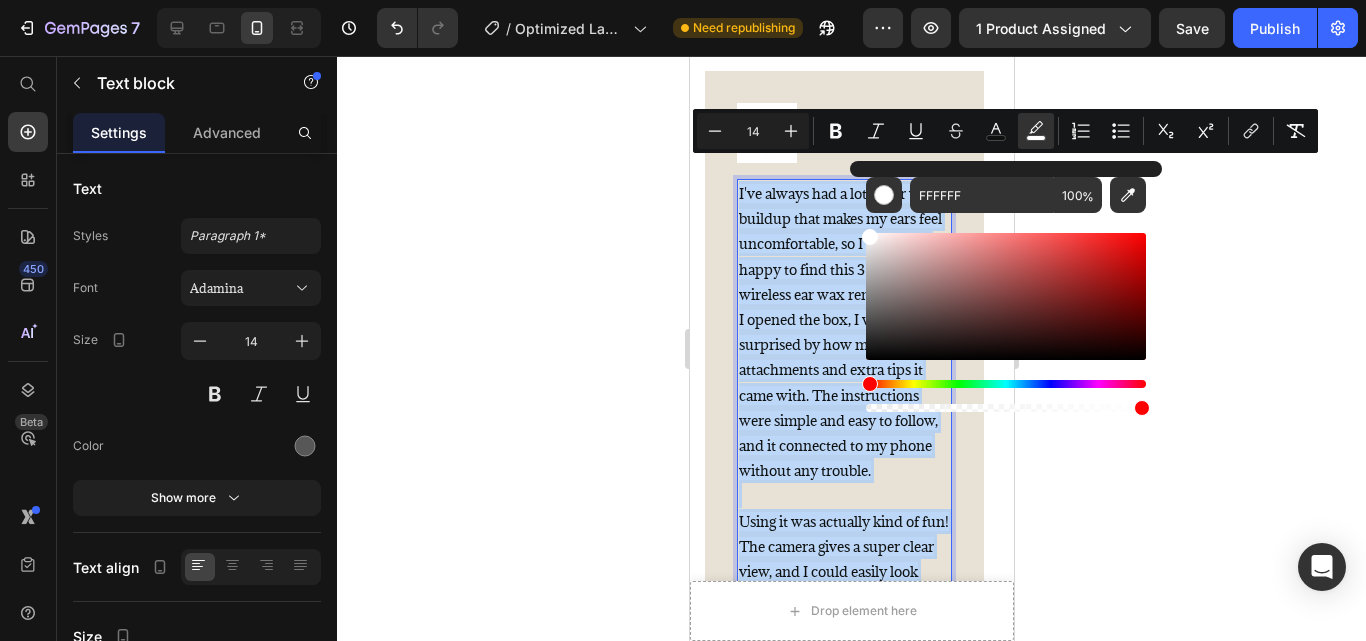 type on "E8E1D5" 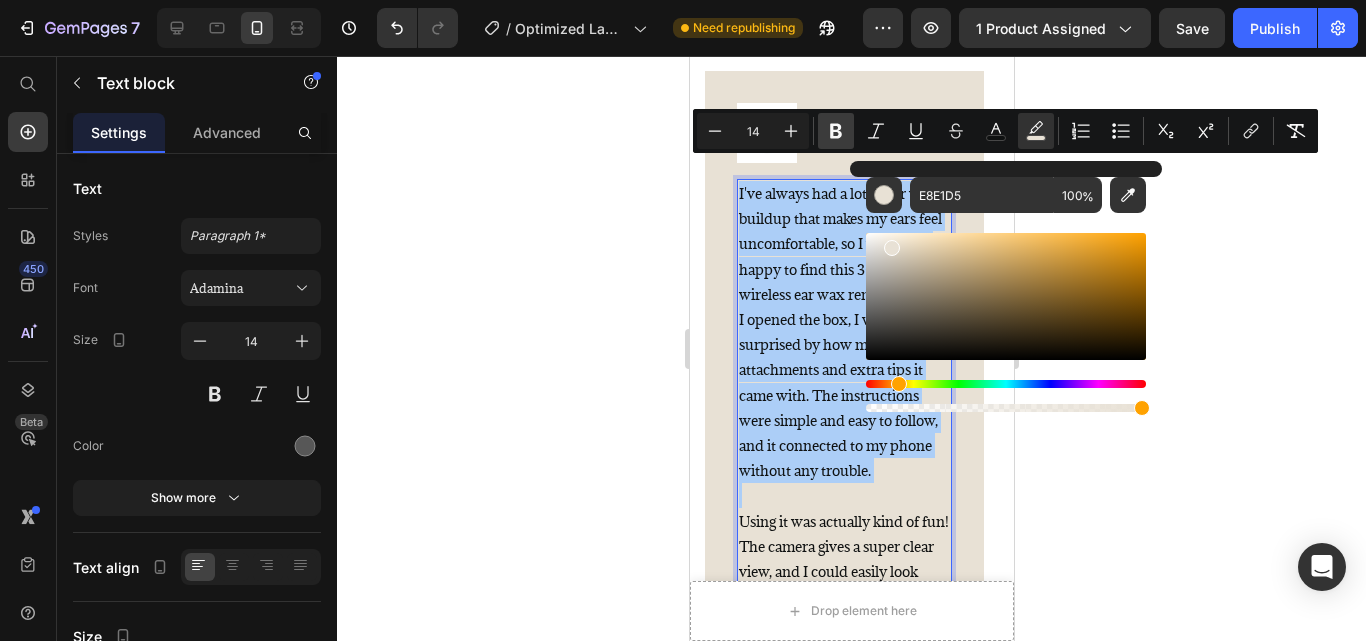 click 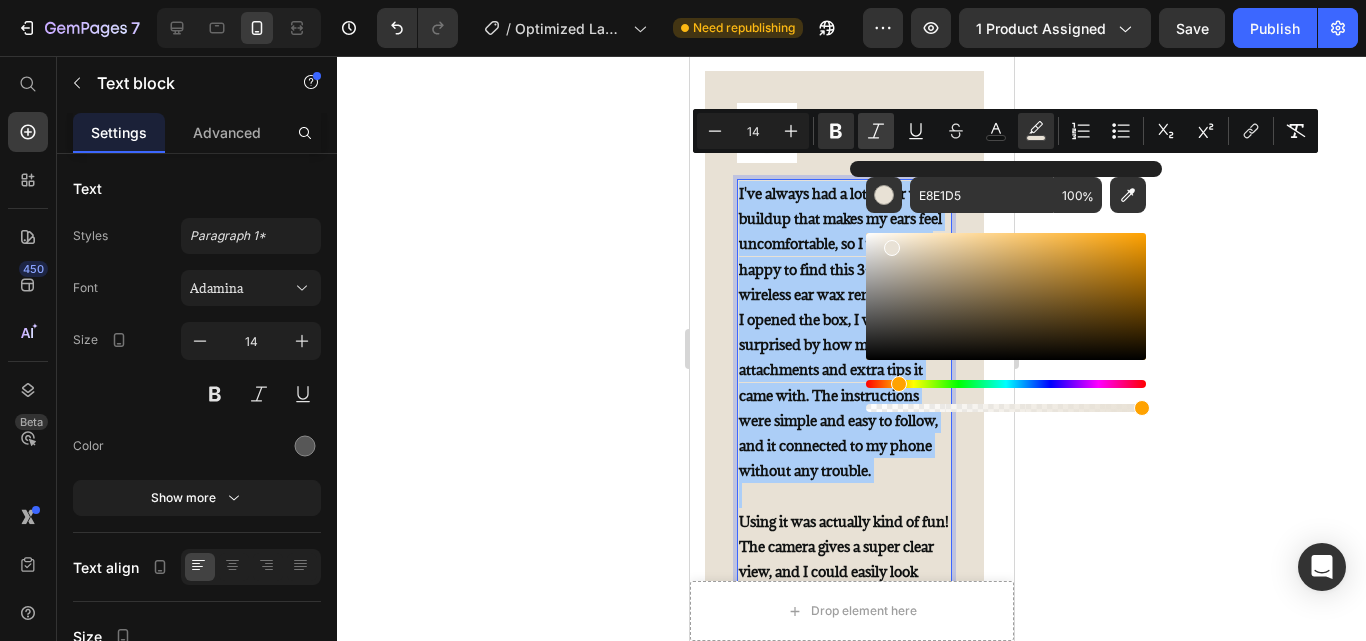 click 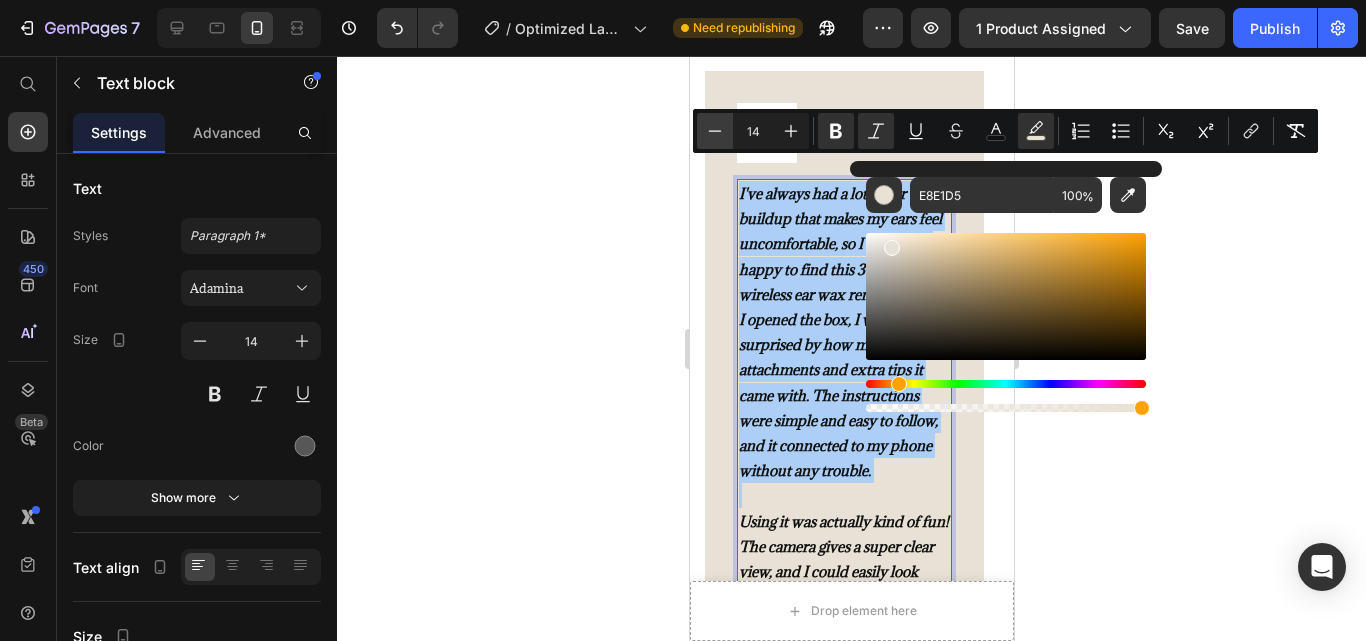 click 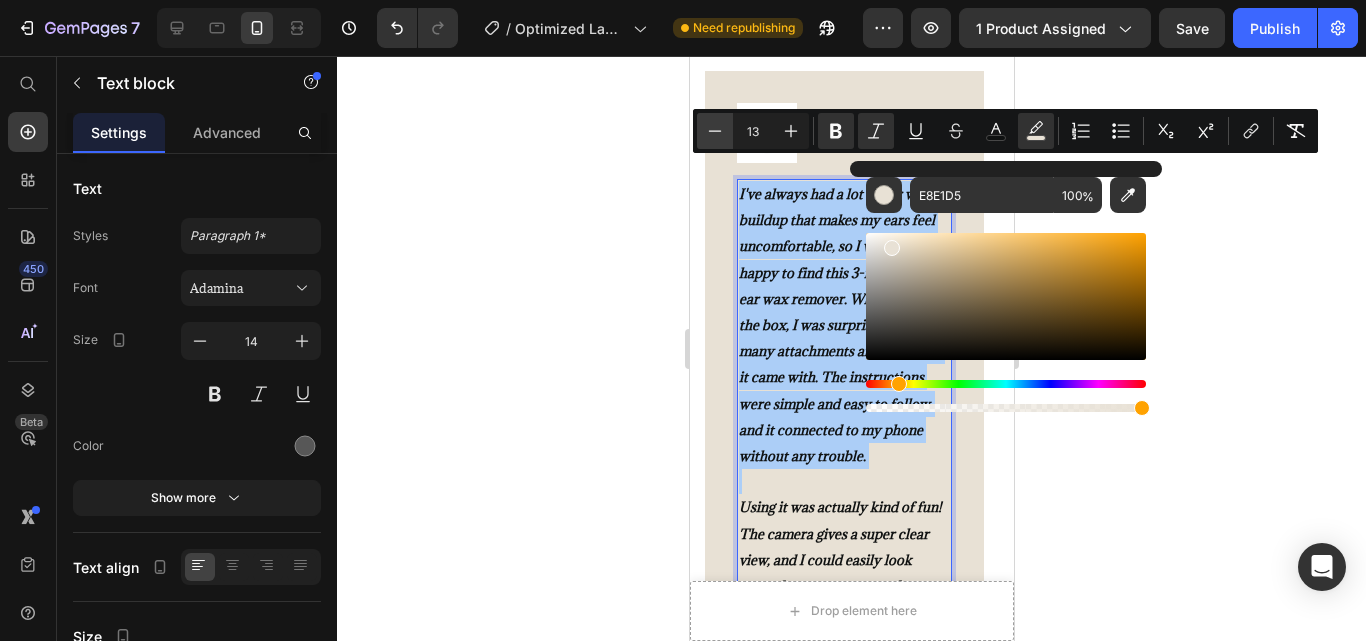 click 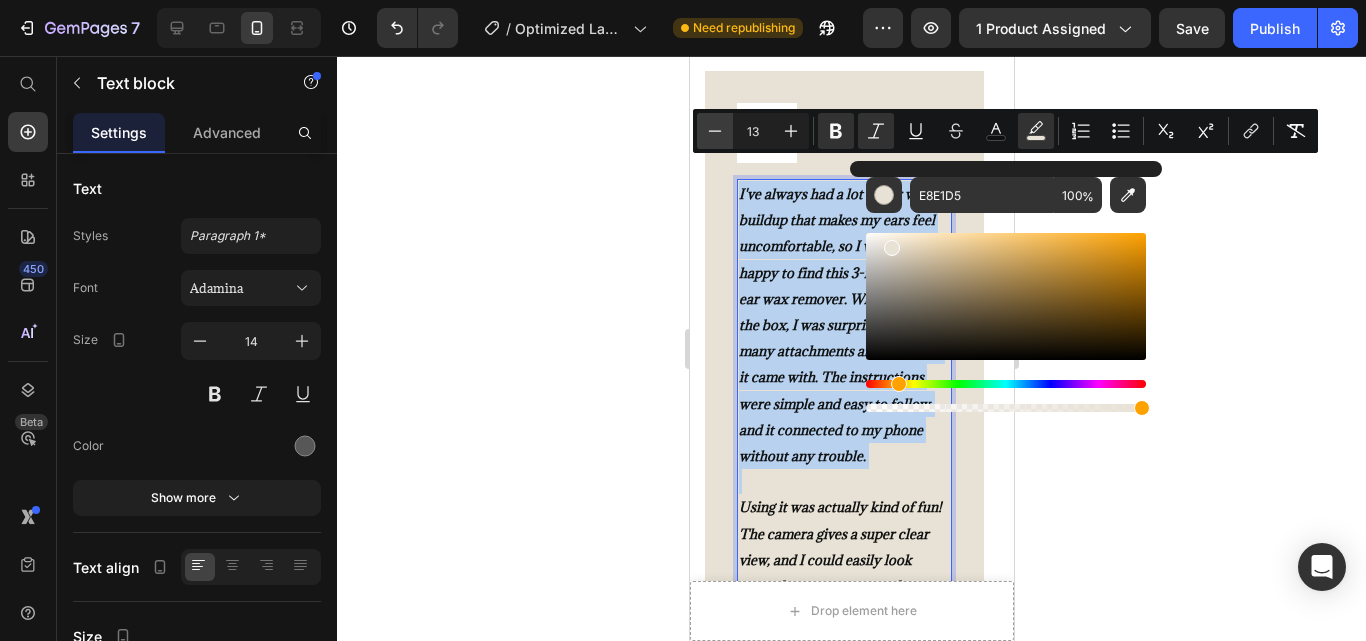 type on "12" 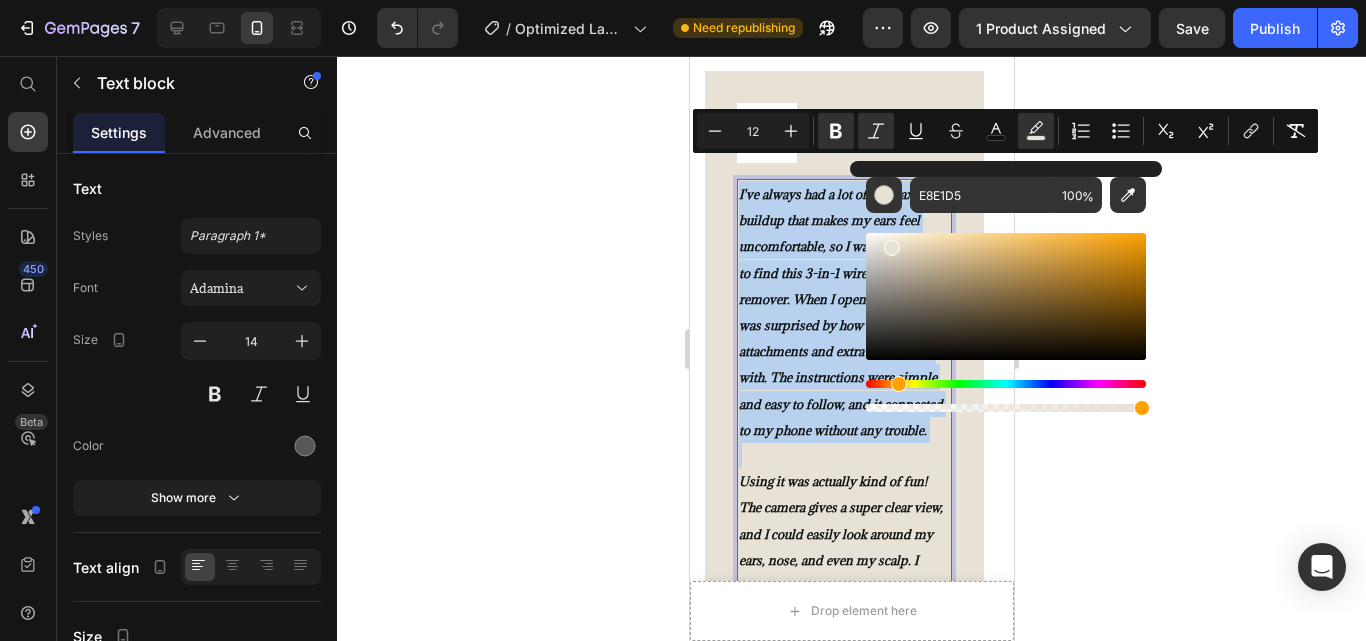 click on "Using it was actually kind of fun! The camera gives a super clear view, and I could easily look around my ears, nose, and even my scalp. I spent about 35 minutes checking everything out and the battery was still going strong. I also love that it uses the same charger as my phone—super convenient" at bounding box center (842, 586) 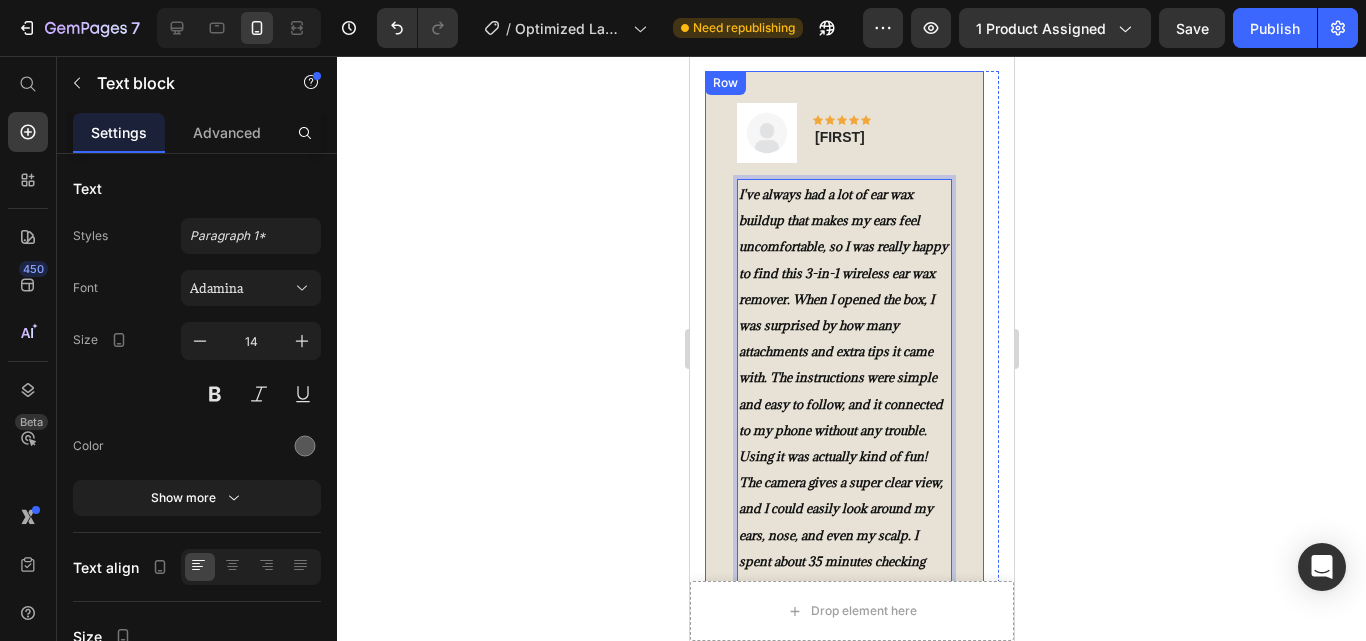 click on "Image
Icon
Icon
Icon
Icon
Icon Row [FIRST] Text block Row I've always had a lot of ear wax buildup that makes my ears feel uncomfortable, so I was really happy to find this 3-in-1 wireless ear wax remover. When I opened the box, I was surprised by how many attachments and extra tips it came with. The instructions were simple and easy to follow, and it connected to my phone without any trouble. Using it was actually kind of fun! The camera gives a super clear view, and I could easily look around my ears, nose, and even my scalp. I spent about 35 minutes checking everything out and the battery was still going strong. I also love that it uses the same charger as my phone—super convenient Text block   0                Title Line (P) Images & Gallery REVNA Foldable UV Shield (P) Title $29.99 (P) Price $59.98 (P) Price Row Buy Now (P) Cart Button Product Row" at bounding box center [843, 475] 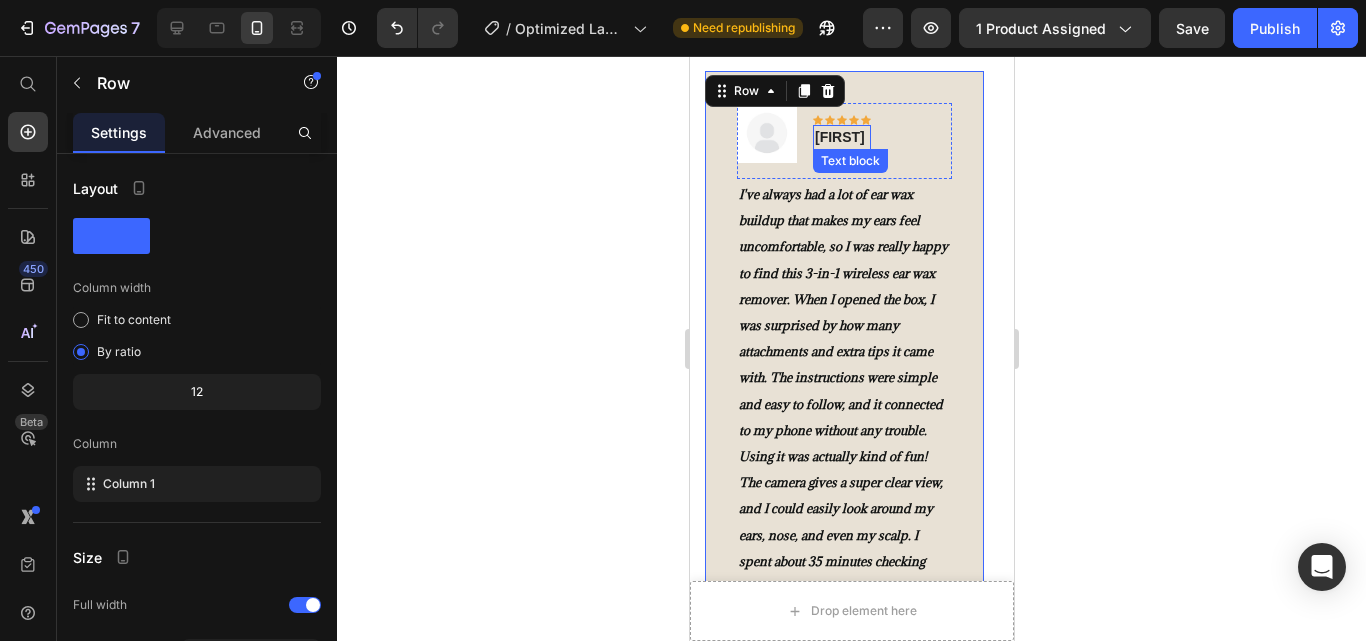 click on "[FIRST]" at bounding box center (841, 137) 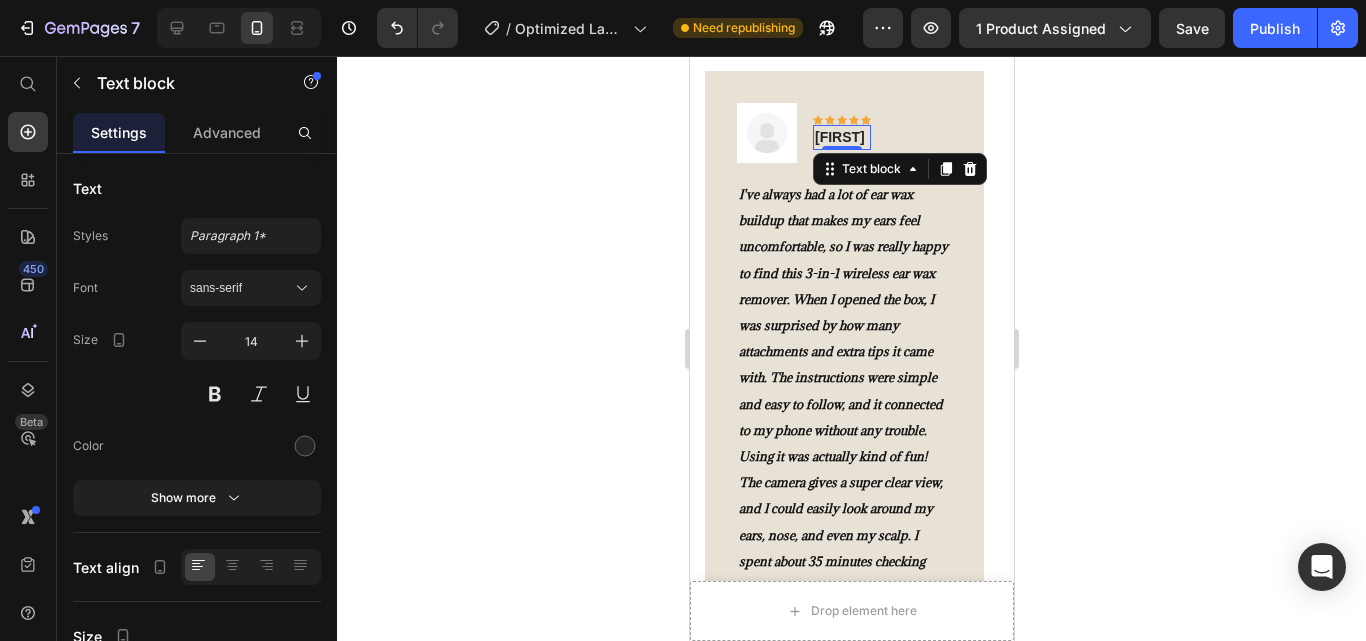 click on "[FIRST]" at bounding box center (841, 137) 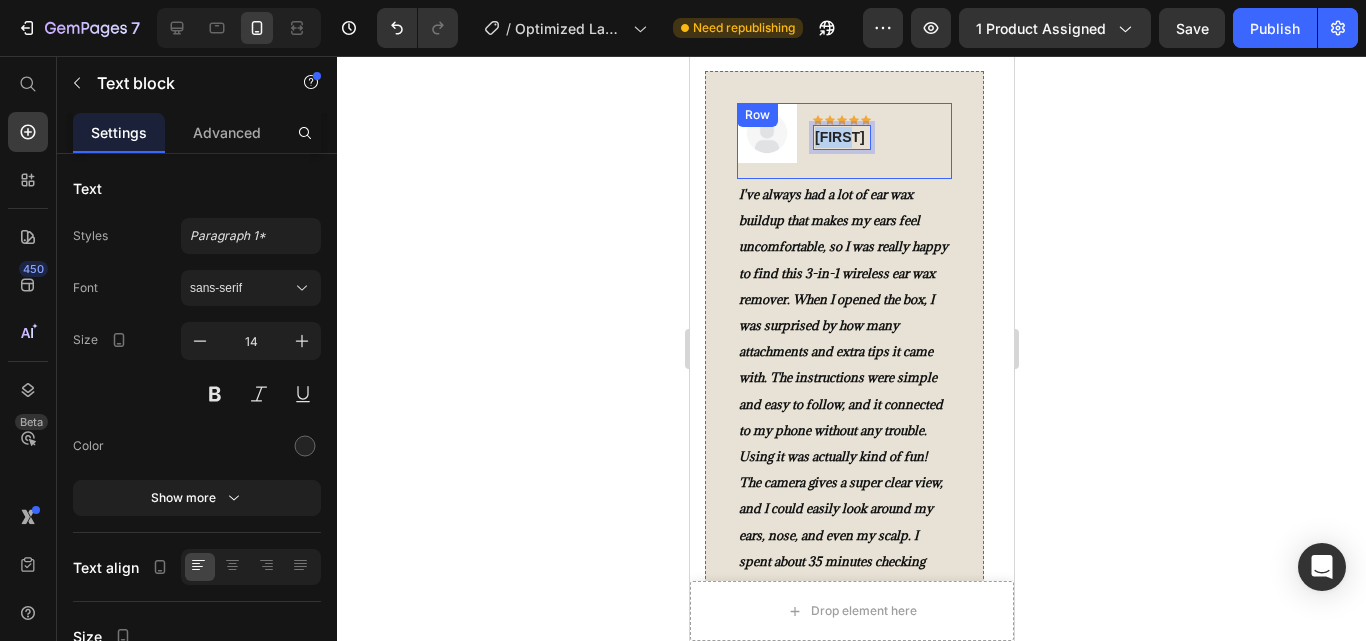 drag, startPoint x: 852, startPoint y: 114, endPoint x: 809, endPoint y: 113, distance: 43.011627 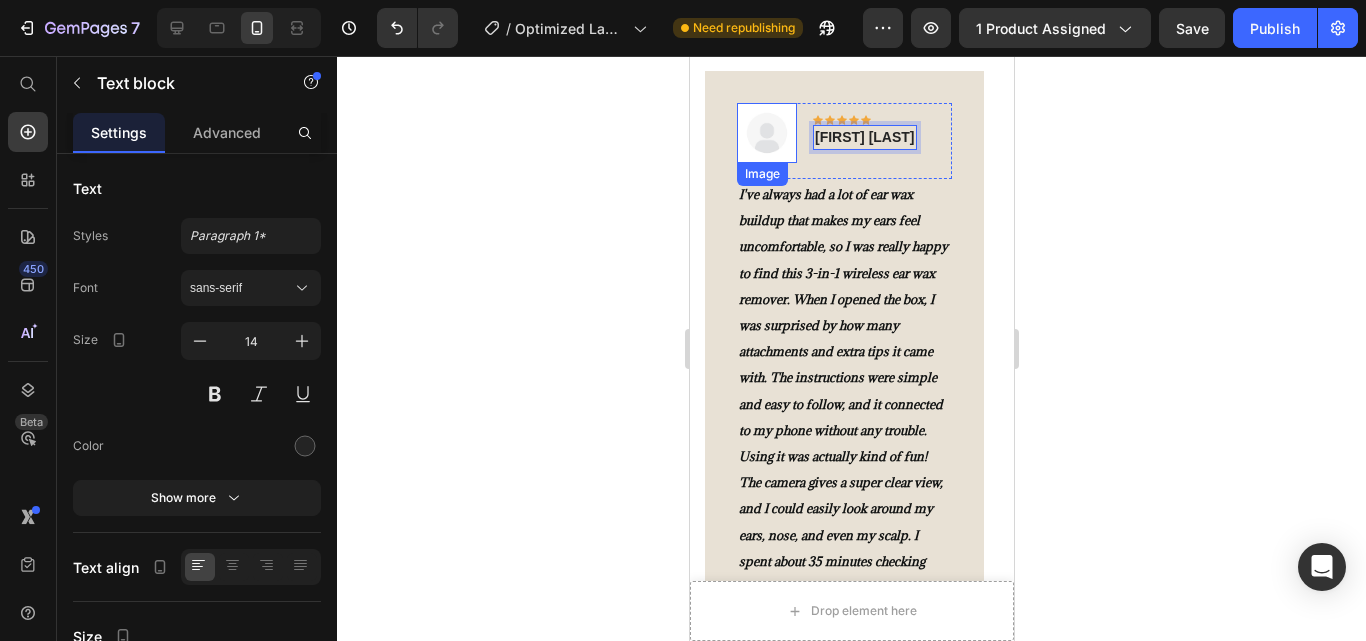 click at bounding box center (766, 133) 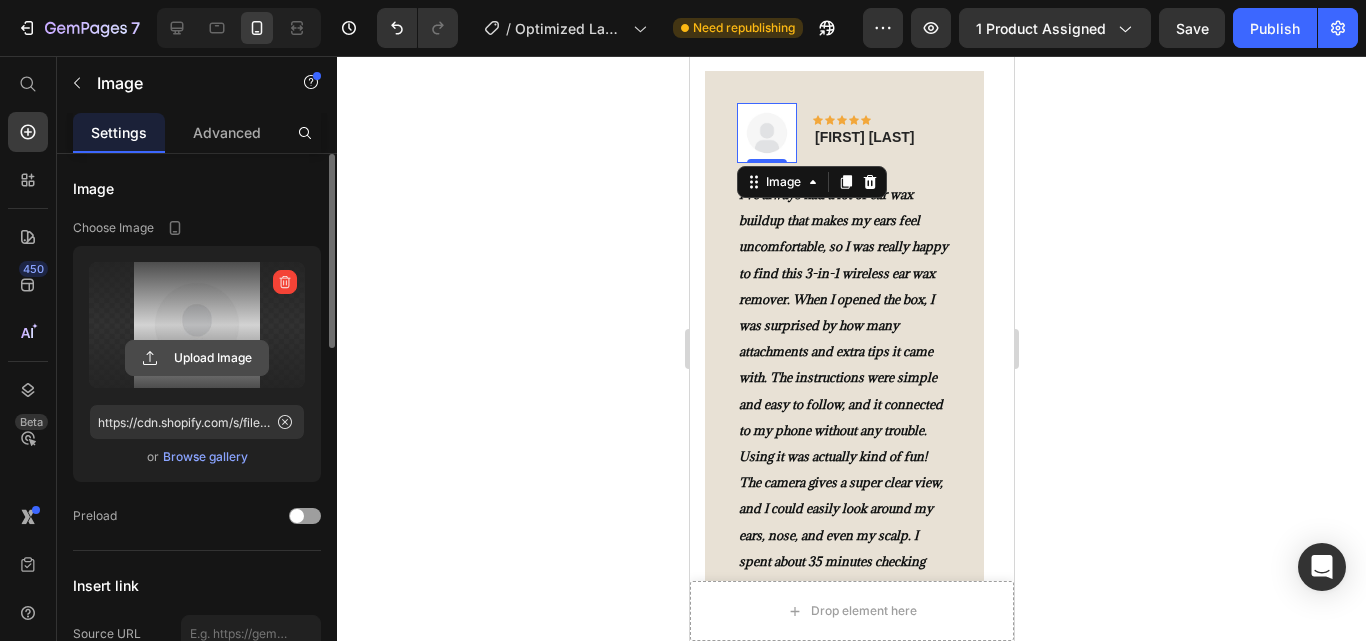 click 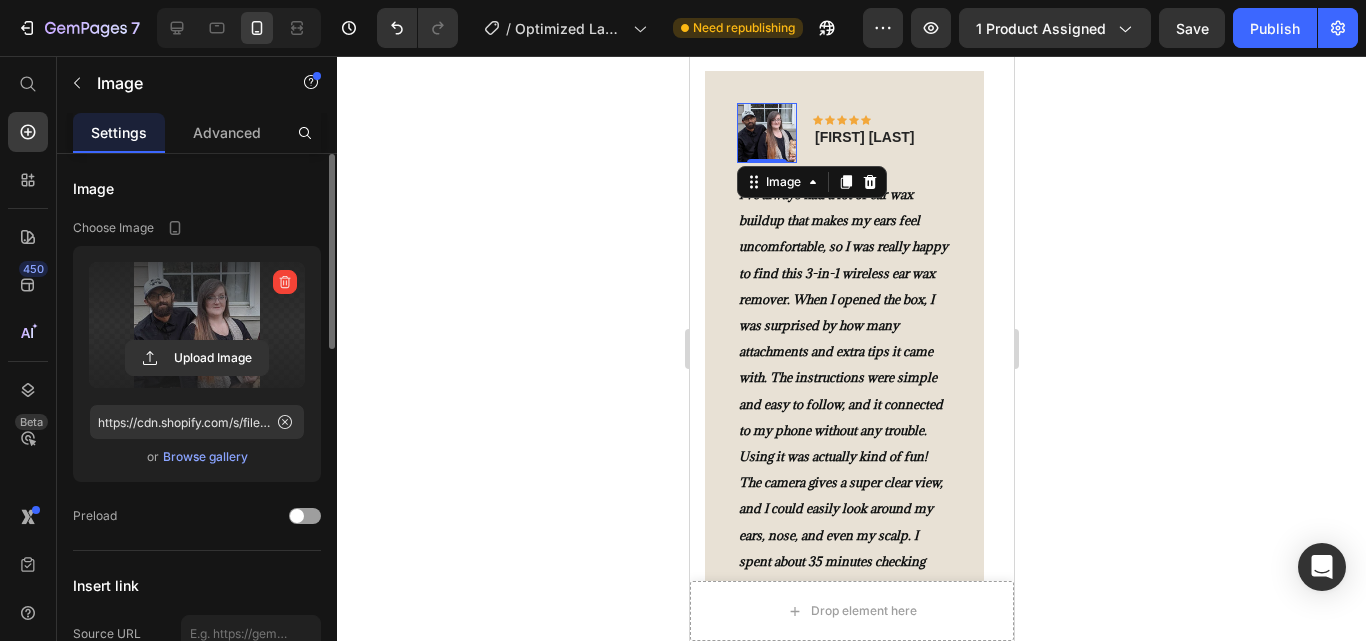 drag, startPoint x: 190, startPoint y: 333, endPoint x: 156, endPoint y: 332, distance: 34.0147 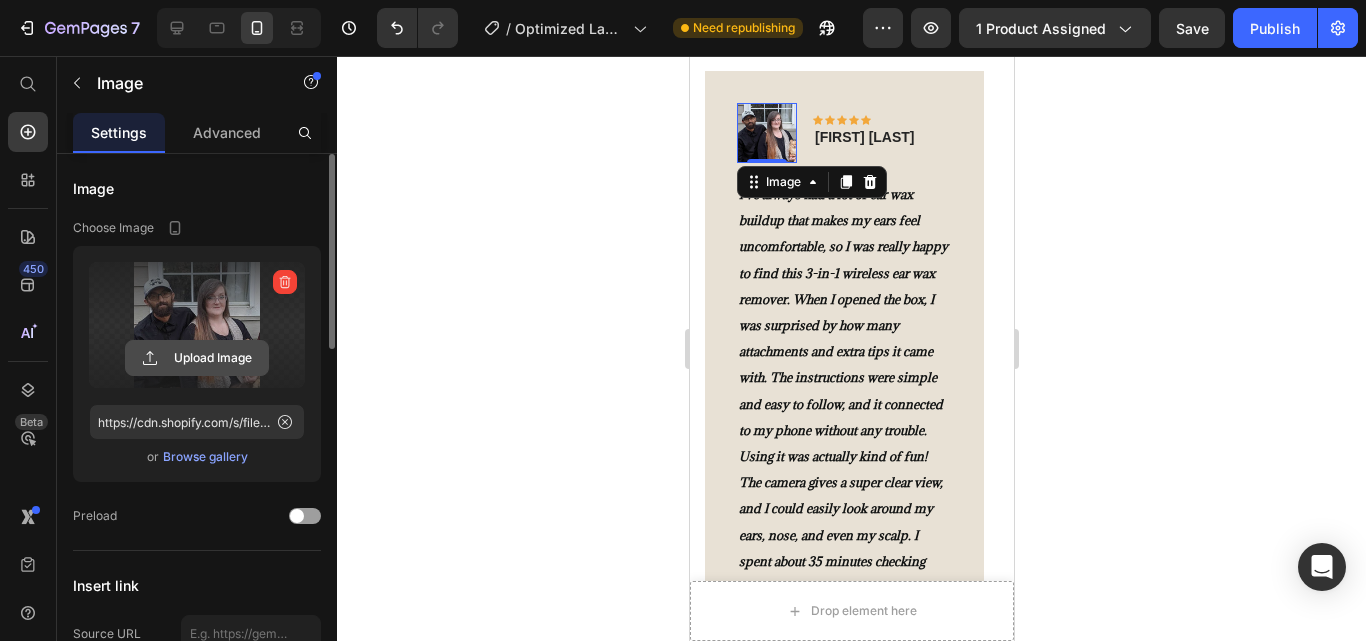 click 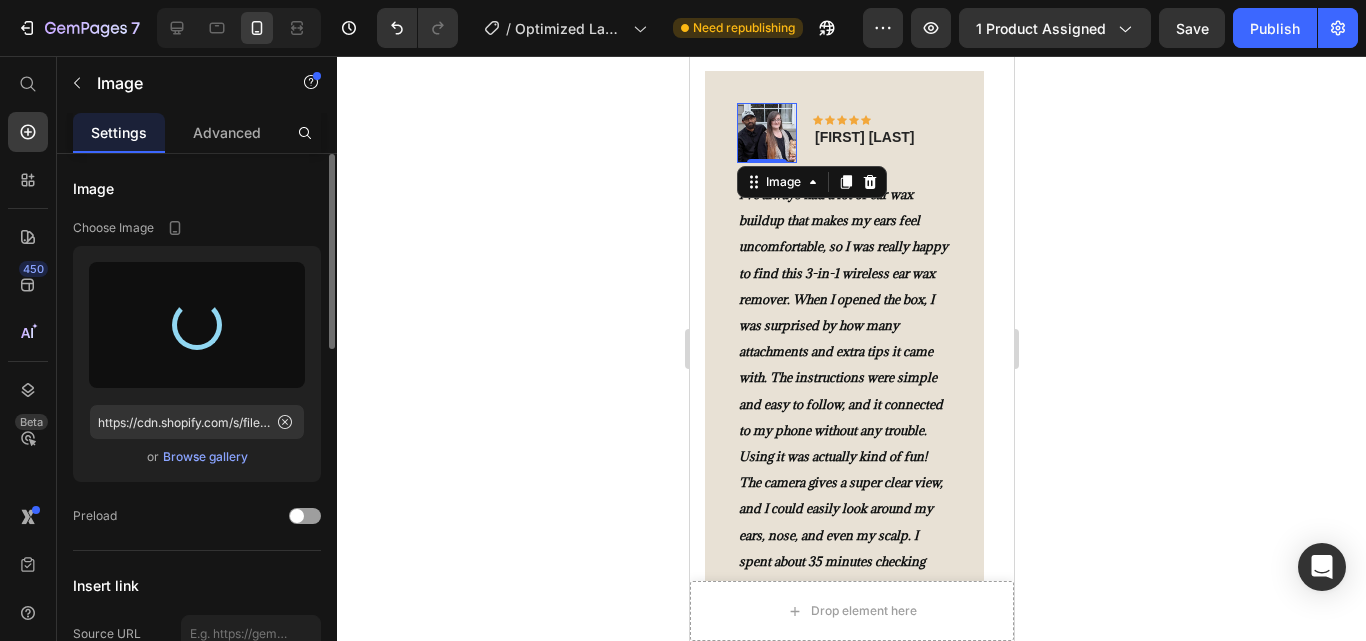 type on "https://cdn.shopify.com/s/files/1/0967/8648/1416/files/gempages_570048094473814855-ab76d297-6454-418a-a482-69a39bb71815.jpg" 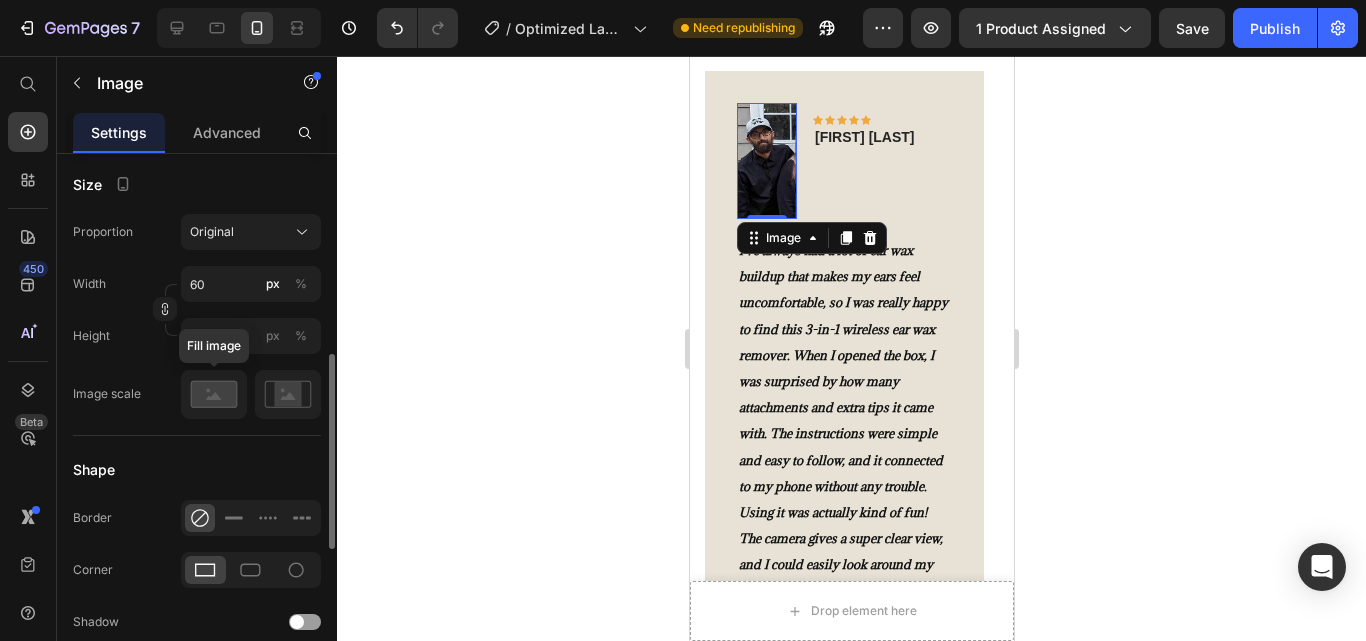 scroll, scrollTop: 563, scrollLeft: 0, axis: vertical 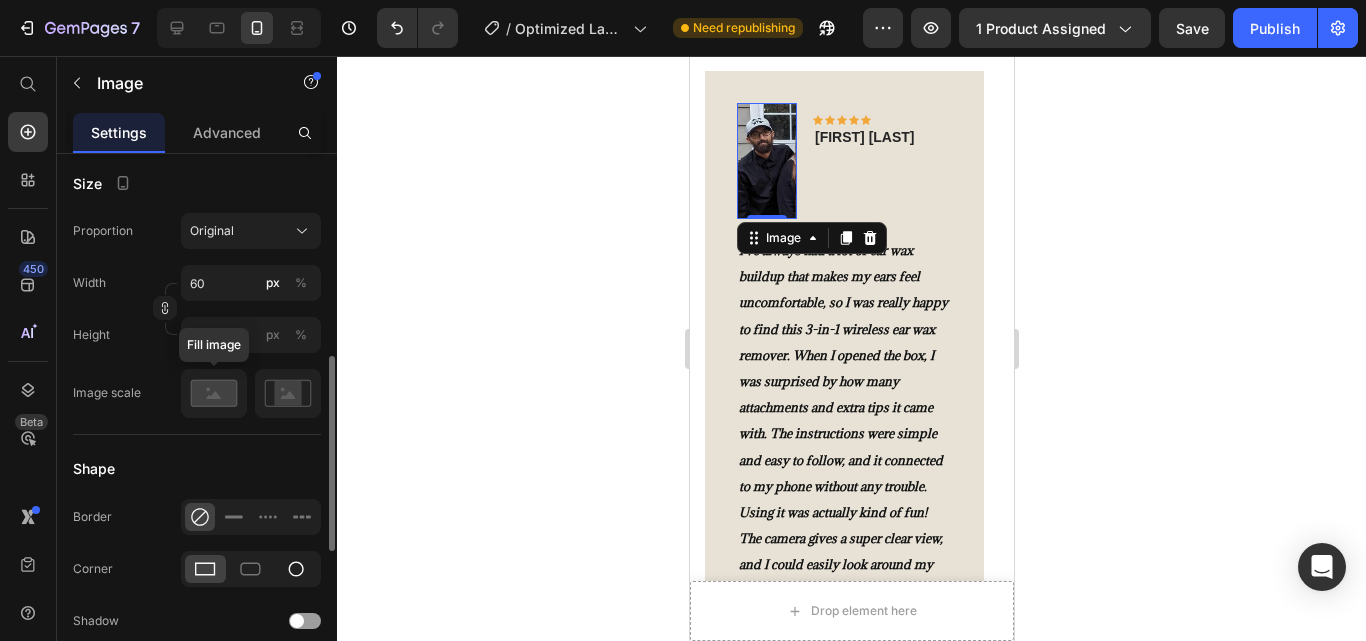 click 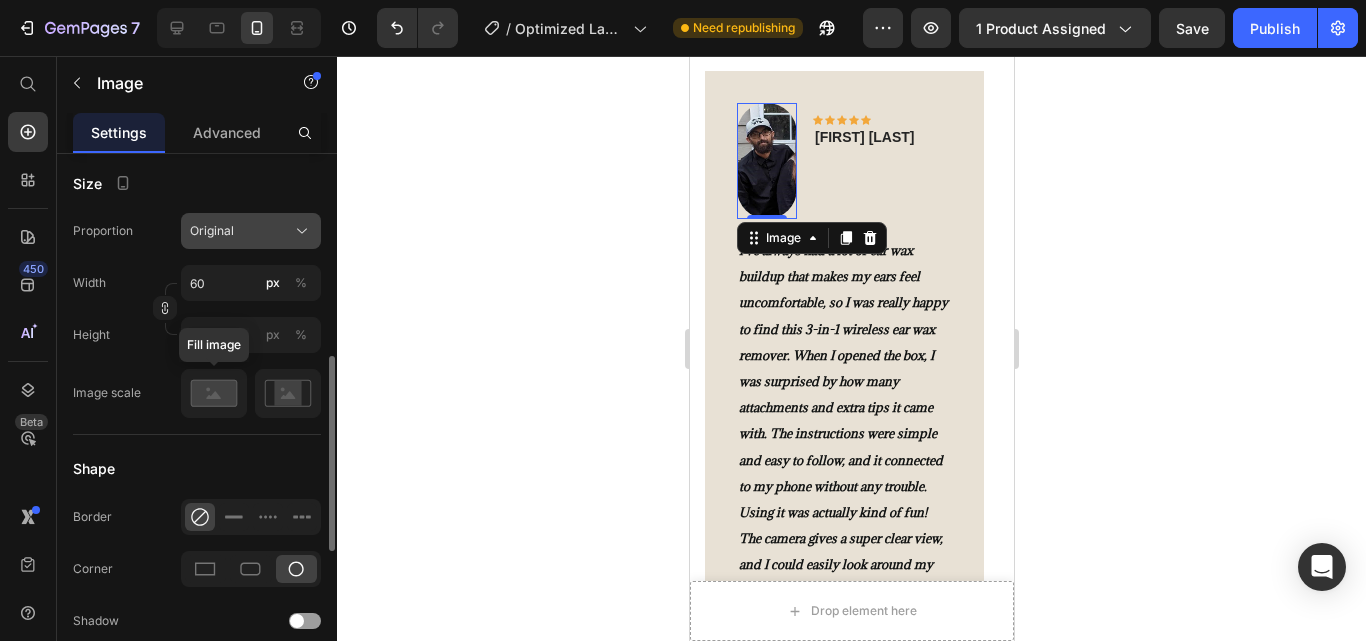 click on "Original" 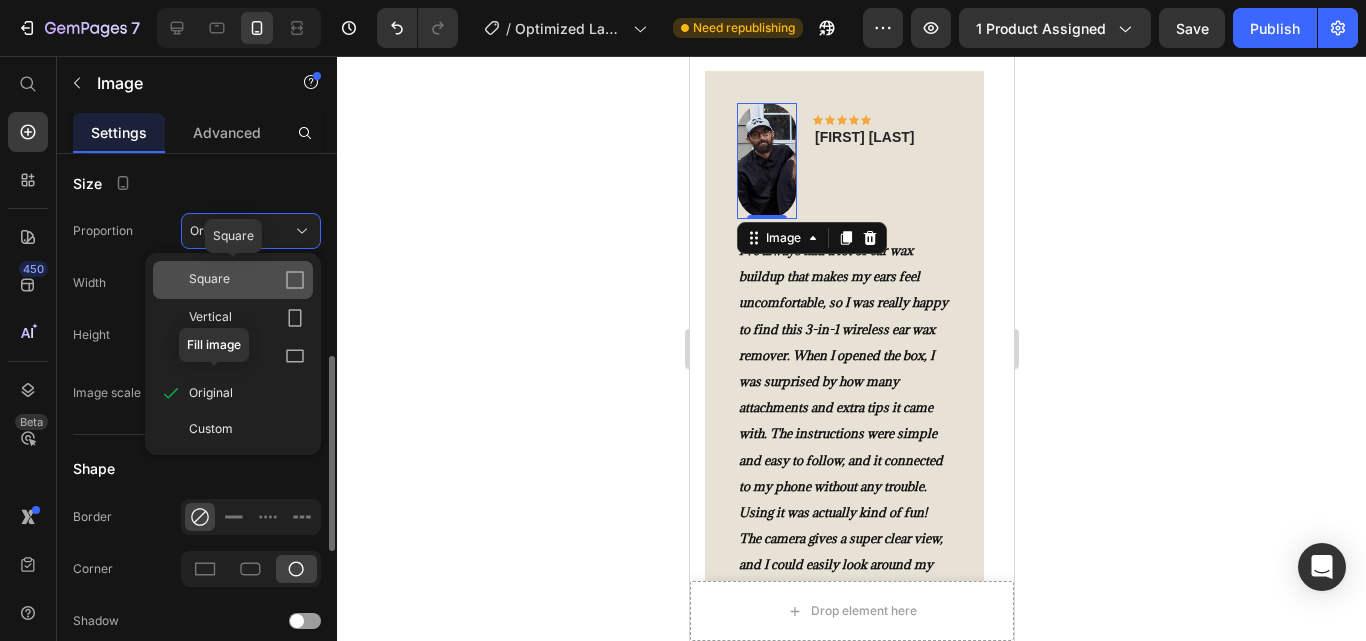 click on "Square" at bounding box center (209, 280) 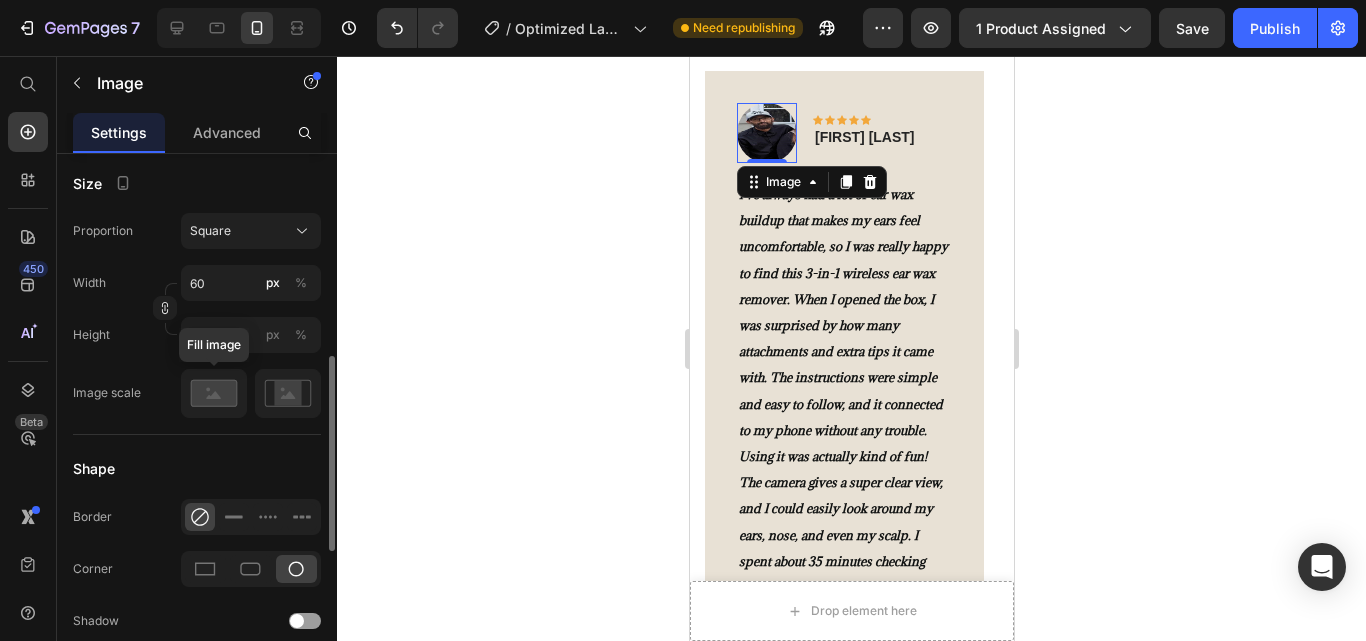 click 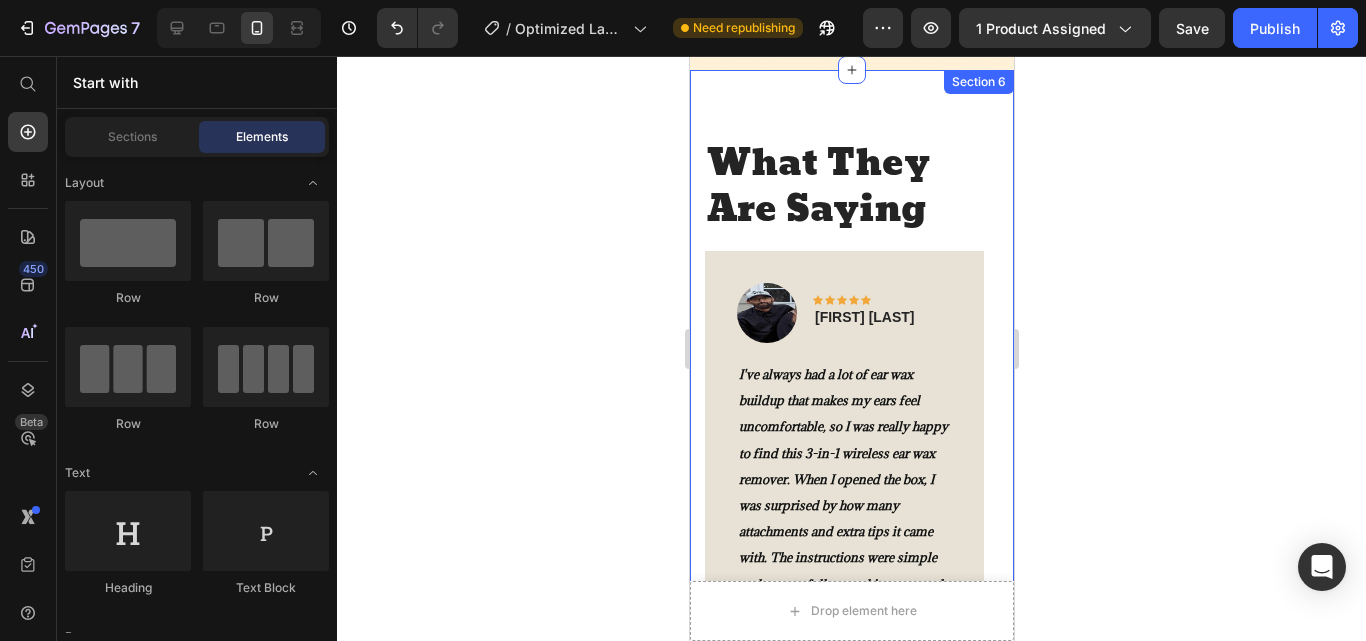 scroll, scrollTop: 4839, scrollLeft: 0, axis: vertical 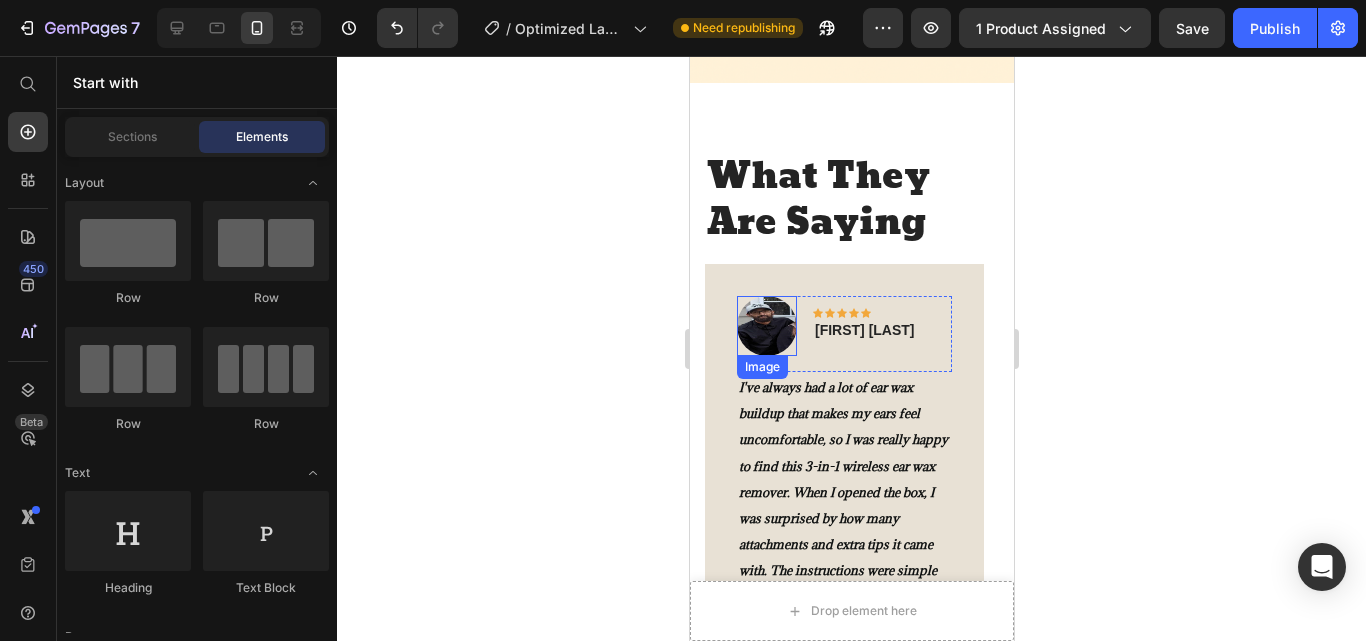 click at bounding box center (766, 326) 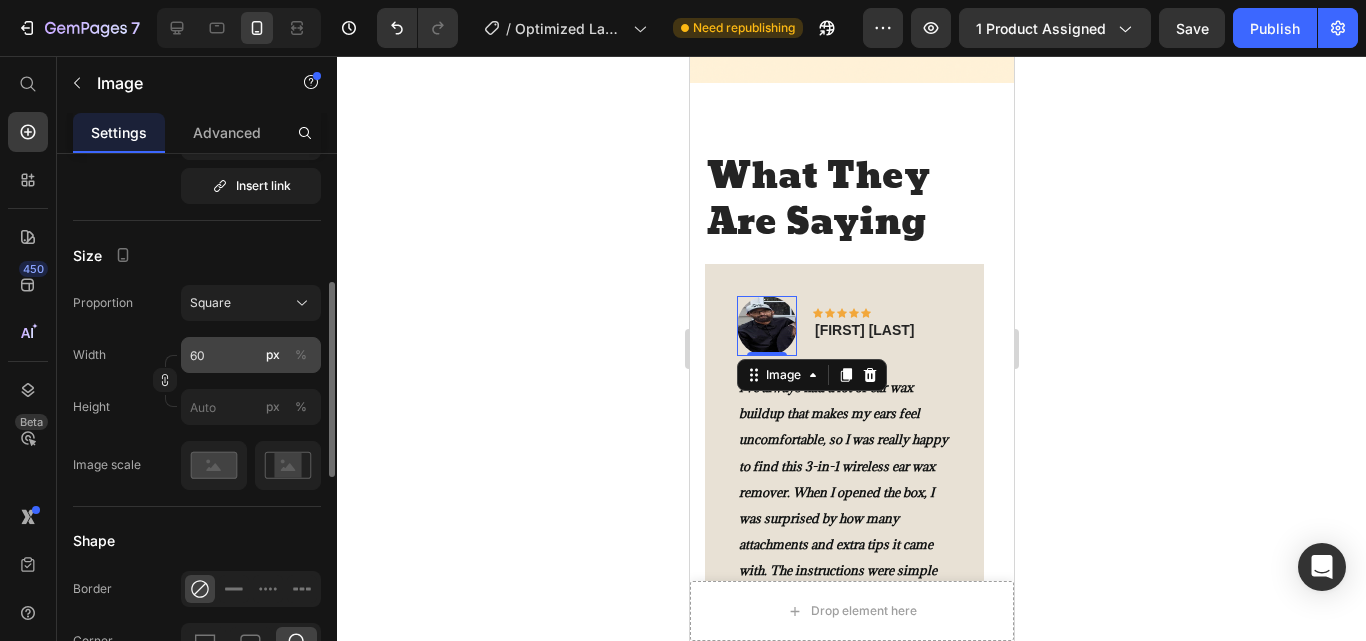 scroll, scrollTop: 452, scrollLeft: 0, axis: vertical 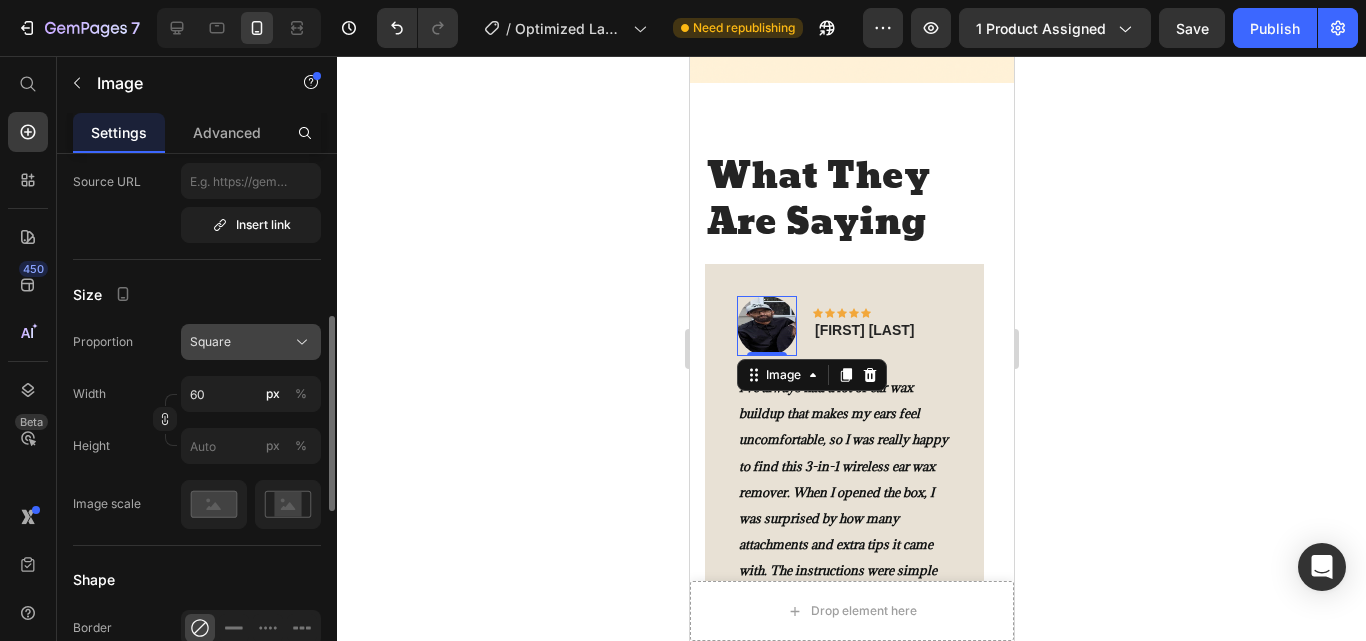 click on "Square" 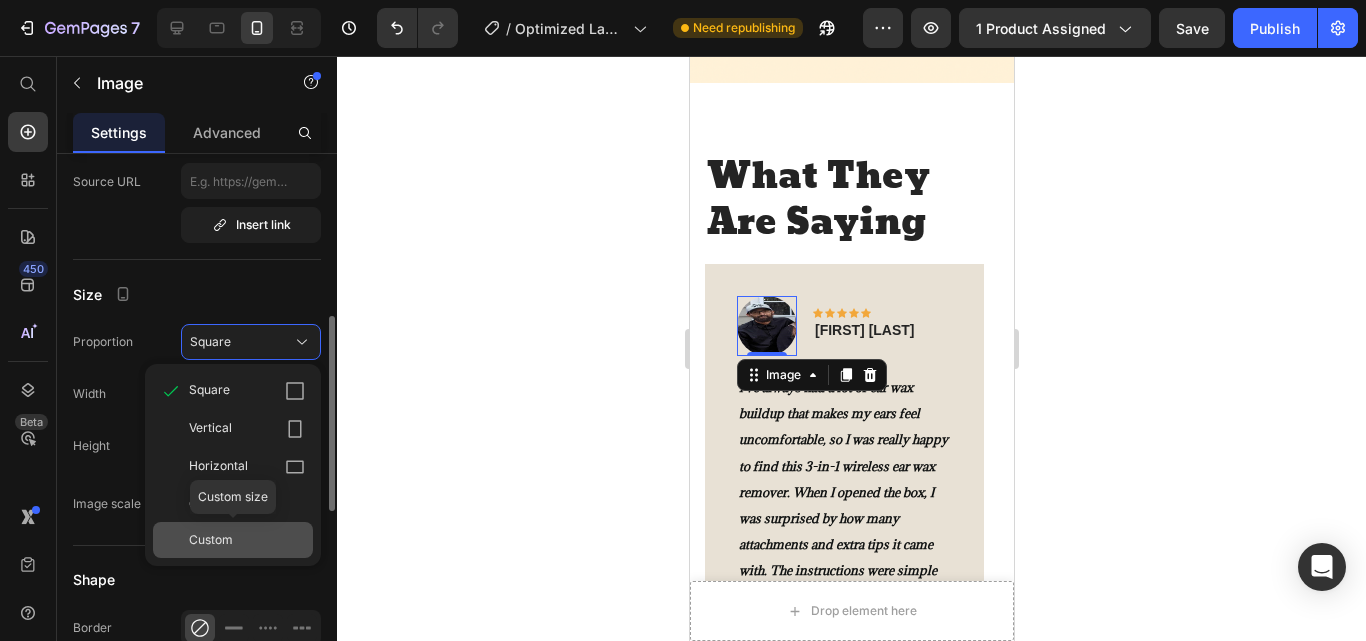 click on "Custom" at bounding box center [247, 540] 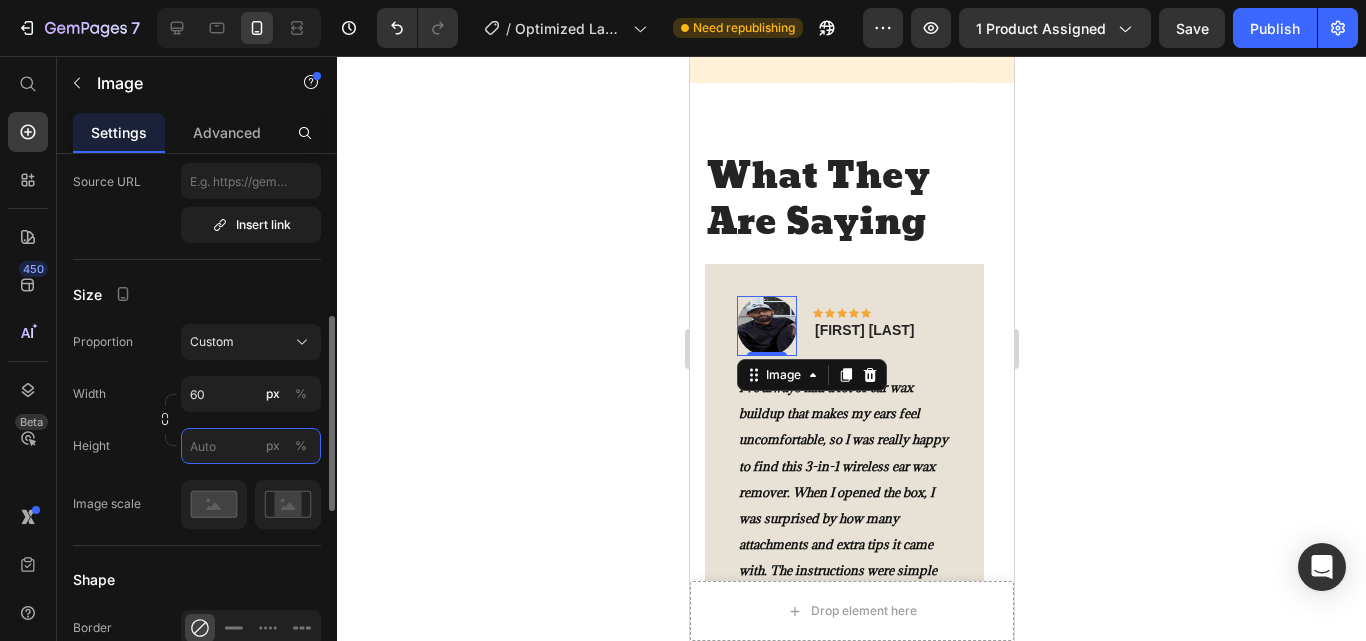click on "px %" at bounding box center (251, 446) 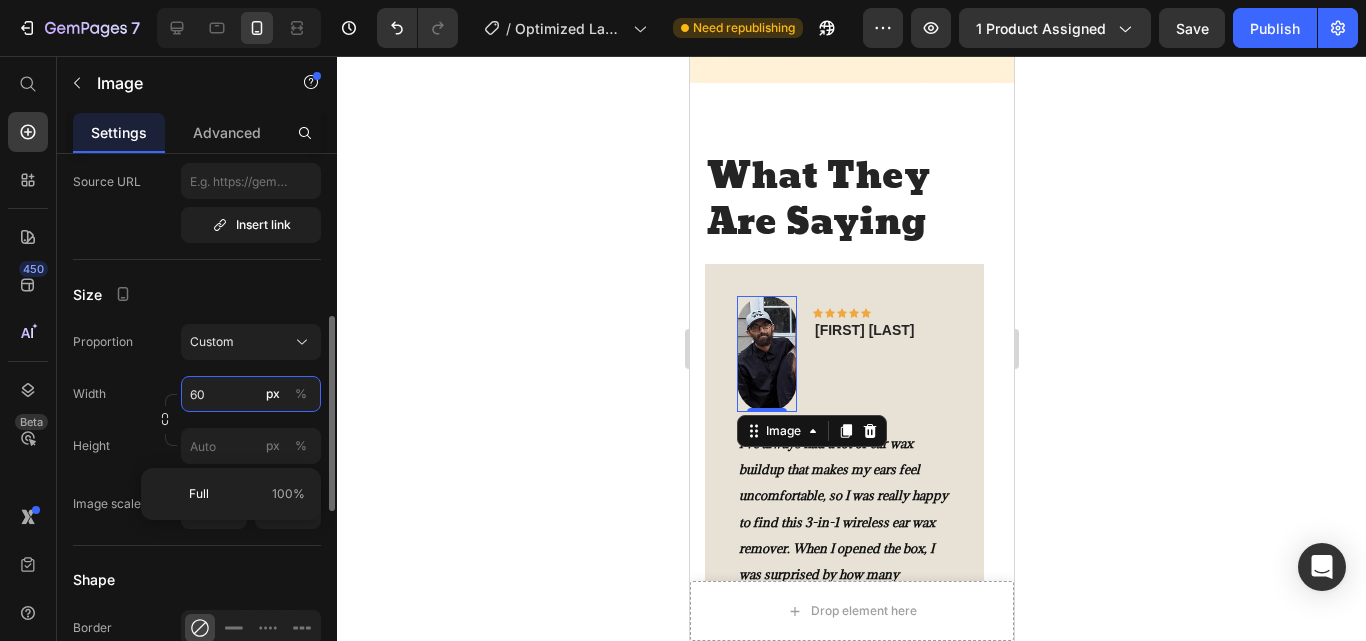 click on "60" at bounding box center (251, 394) 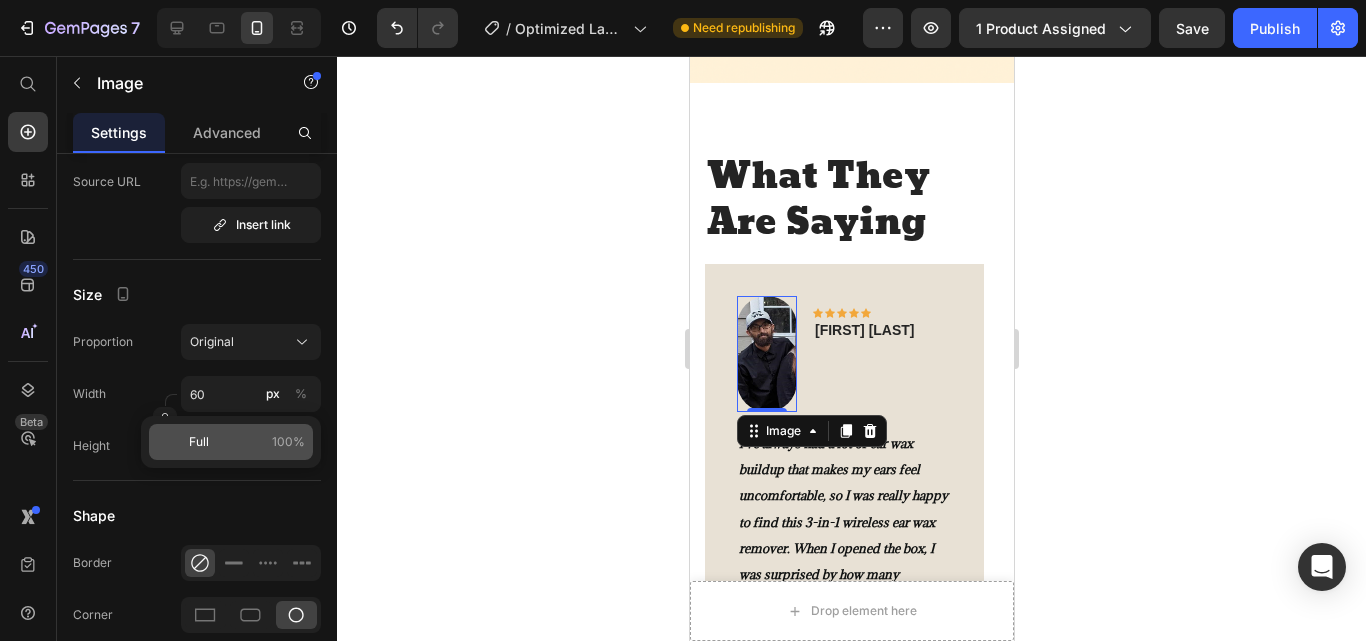 click on "Full 100%" 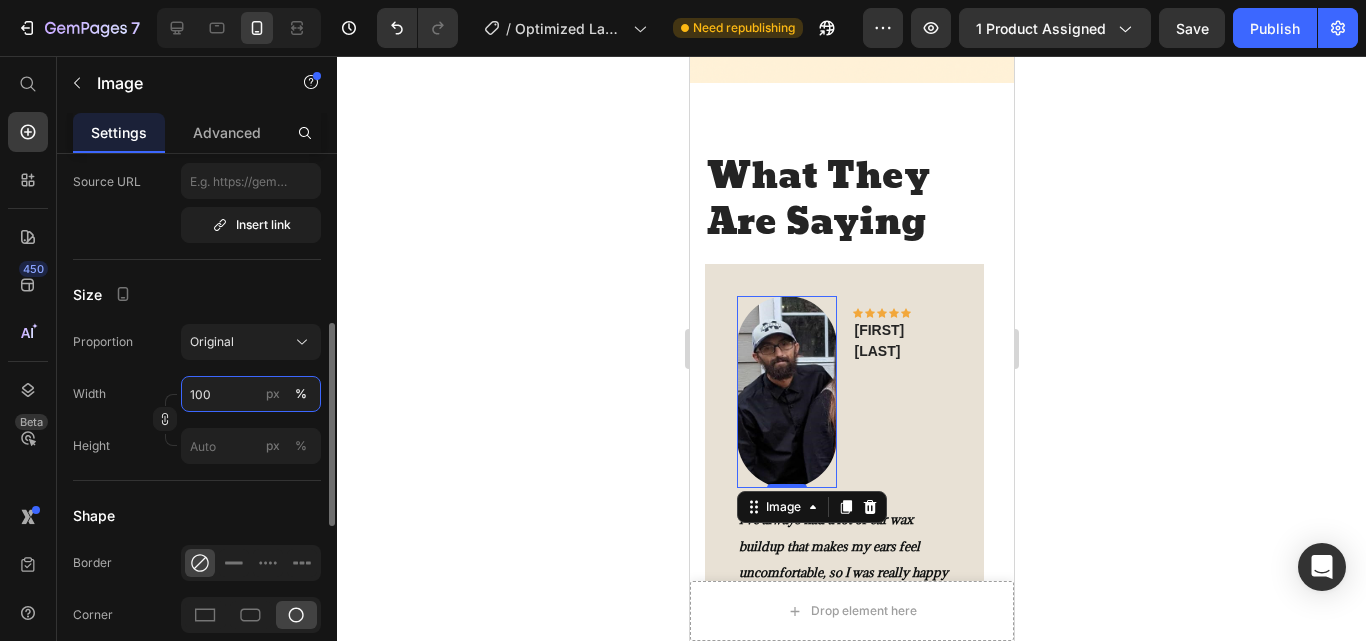 click on "100" at bounding box center (251, 394) 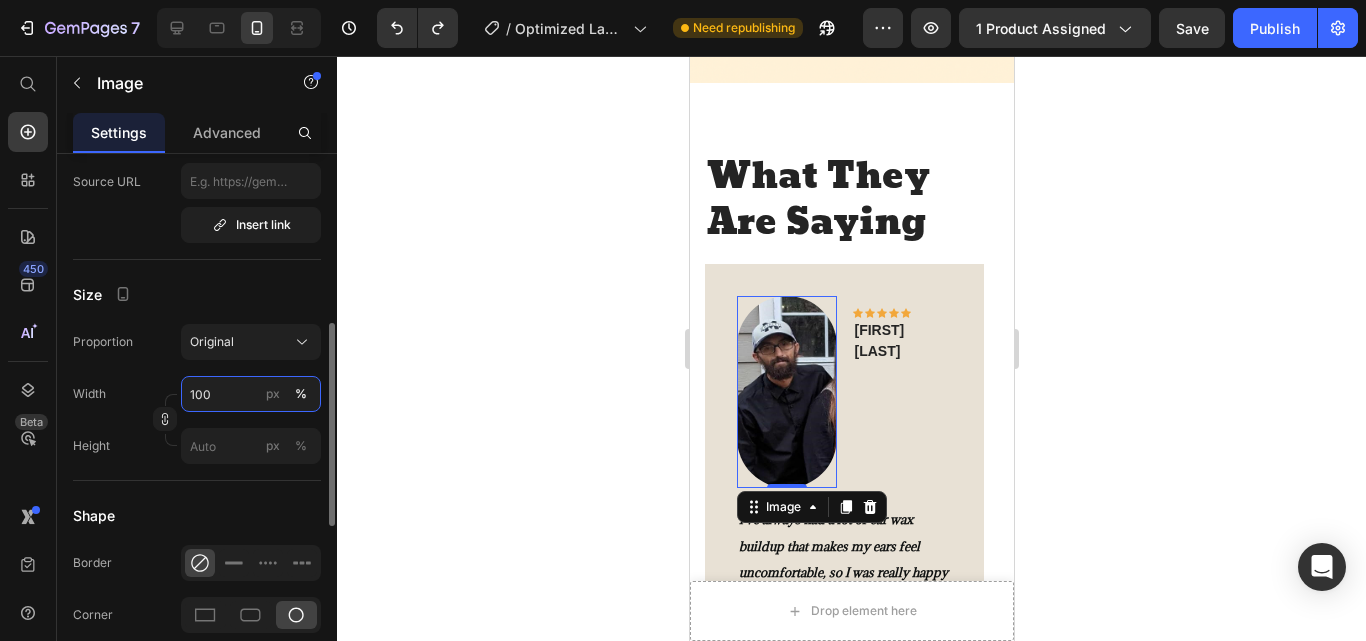 type on "60" 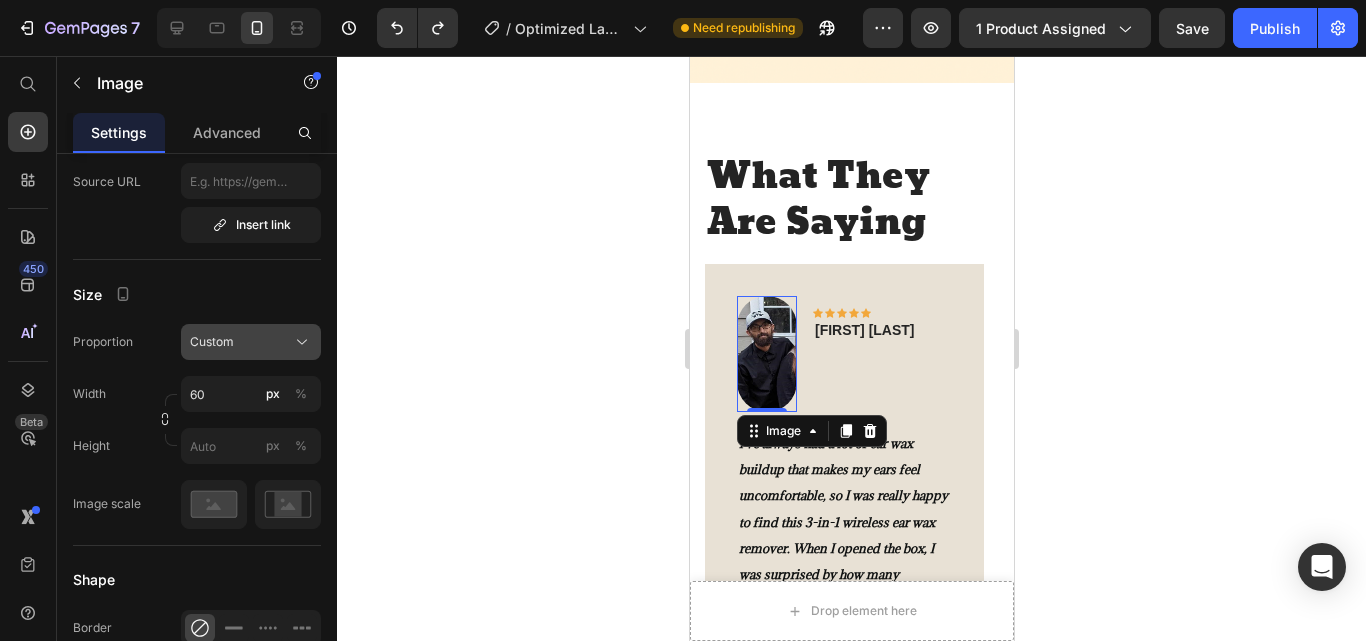 click on "Custom" at bounding box center (251, 342) 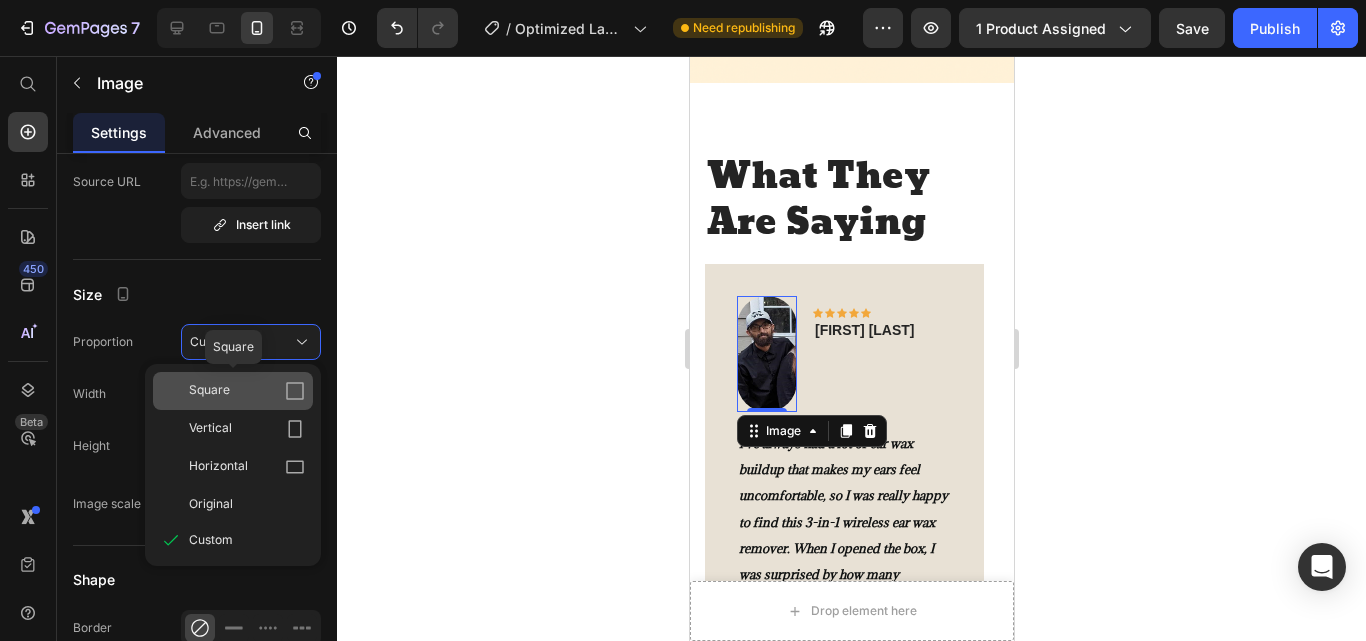 click on "Square" at bounding box center [247, 391] 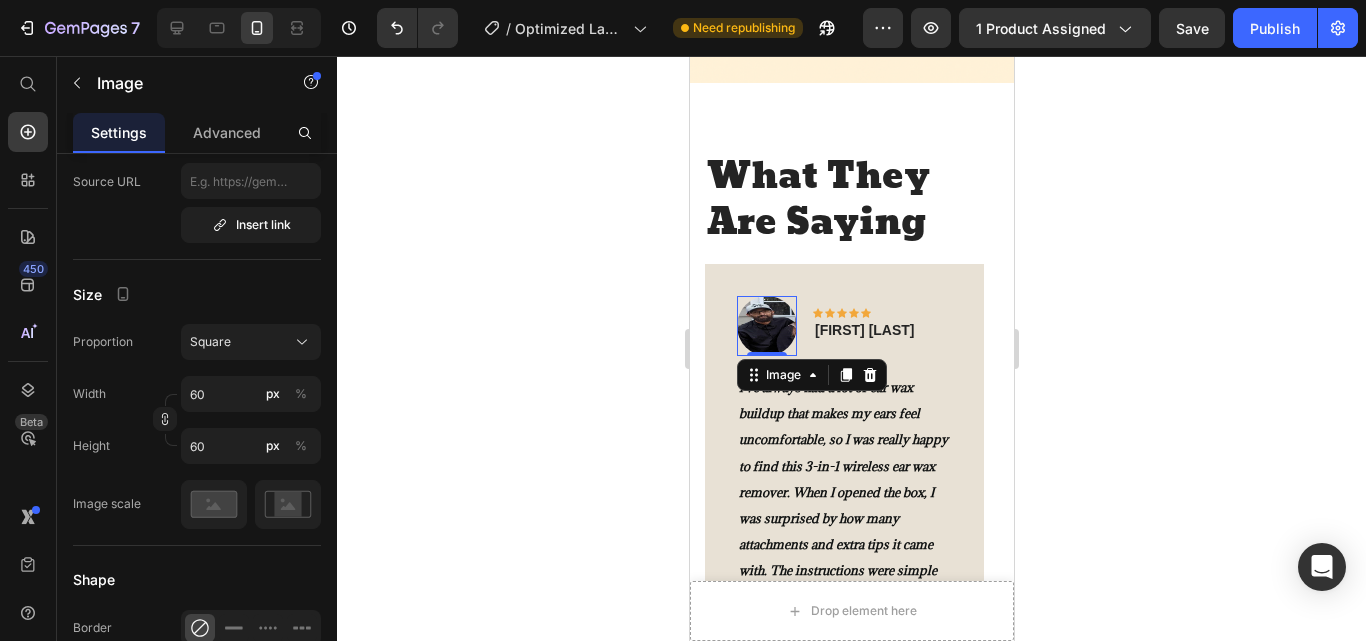 click 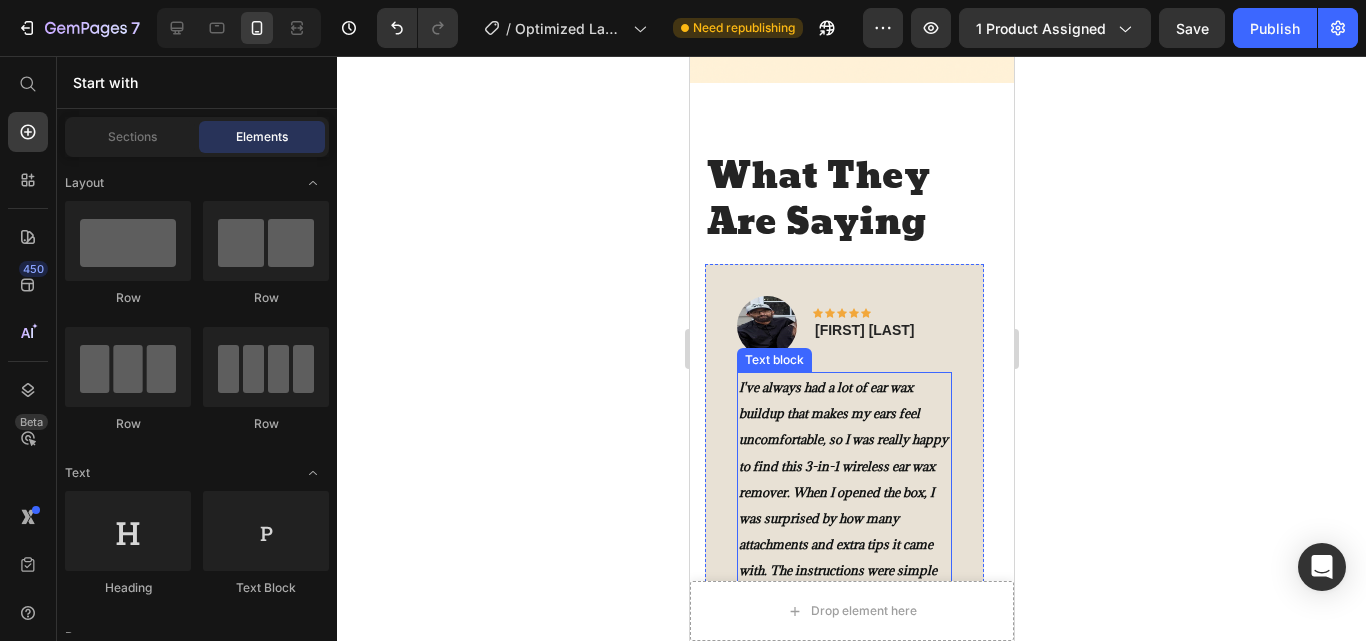 scroll, scrollTop: 5186, scrollLeft: 0, axis: vertical 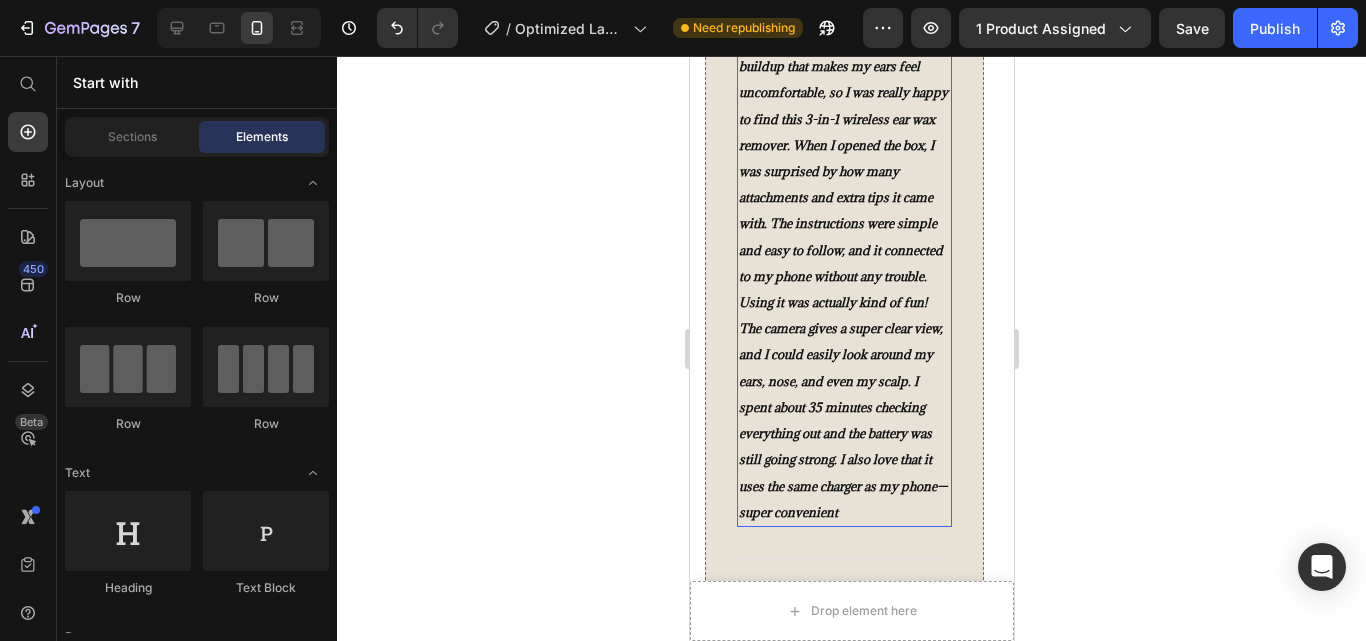 click on "I've always had a lot of ear wax buildup that makes my ears feel uncomfortable, so I was really happy to find this 3-in-1 wireless ear wax remover. When I opened the box, I was surprised by how many attachments and extra tips it came with. The instructions were simple and easy to follow, and it connected to my phone without any trouble. Using it was actually kind of fun! The camera gives a super clear view, and I could easily look around my ears, nose, and even my scalp. I spent about 35 minutes checking everything out and the battery was still going strong. I also love that it uses the same charger as my phone—super convenient" at bounding box center [843, 276] 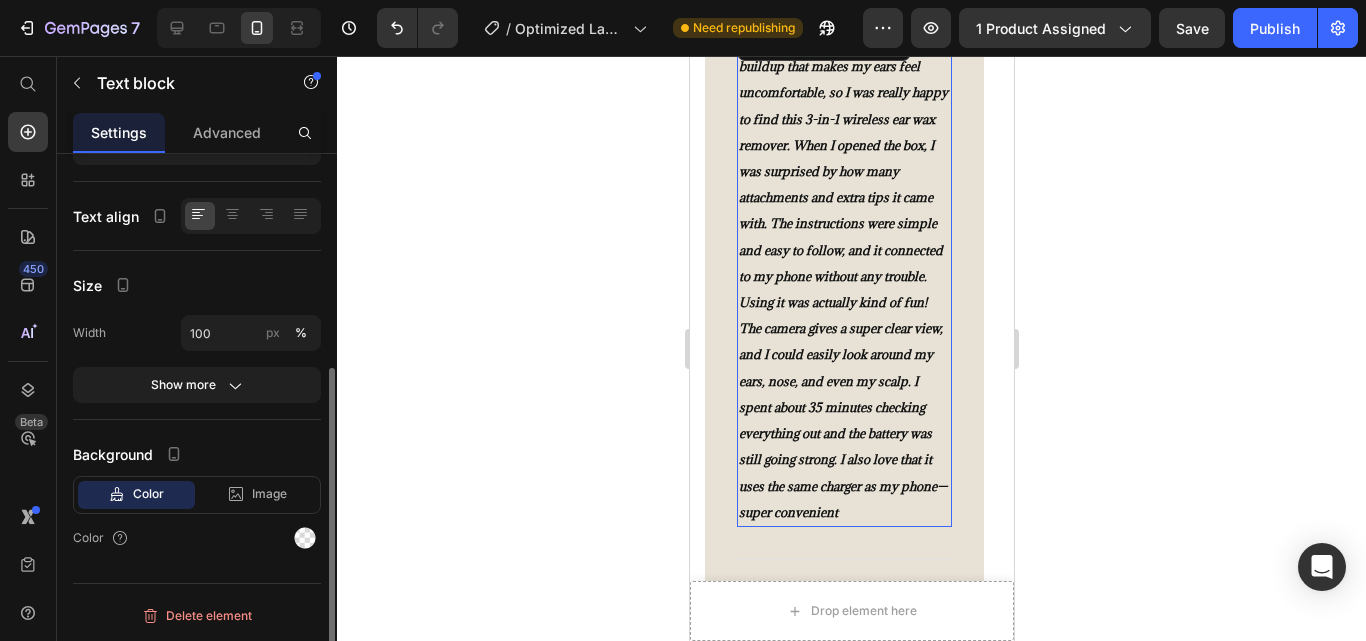 scroll, scrollTop: 0, scrollLeft: 0, axis: both 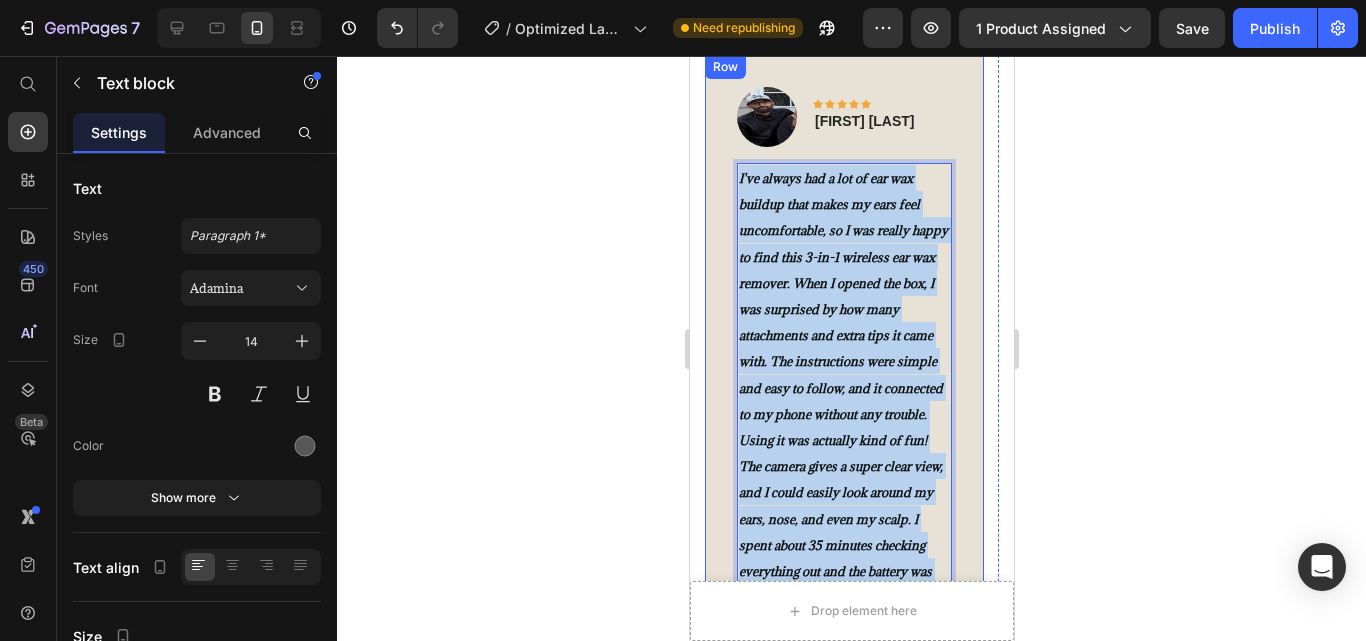 drag, startPoint x: 847, startPoint y: 480, endPoint x: 734, endPoint y: 152, distance: 346.9193 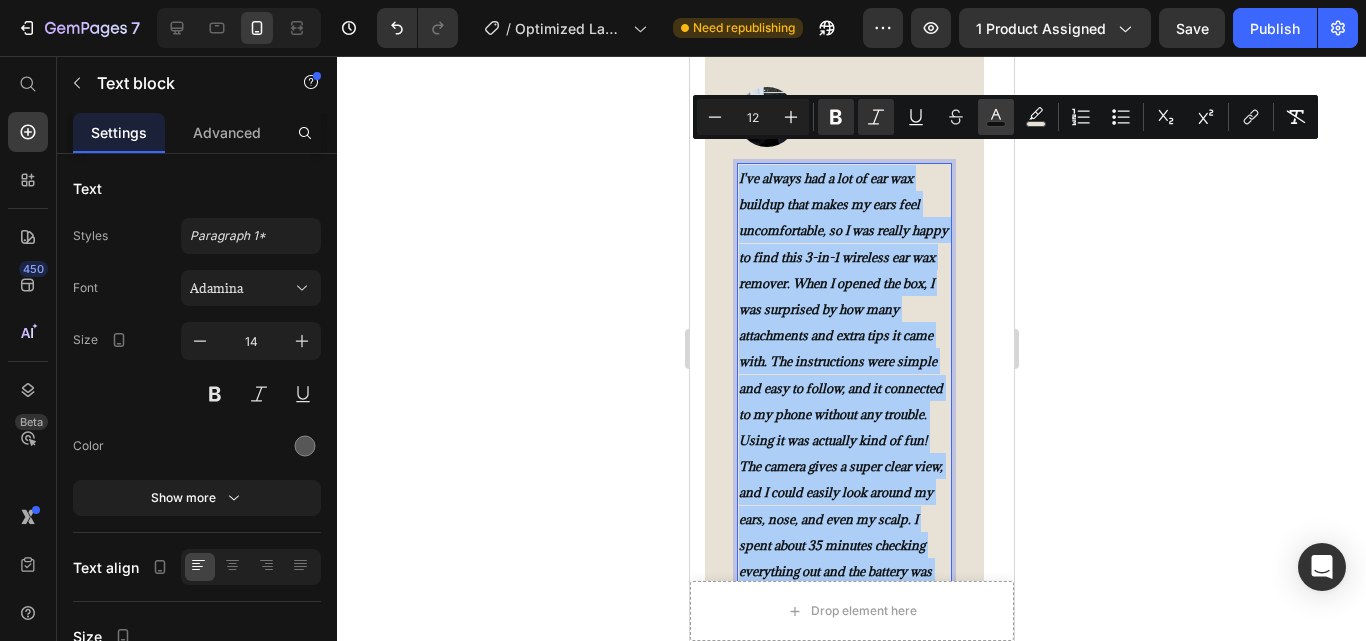 click 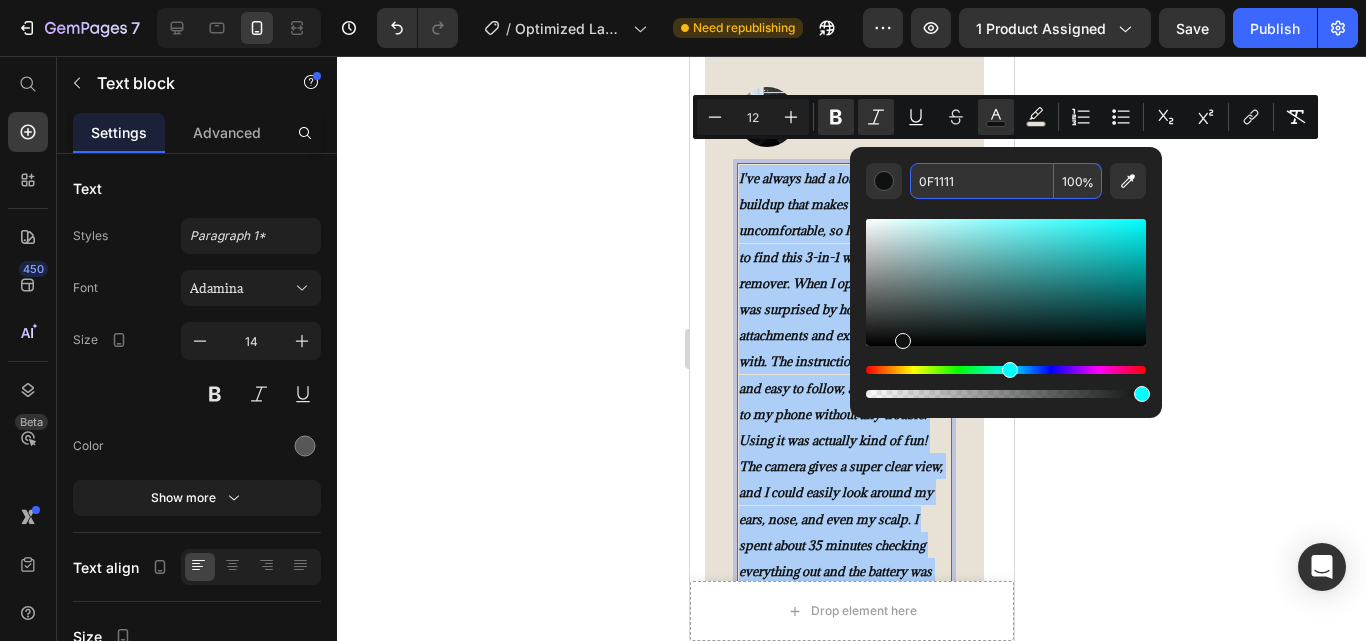 click on "0F1111" at bounding box center (982, 181) 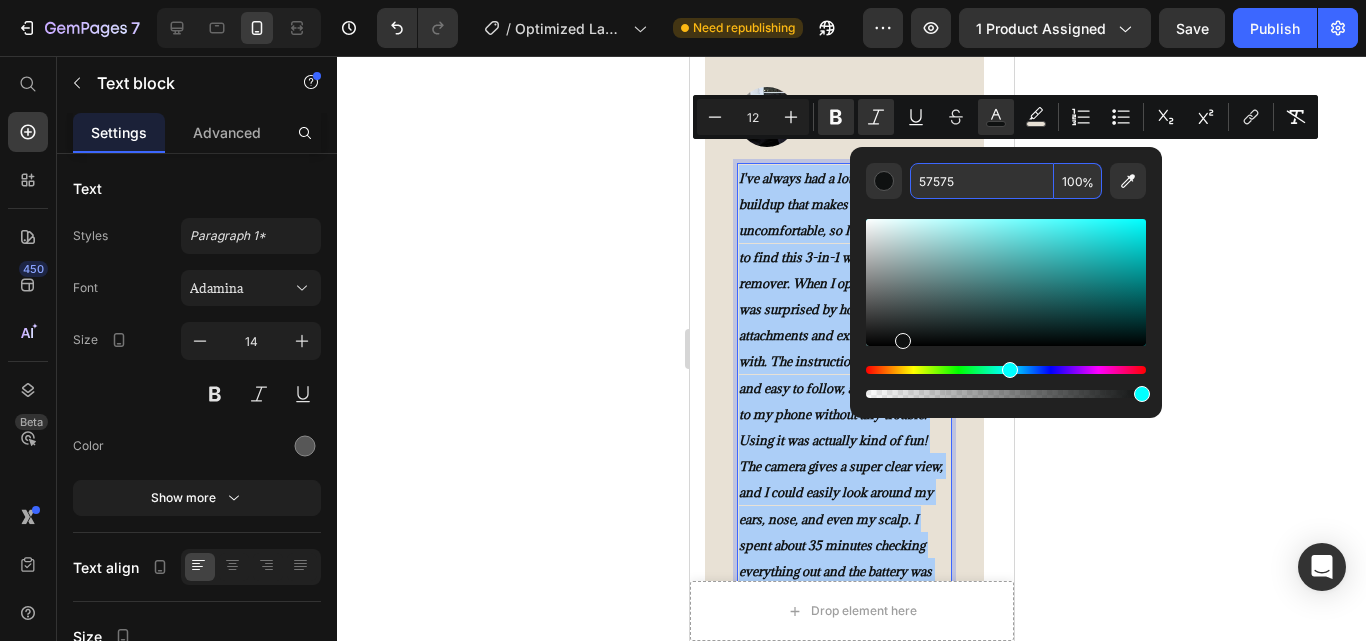 type on "575757" 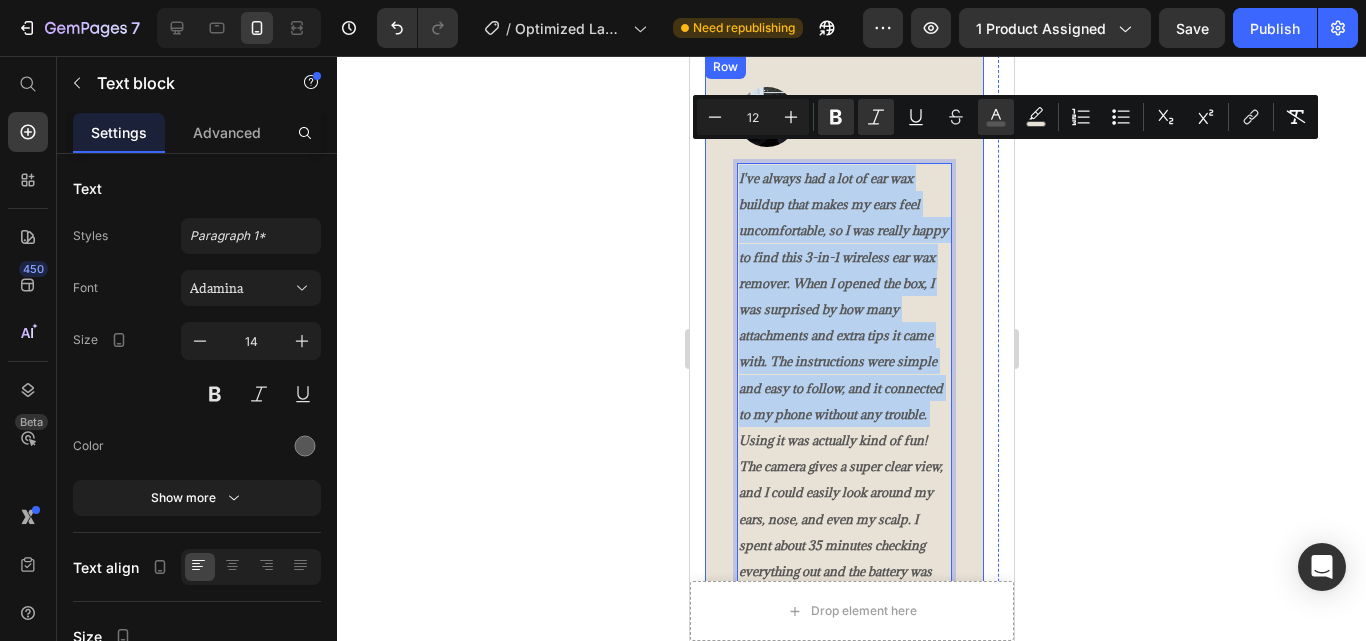 click on "Image
Icon
Icon
Icon
Icon
Icon Row [FIRST] [LAST] Text block Row I've always had a lot of ear wax buildup that makes my ears feel uncomfortable, so I was really happy to find this 3-in-1 wireless ear wax remover. When I opened the box, I was surprised by how many attachments and extra tips it came with. The instructions were simple and easy to follow, and it connected to my phone without any trouble. Using it was actually kind of fun! The camera gives a super clear view, and I could easily look around my ears, nose, and even my scalp. I spent about 35 minutes checking everything out and the battery was still going strong. I also love that it uses the same charger as my phone—super convenient Text block   0                Title Line (P) Images & Gallery REVNA Foldable UV Shield (P) Title $29.99 (P) Price $59.98 (P) Price Row Buy Now (P) Cart Button Product Row" at bounding box center [843, 459] 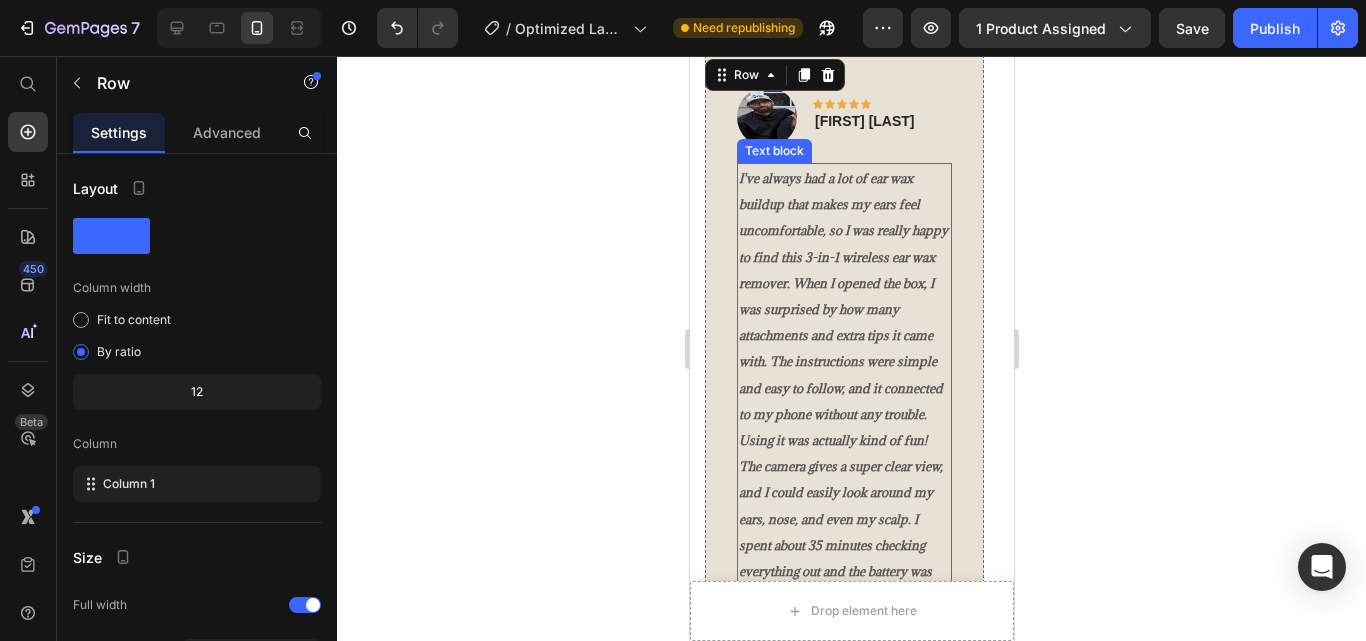 scroll, scrollTop: 5310, scrollLeft: 0, axis: vertical 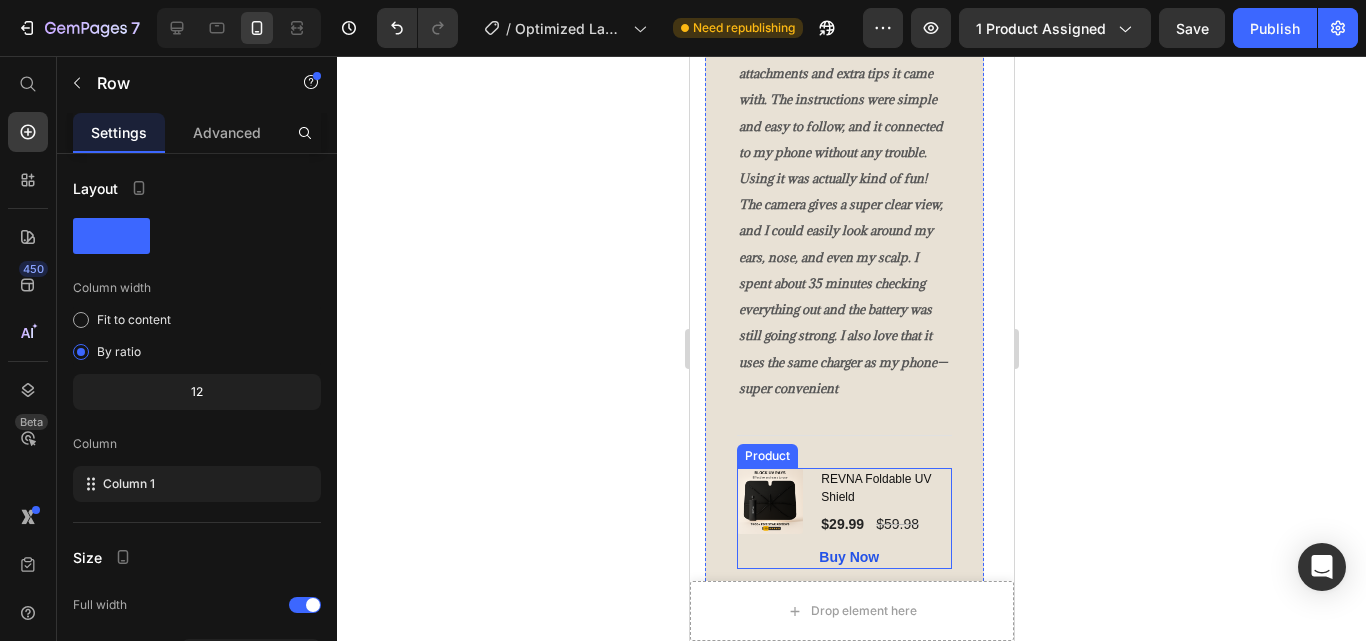 click on "(P) Images & Gallery" at bounding box center (769, 518) 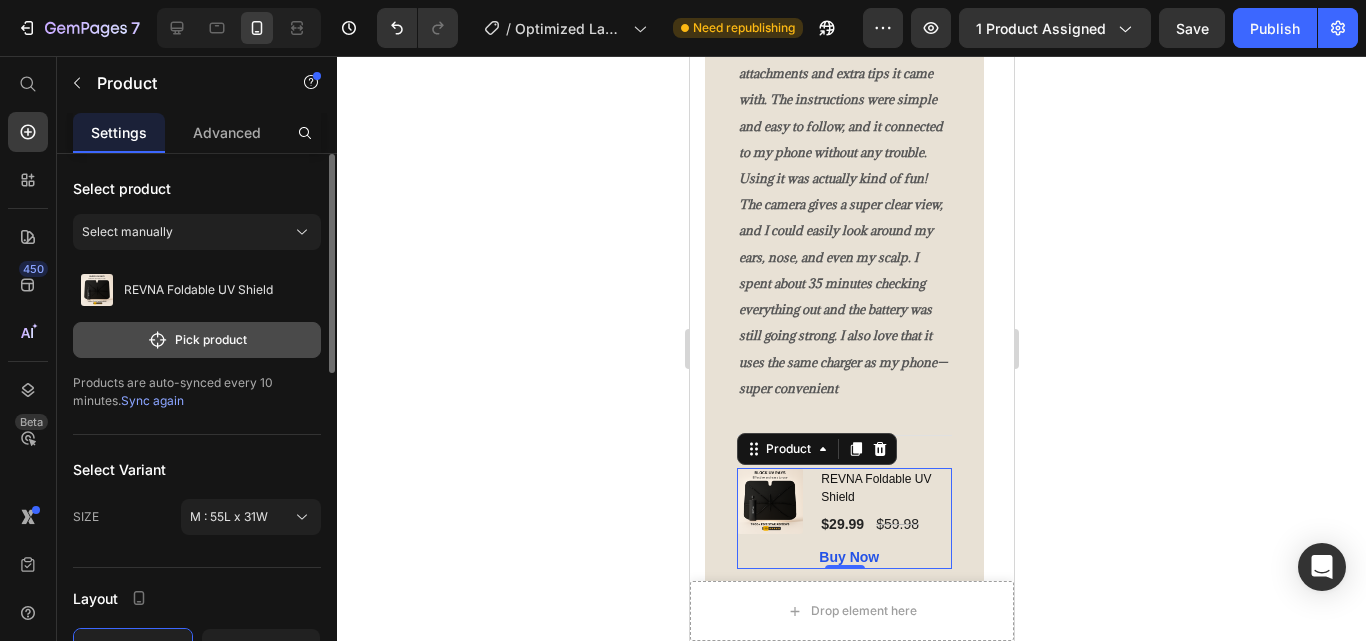 click on "Pick product" 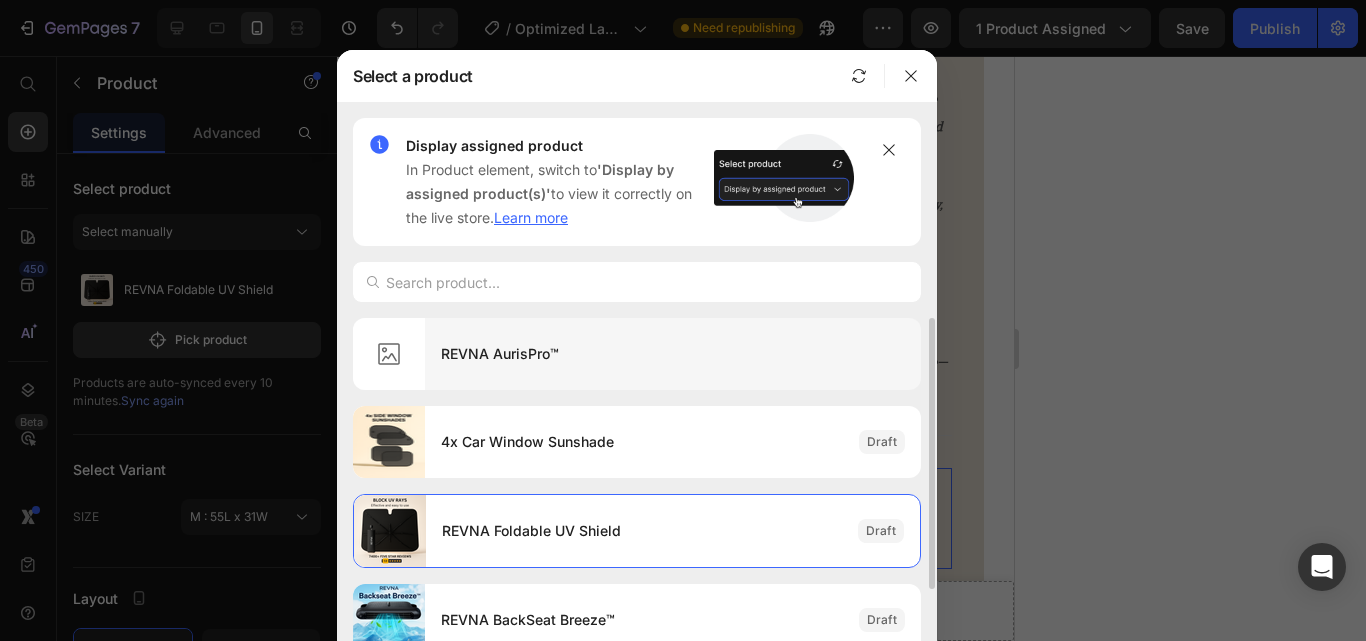 click on "REVNA AurisPro™" at bounding box center [673, 354] 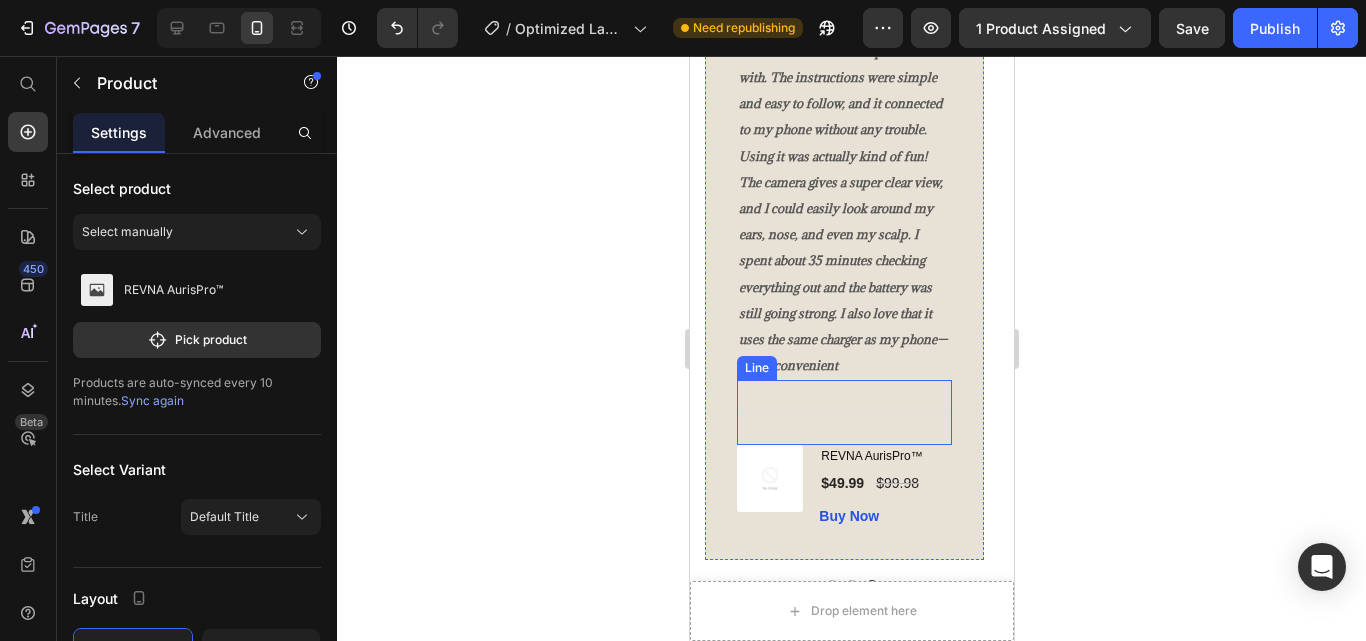 scroll, scrollTop: 5443, scrollLeft: 0, axis: vertical 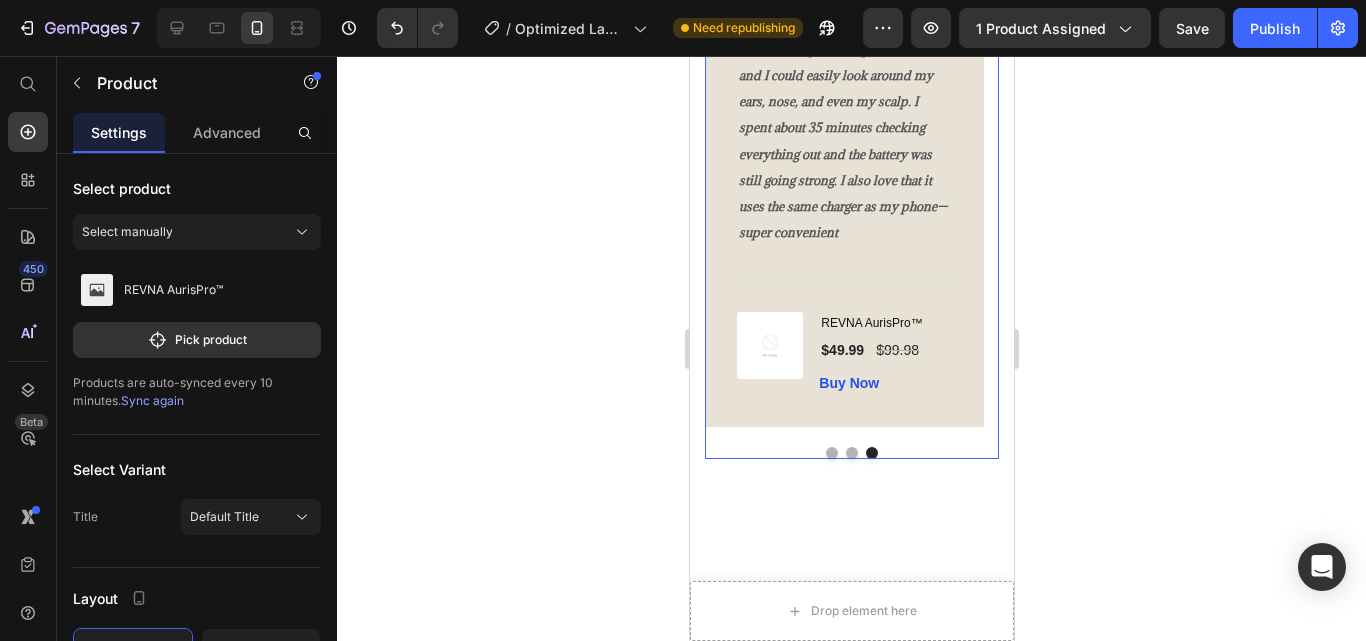 click at bounding box center (851, 453) 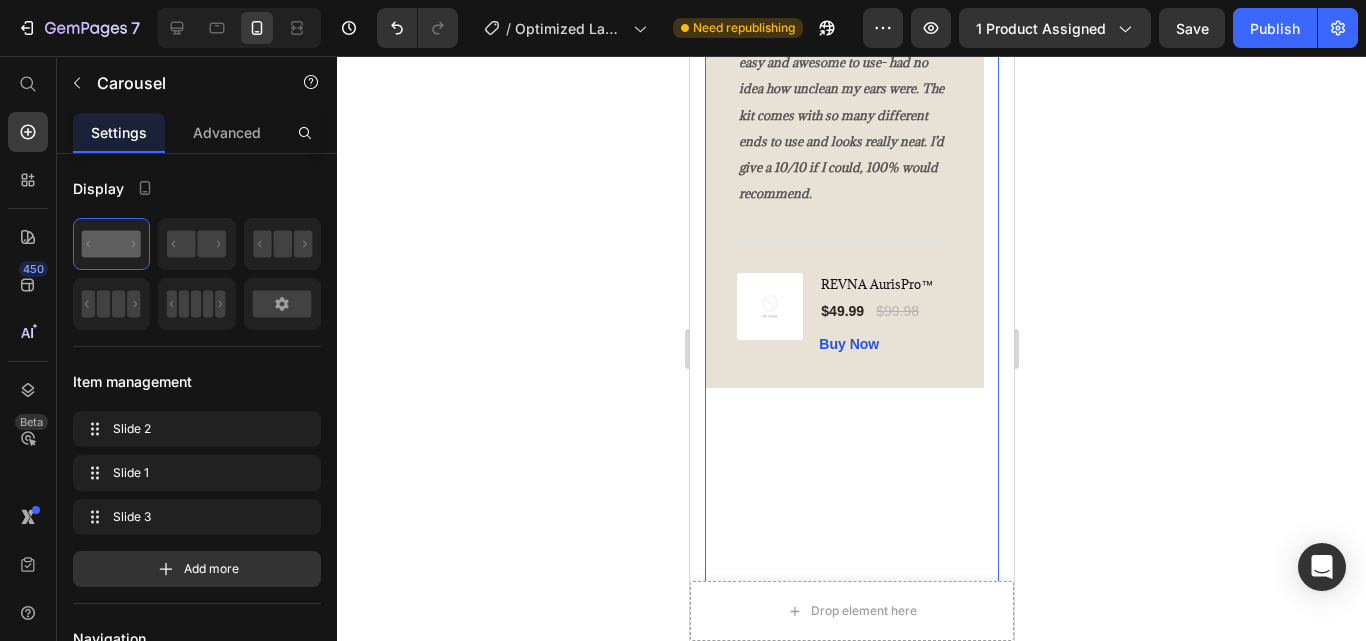scroll, scrollTop: 5373, scrollLeft: 0, axis: vertical 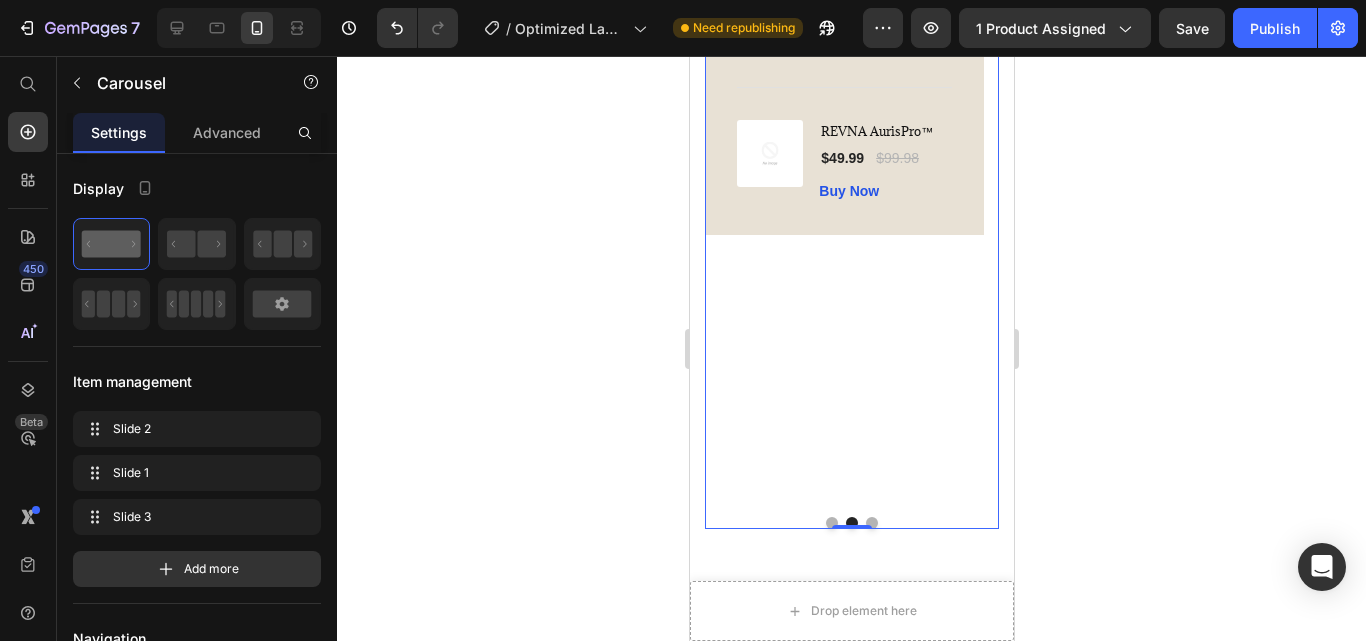 click at bounding box center [831, 523] 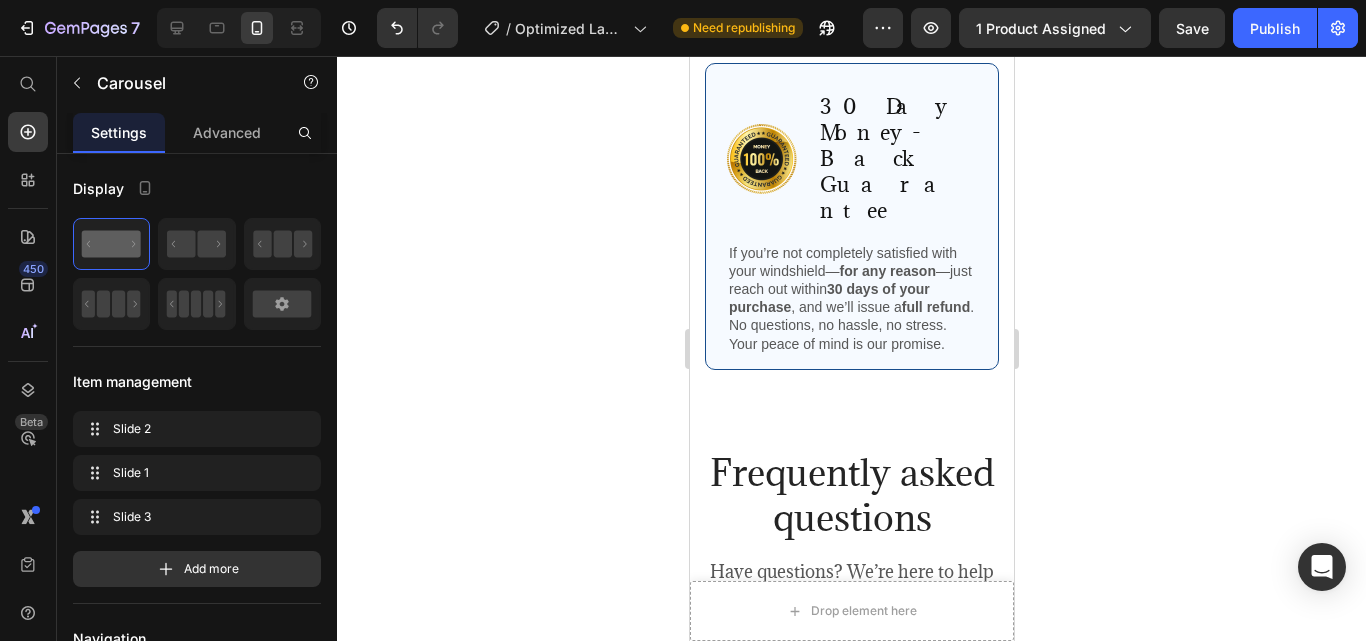 scroll, scrollTop: 6005, scrollLeft: 0, axis: vertical 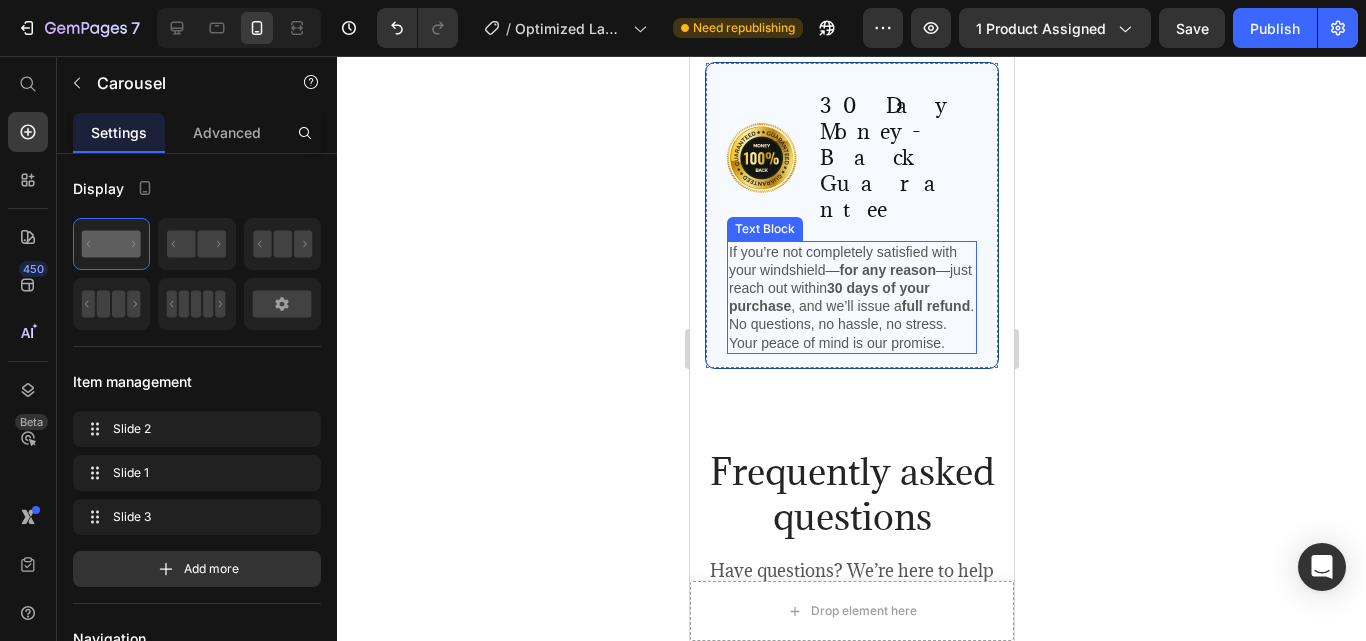 click on "If you’re not completely satisfied with your windshield— for any reason —just reach out within  30 days of your purchase , and we’ll issue a  full refund . No questions, no hassle, no stress. Your peace of mind is our promise." at bounding box center [851, 297] 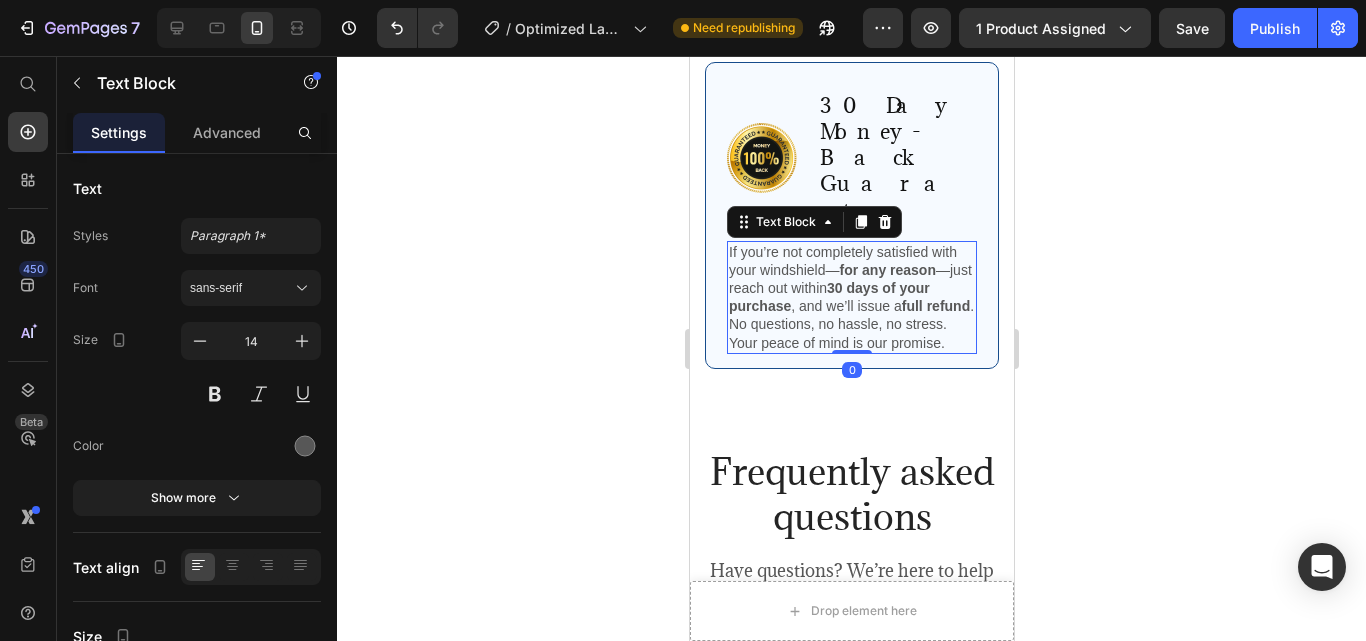 click on "If you’re not completely satisfied with your windshield— for any reason —just reach out within  30 days of your purchase , and we’ll issue a  full refund . No questions, no hassle, no stress. Your peace of mind is our promise." at bounding box center (851, 297) 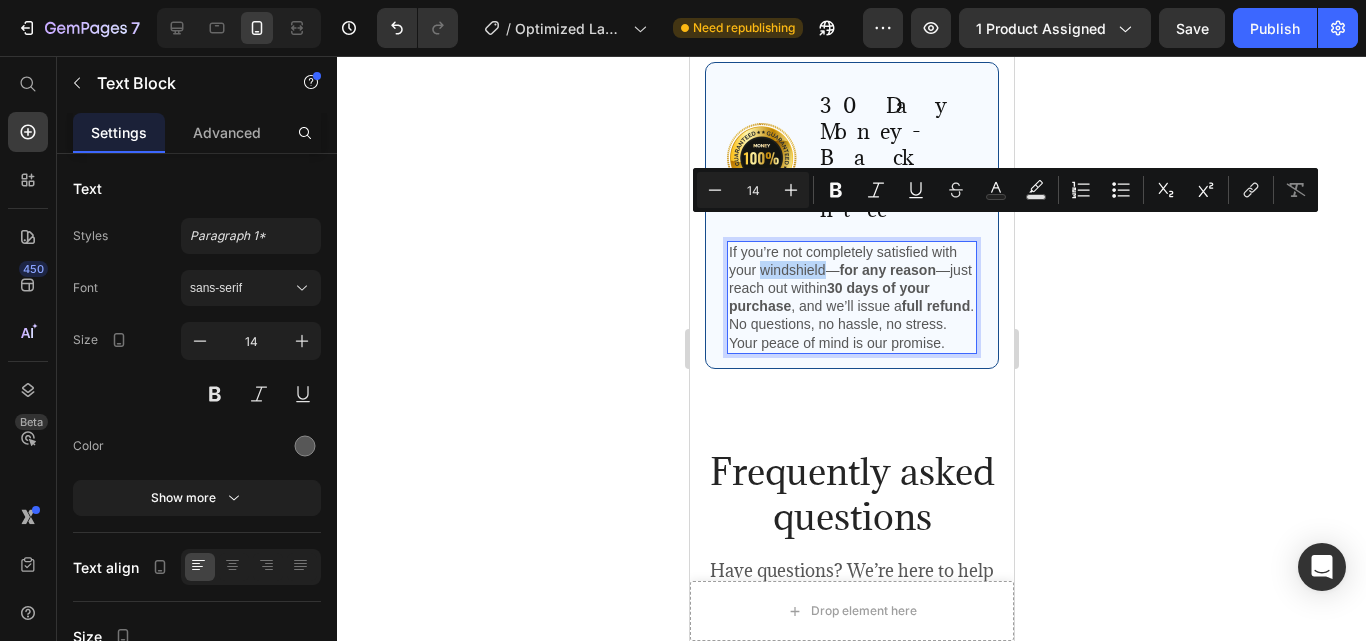 drag, startPoint x: 823, startPoint y: 232, endPoint x: 761, endPoint y: 232, distance: 62 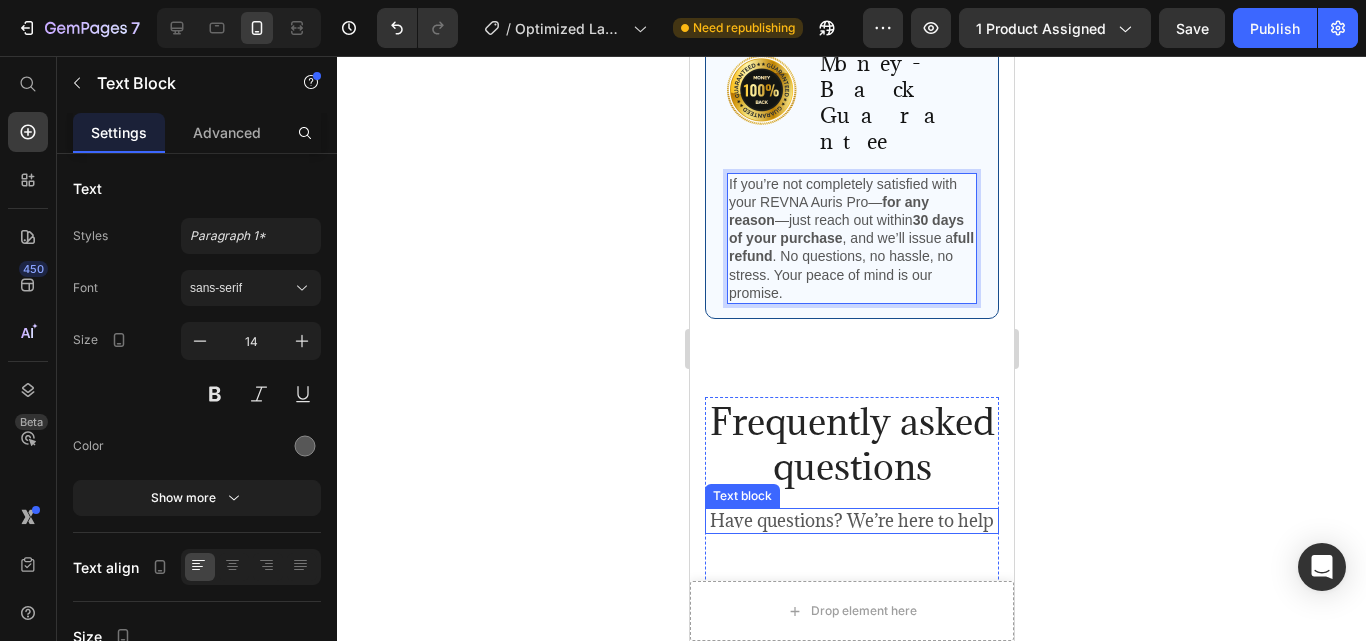 scroll, scrollTop: 6207, scrollLeft: 0, axis: vertical 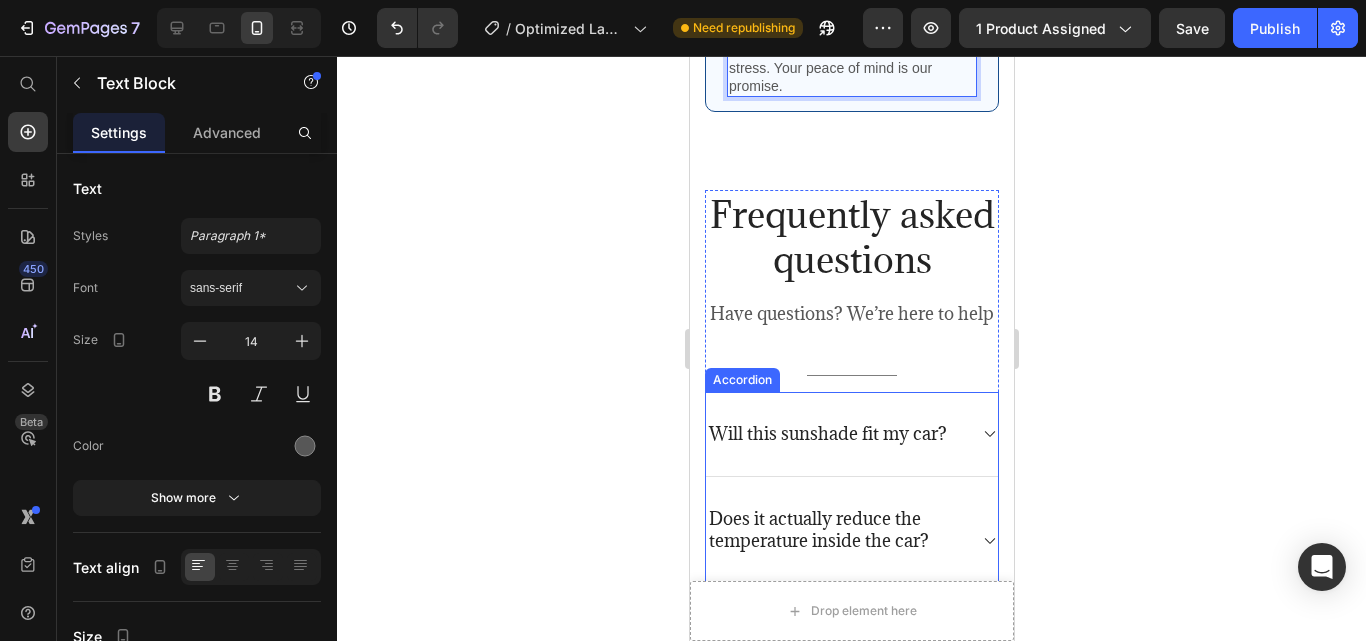 click on "Will this sunshade fit my car?" at bounding box center [827, 434] 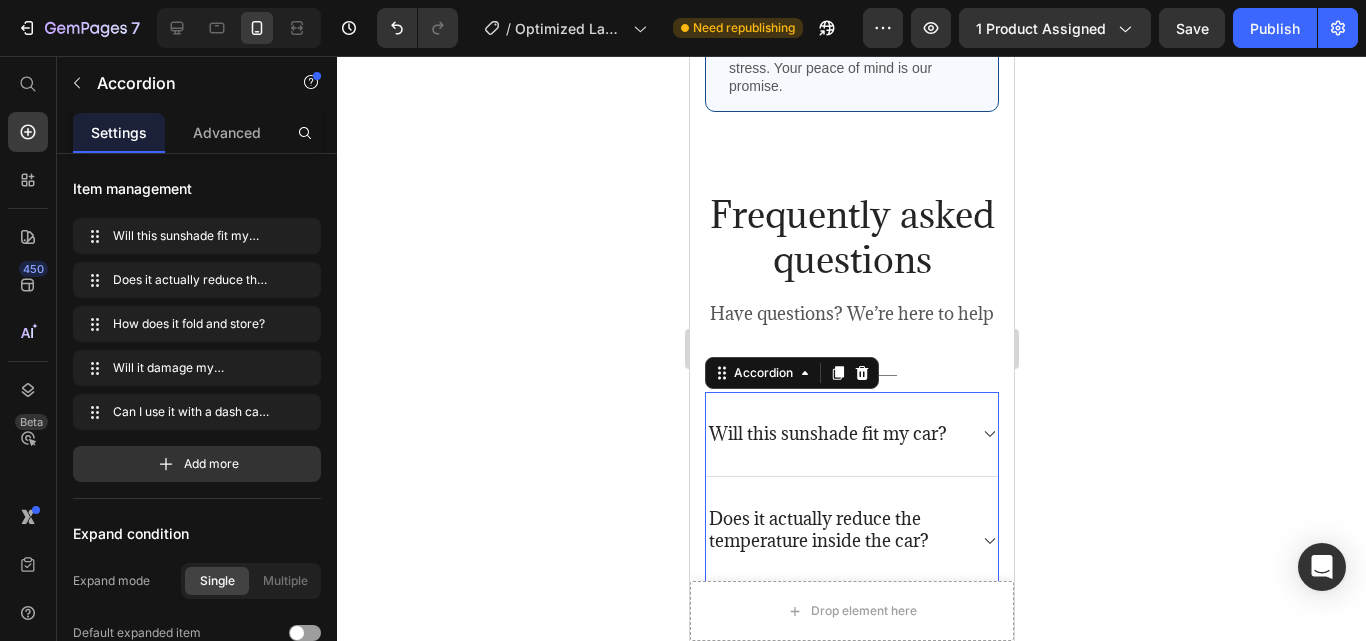 click on "Will this sunshade fit my car?" at bounding box center [827, 434] 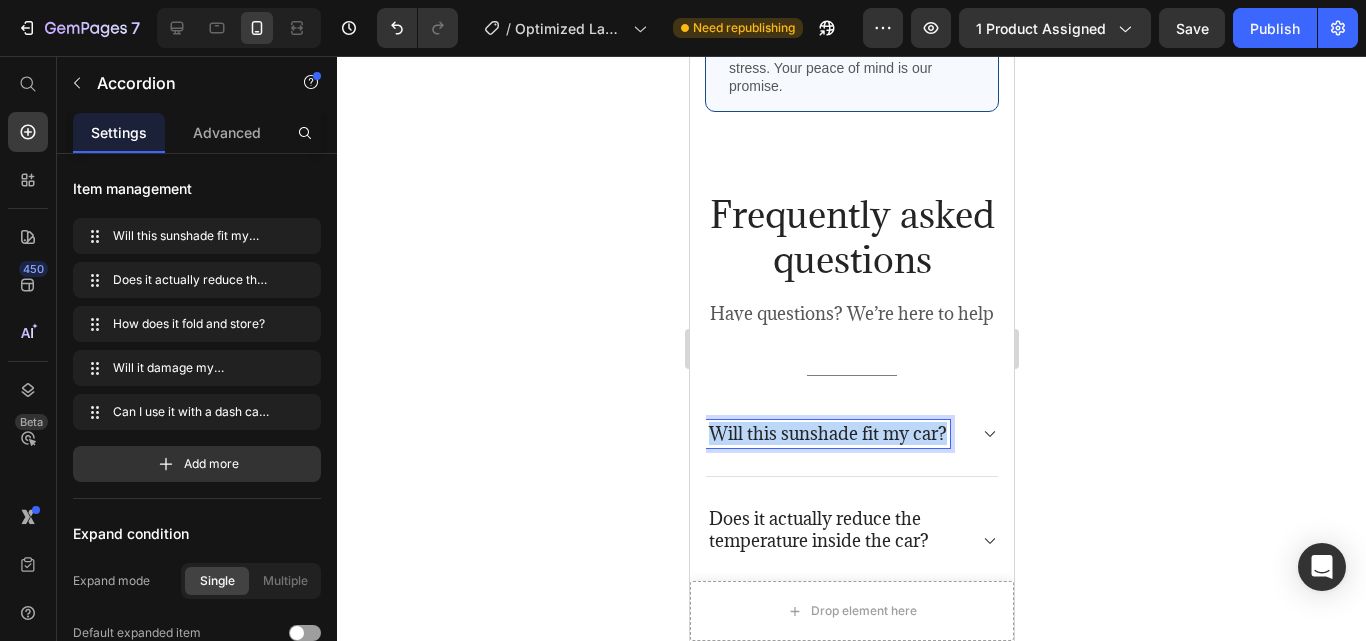 drag, startPoint x: 944, startPoint y: 418, endPoint x: 707, endPoint y: 415, distance: 237.01898 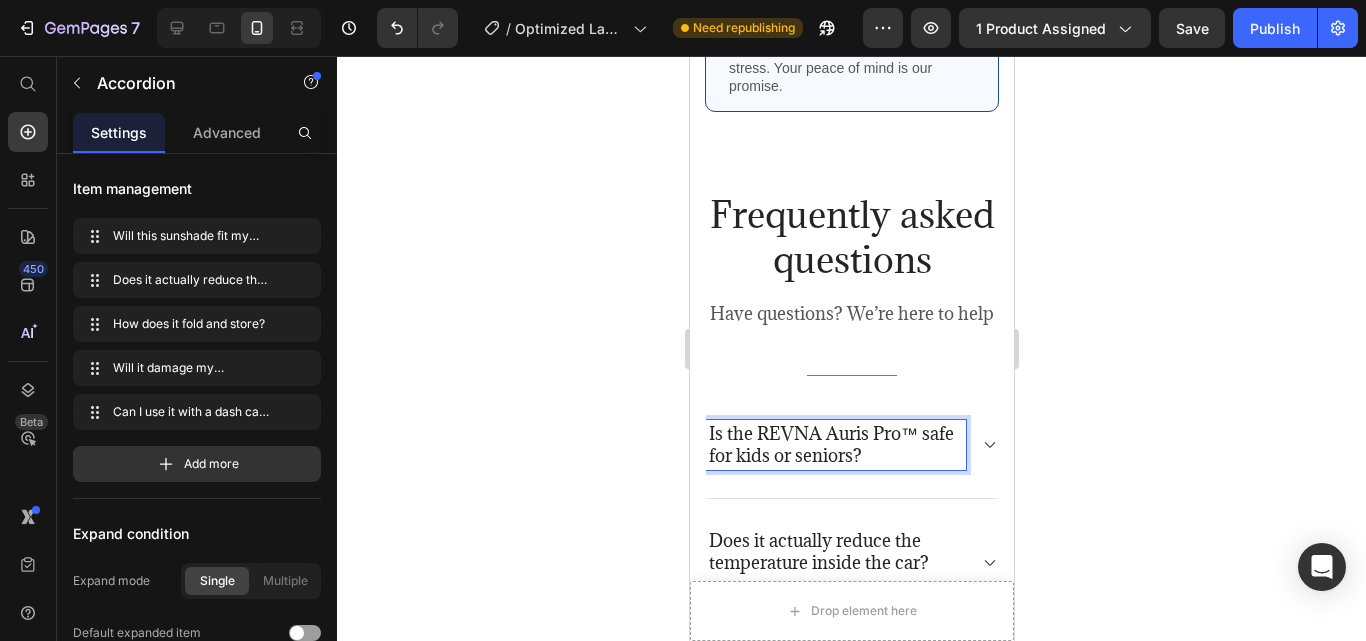 click 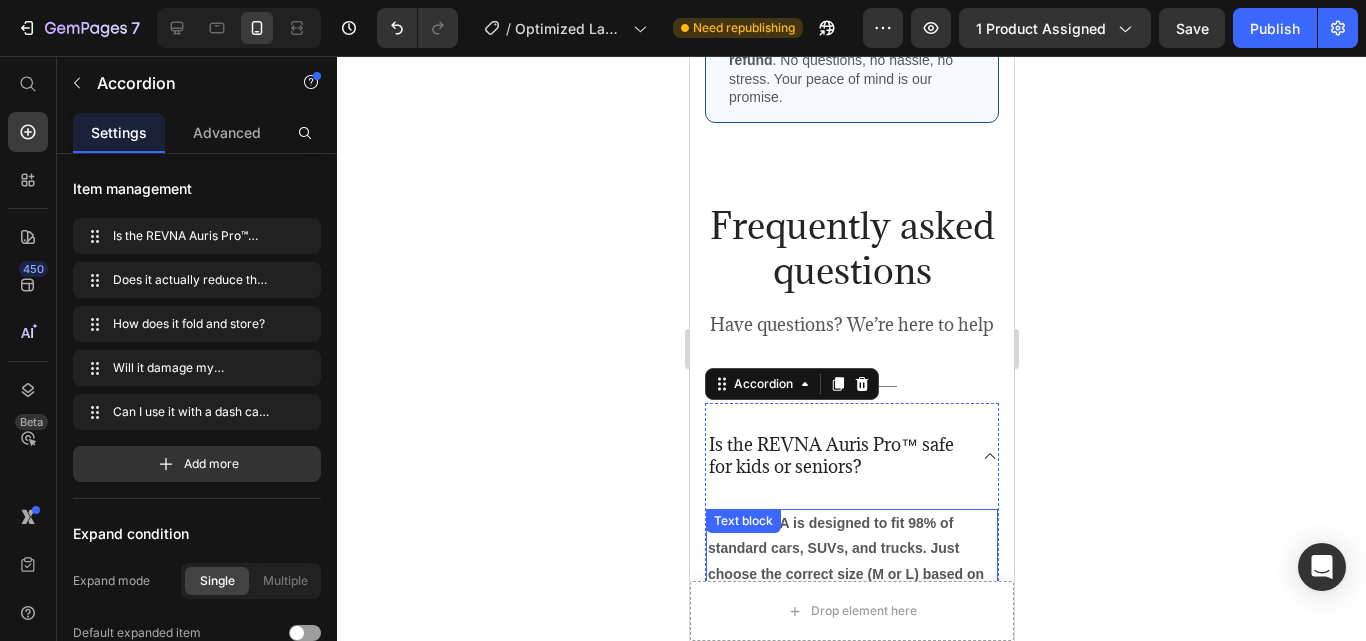 click on "Yes! REVNA is designed to fit 98% of standard cars, SUVs, and trucks. Just choose the correct size (M or L) based on your windshield dimensions. A size guide is available on the product page." at bounding box center (851, 574) 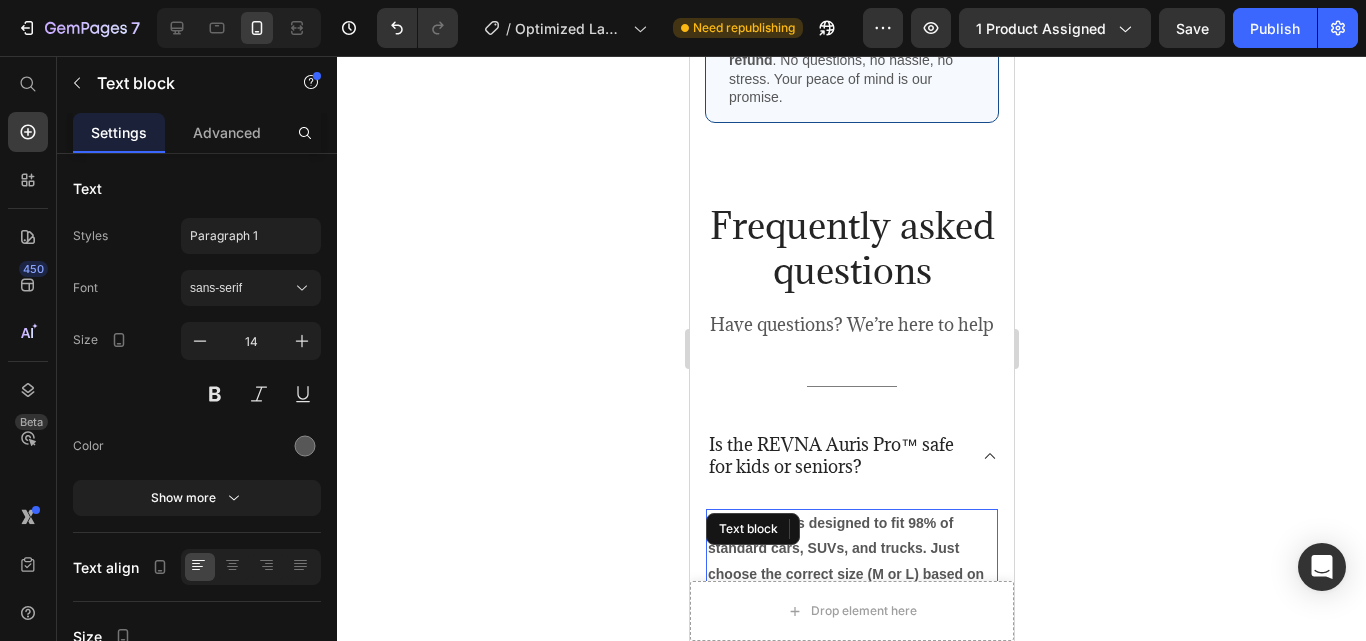 scroll, scrollTop: 6507, scrollLeft: 0, axis: vertical 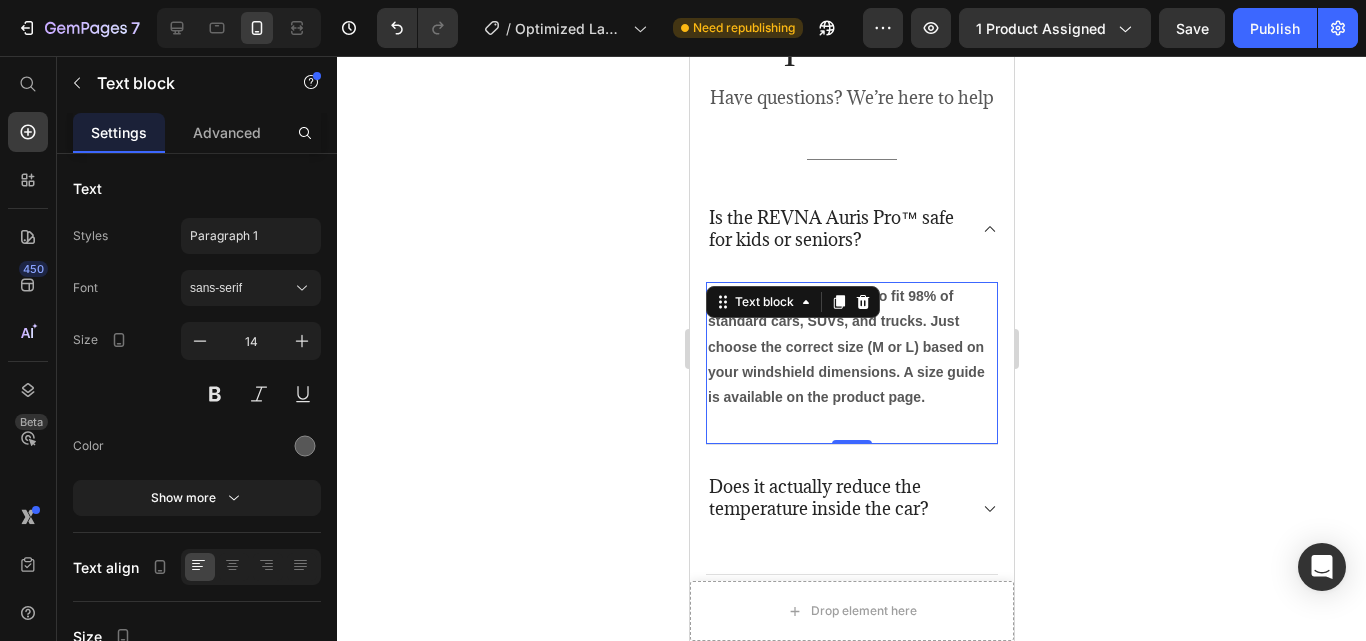 click on "Yes! REVNA is designed to fit 98% of standard cars, SUVs, and trucks. Just choose the correct size (M or L) based on your windshield dimensions. A size guide is available on the product page." at bounding box center (851, 347) 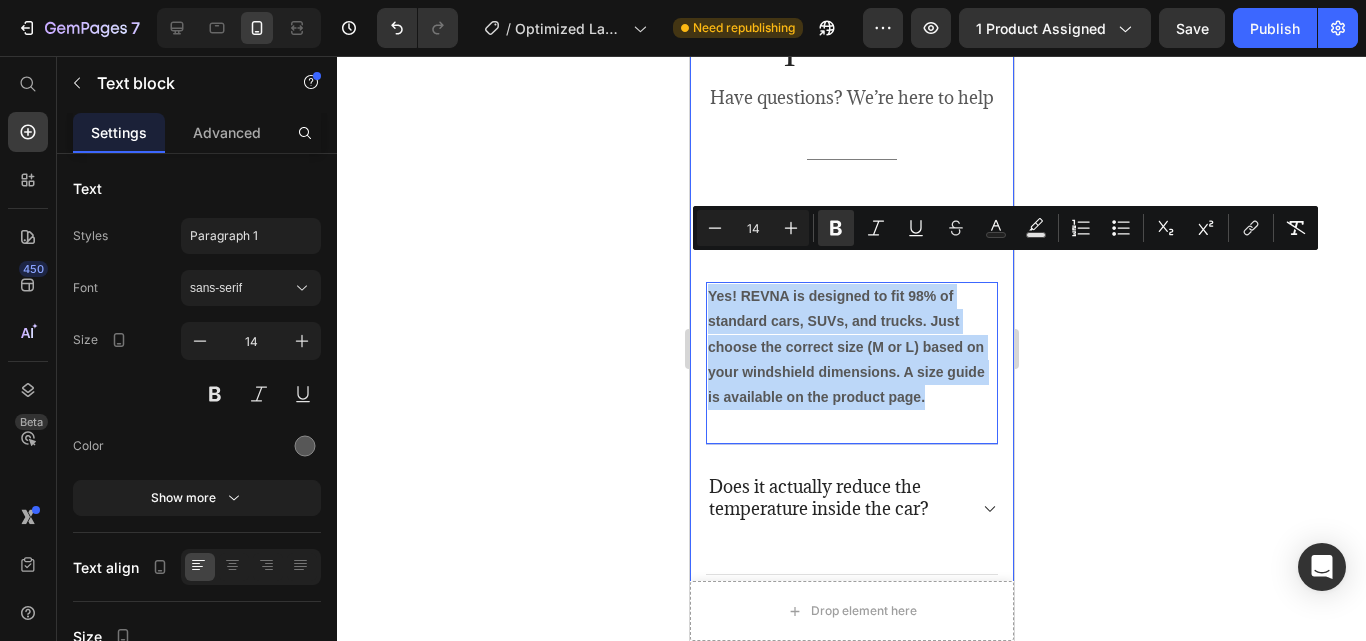 drag, startPoint x: 967, startPoint y: 369, endPoint x: 692, endPoint y: 266, distance: 293.65625 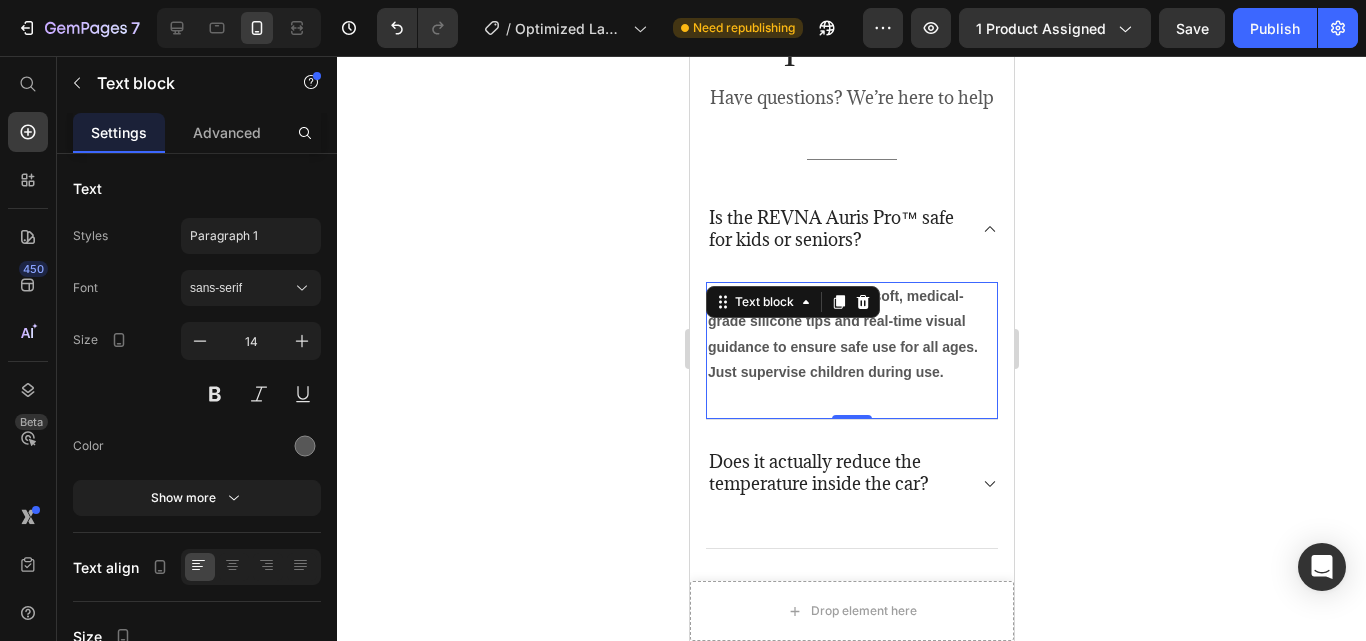 click on "✅ Yes! The device uses soft, medical-grade silicone tips and real-time visual guidance to ensure safe use for all ages. Just supervise children during use. Text block   0" at bounding box center (851, 351) 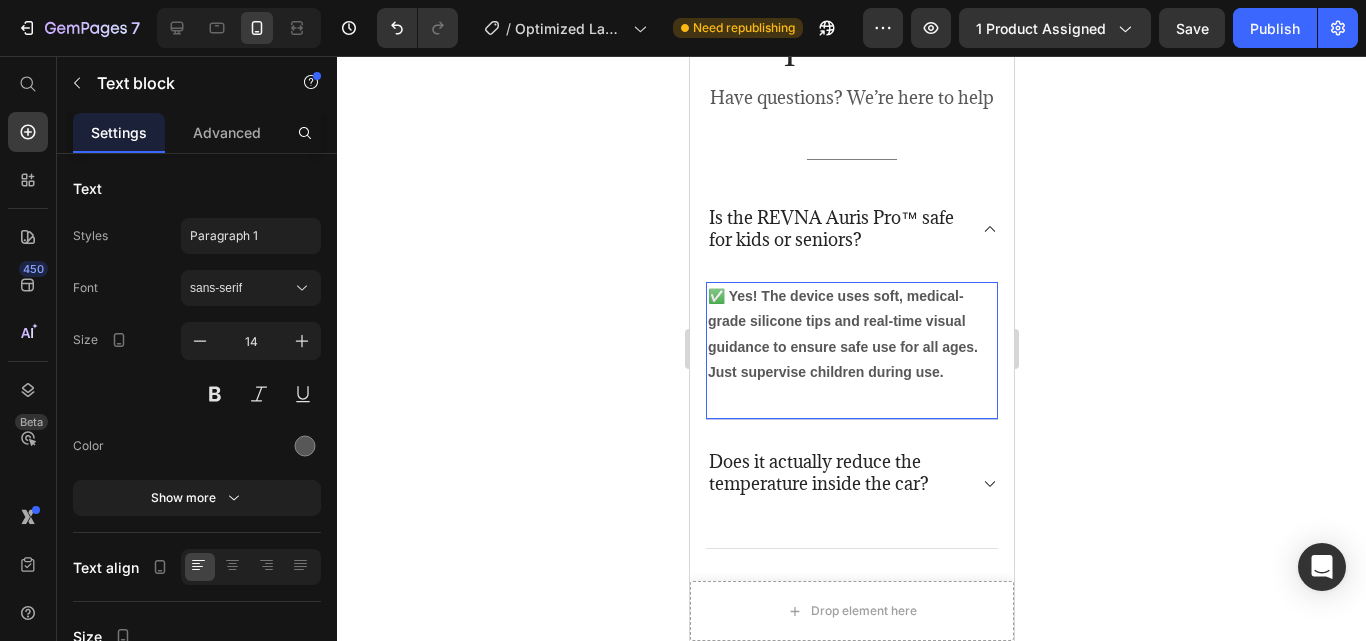 click on "✅ Yes! The device uses soft, medical-grade silicone tips and real-time visual guidance to ensure safe use for all ages. Just supervise children during use. Text block   0" at bounding box center (851, 351) 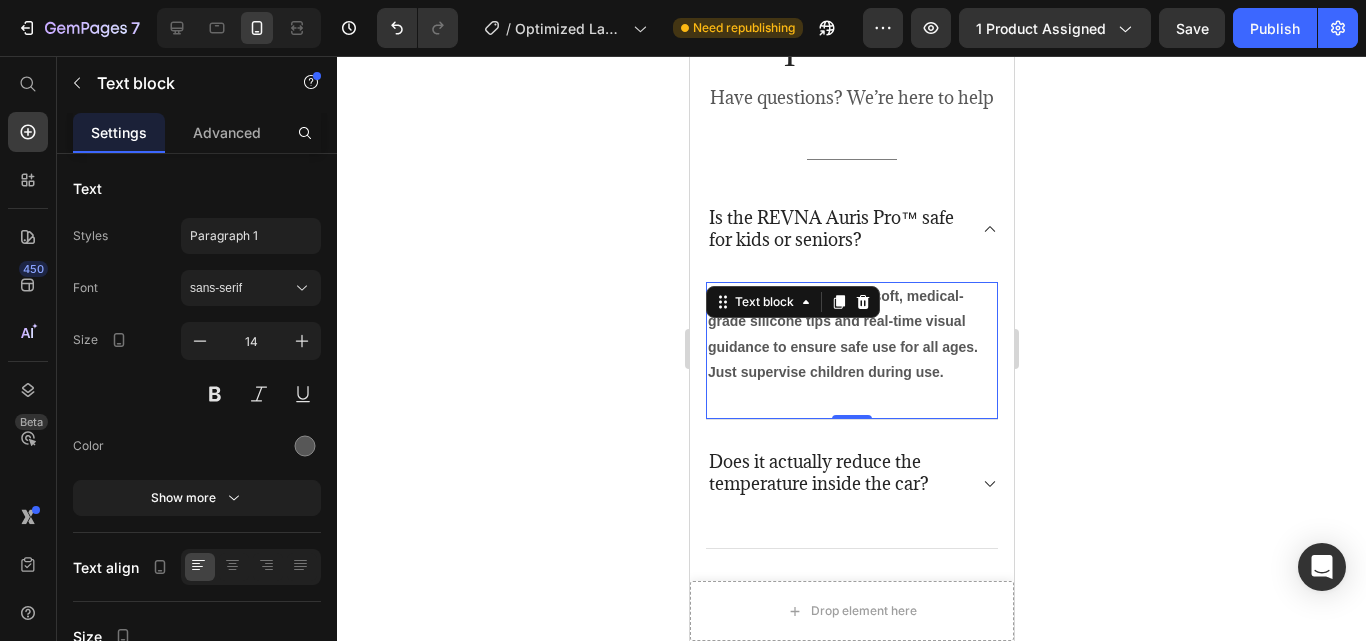 click on "✅ Yes! The device uses soft, medical-grade silicone tips and real-time visual guidance to ensure safe use for all ages. Just supervise children during use. Text block   0" at bounding box center [851, 351] 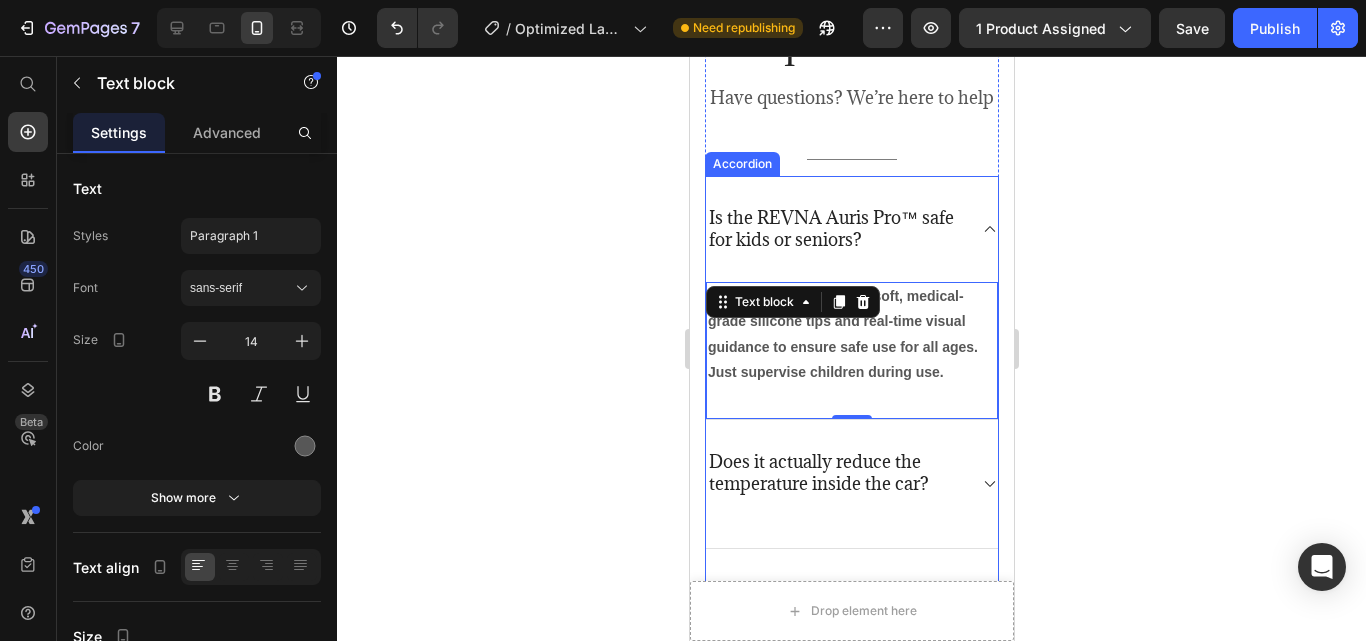 click on "Does it actually reduce the temperature inside the car?" at bounding box center (835, 473) 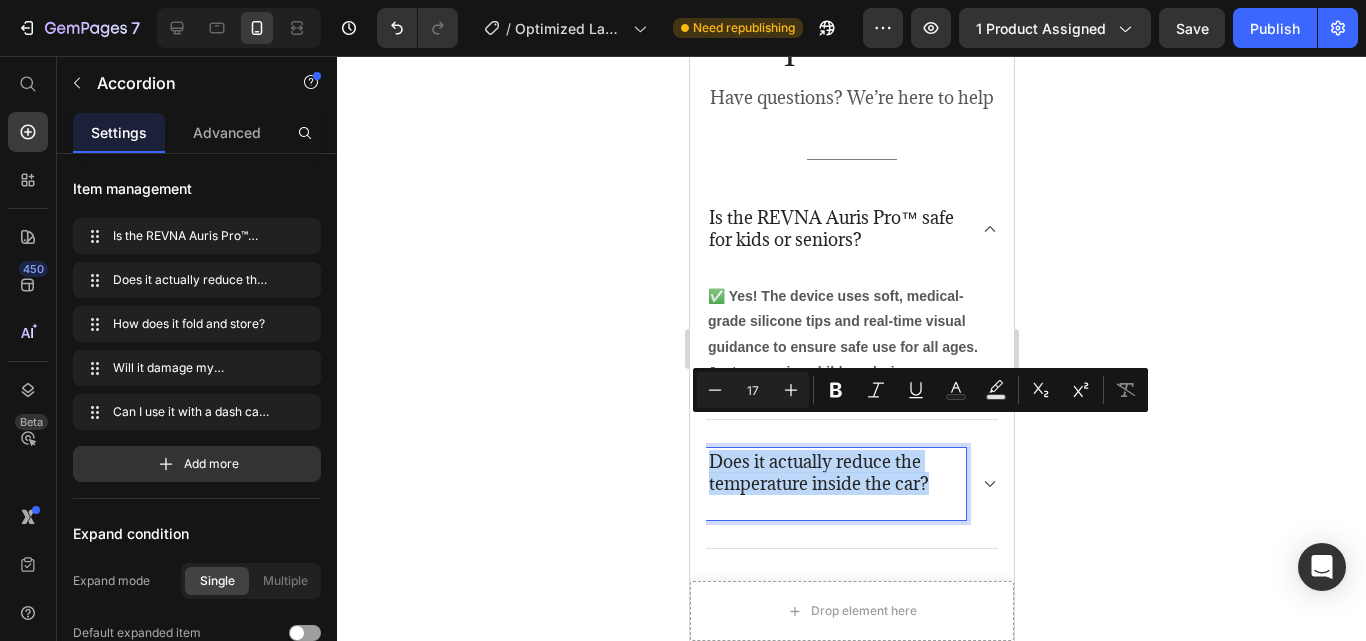 drag, startPoint x: 935, startPoint y: 452, endPoint x: 705, endPoint y: 417, distance: 232.6478 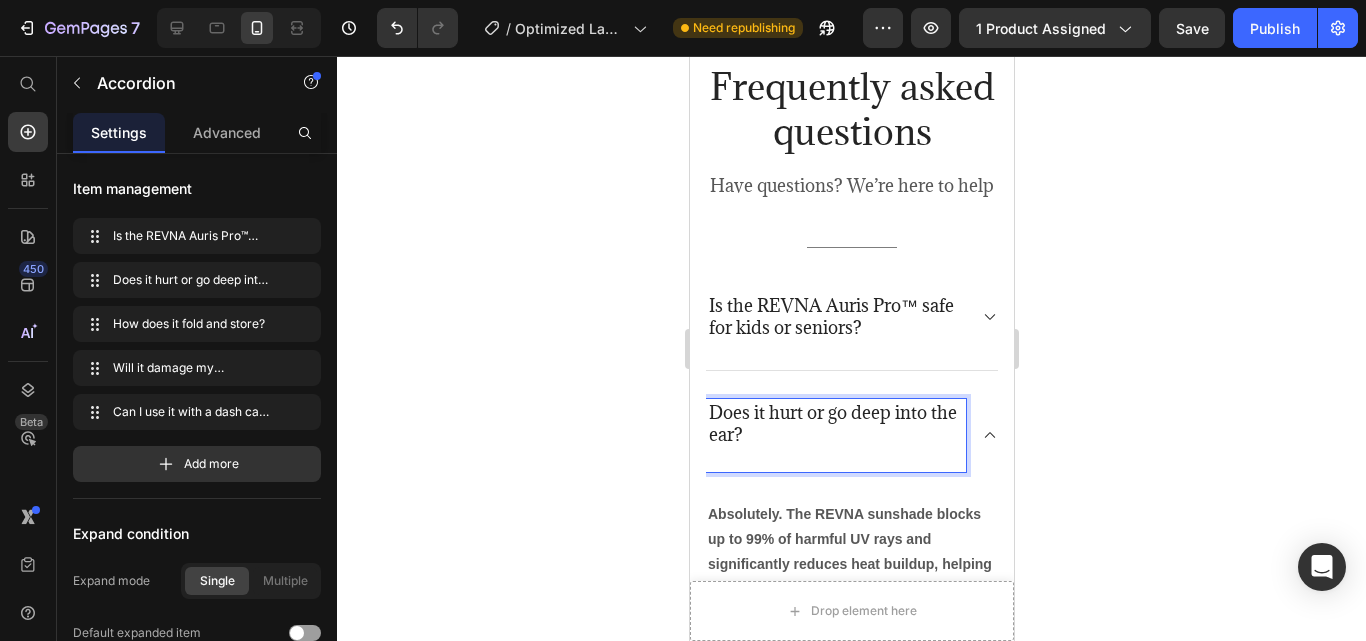 scroll, scrollTop: 6370, scrollLeft: 0, axis: vertical 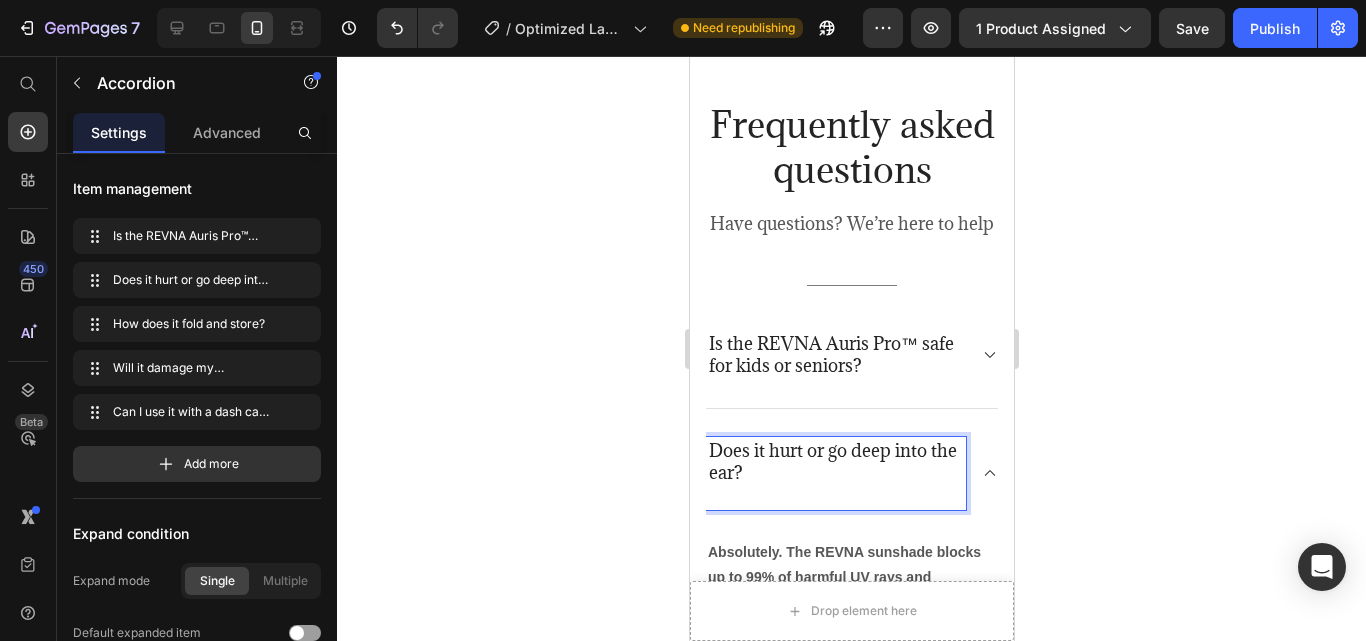 click at bounding box center (835, 495) 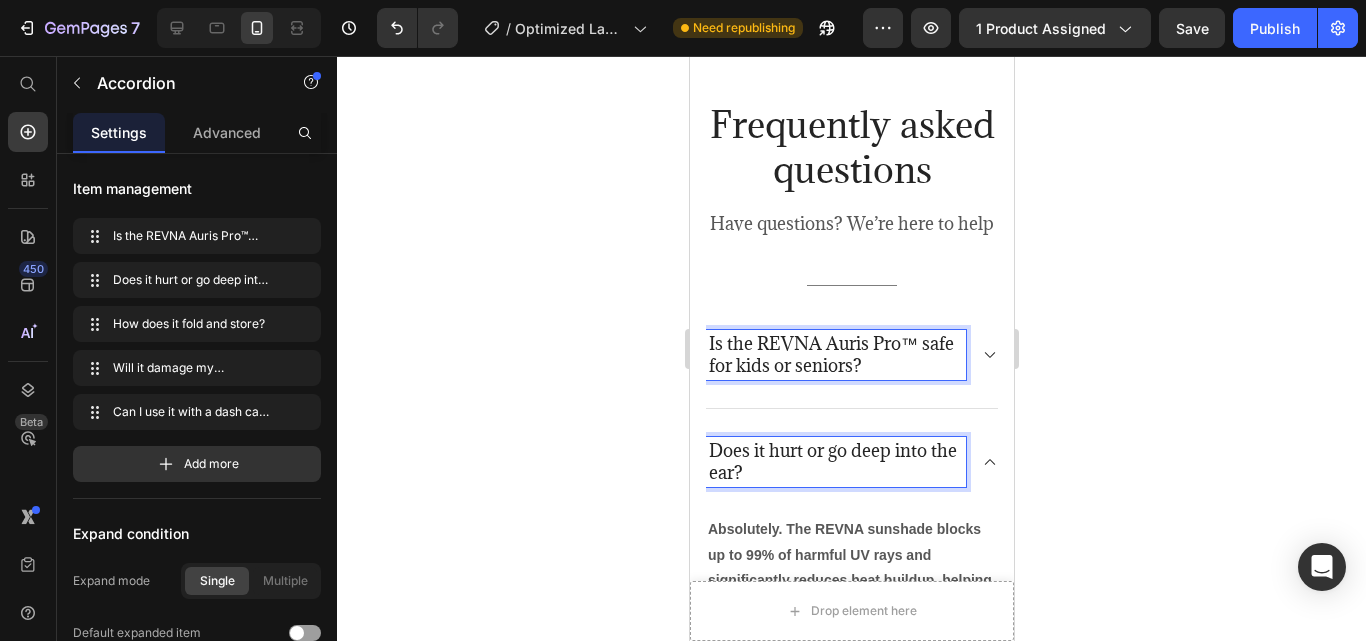 click on "Is the REVNA Auris Pro™ safe for kids or seniors?" at bounding box center [835, 355] 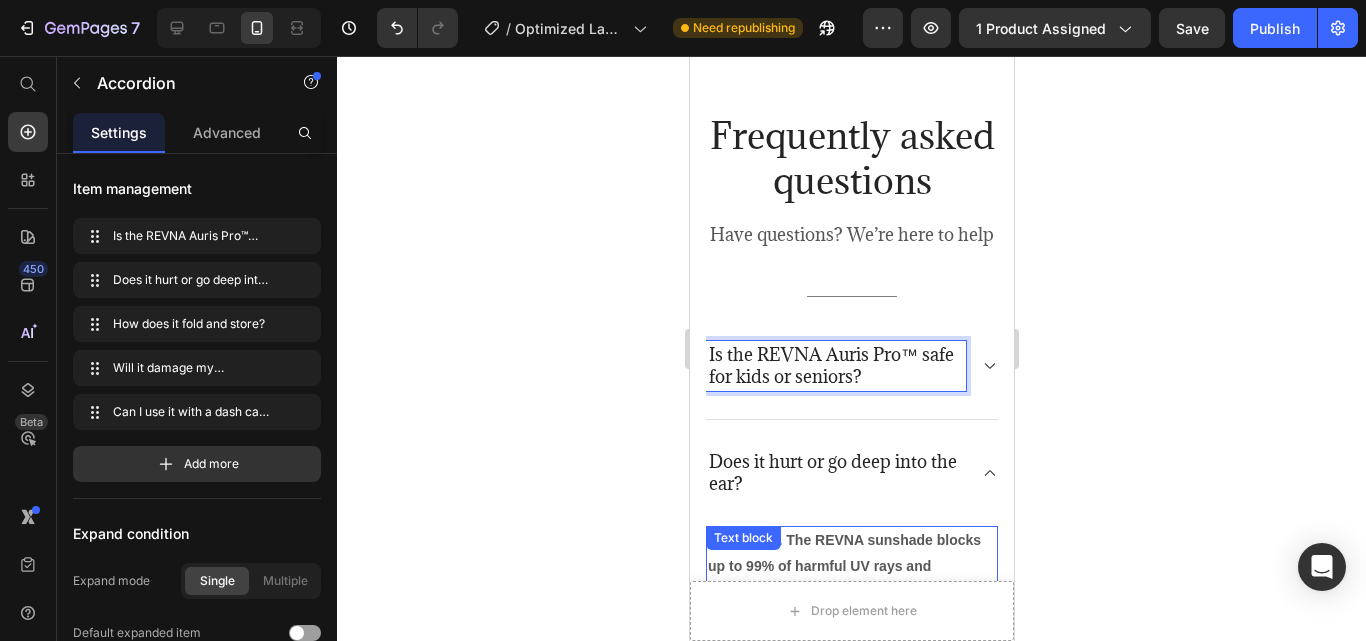 scroll, scrollTop: 6528, scrollLeft: 0, axis: vertical 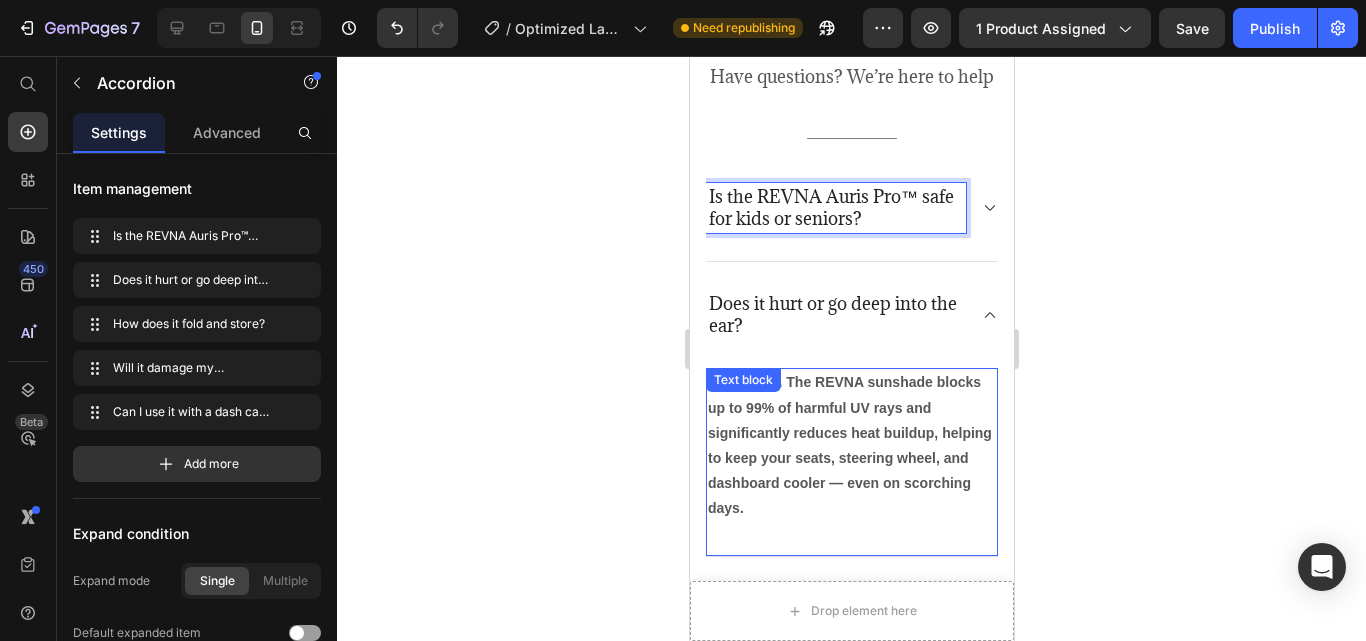 click on "Absolutely. The REVNA sunshade blocks up to 99% of harmful UV rays and significantly reduces heat buildup, helping to keep your seats, steering wheel, and dashboard cooler — even on scorching days. Text block" at bounding box center [851, 462] 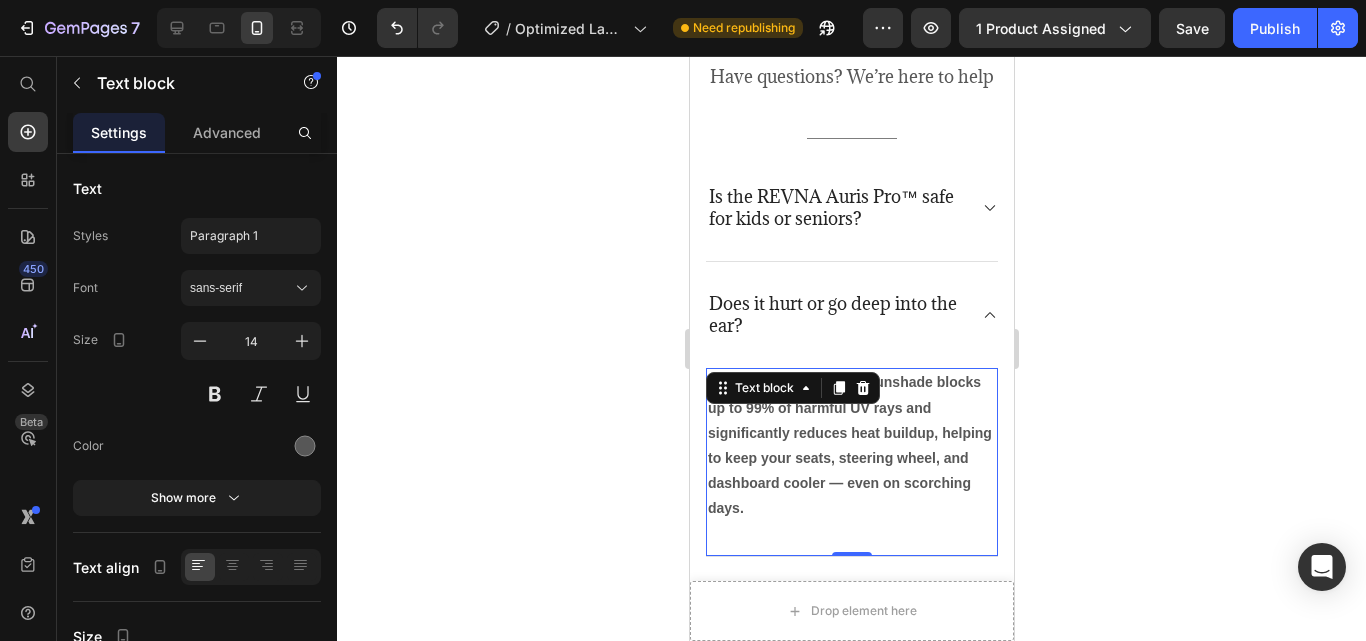 click on "Absolutely. The REVNA sunshade blocks up to 99% of harmful UV rays and significantly reduces heat buildup, helping to keep your seats, steering wheel, and dashboard cooler — even on scorching days." at bounding box center [851, 445] 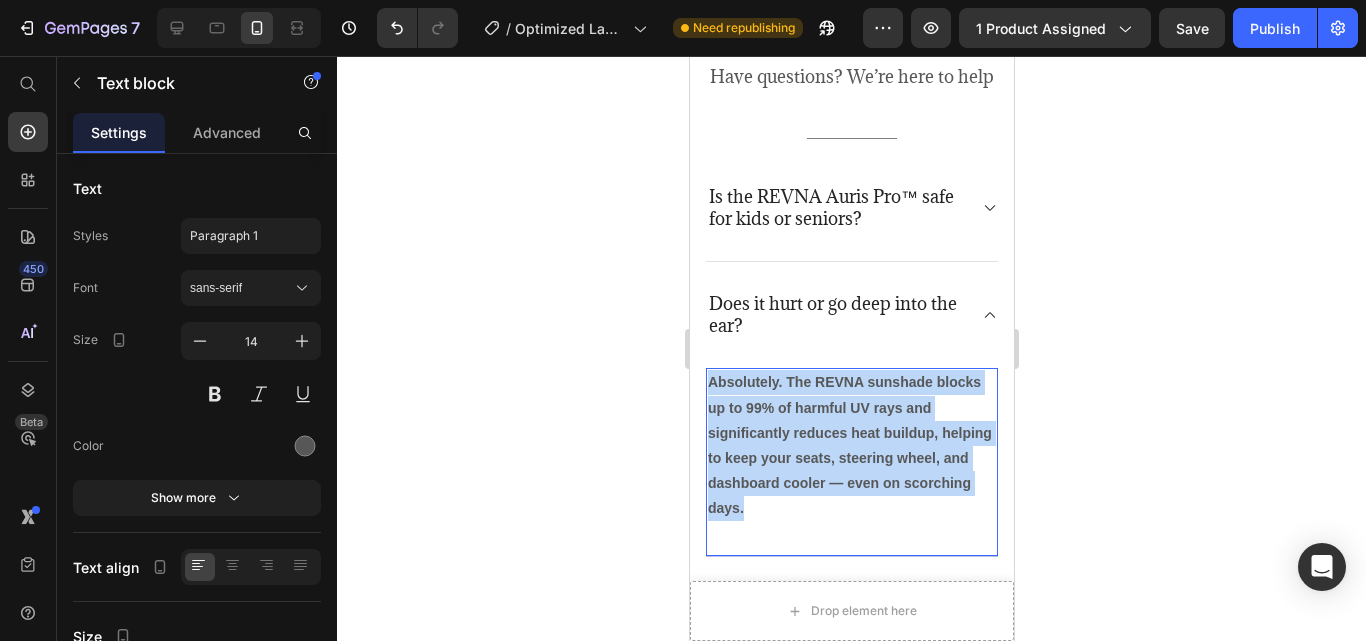 drag, startPoint x: 824, startPoint y: 478, endPoint x: 705, endPoint y: 351, distance: 174.04022 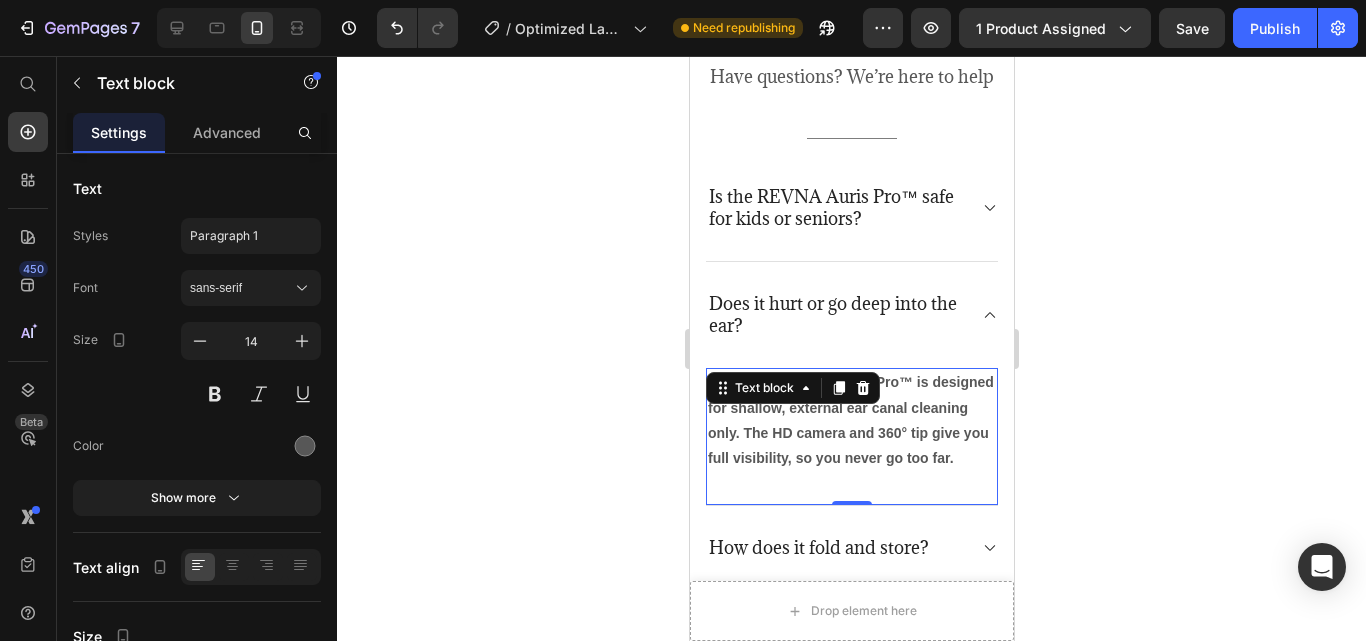 click on "❌ No. The REVNA Auris Pro™ is designed for shallow, external ear canal cleaning only. The HD camera and 360° tip give you full visibility, so you never go too far. Text block   0" at bounding box center (851, 437) 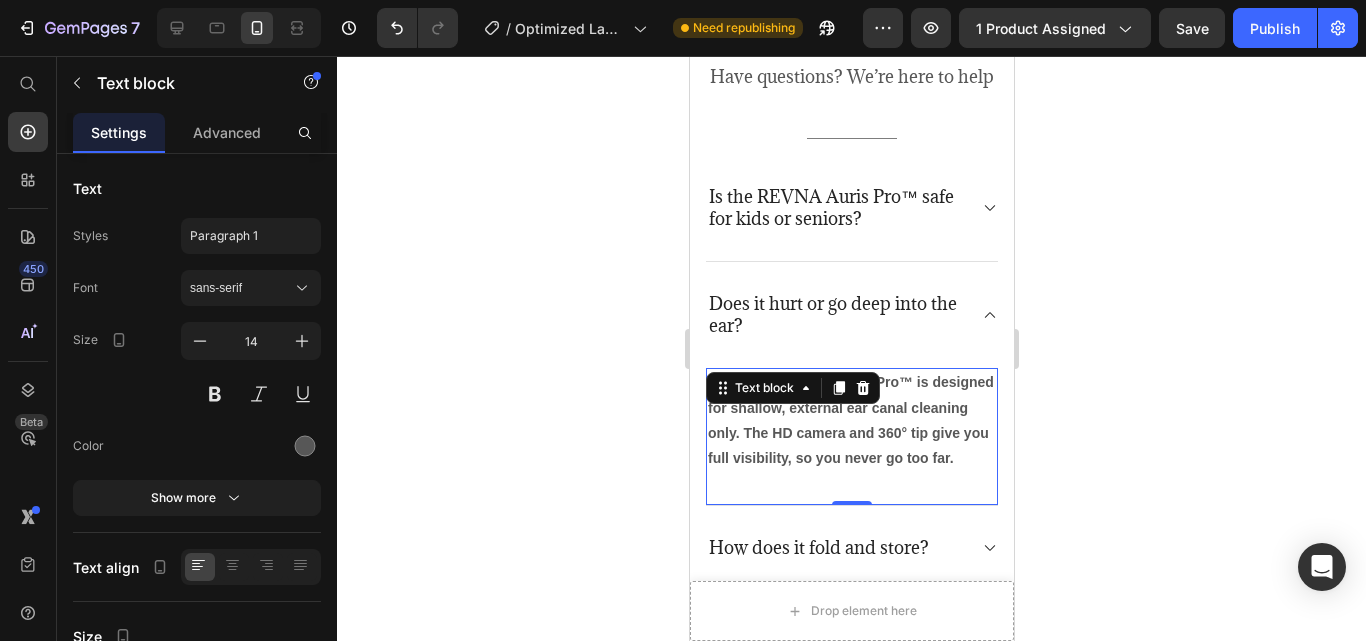 click on "❌ No. The REVNA Auris Pro™ is designed for shallow, external ear canal cleaning only. The HD camera and 360° tip give you full visibility, so you never go too far." at bounding box center (851, 420) 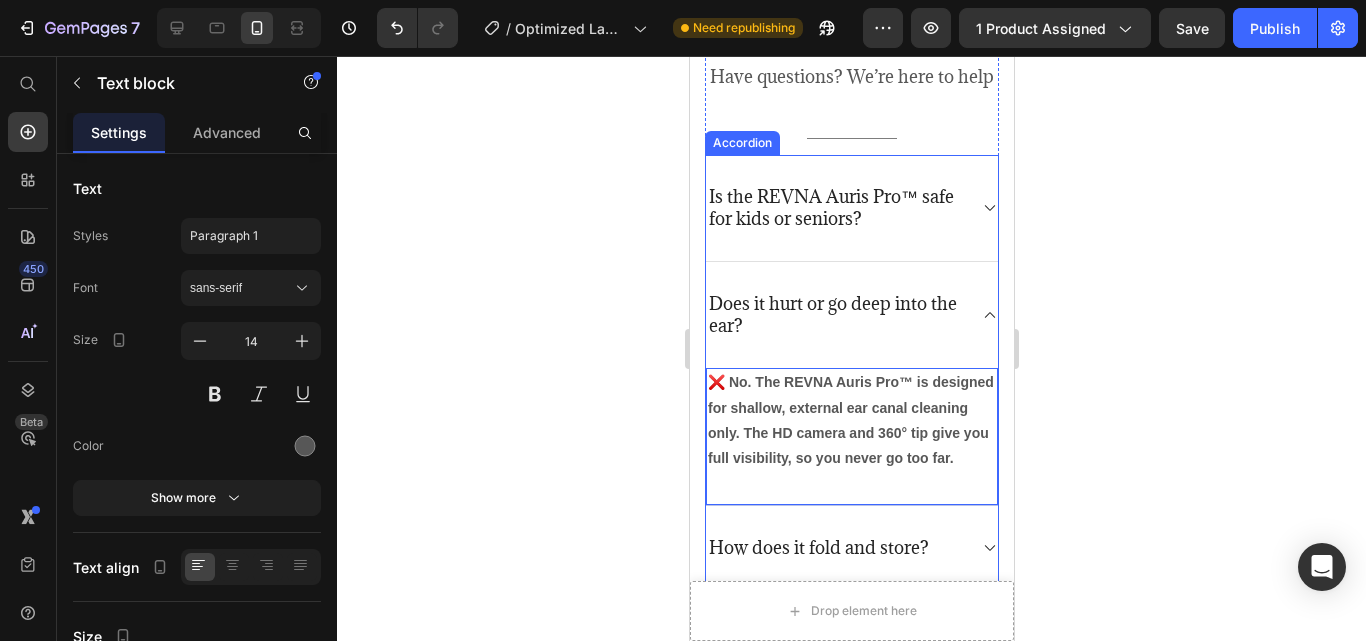 scroll, scrollTop: 6744, scrollLeft: 0, axis: vertical 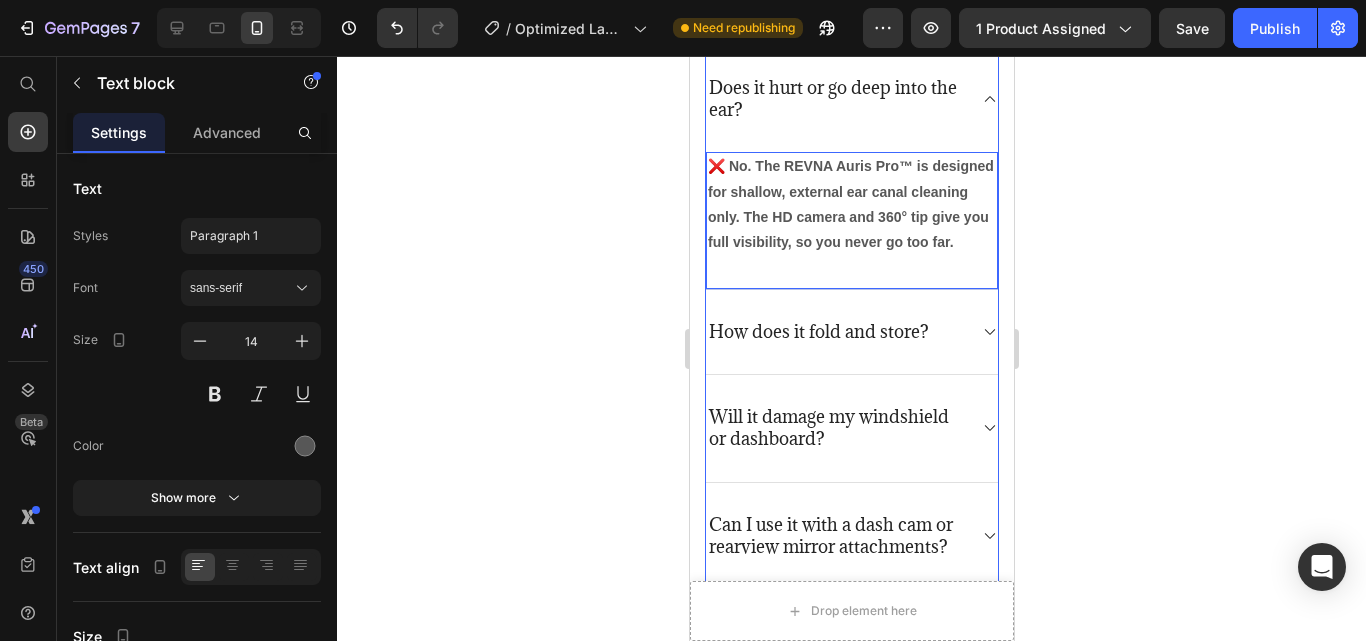 click on "How does it fold and store?" at bounding box center [818, 332] 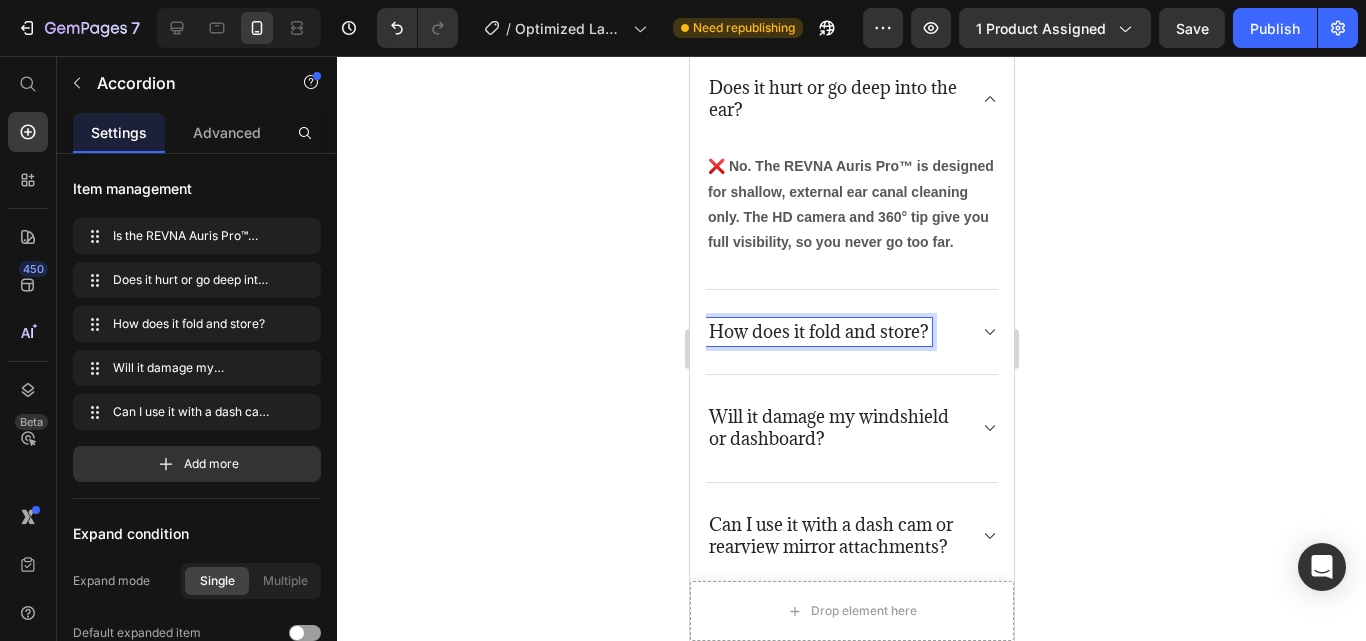 click on "How does it fold and store?" at bounding box center (818, 332) 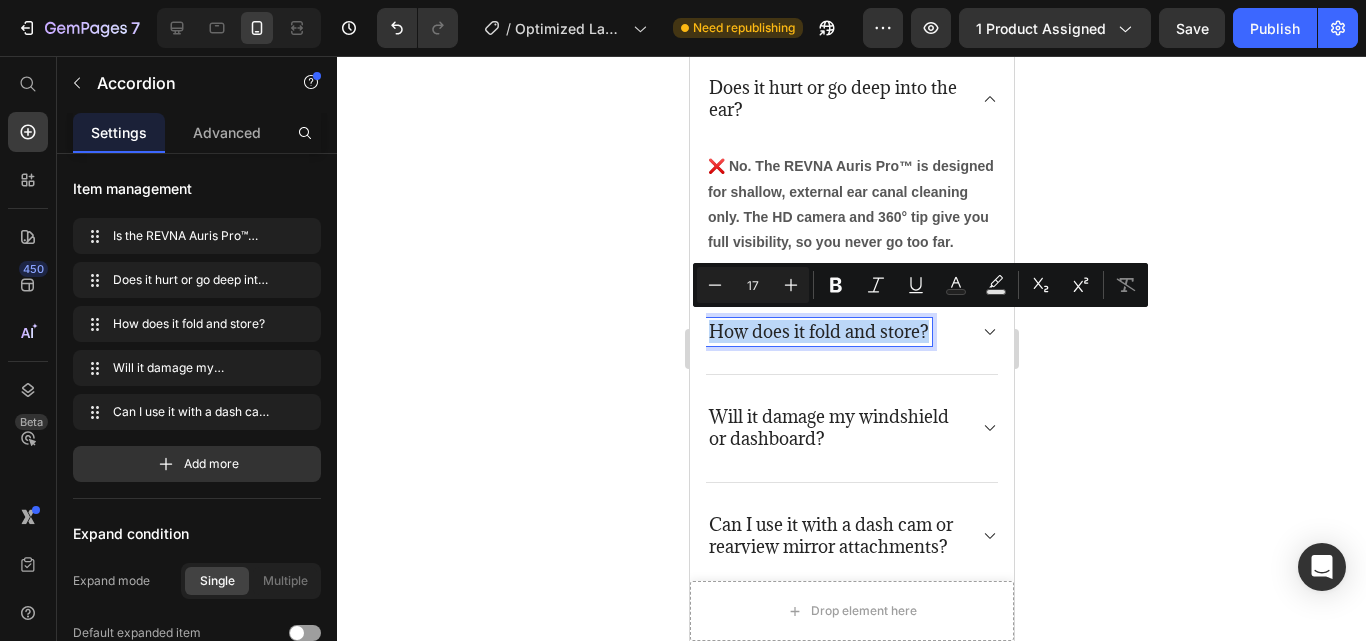 drag, startPoint x: 926, startPoint y: 328, endPoint x: 706, endPoint y: 323, distance: 220.05681 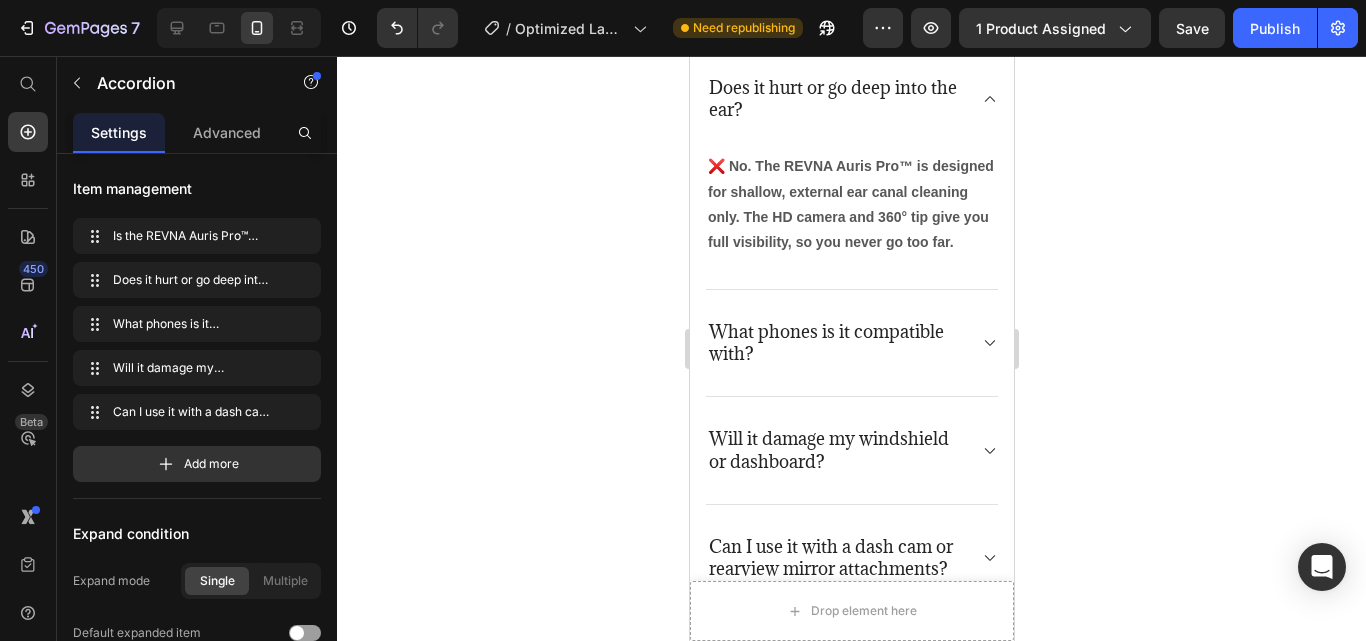 click 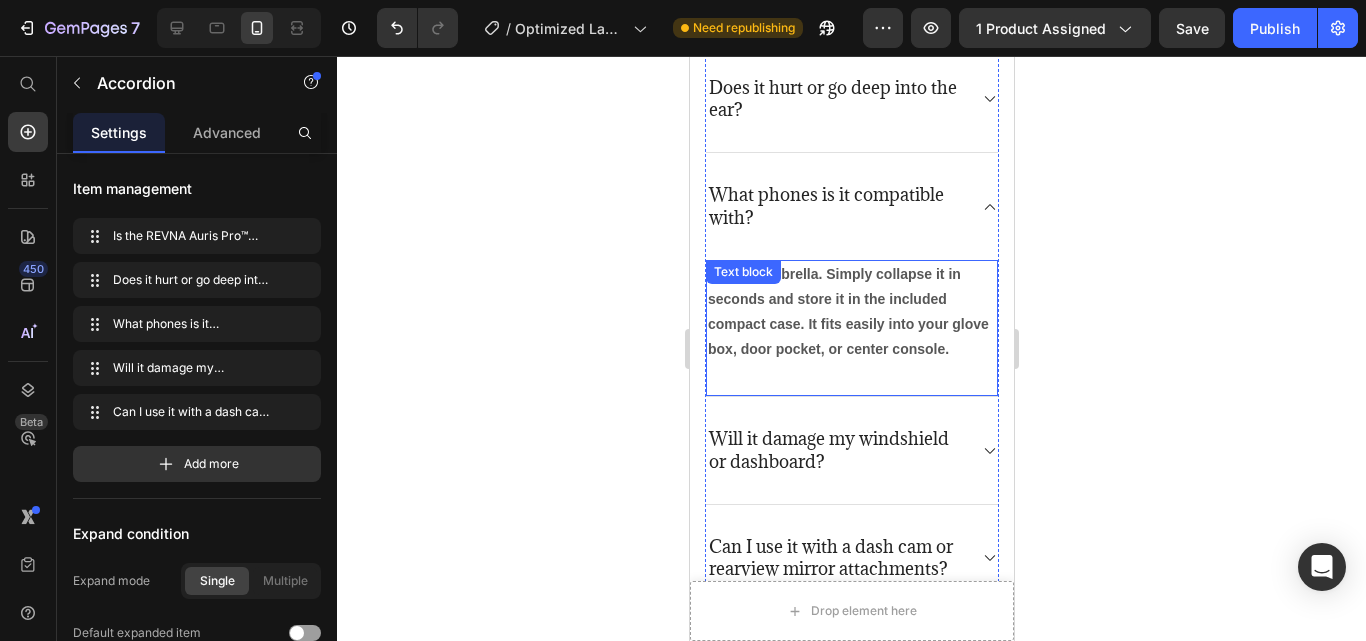 click on "Like an umbrella. Simply collapse it in seconds and store it in the included compact case. It fits easily into your glove box, door pocket, or center console." at bounding box center [851, 312] 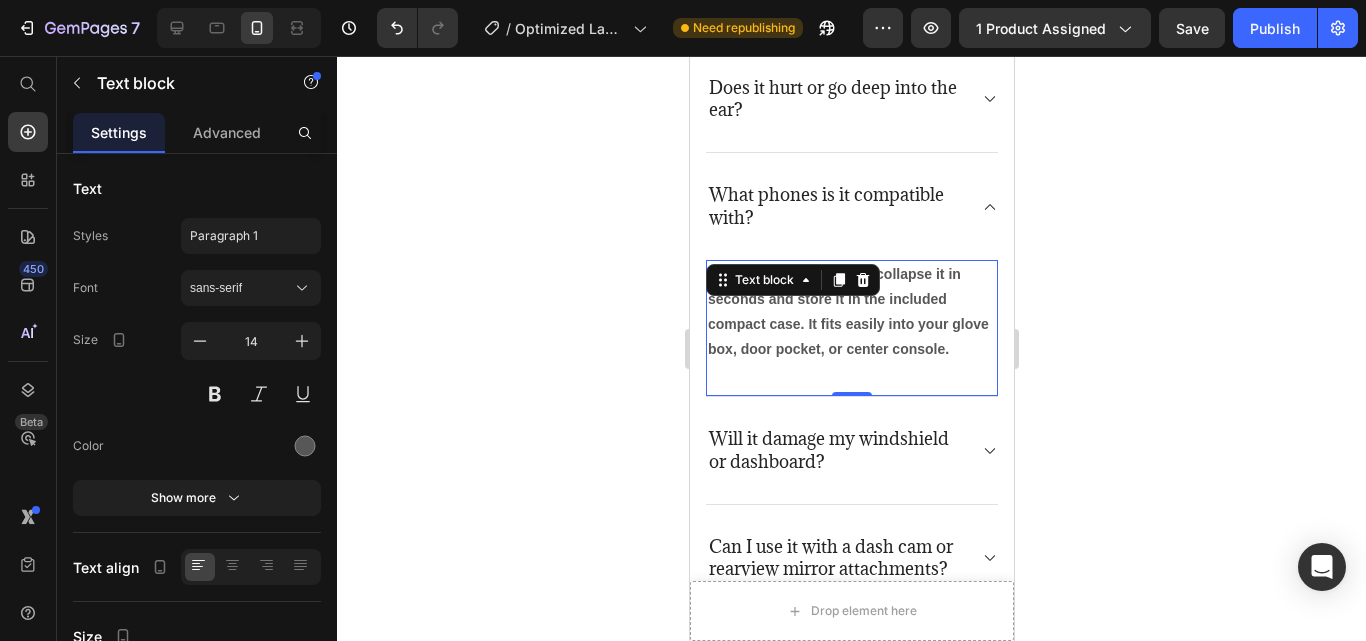 click on "Like an umbrella. Simply collapse it in seconds and store it in the included compact case. It fits easily into your glove box, door pocket, or center console." at bounding box center [851, 312] 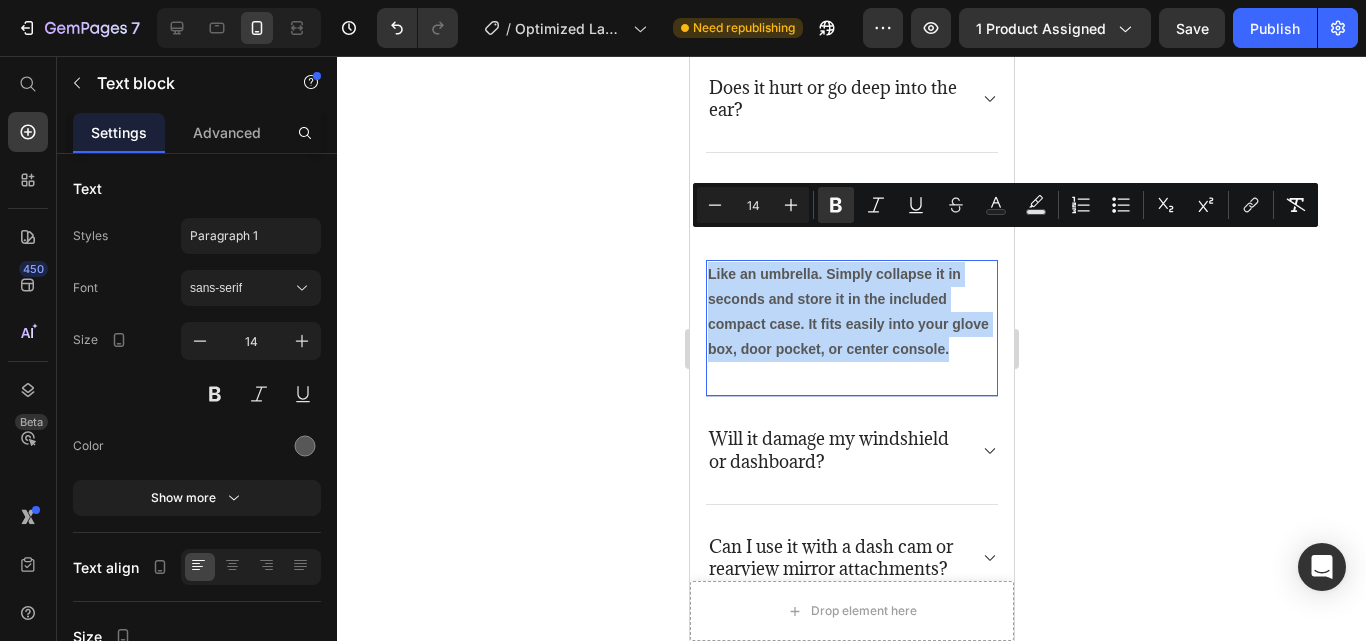 drag, startPoint x: 771, startPoint y: 346, endPoint x: 707, endPoint y: 251, distance: 114.546936 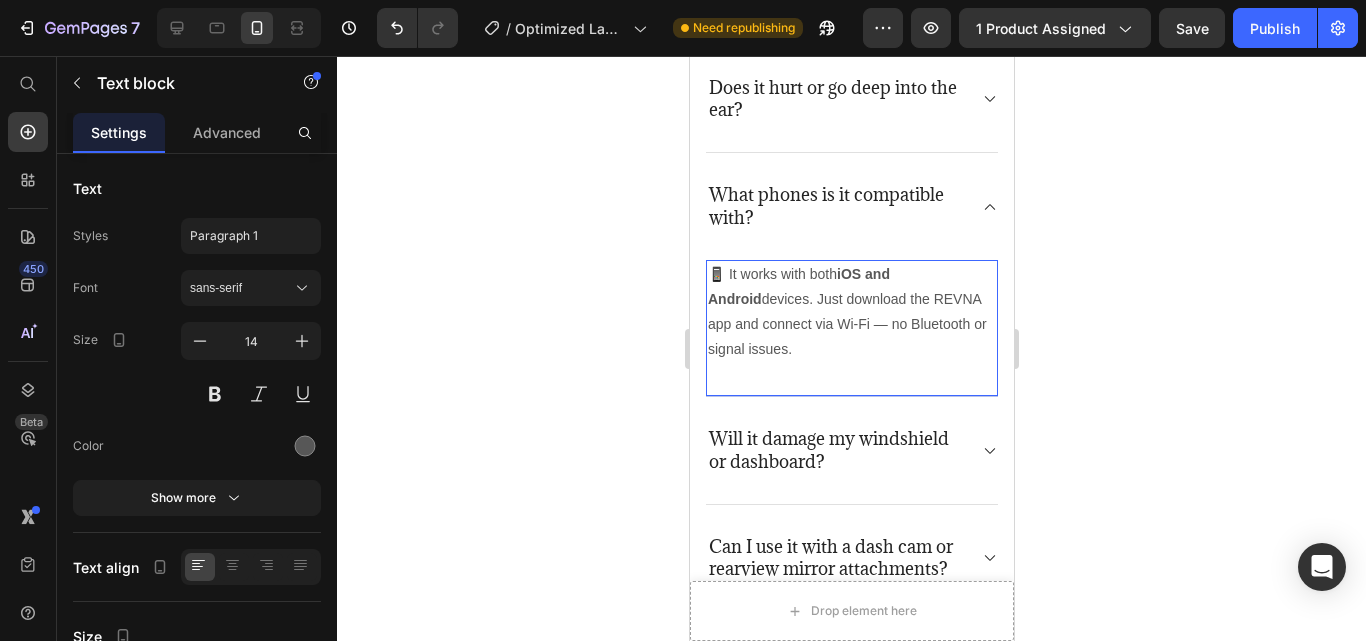 click on "📱 It works with both  iOS and Android  devices. Just download the REVNA app and connect via Wi-Fi — no Bluetooth or signal issues." at bounding box center [851, 312] 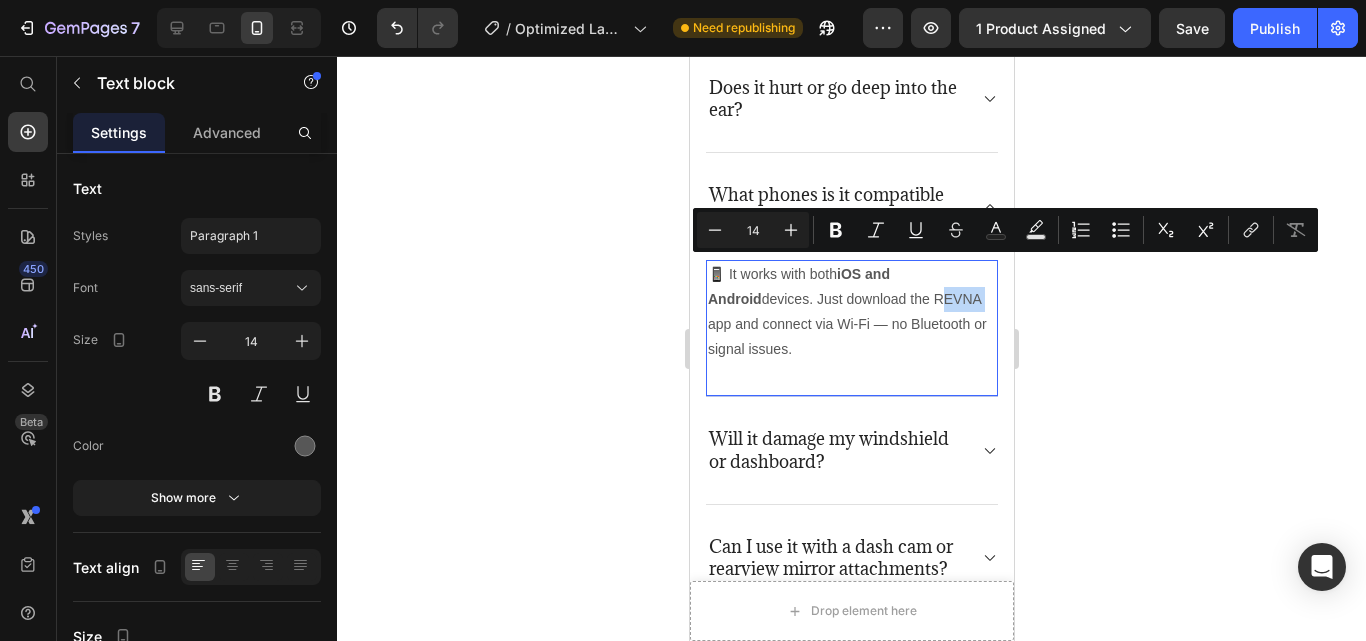 drag, startPoint x: 927, startPoint y: 276, endPoint x: 878, endPoint y: 275, distance: 49.010204 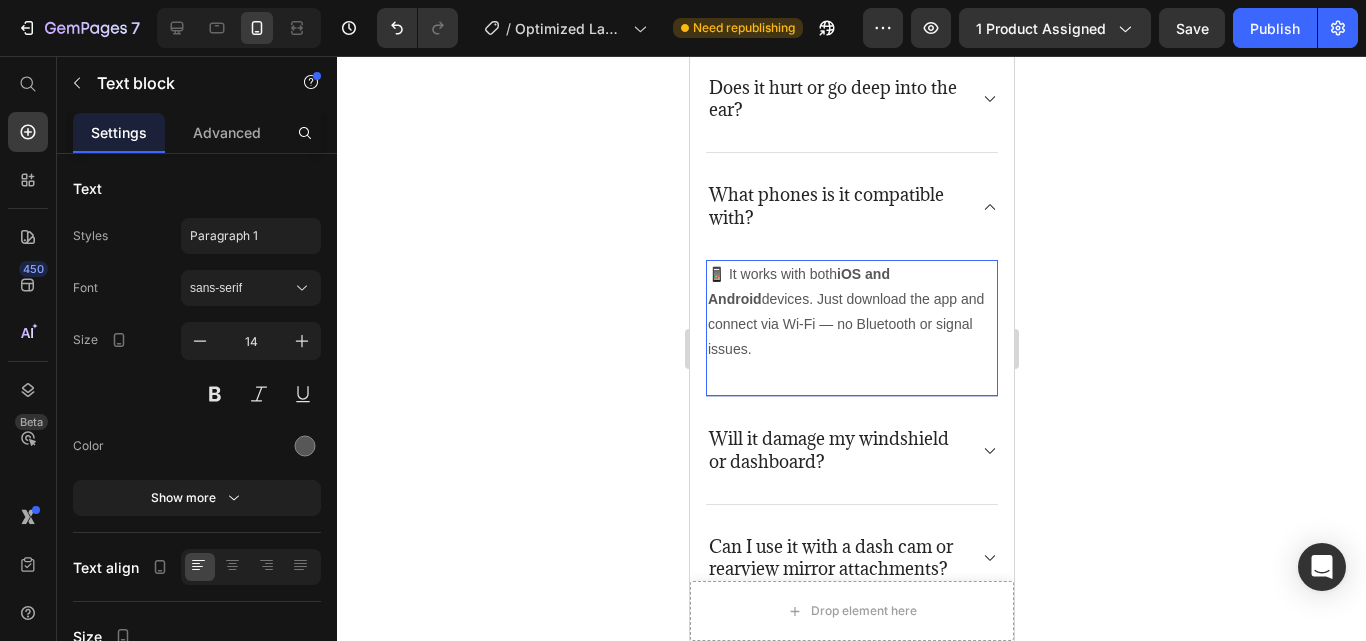 click on "📱 It works with both  iOS and Android  devices. Just download the app and connect via Wi-Fi — no Bluetooth or signal issues." at bounding box center [851, 312] 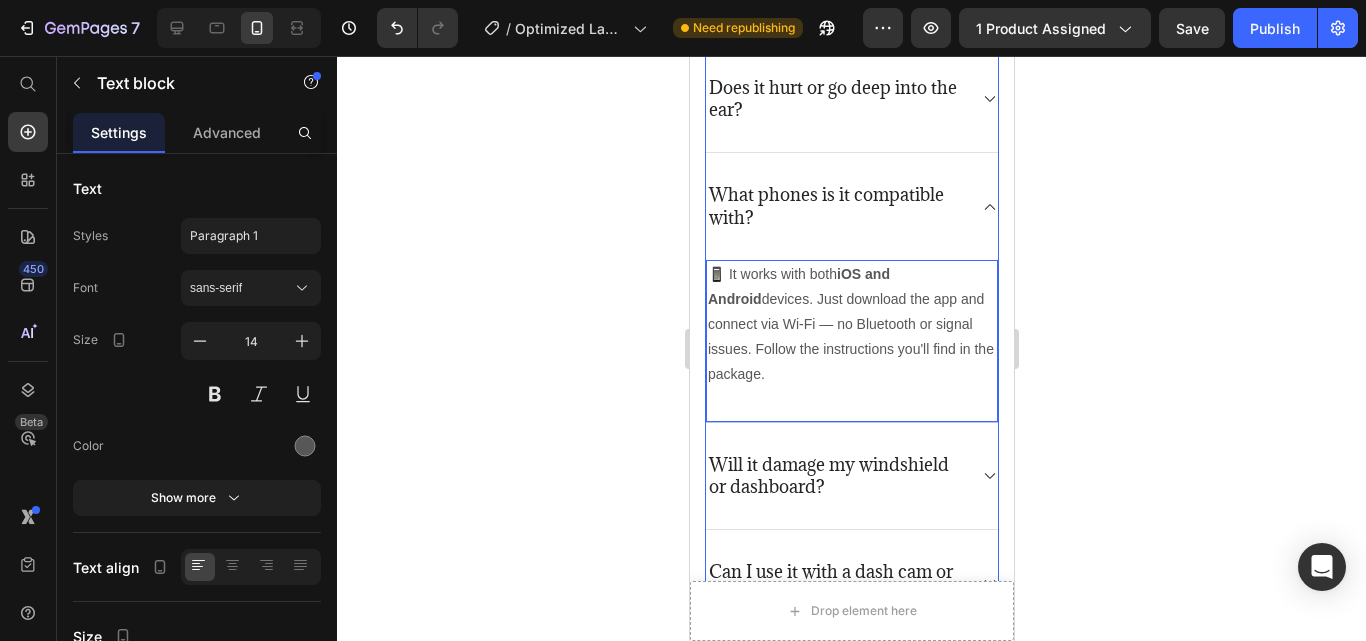 click on "Will it damage my windshield or dashboard?" at bounding box center [835, 476] 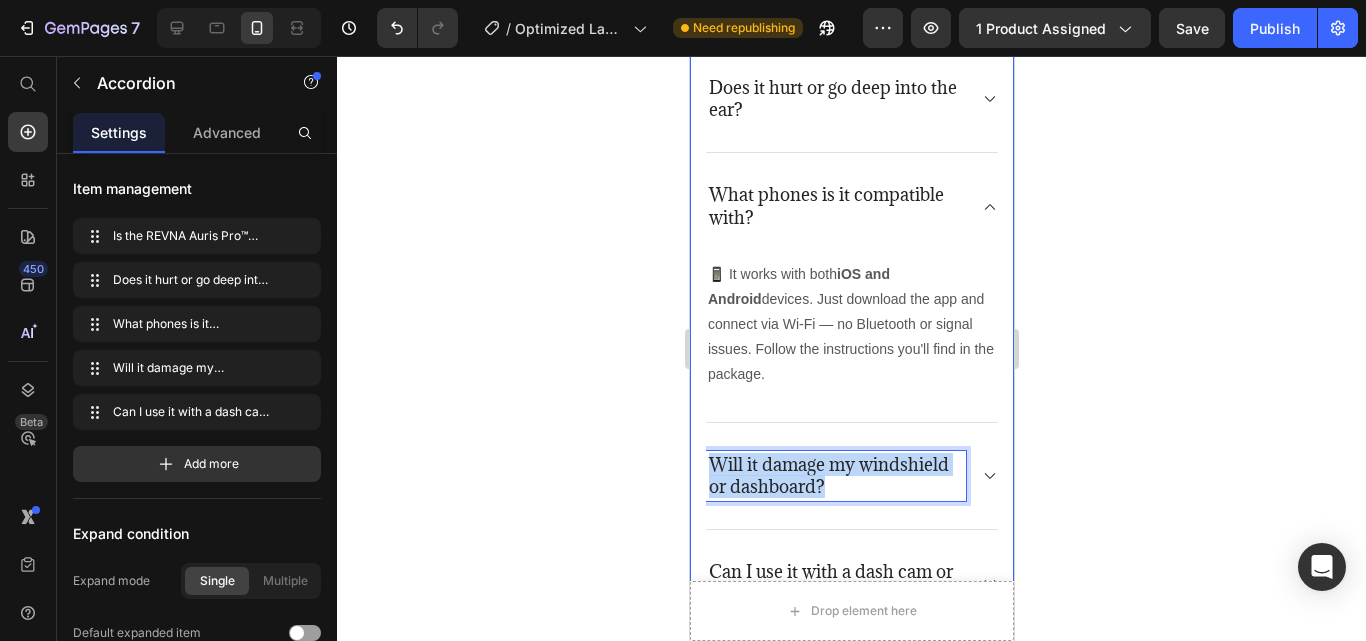 drag, startPoint x: 925, startPoint y: 455, endPoint x: 697, endPoint y: 426, distance: 229.8369 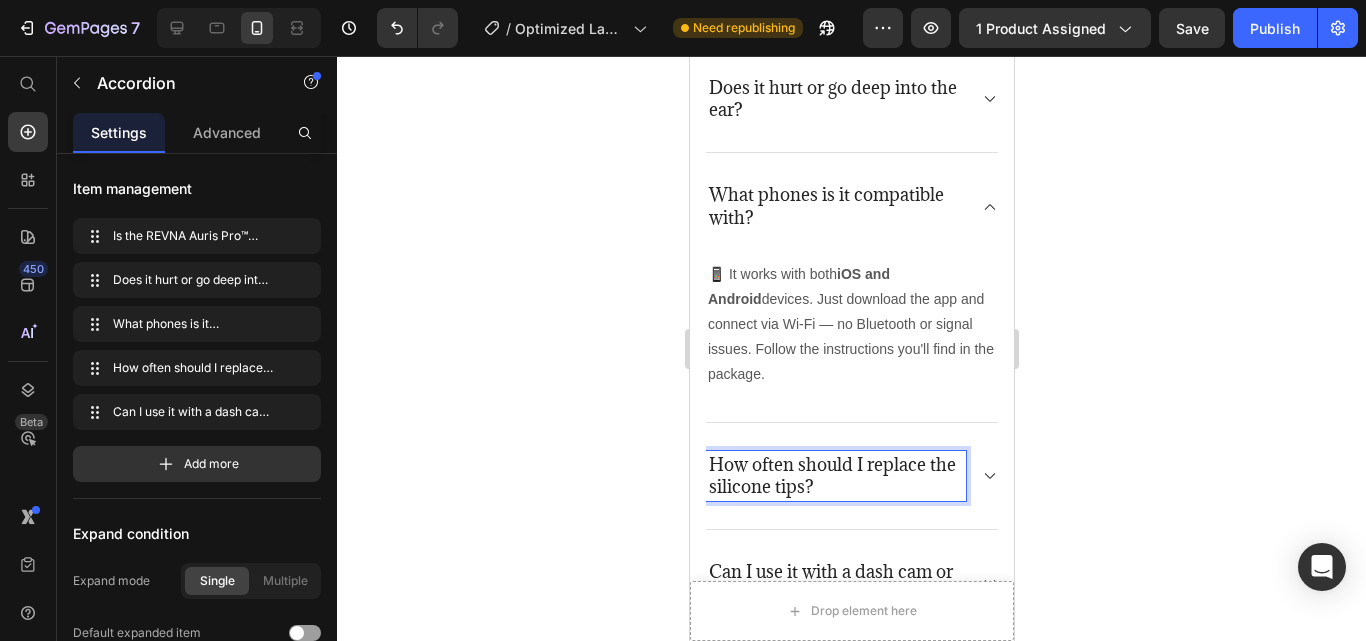 click 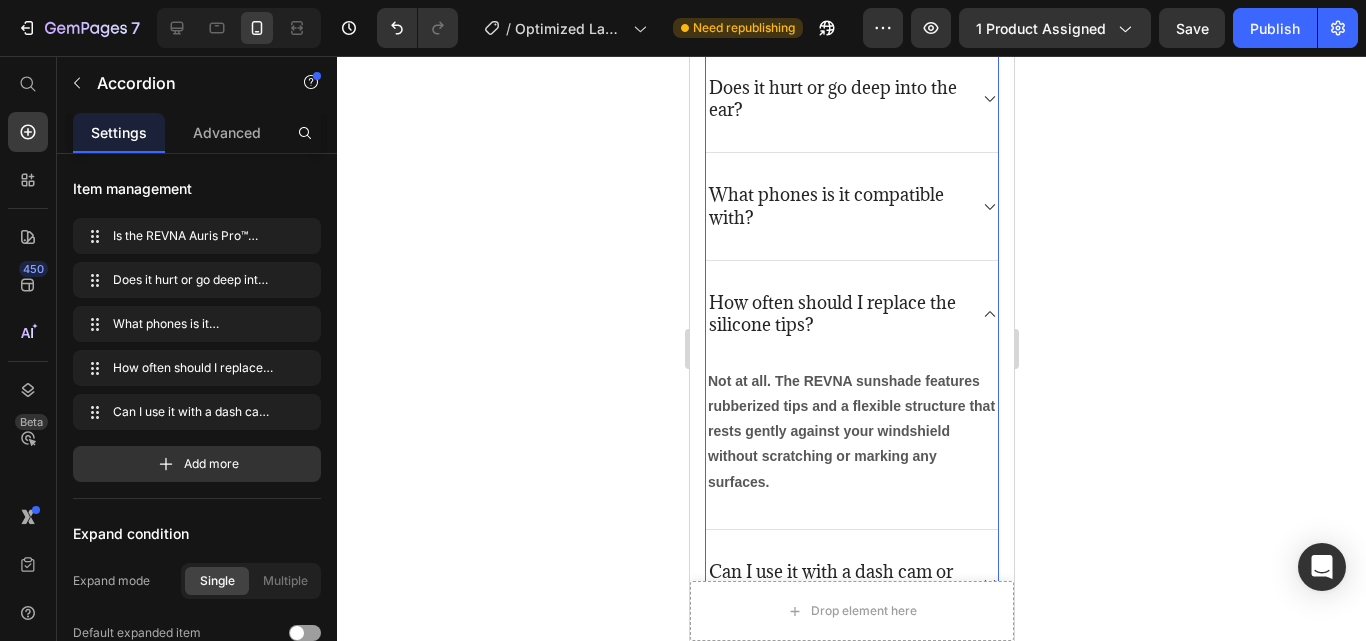 click 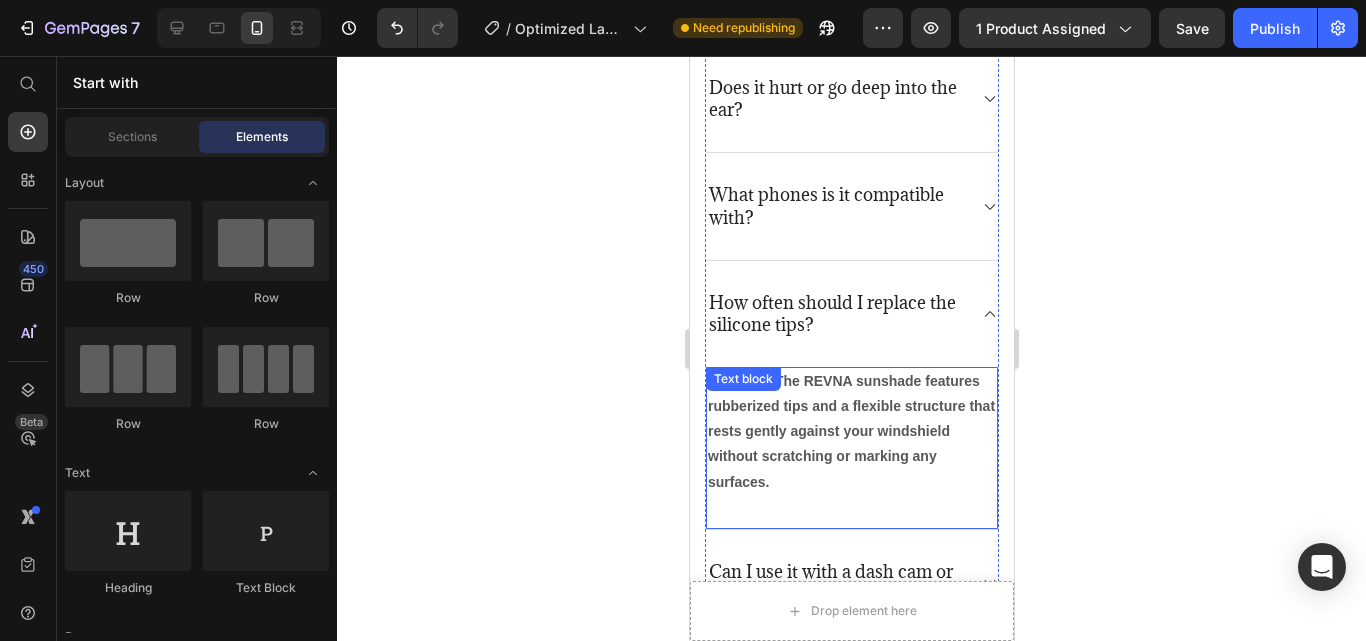 click on "Not at all. The REVNA sunshade features rubberized tips and a flexible structure that rests gently against your windshield without scratching or marking any surfaces." at bounding box center (851, 432) 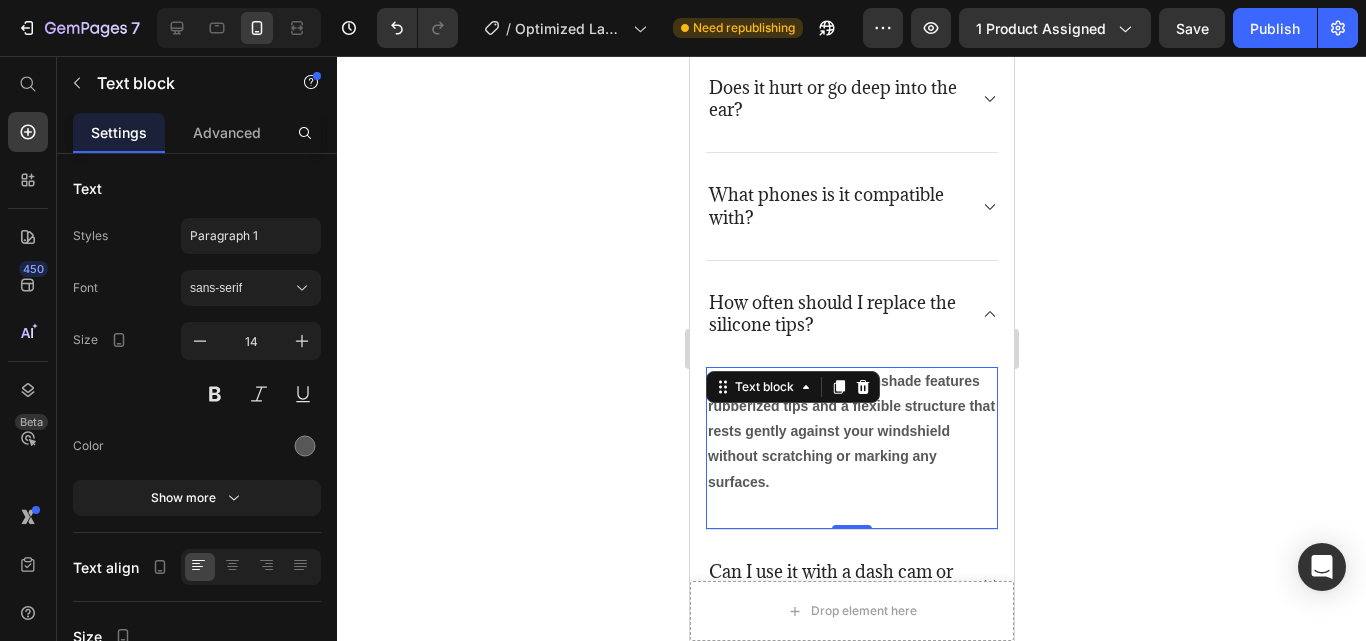 click on "Not at all. The REVNA sunshade features rubberized tips and a flexible structure that rests gently against your windshield without scratching or marking any surfaces." at bounding box center [851, 432] 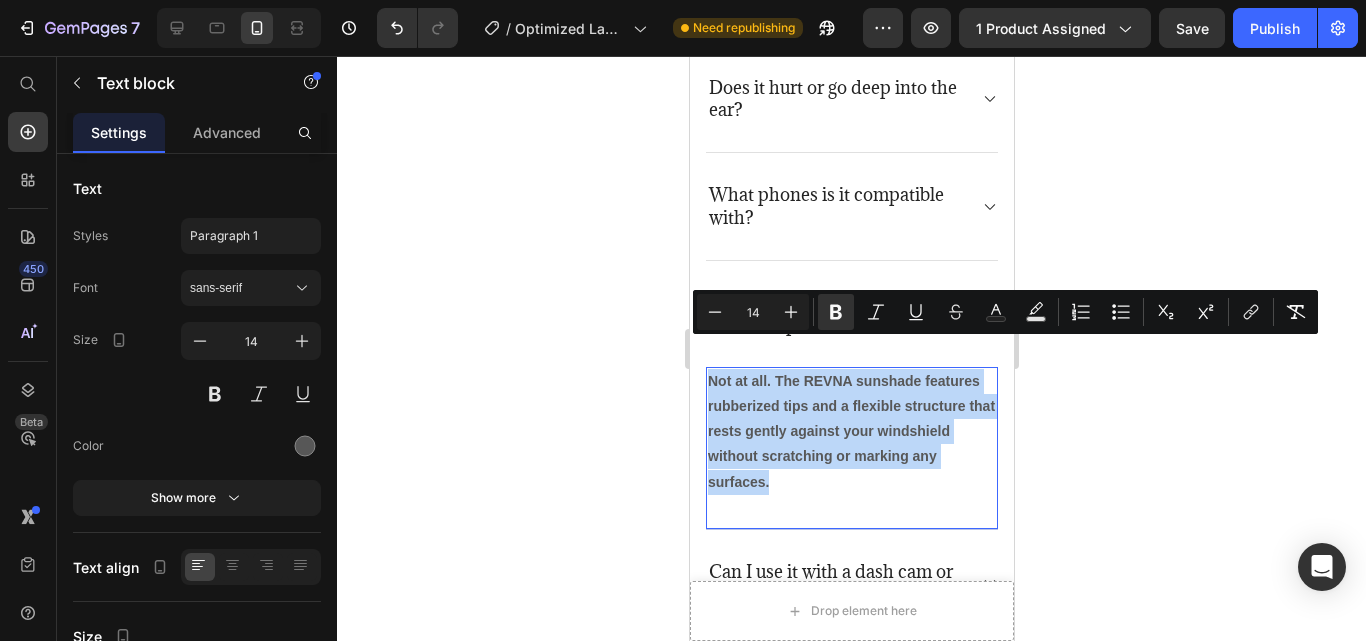 drag, startPoint x: 792, startPoint y: 452, endPoint x: 703, endPoint y: 347, distance: 137.64447 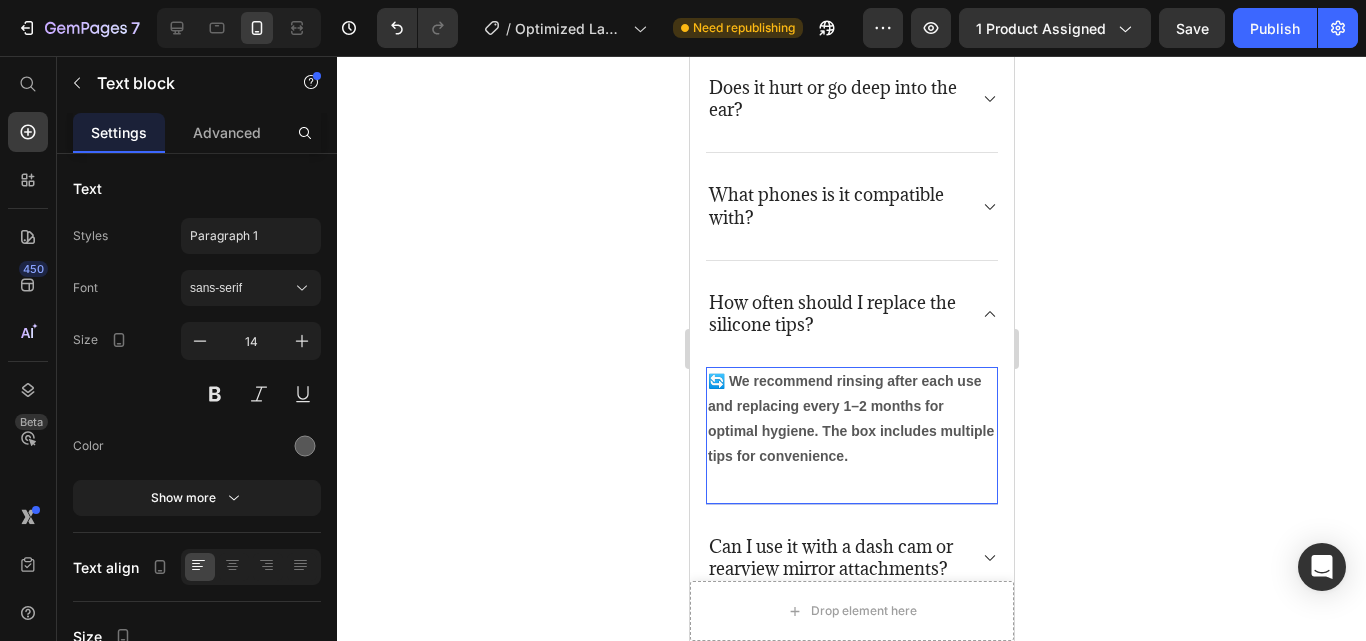 click on "🔄 We recommend rinsing after each use and replacing every 1–2 months for optimal hygiene. The box includes multiple tips for convenience. Text block   0" at bounding box center (851, 436) 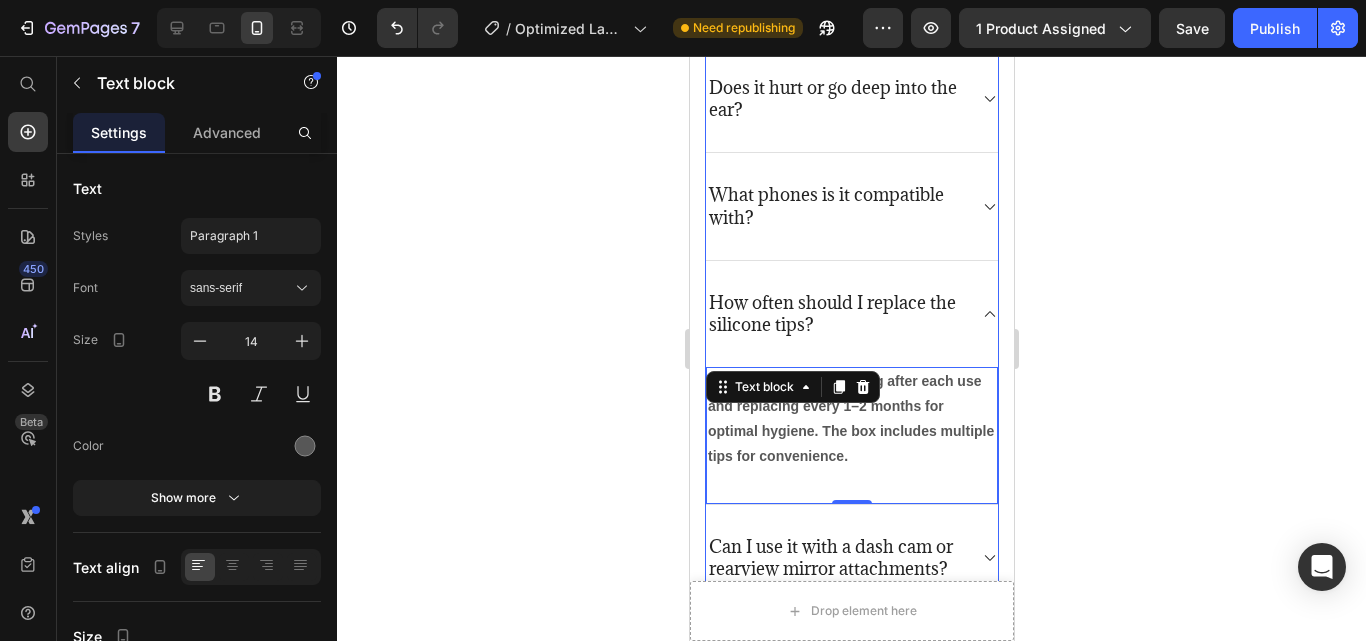 click on "Can I use it with a dash cam or rearview mirror attachments?" at bounding box center [835, 558] 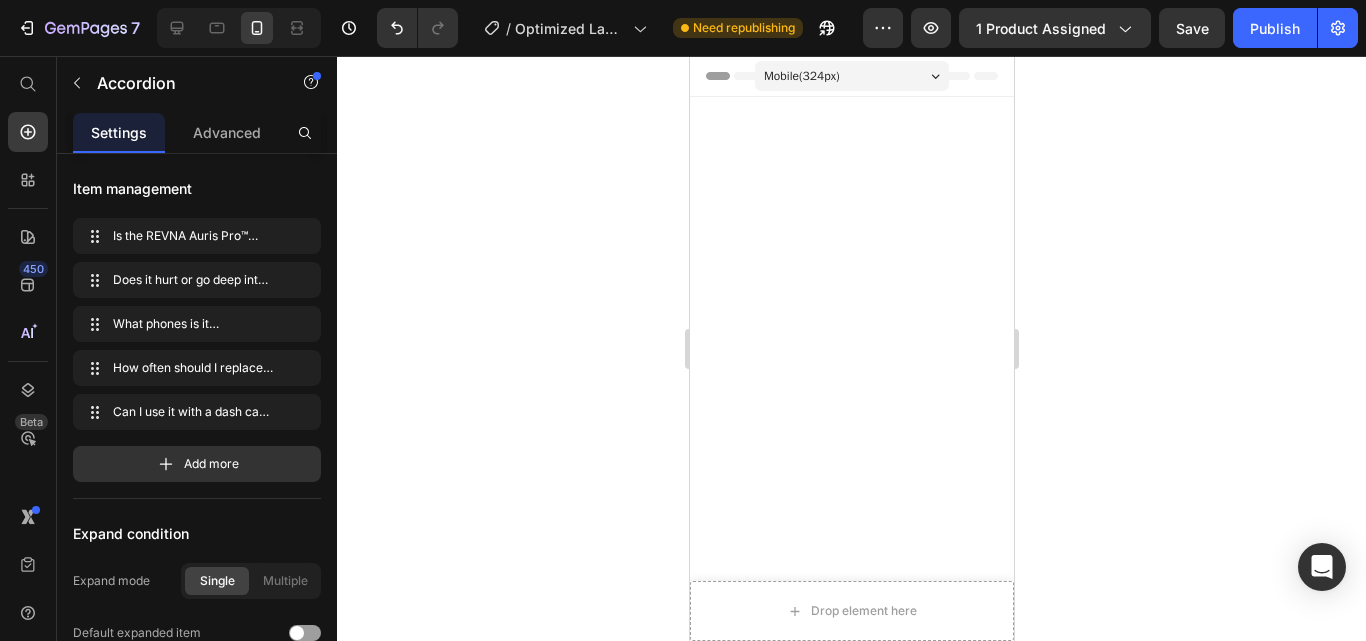 scroll, scrollTop: 0, scrollLeft: 0, axis: both 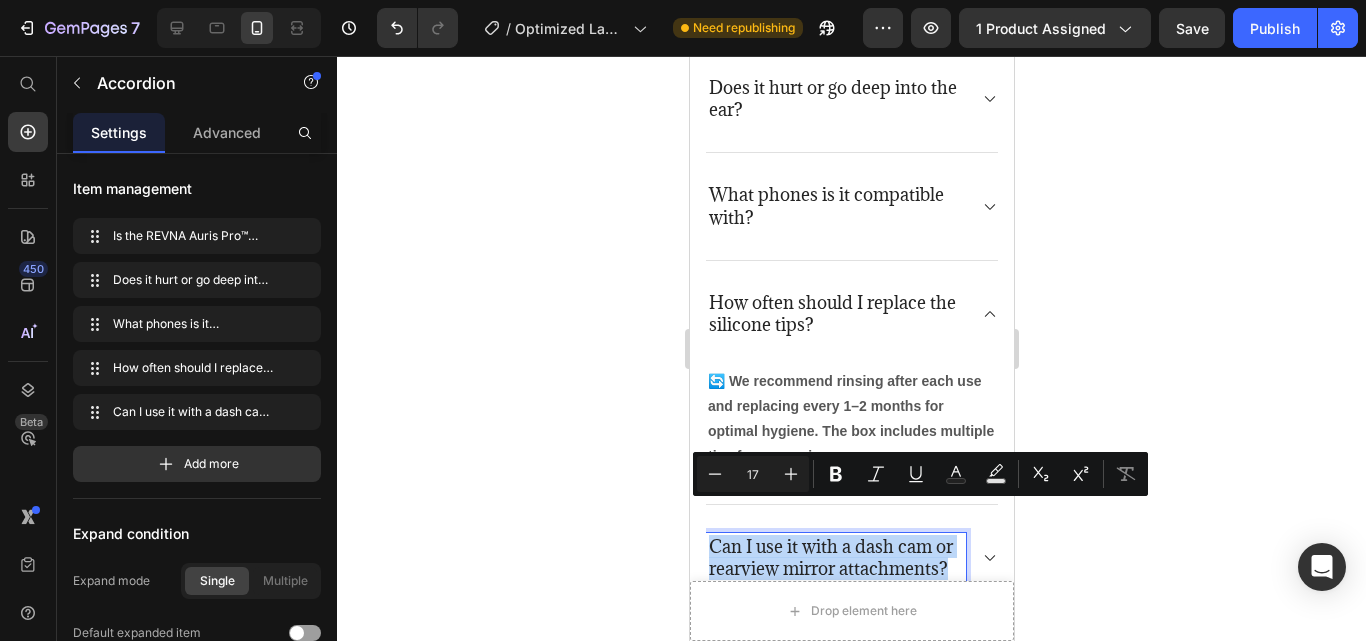 drag, startPoint x: 822, startPoint y: 562, endPoint x: 704, endPoint y: 522, distance: 124.595345 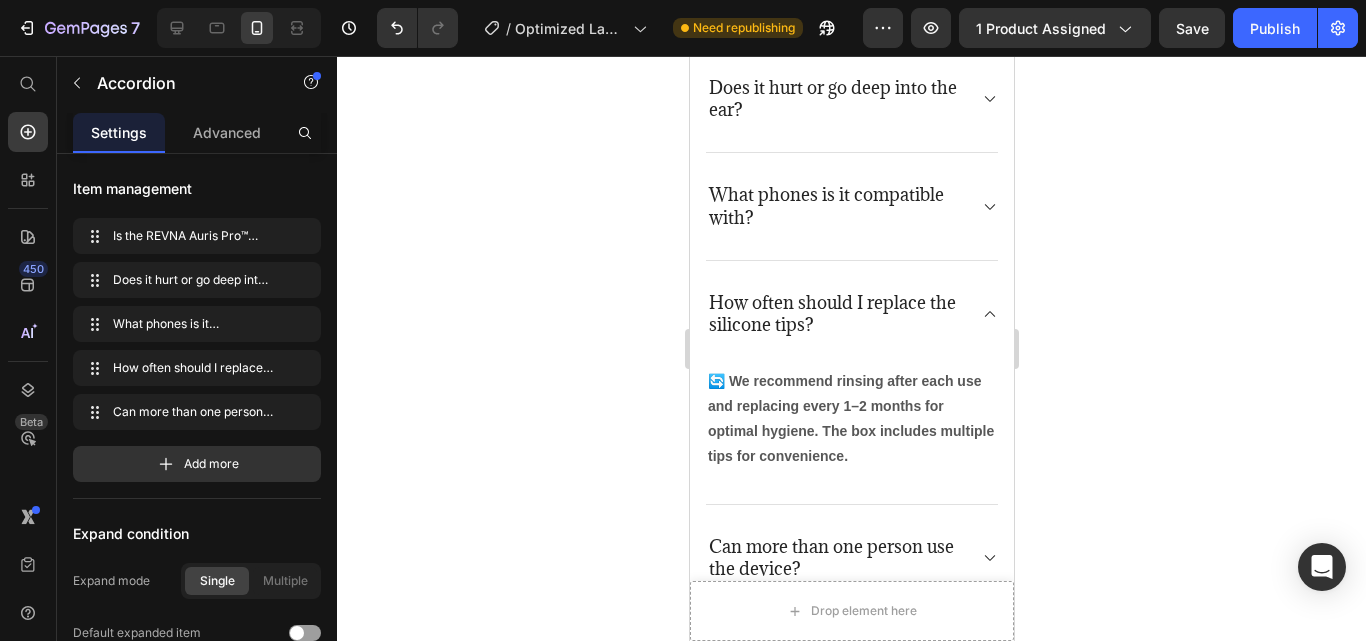 click 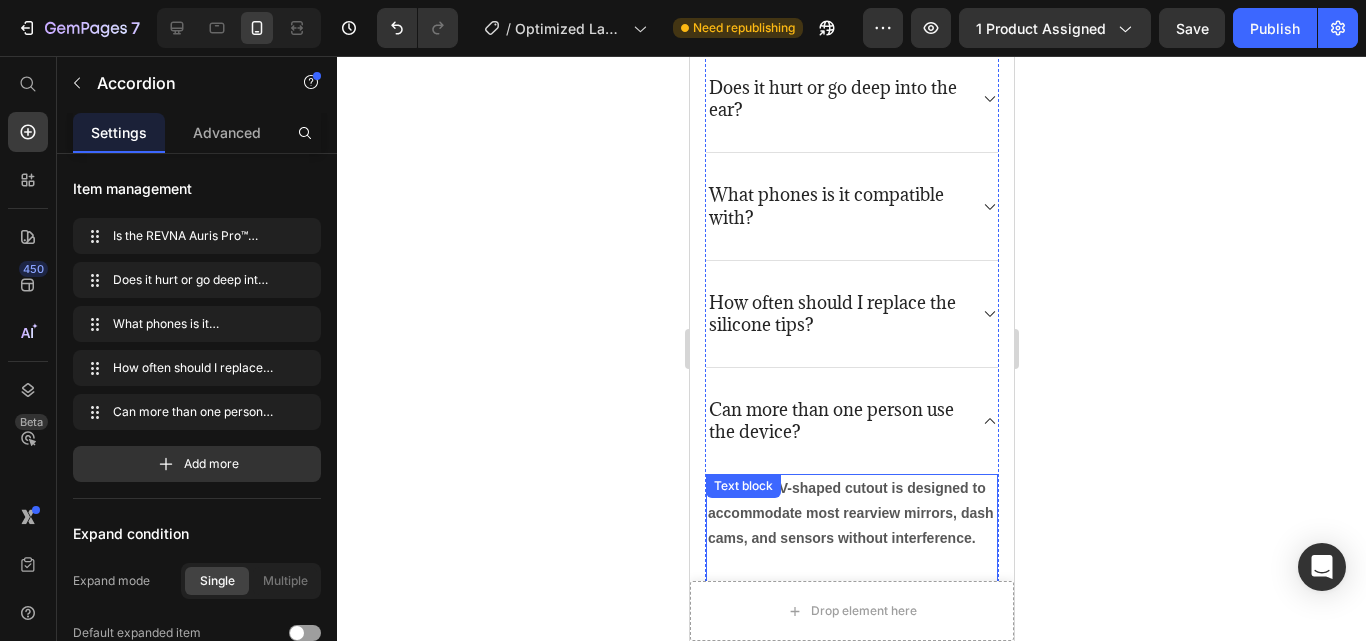 click on "Yes — the V-shaped cutout is designed to accommodate most rearview mirrors, dash cams, and sensors without interference." at bounding box center [851, 514] 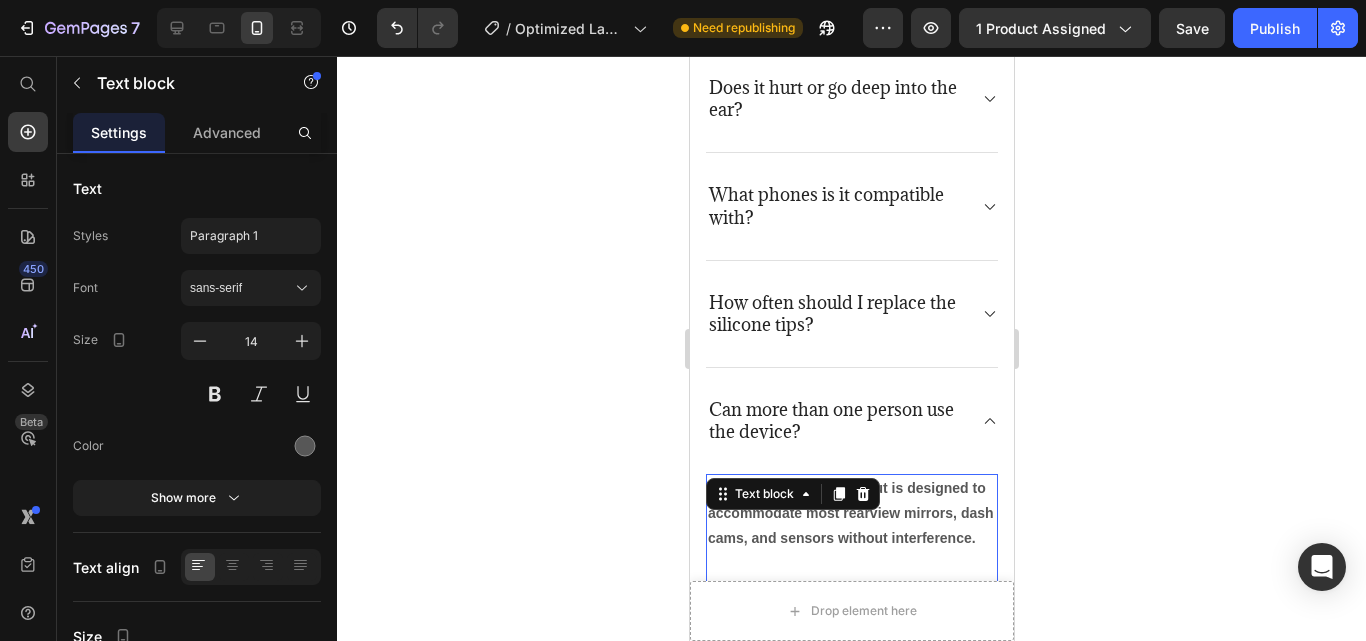 click on "Yes — the V-shaped cutout is designed to accommodate most rearview mirrors, dash cams, and sensors without interference." at bounding box center (851, 514) 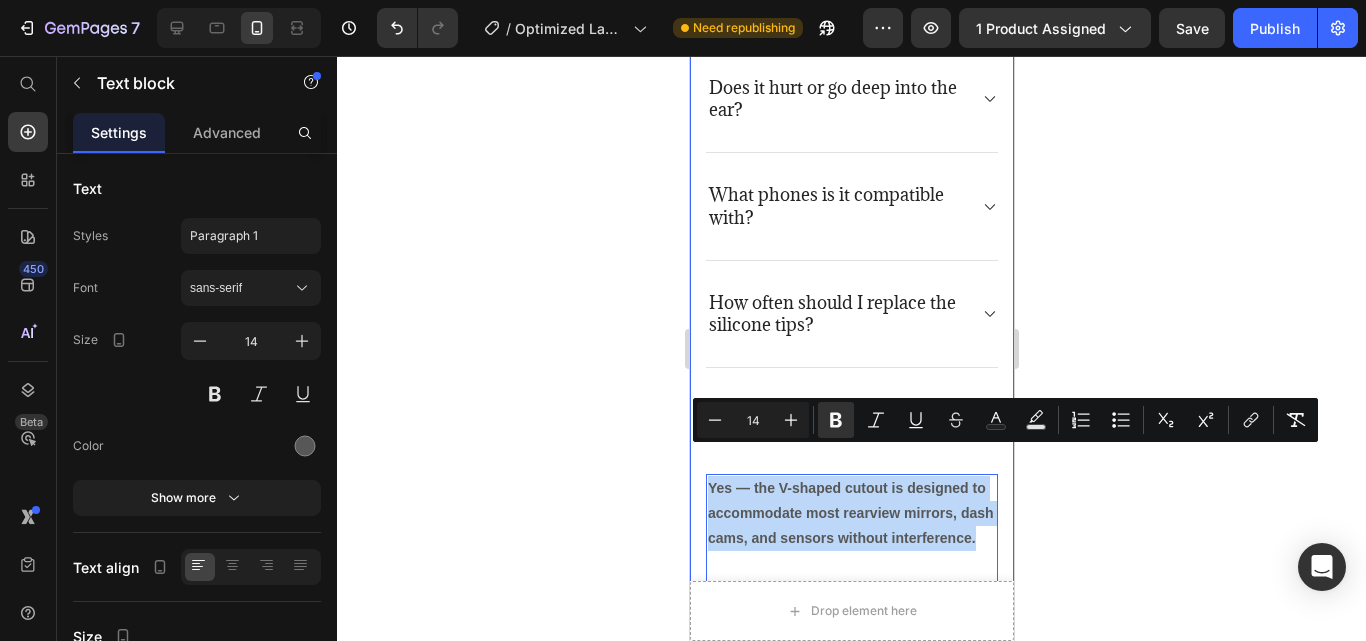 drag, startPoint x: 794, startPoint y: 536, endPoint x: 699, endPoint y: 460, distance: 121.65936 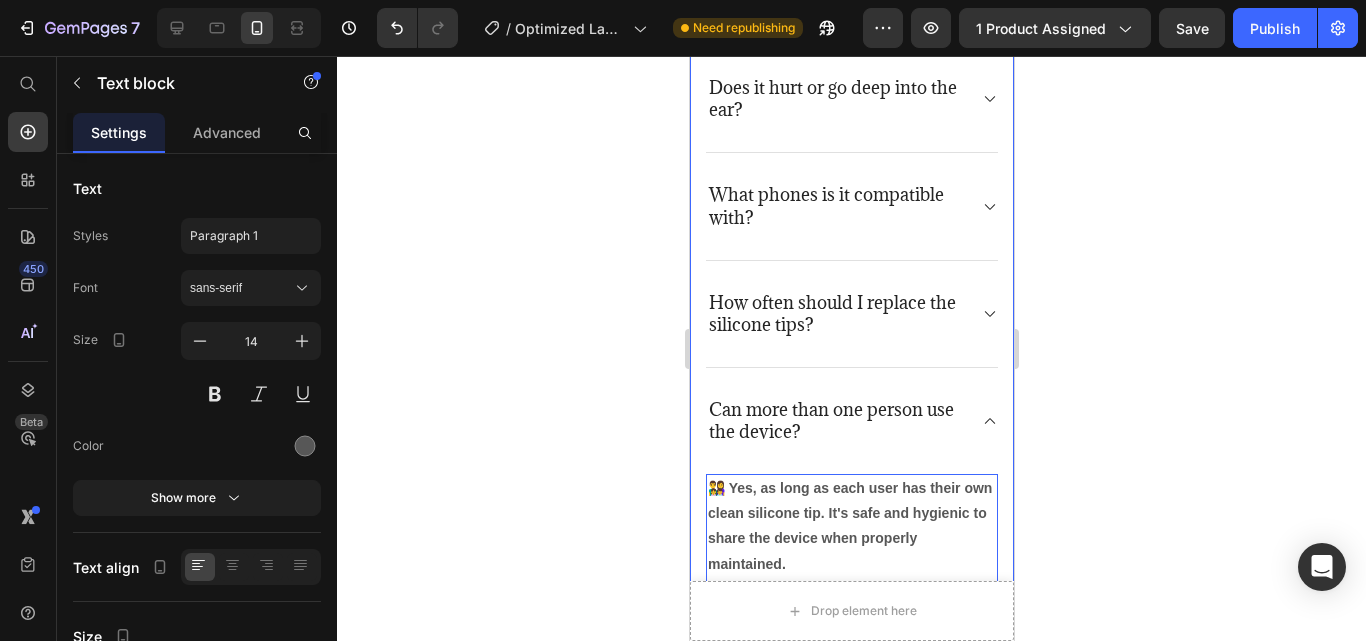 scroll, scrollTop: 6915, scrollLeft: 0, axis: vertical 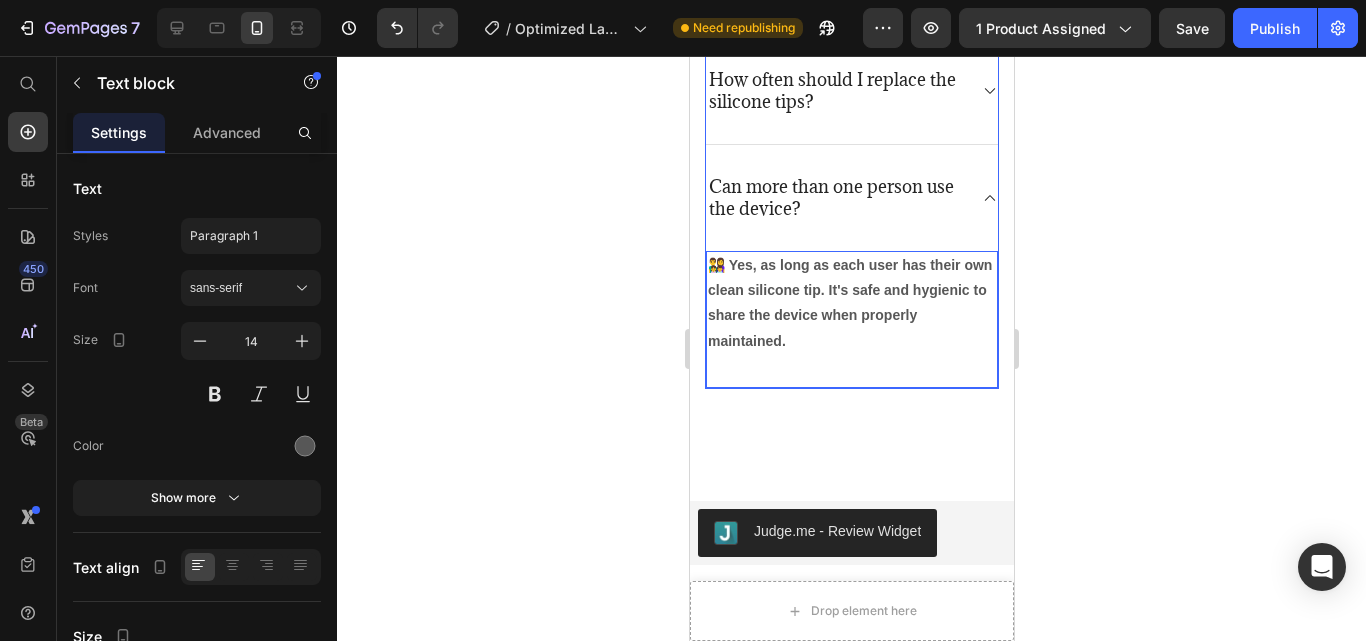 click 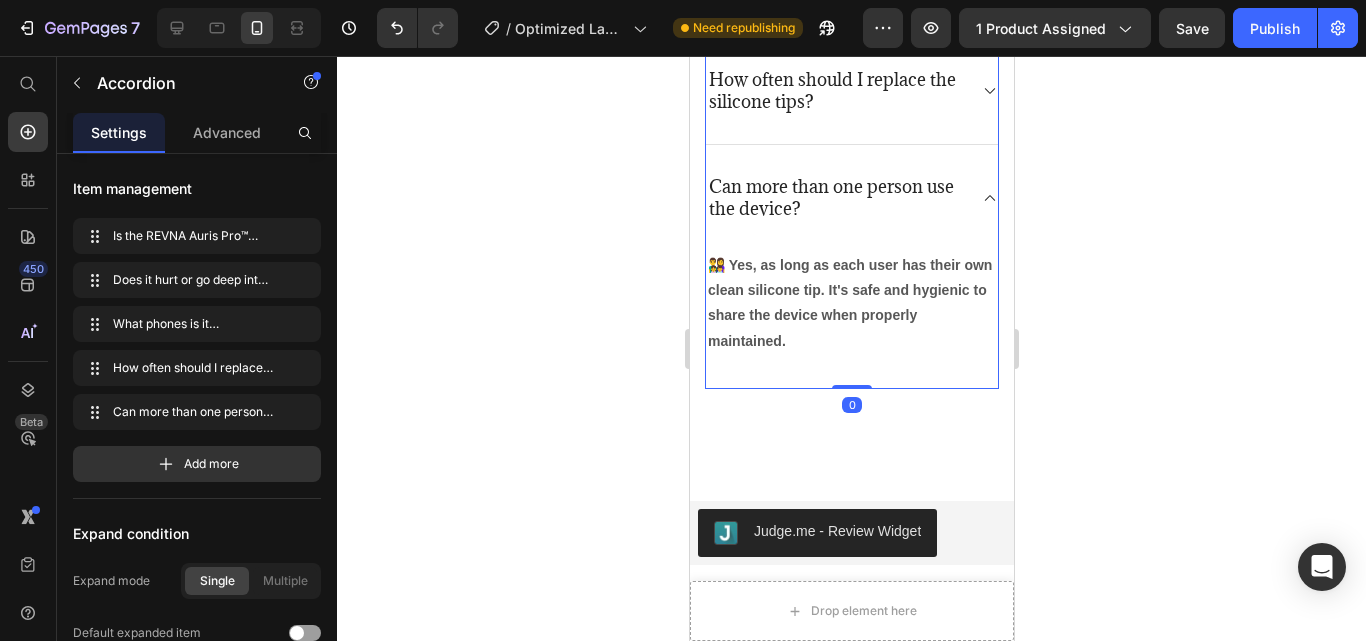 click 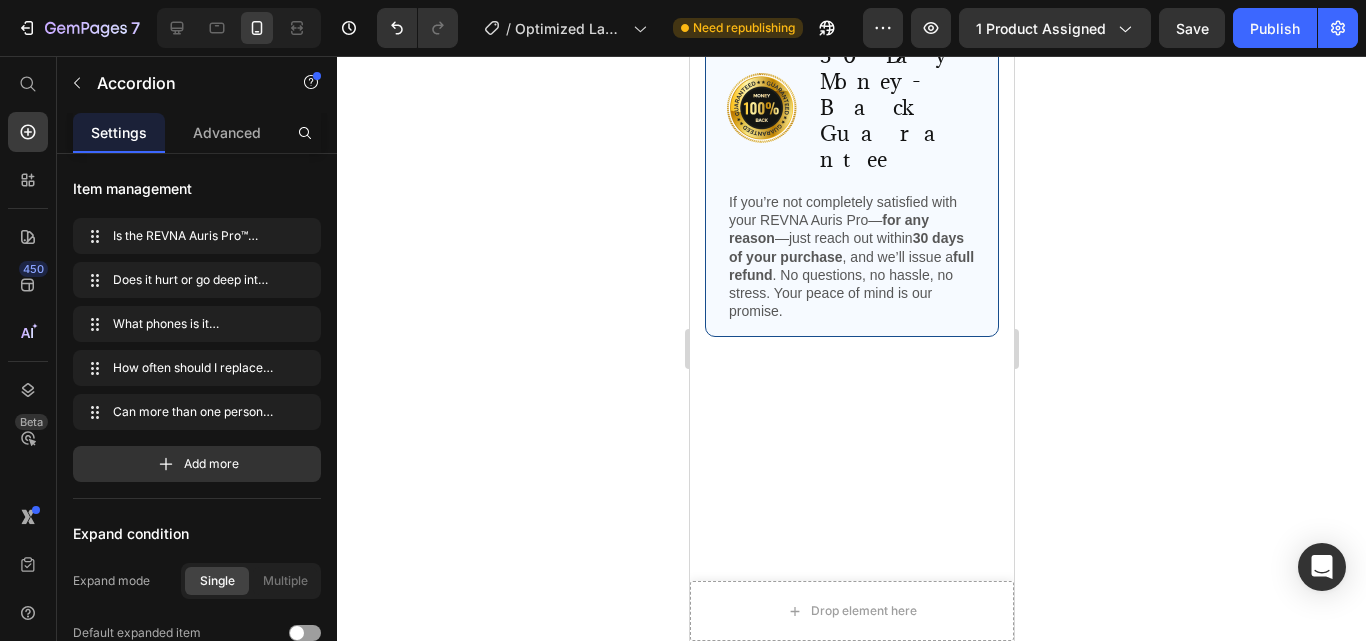scroll, scrollTop: 4980, scrollLeft: 0, axis: vertical 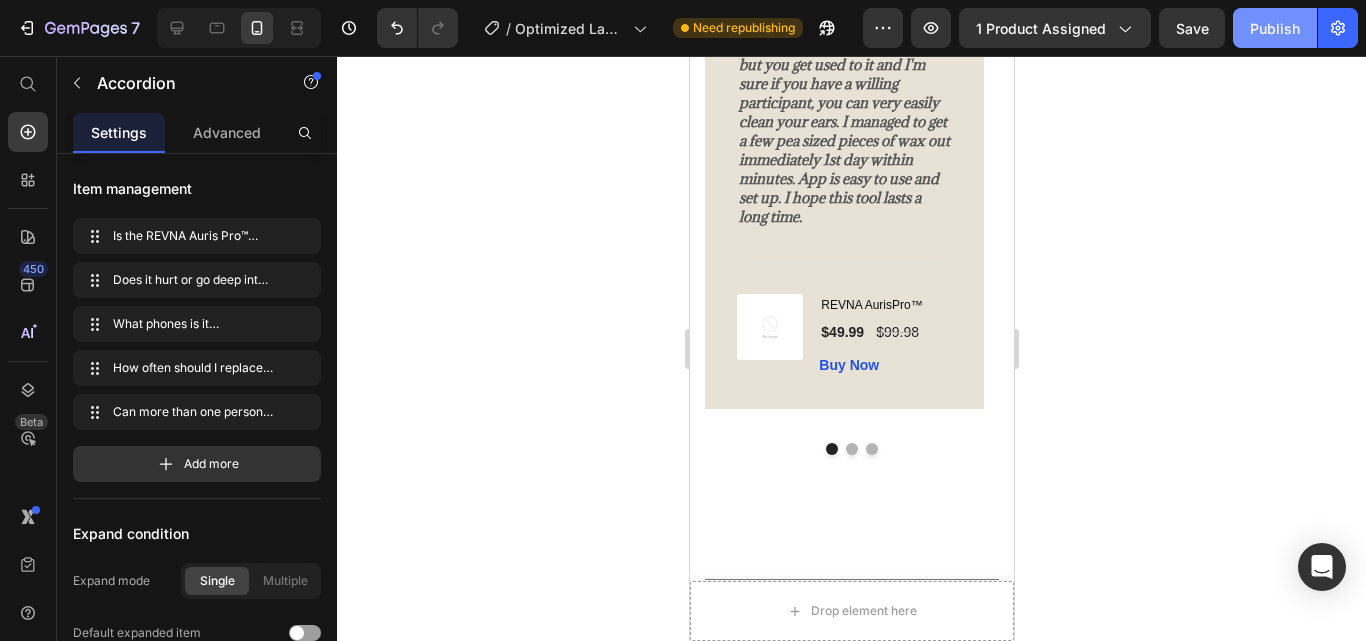 click on "Publish" at bounding box center (1275, 28) 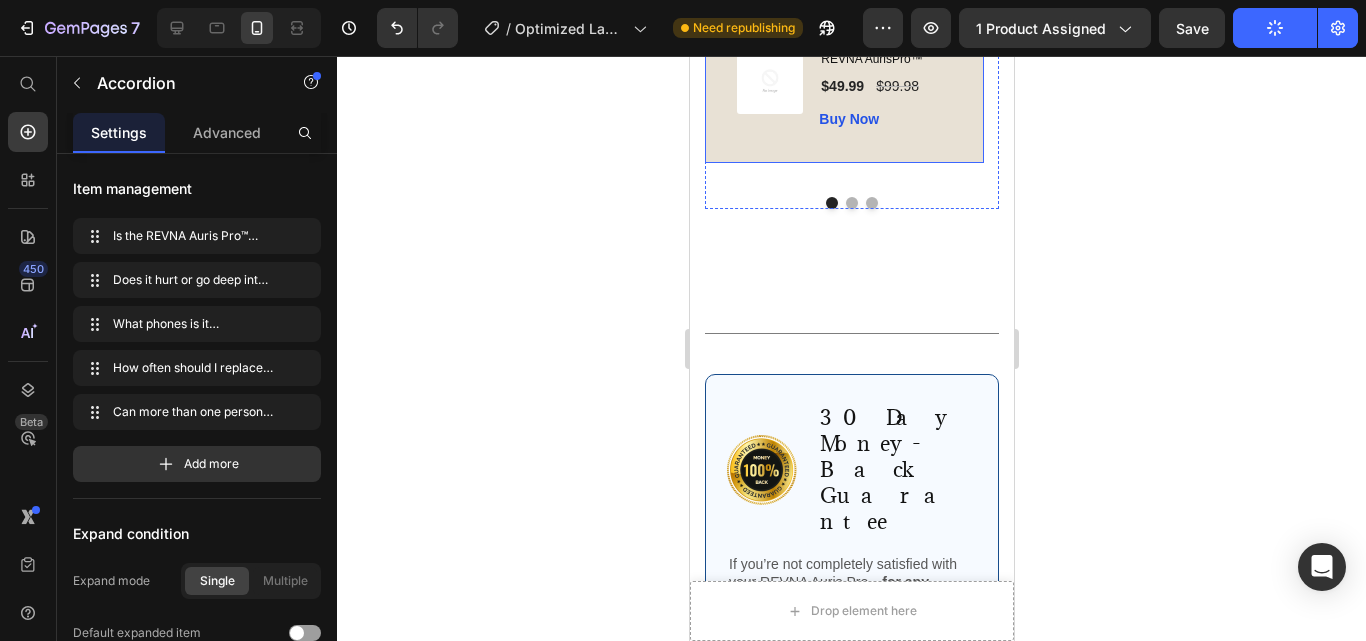 scroll, scrollTop: 5423, scrollLeft: 0, axis: vertical 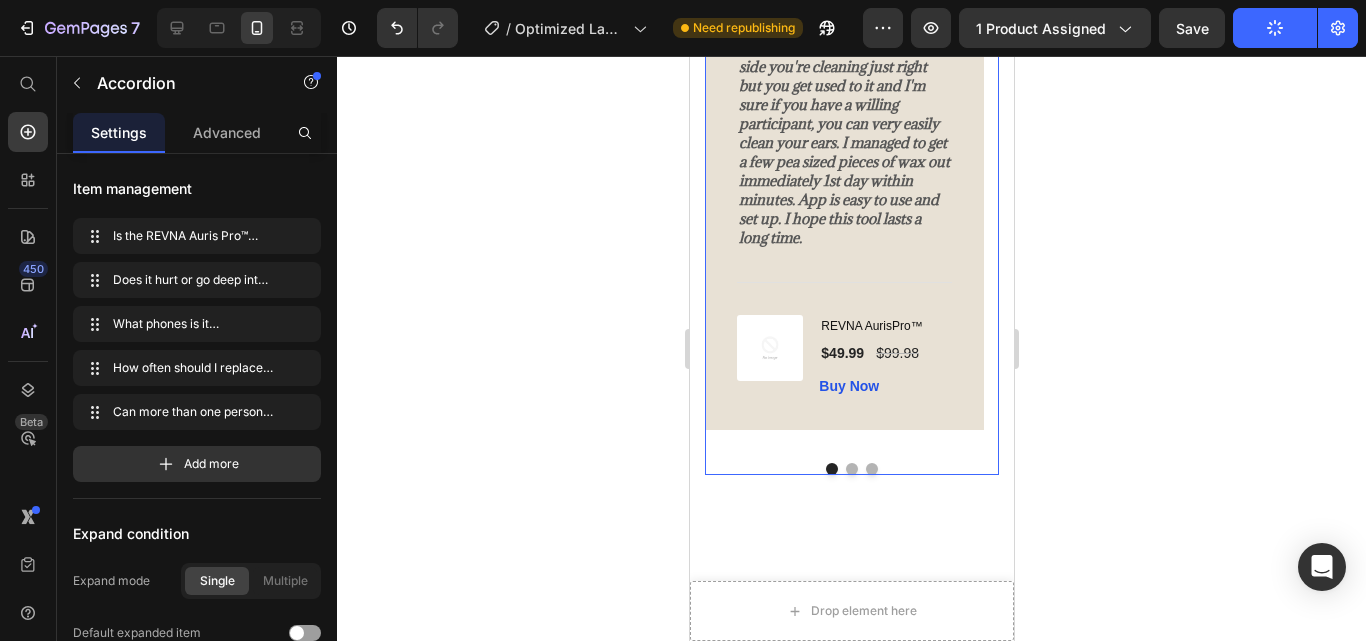 click at bounding box center (851, 469) 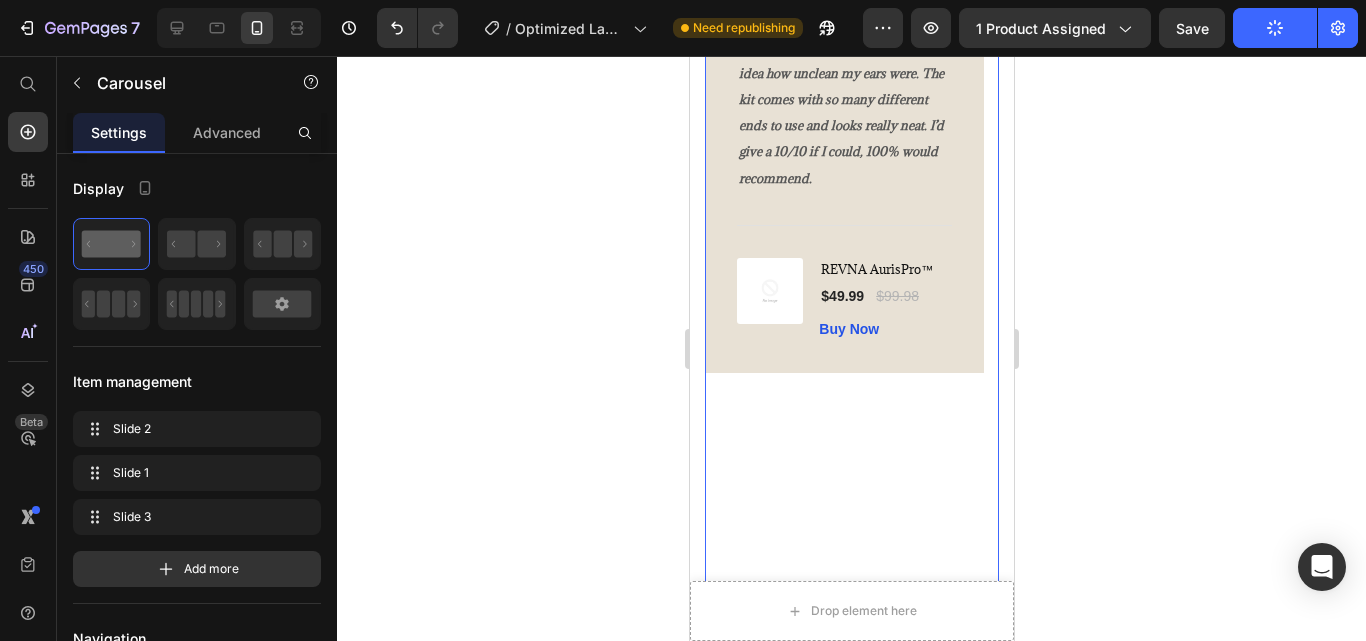 scroll, scrollTop: 4987, scrollLeft: 0, axis: vertical 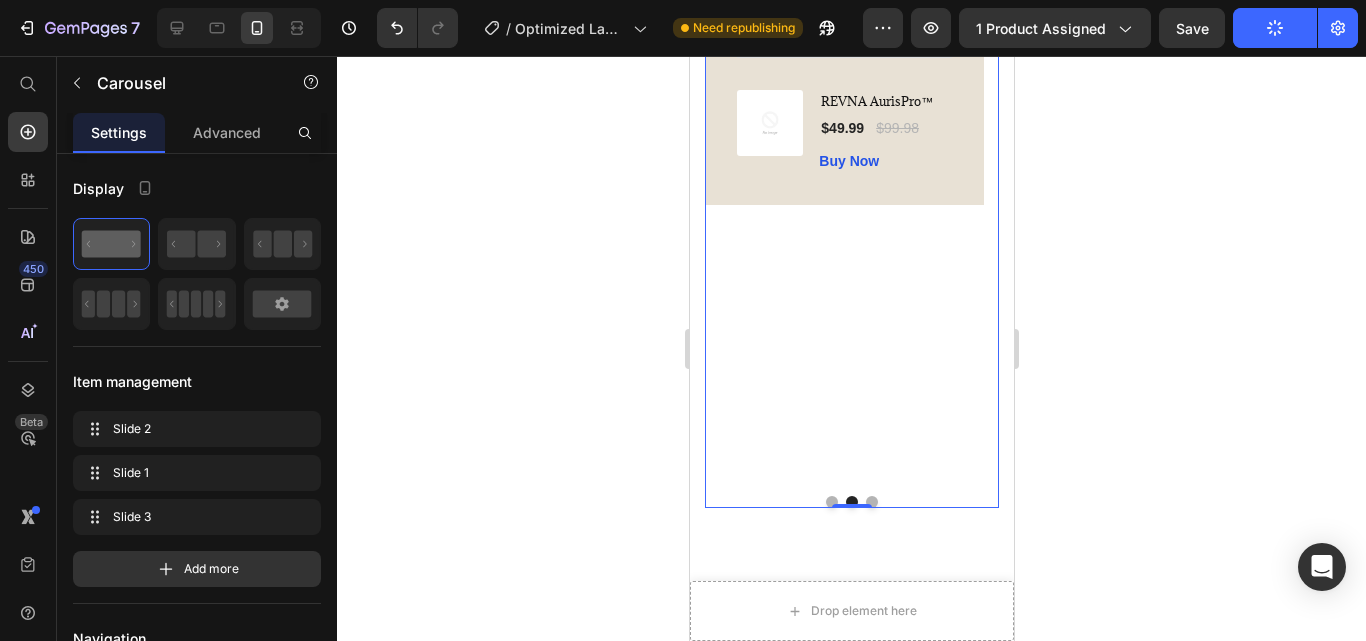 click at bounding box center [831, 502] 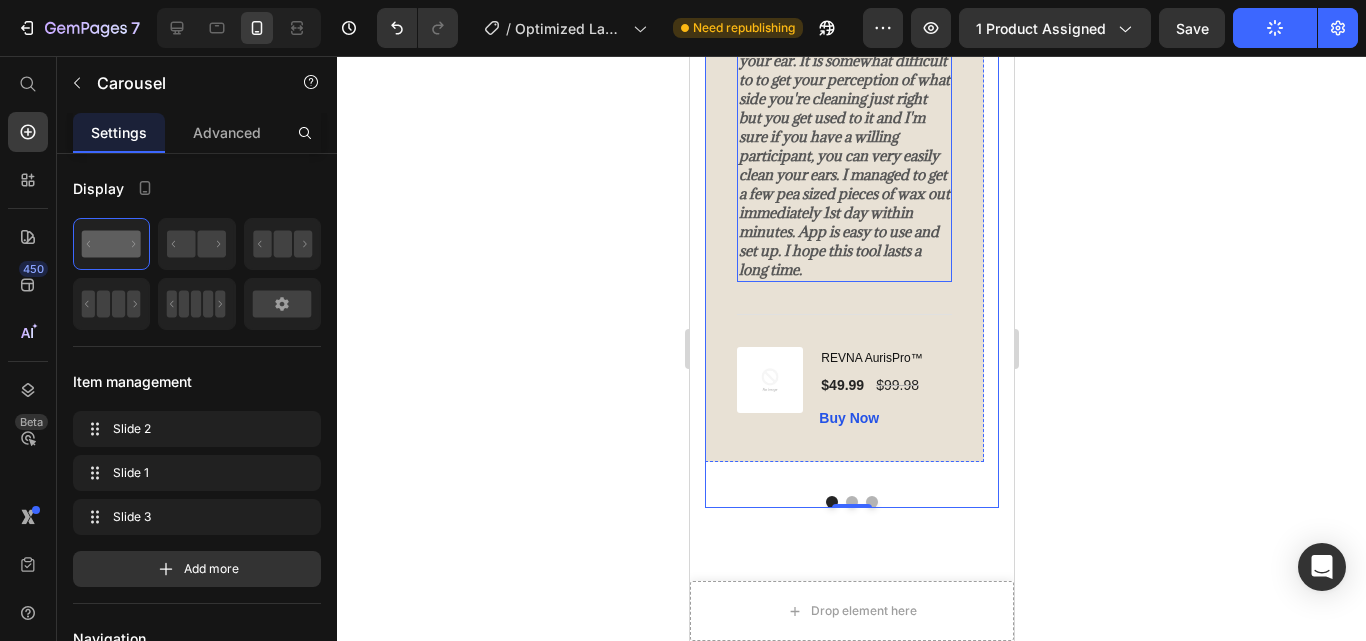 click on "Best ear cleaning tool I've used. I suffer from impacted ear wax. I constantly have to clean and manage it. Qtips clean the very insides well but pushes wax further and further down. Peroxide works to break up the wax and spraying hot water into the canal is how I've done it myself. This tool works great. Camera is detailed and it's amazing what you can see inside your ear. It is somewhat difficult to to get your perception of what side you're cleaning just right but you get used to it and I'm sure if you have a willing participant, you can very easily clean your ears. I managed to get a few pea sized pieces of wax out immediately 1st day within minutes. App is easy to use and set up. I hope this tool lasts a long time." at bounding box center (843, 51) 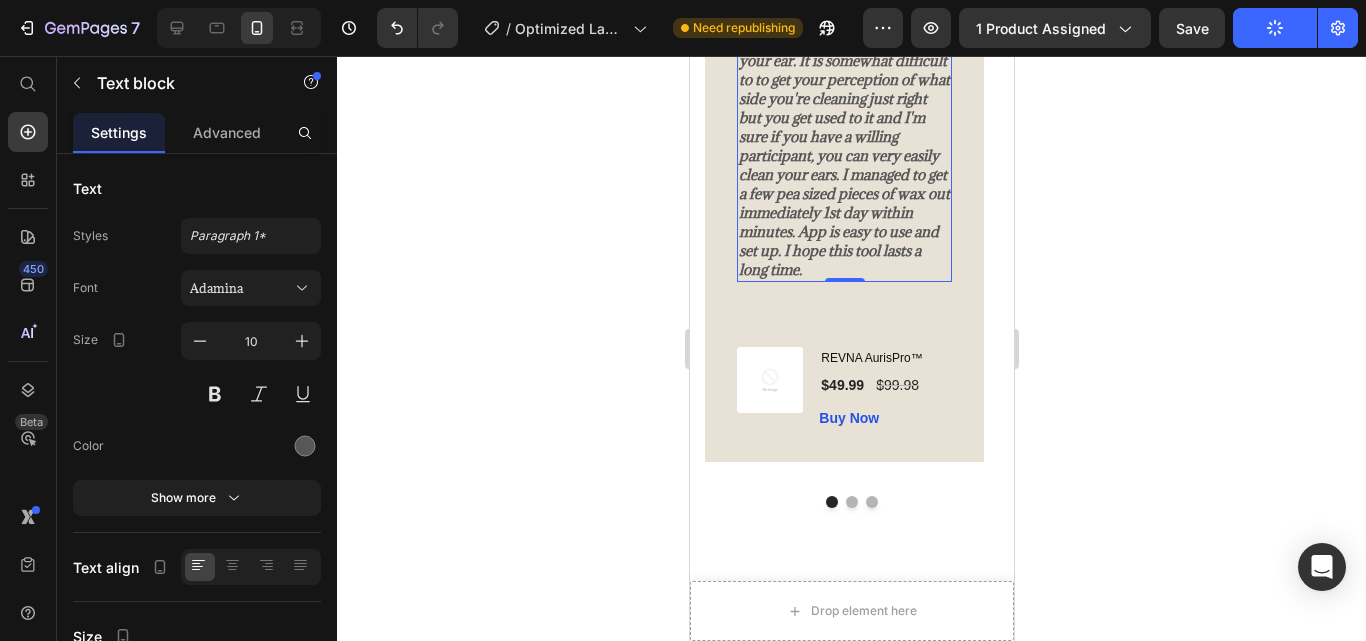 click on "Best ear cleaning tool I've used. I suffer from impacted ear wax. I constantly have to clean and manage it. Qtips clean the very insides well but pushes wax further and further down. Peroxide works to break up the wax and spraying hot water into the canal is how I've done it myself. This tool works great. Camera is detailed and it's amazing what you can see inside your ear. It is somewhat difficult to to get your perception of what side you're cleaning just right but you get used to it and I'm sure if you have a willing participant, you can very easily clean your ears. I managed to get a few pea sized pieces of wax out immediately 1st day within minutes. App is easy to use and set up. I hope this tool lasts a long time." at bounding box center [843, 52] 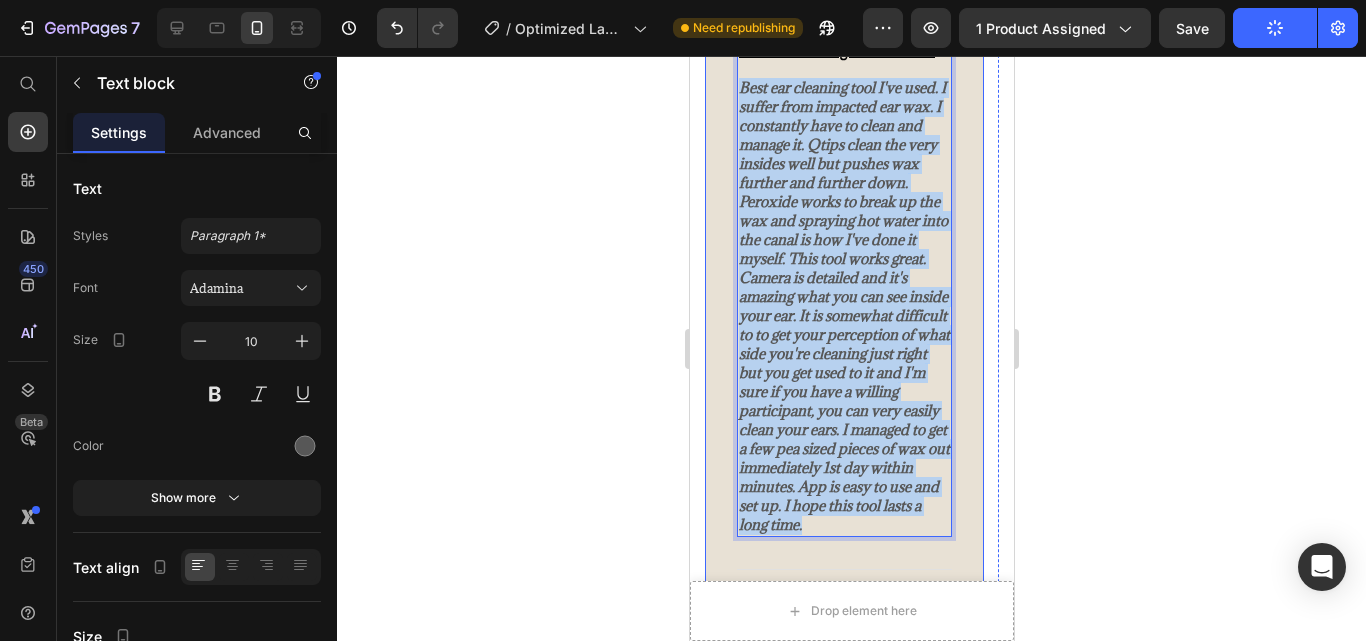 scroll, scrollTop: 4749, scrollLeft: 0, axis: vertical 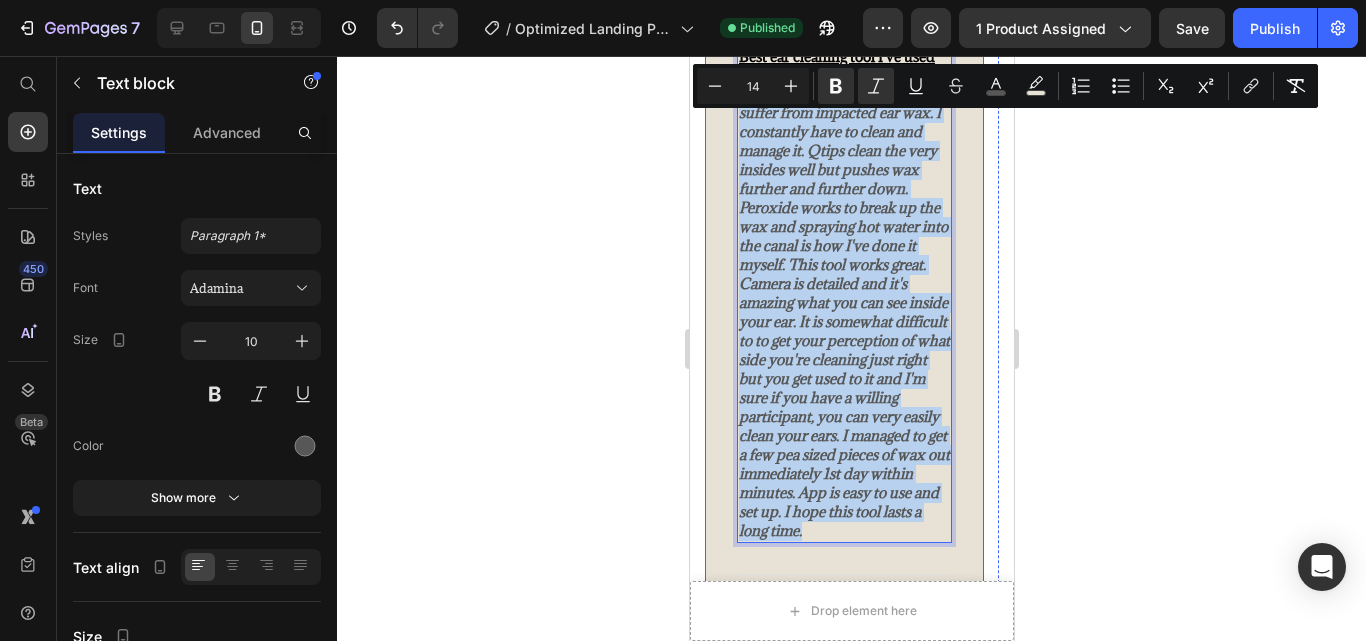 drag, startPoint x: 811, startPoint y: 301, endPoint x: 1420, endPoint y: 139, distance: 630.1785 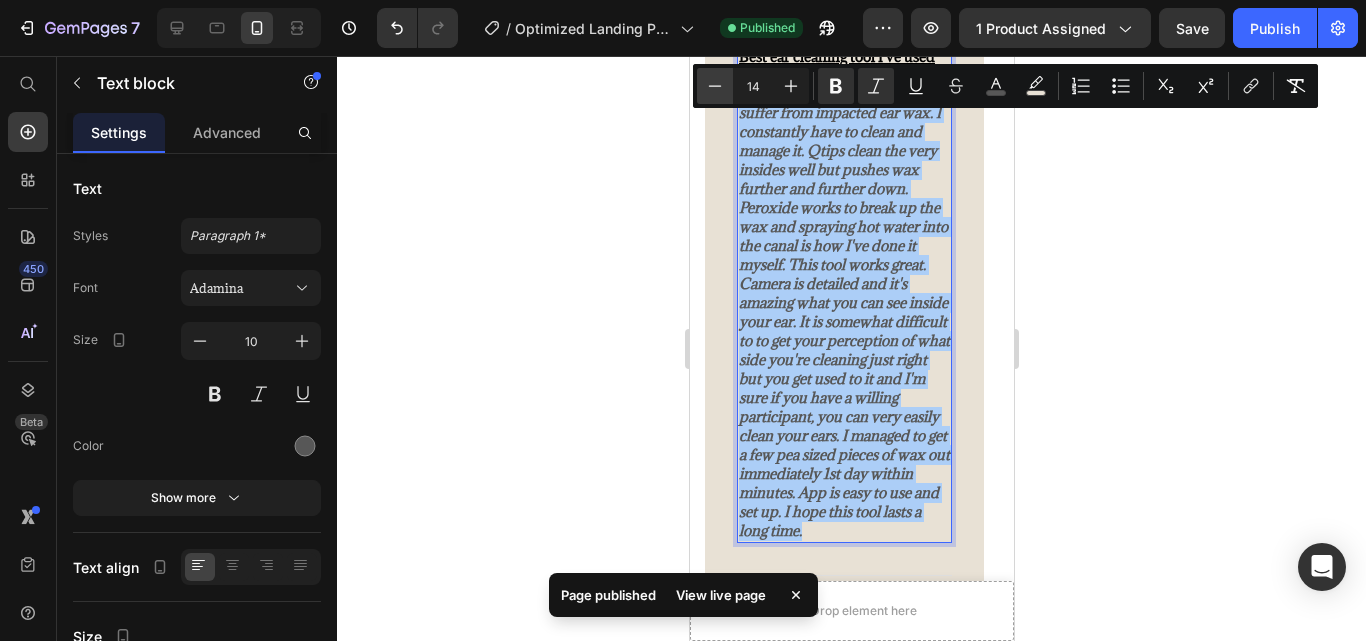 click on "Minus" at bounding box center (715, 86) 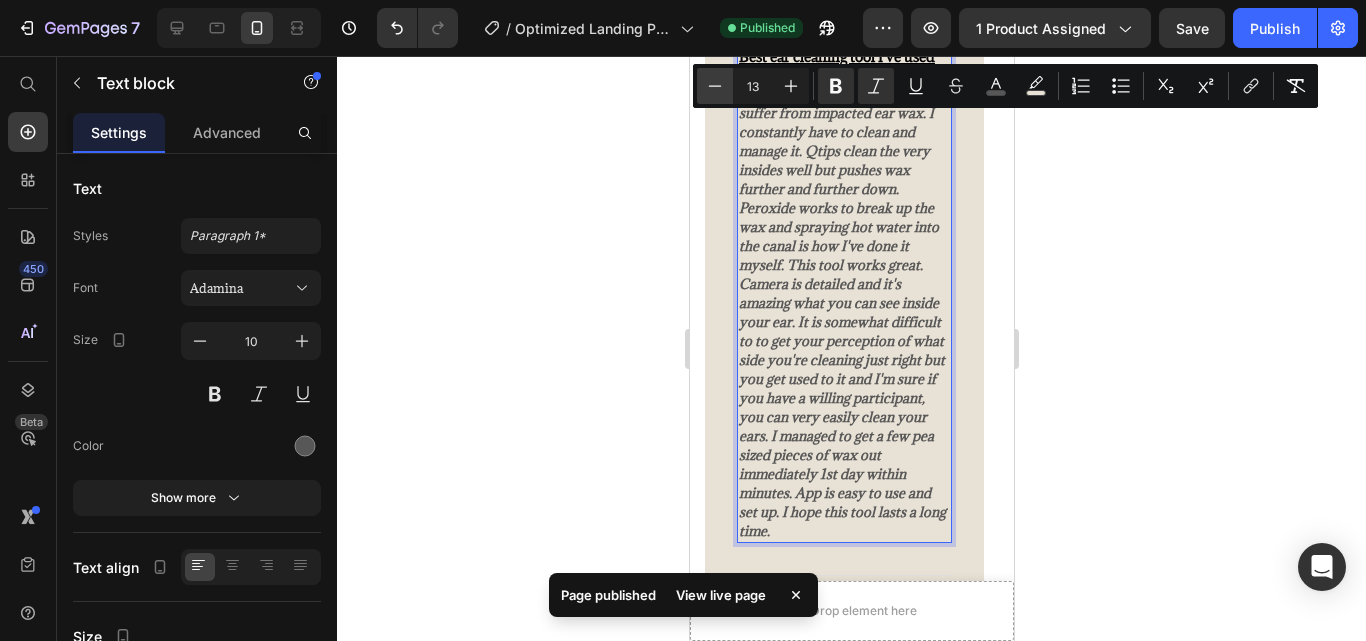 click on "Minus" at bounding box center [715, 86] 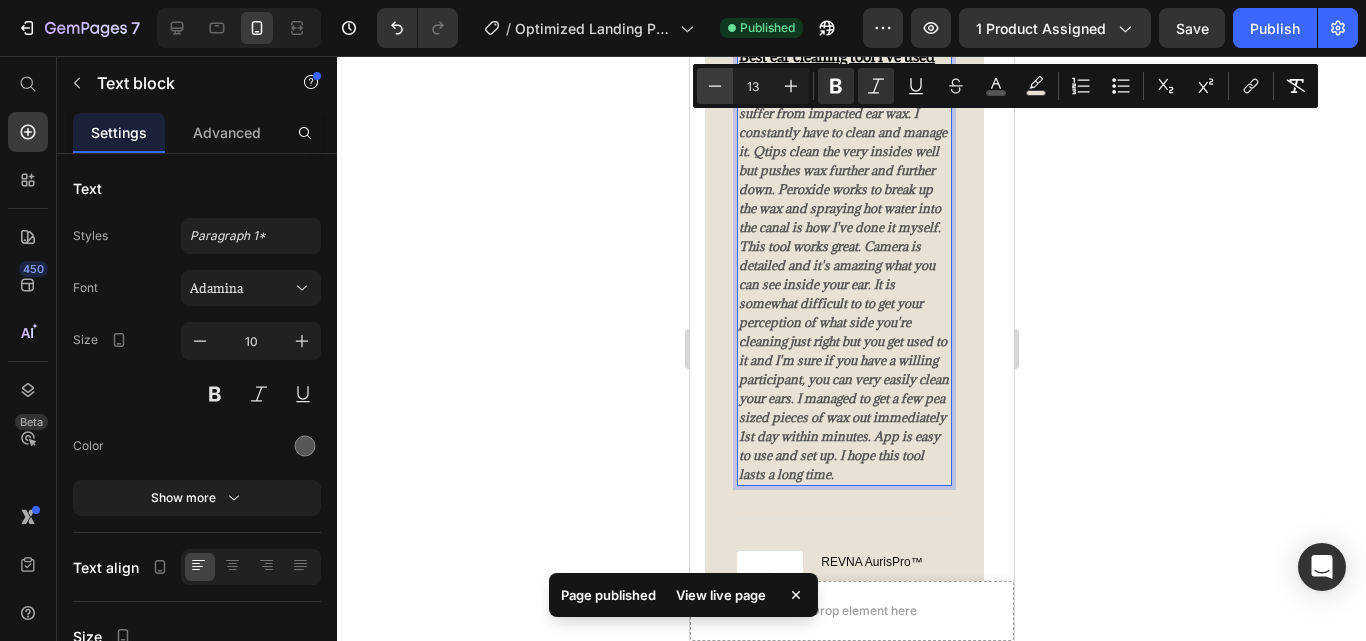 type on "12" 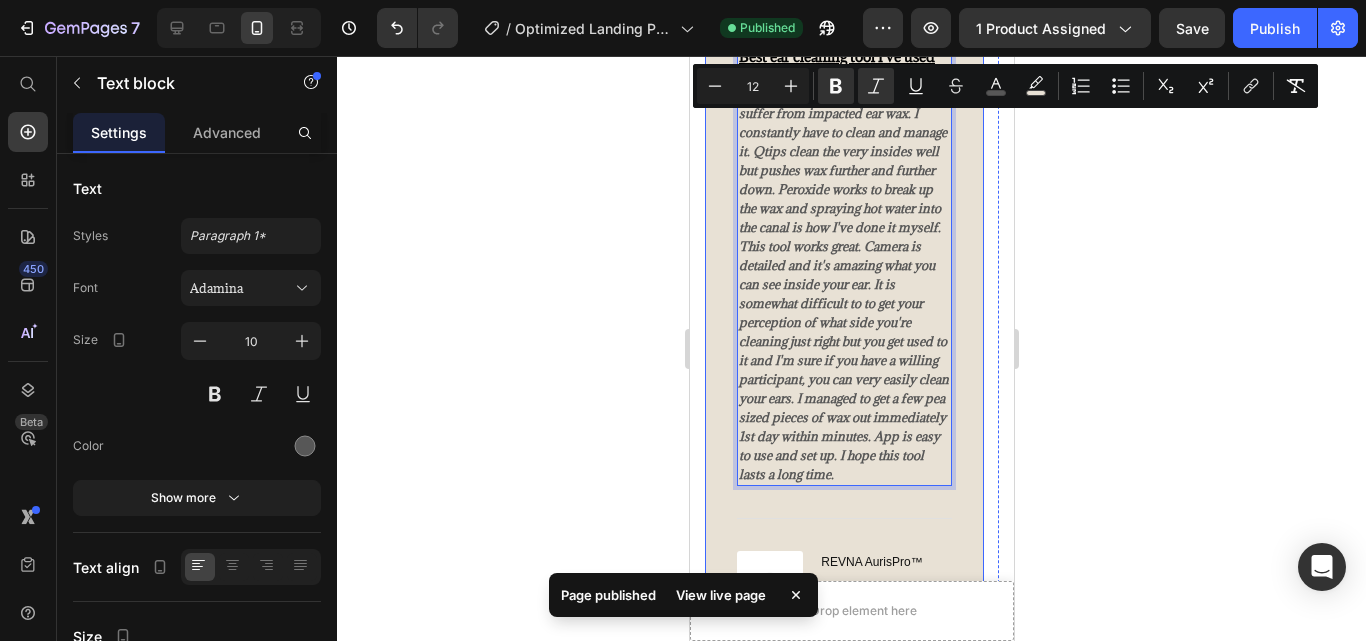 click on "Image
Icon
Icon
Icon
Icon
Icon Row Michael (USA) Text block Row Best ear cleaning tool I've used Best ear cleaning tool I've used. I suffer from impacted ear wax. I constantly have to clean and manage it. Qtips clean the very insides well but pushes wax further and further down. Peroxide works to break up the wax and spraying hot water into the canal is how I've done it myself. This tool works great. Camera is detailed and it's amazing what you can see inside your ear. It is somewhat difficult to to get your perception of what side you're cleaning just right but you get used to it and I'm sure if you have a willing participant, you can very easily clean your ears. I managed to get a few pea sized pieces of wax out immediately 1st day within minutes. App is easy to use and set up. I hope this tool lasts a long time. Text block   0                Title Line (P) Images & Gallery REVNA AurisPro™ (P) Title $49.99 (P) Price $99.98 Row" at bounding box center (843, 308) 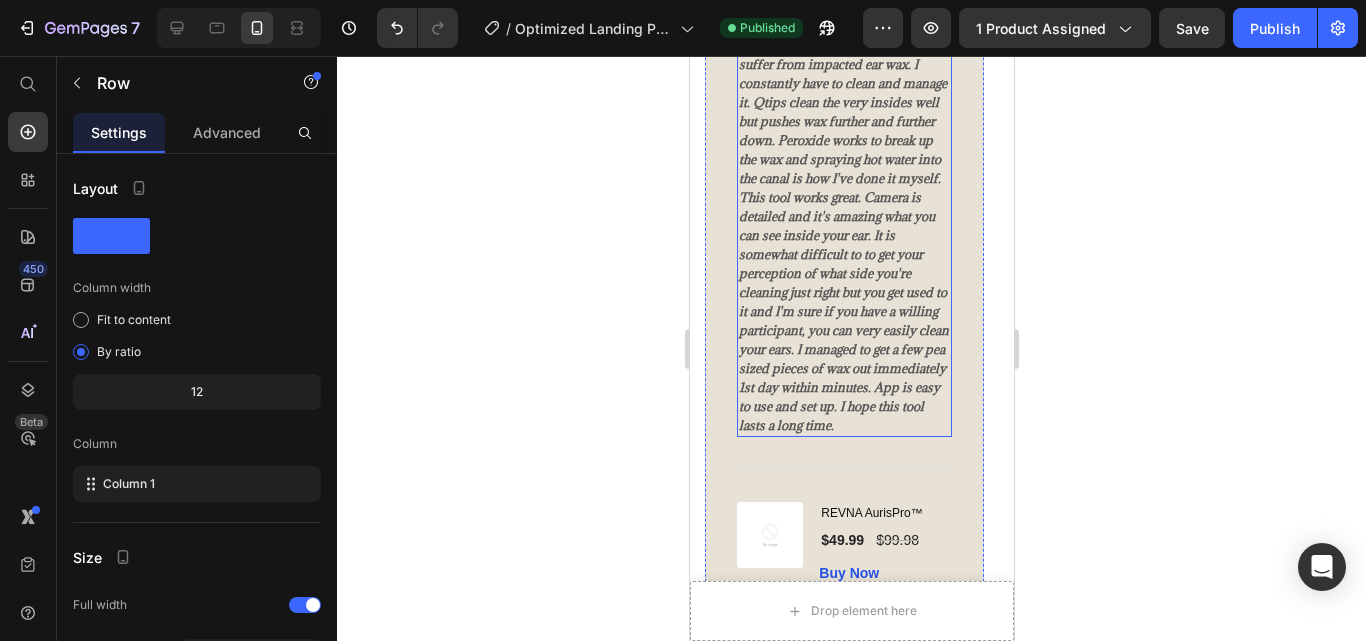 scroll, scrollTop: 4834, scrollLeft: 0, axis: vertical 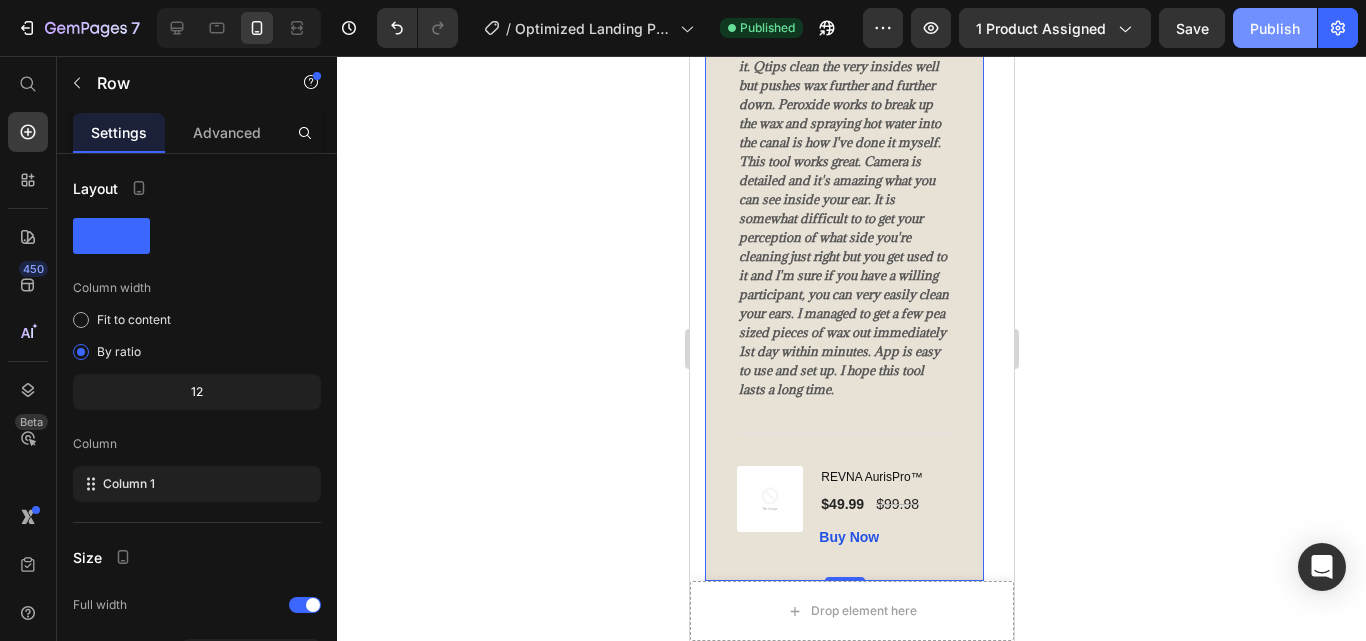 click on "Publish" at bounding box center [1275, 28] 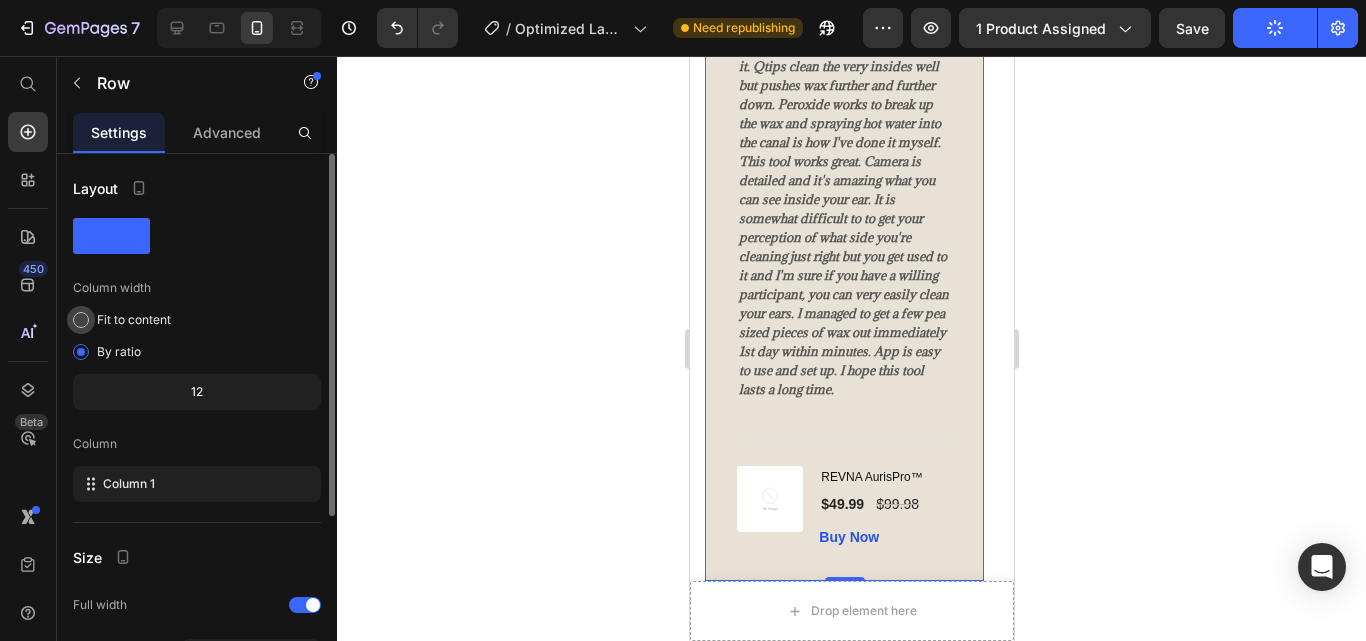click at bounding box center (81, 320) 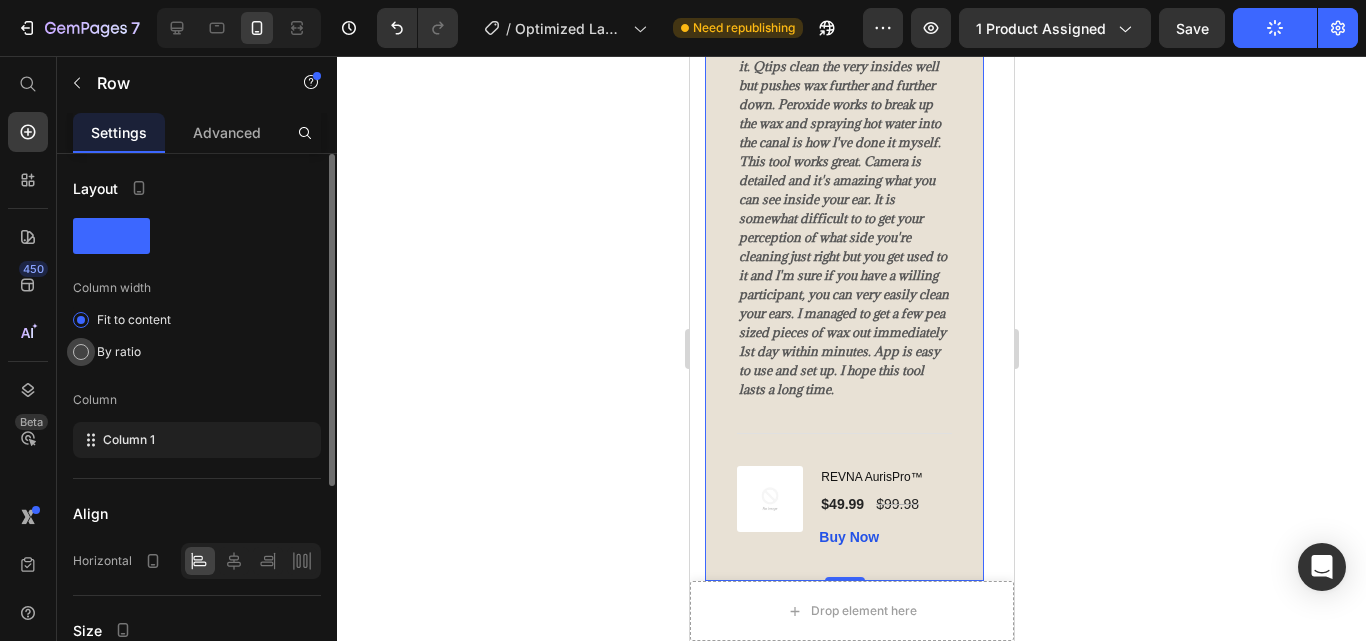 click at bounding box center [81, 352] 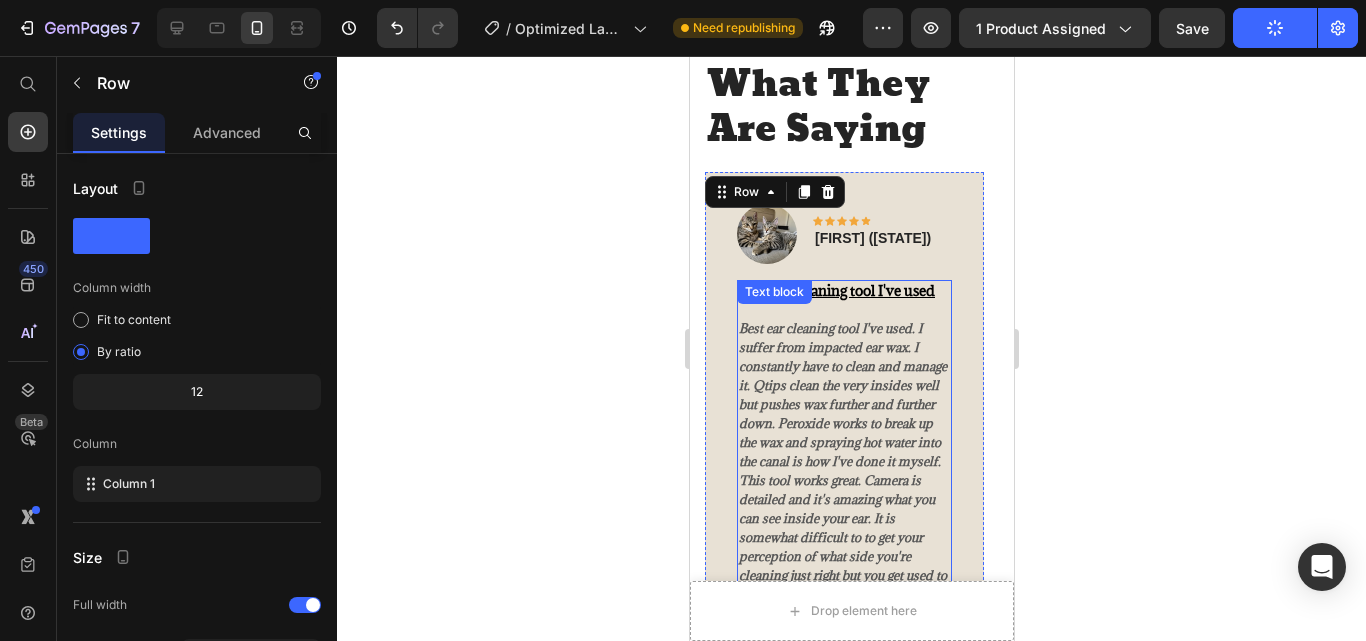 scroll, scrollTop: 4527, scrollLeft: 0, axis: vertical 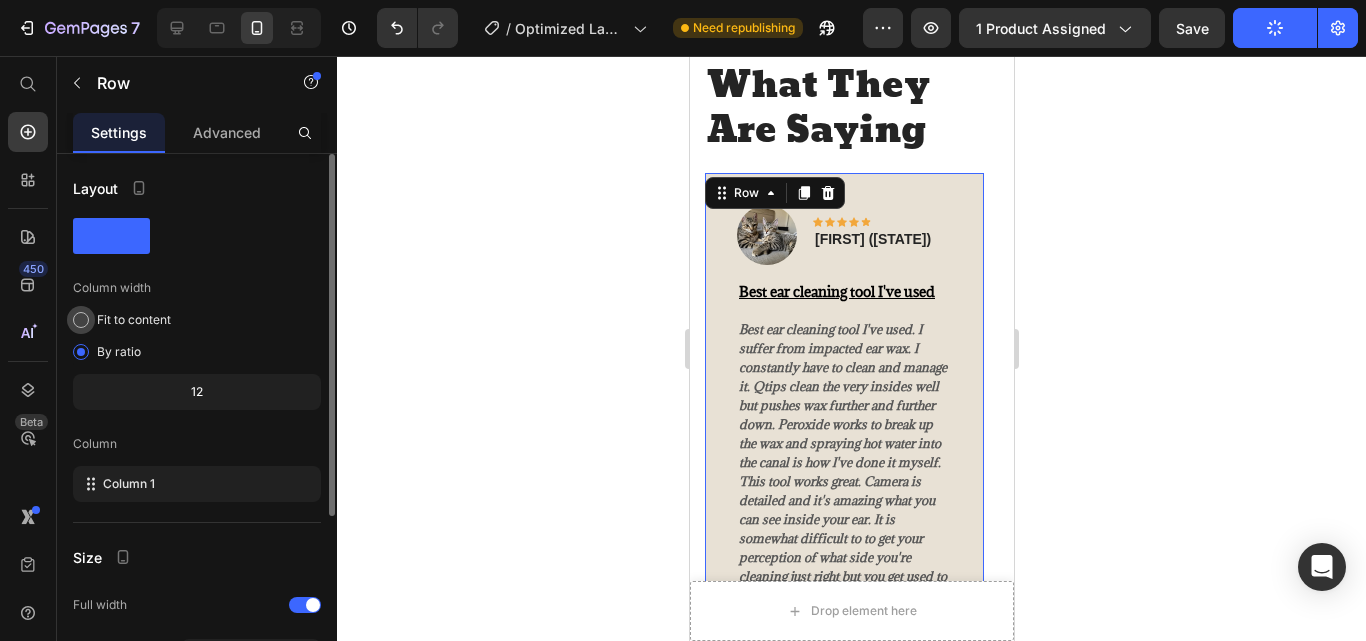 click at bounding box center [81, 320] 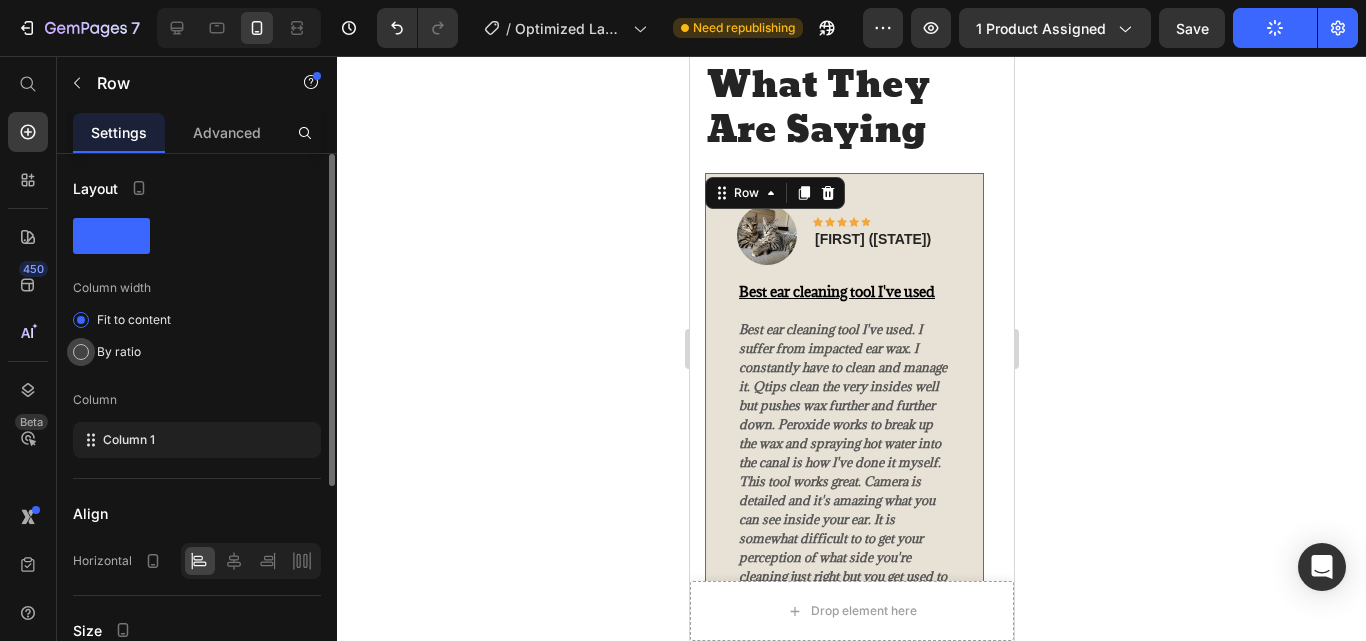 click on "By ratio" 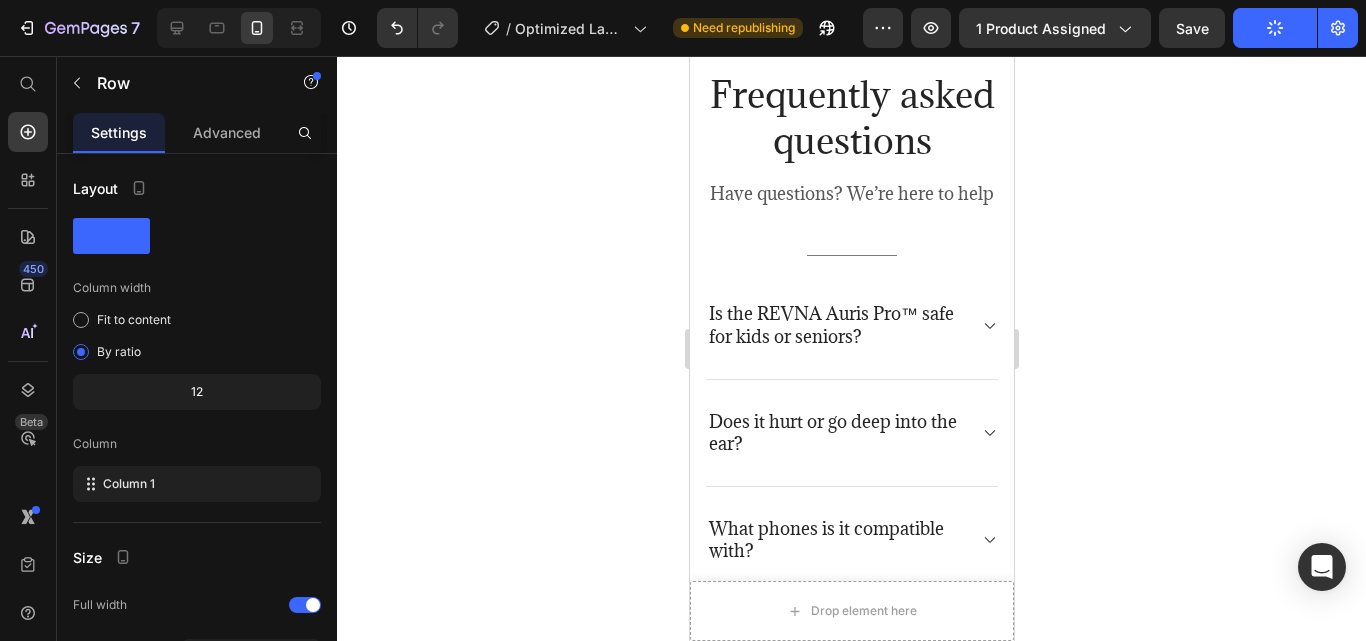 scroll, scrollTop: 6599, scrollLeft: 0, axis: vertical 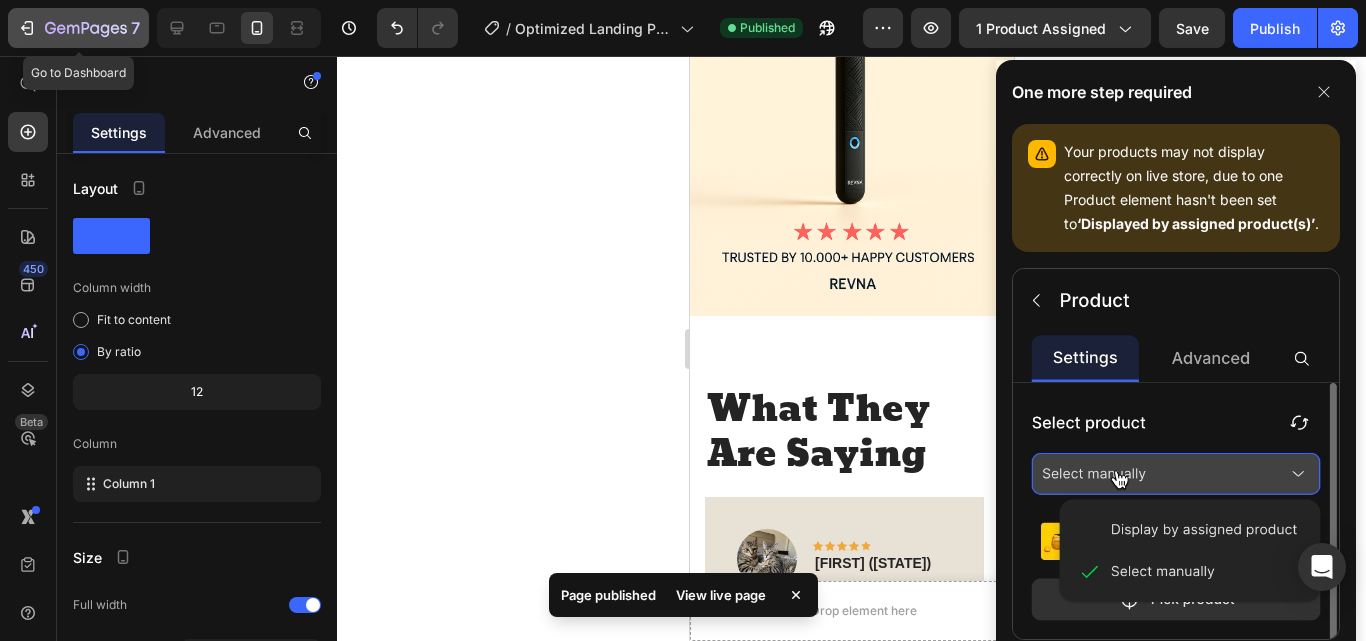 click 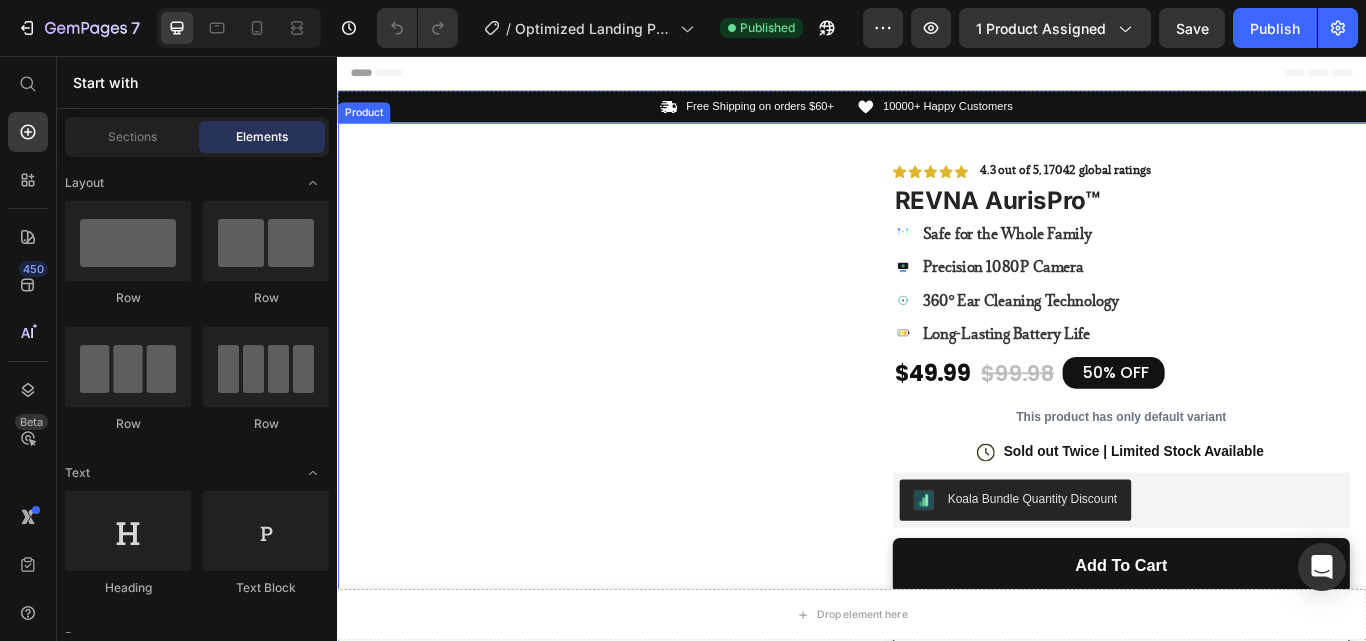 scroll, scrollTop: 0, scrollLeft: 0, axis: both 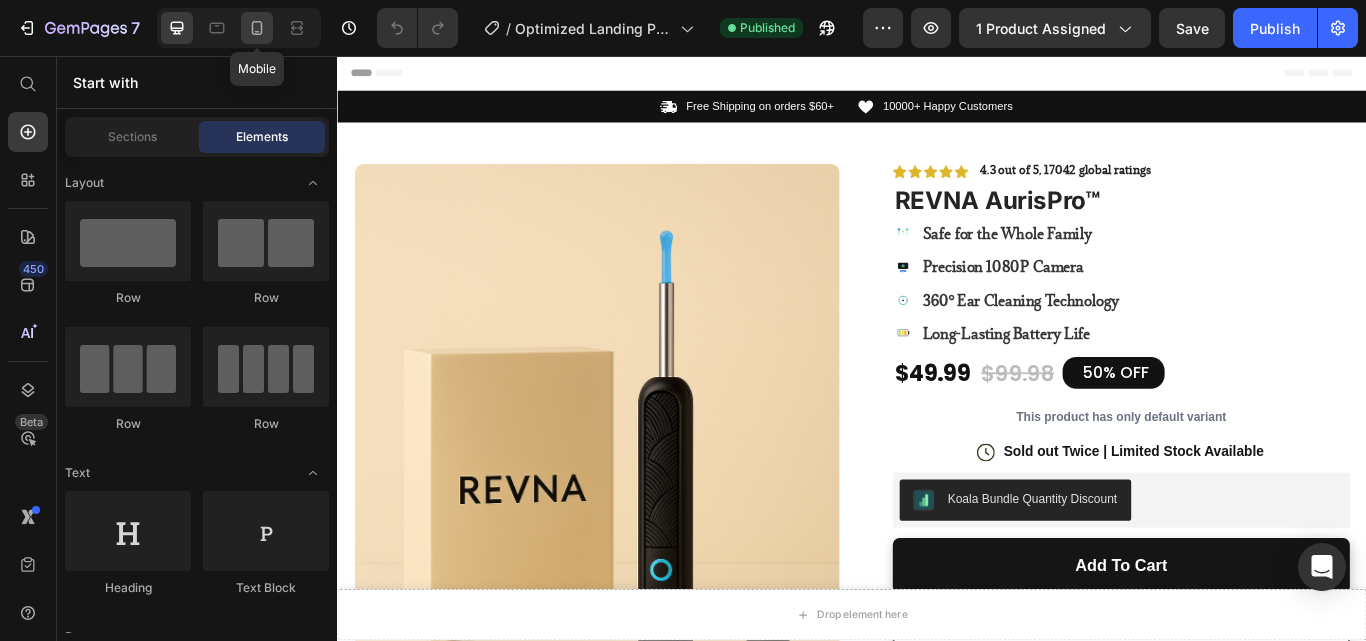 click 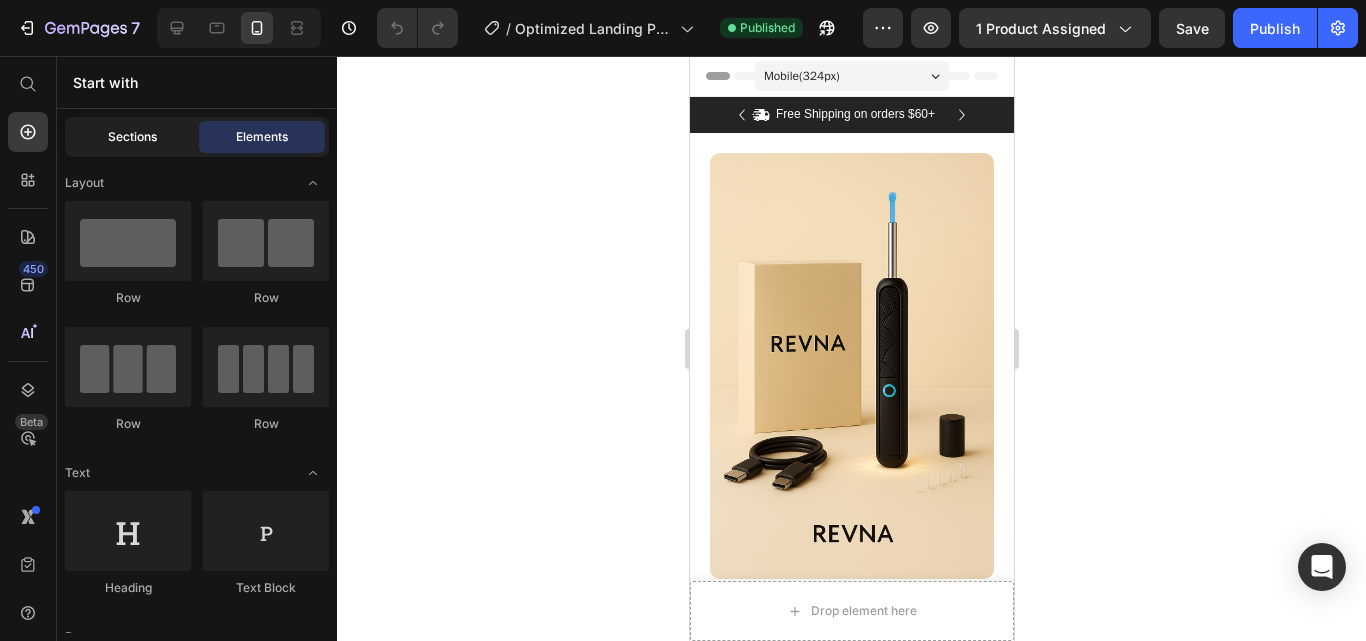 click on "Sections" at bounding box center [132, 137] 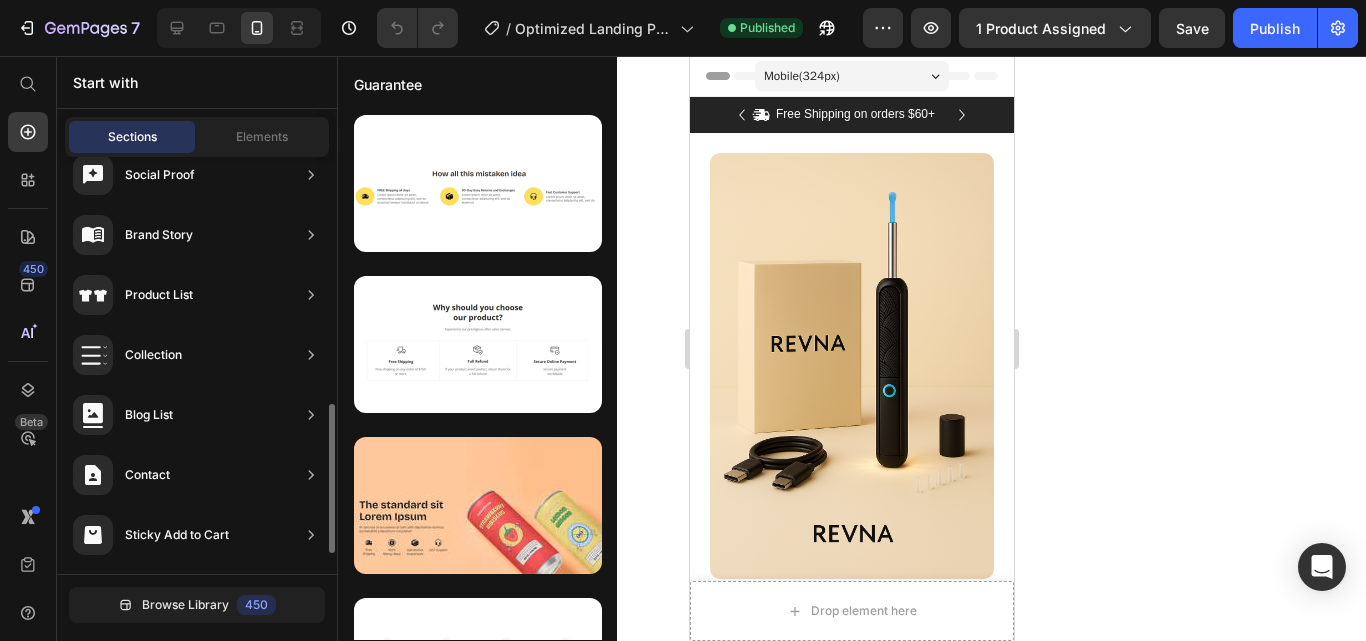 scroll, scrollTop: 743, scrollLeft: 0, axis: vertical 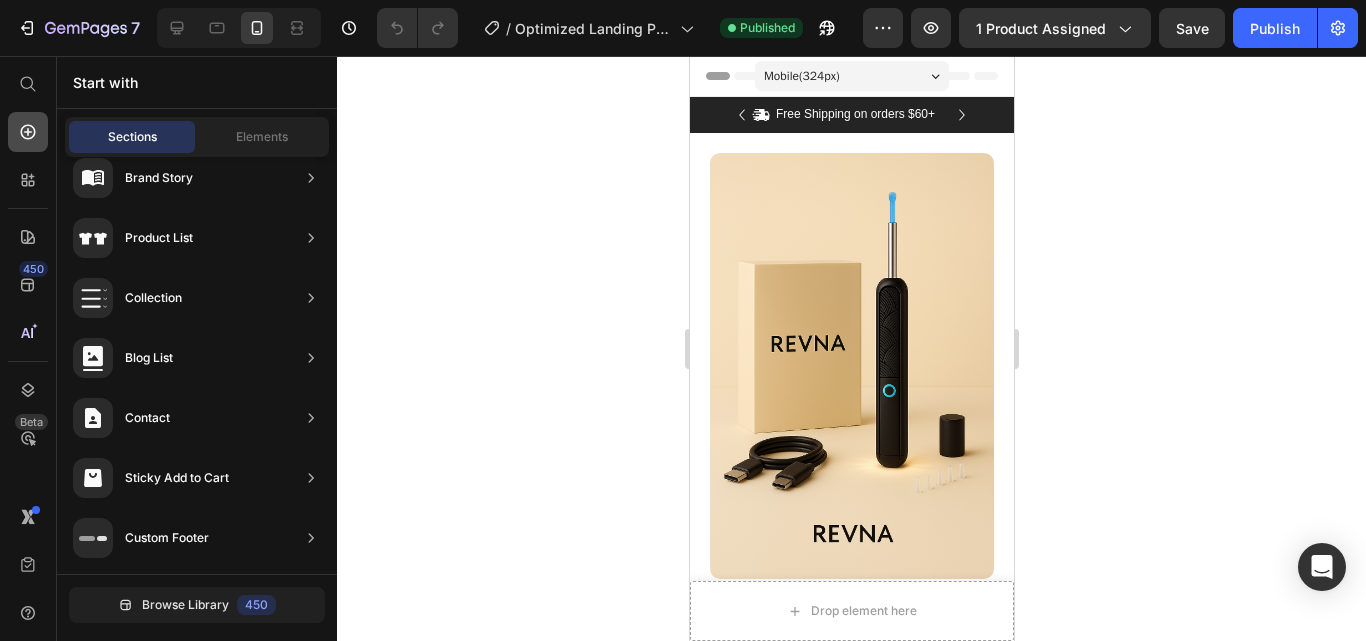 click 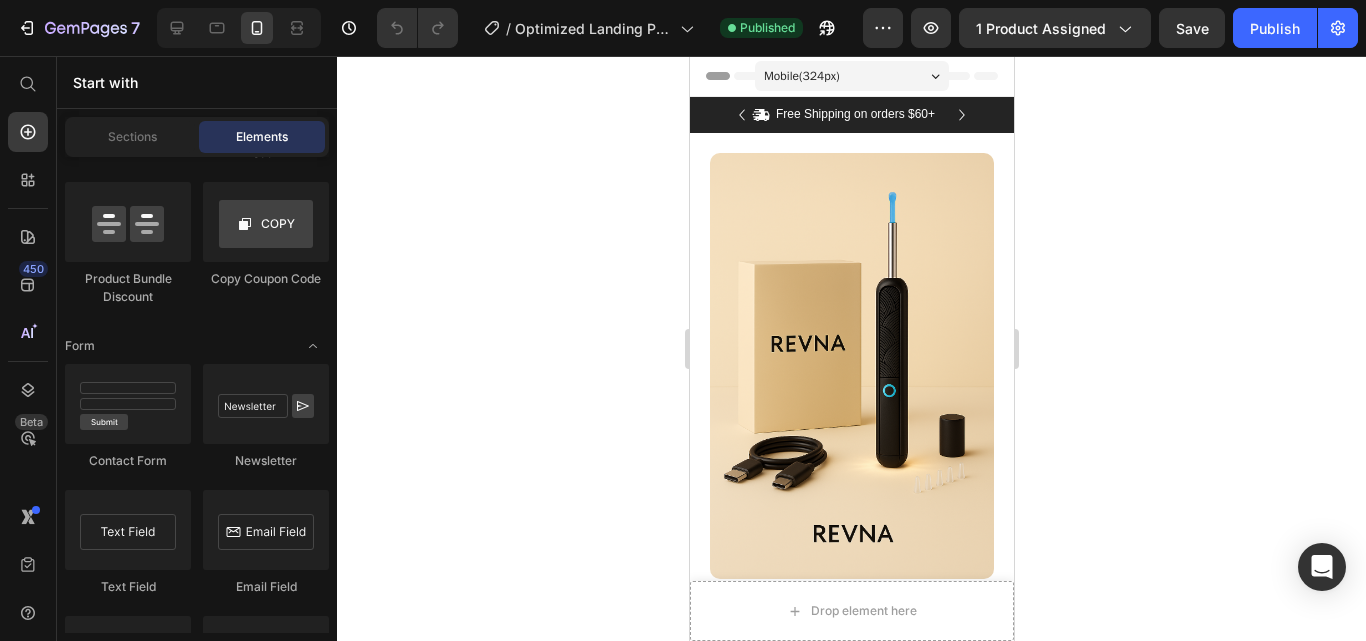 scroll, scrollTop: 5708, scrollLeft: 0, axis: vertical 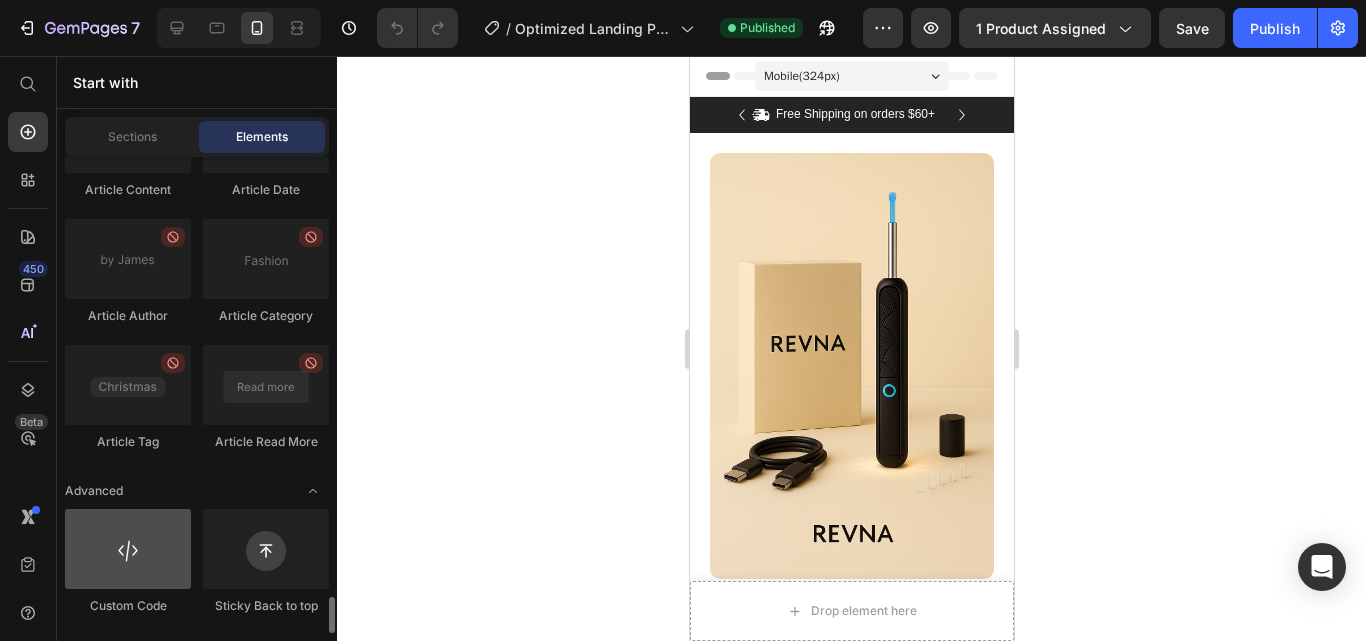 click at bounding box center (128, 549) 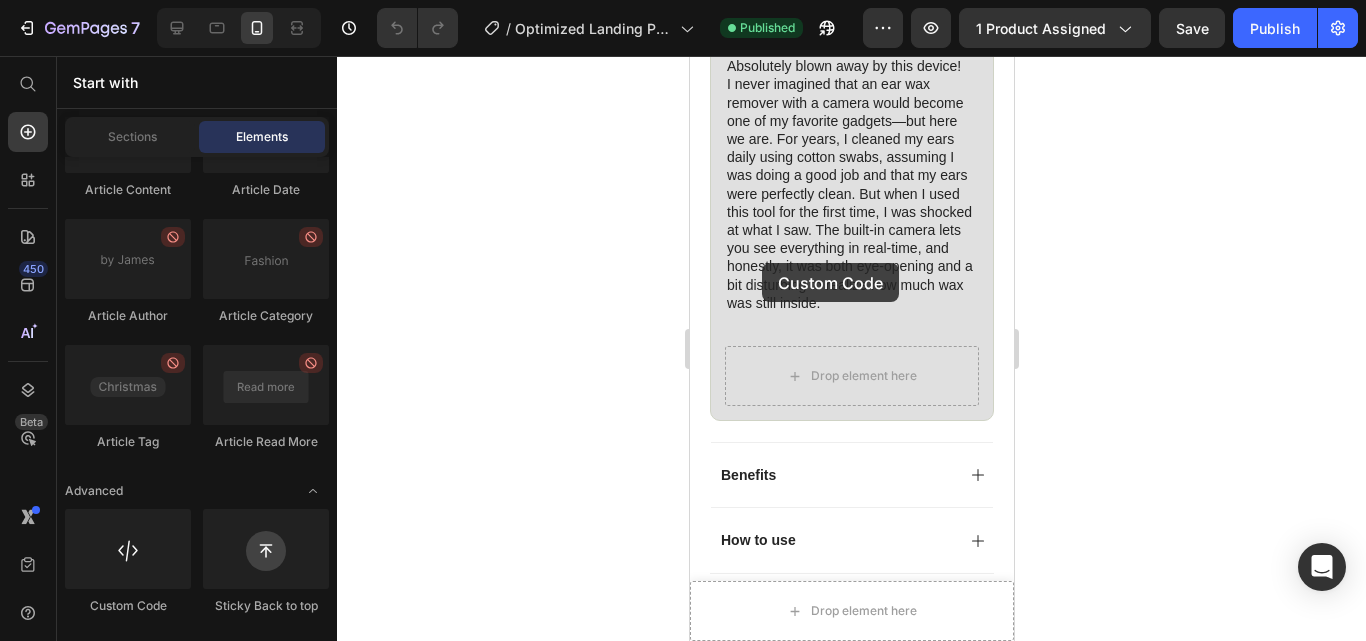 scroll, scrollTop: 1861, scrollLeft: 0, axis: vertical 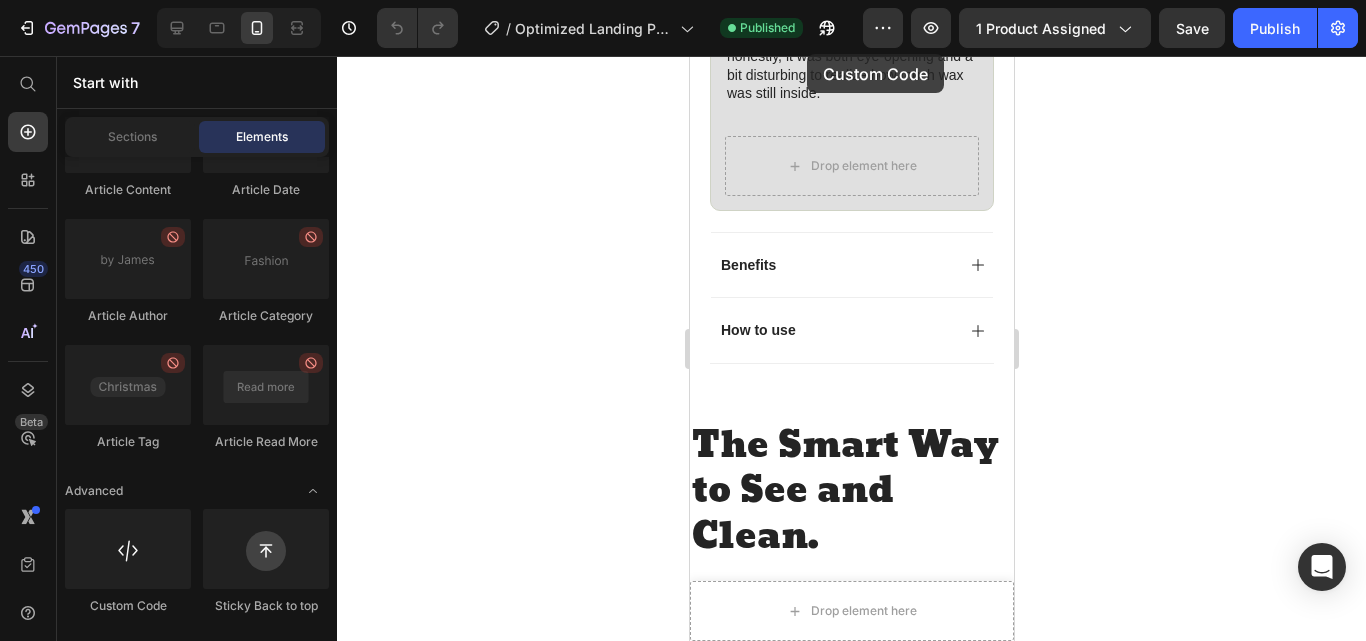 drag, startPoint x: 158, startPoint y: 541, endPoint x: 820, endPoint y: -32, distance: 875.54156 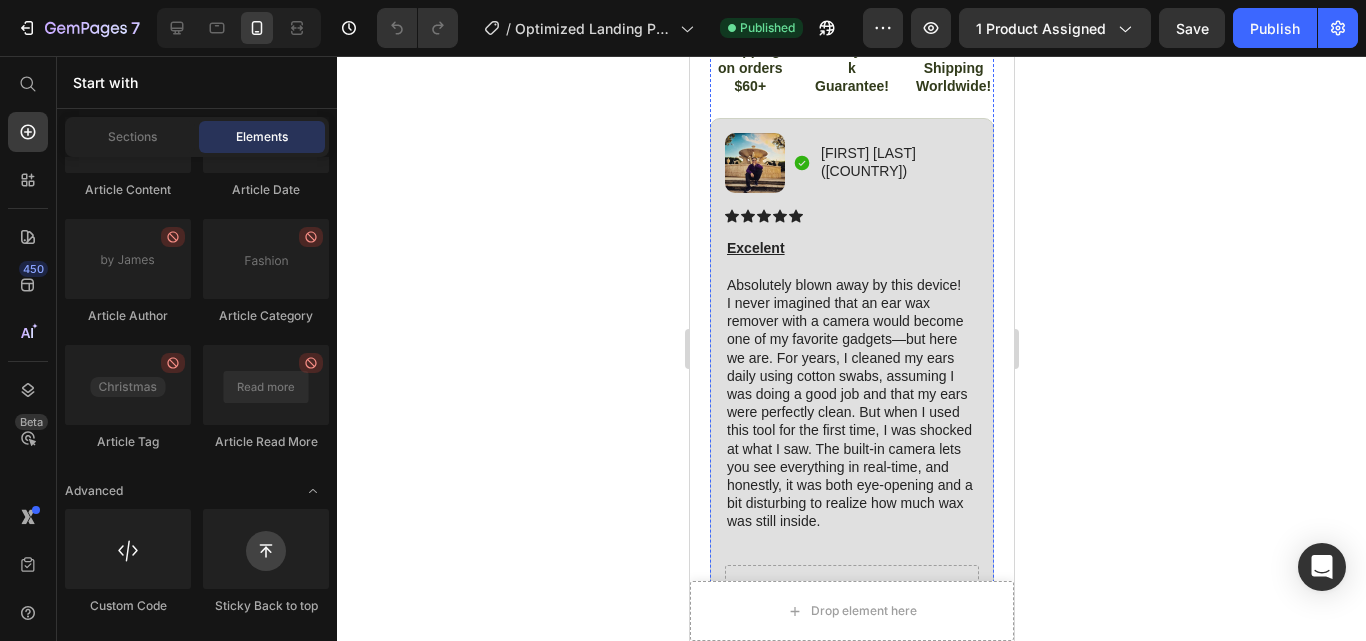 scroll, scrollTop: 1244, scrollLeft: 0, axis: vertical 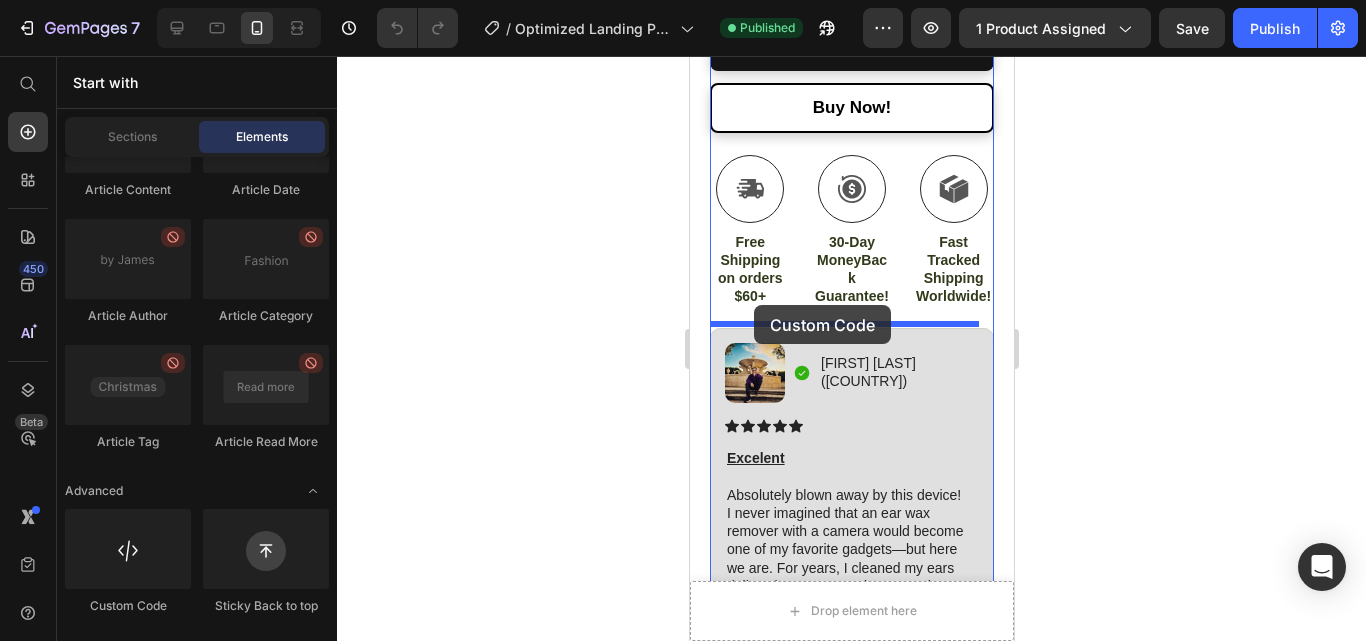 drag, startPoint x: 794, startPoint y: 621, endPoint x: 753, endPoint y: 305, distance: 318.6487 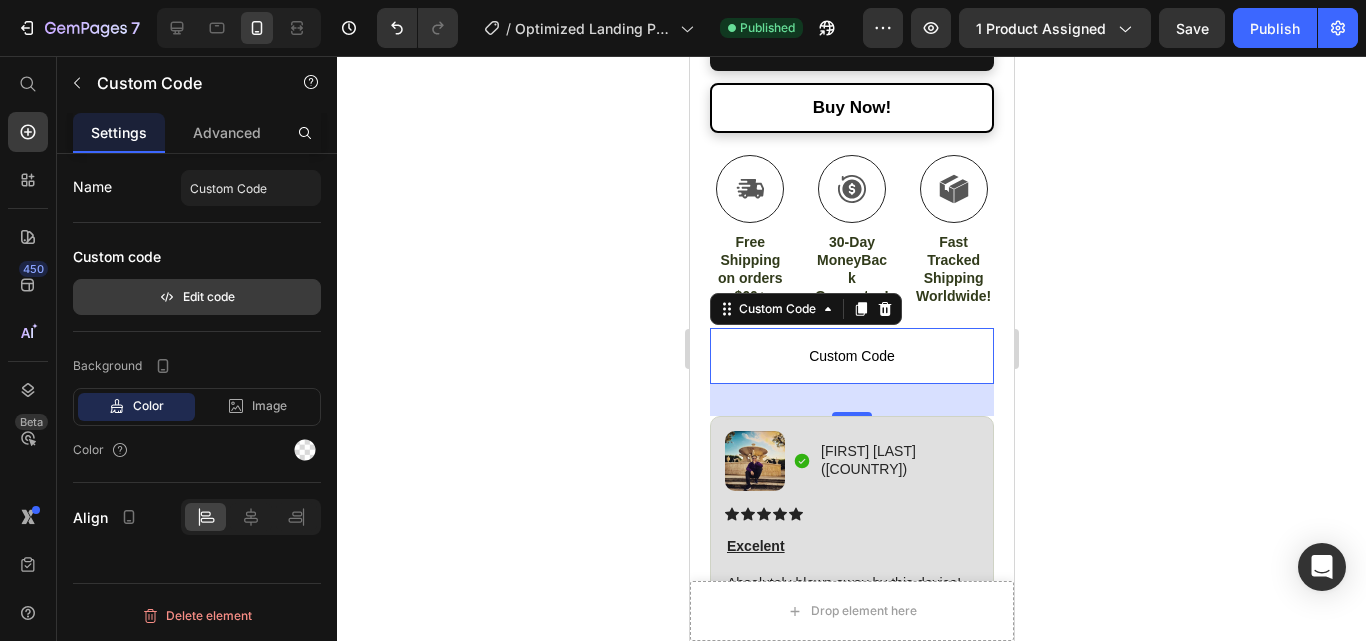 click on "Edit code" at bounding box center (197, 297) 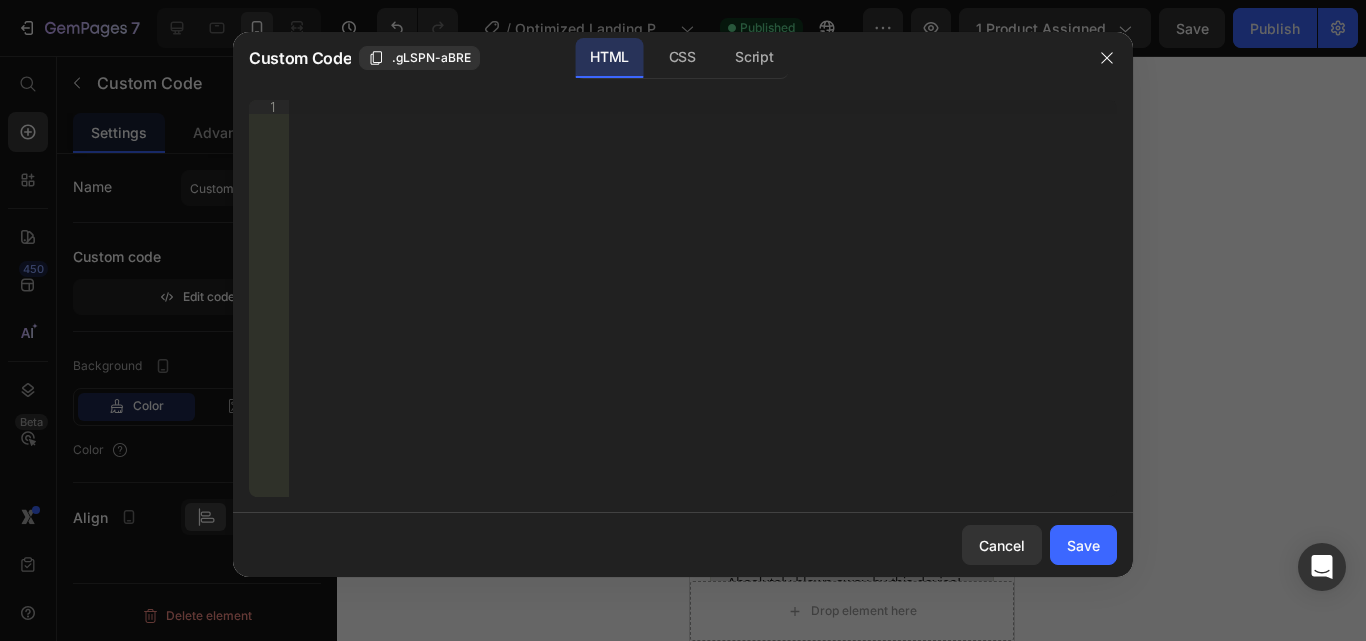 type 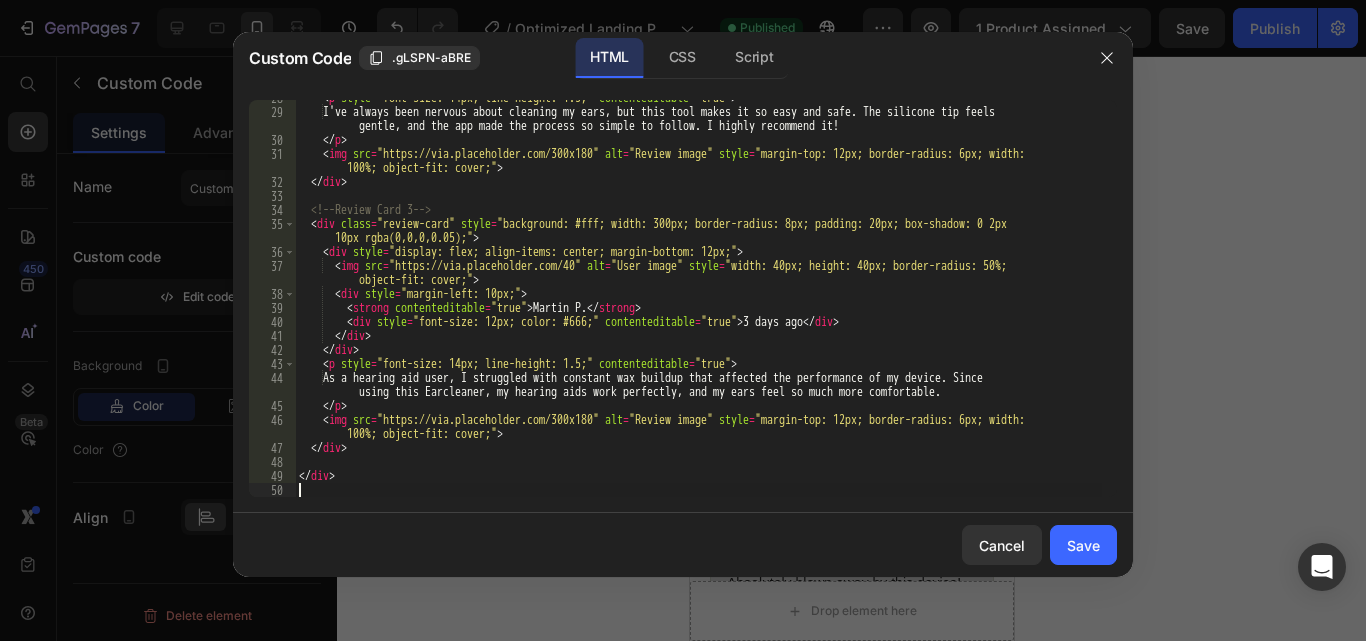 scroll, scrollTop: 485, scrollLeft: 0, axis: vertical 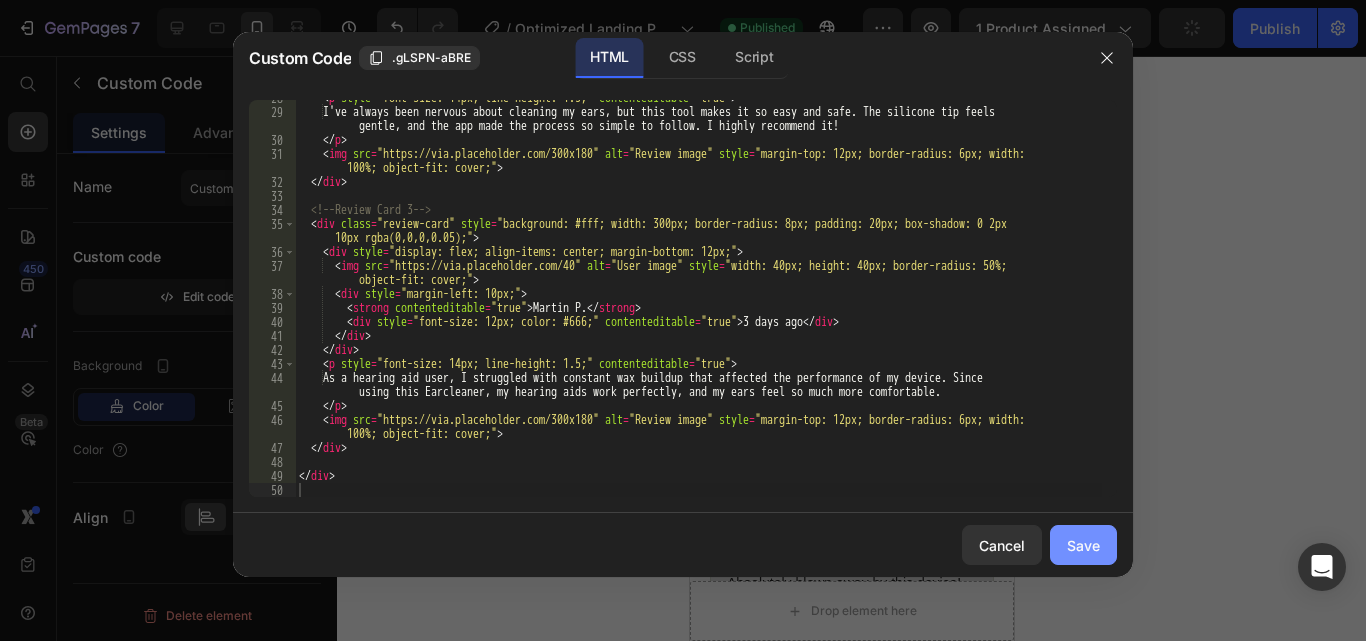 click on "Save" 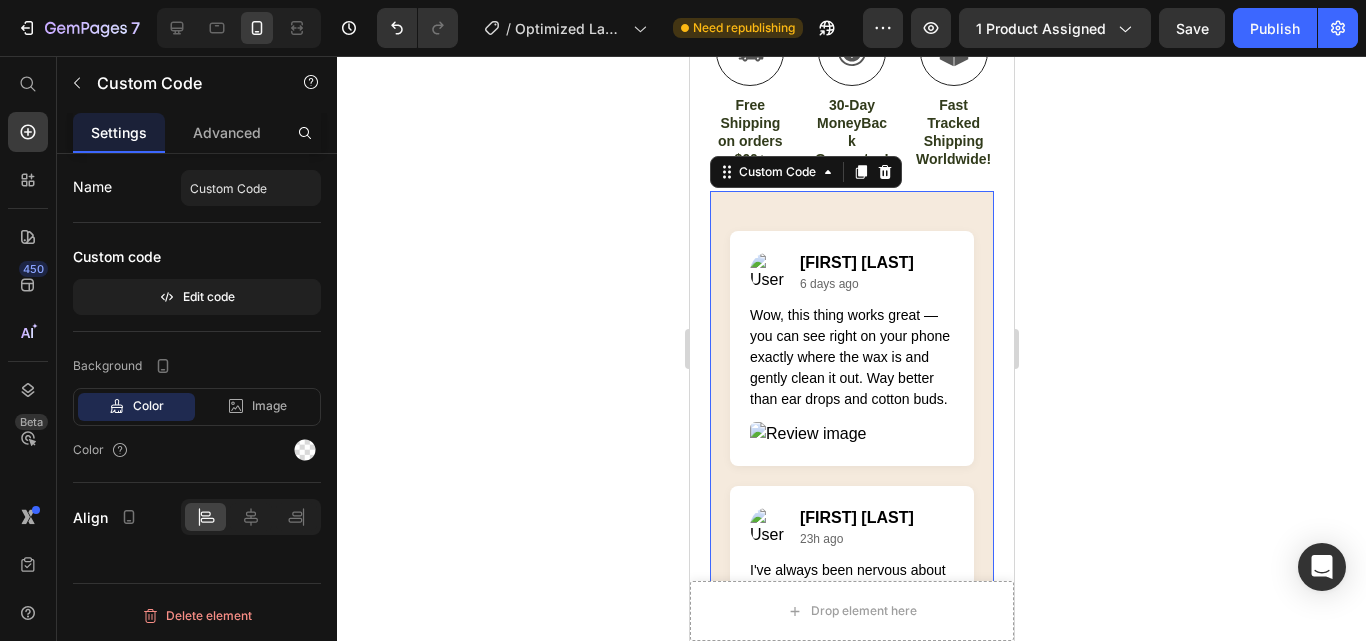 scroll, scrollTop: 1341, scrollLeft: 0, axis: vertical 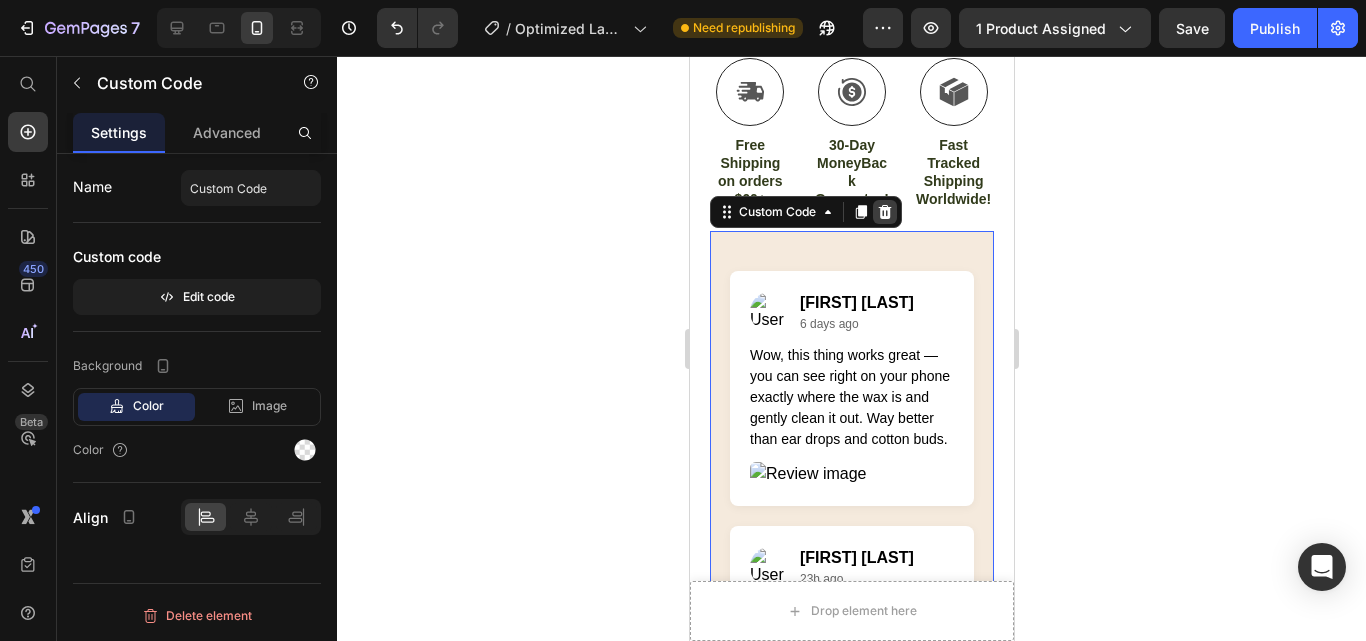 click 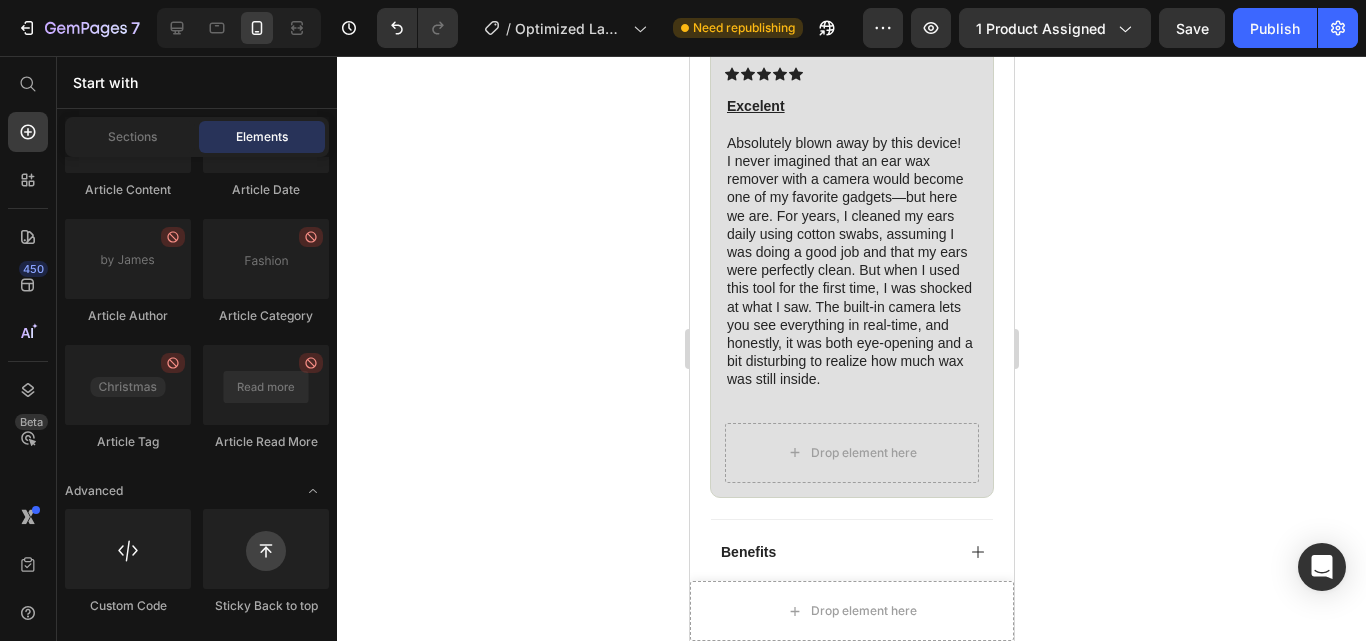 scroll, scrollTop: 1523, scrollLeft: 0, axis: vertical 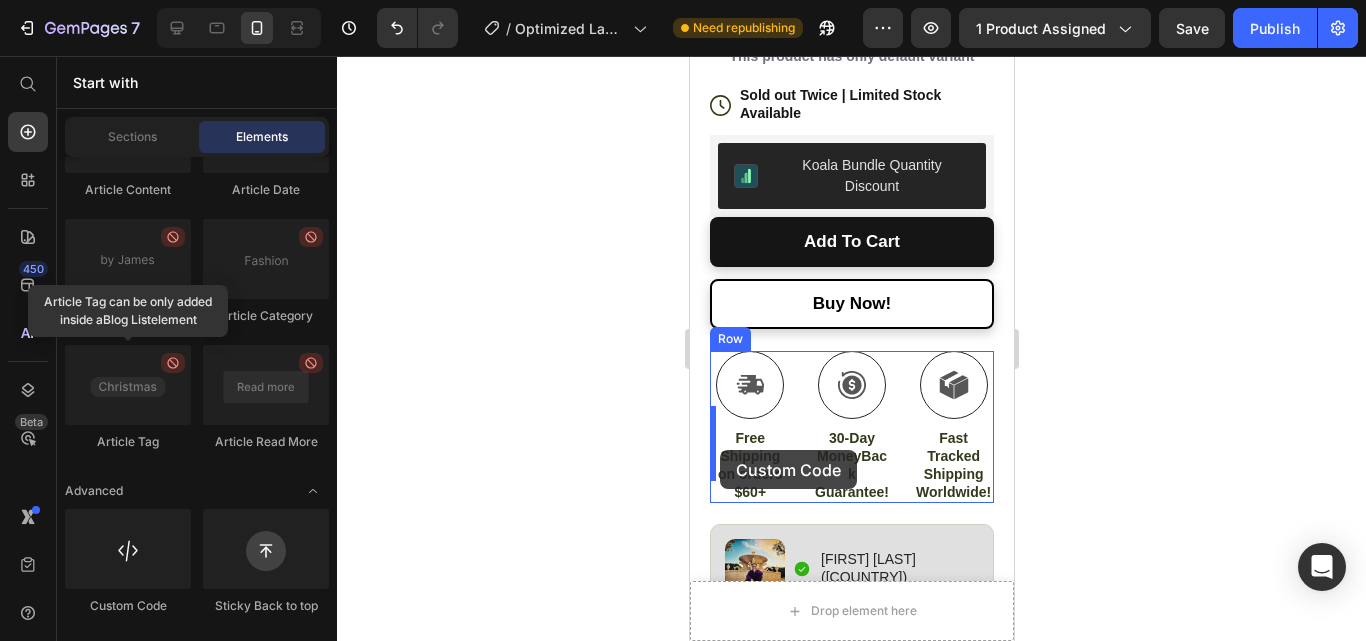 drag, startPoint x: 839, startPoint y: 608, endPoint x: 713, endPoint y: 503, distance: 164.01524 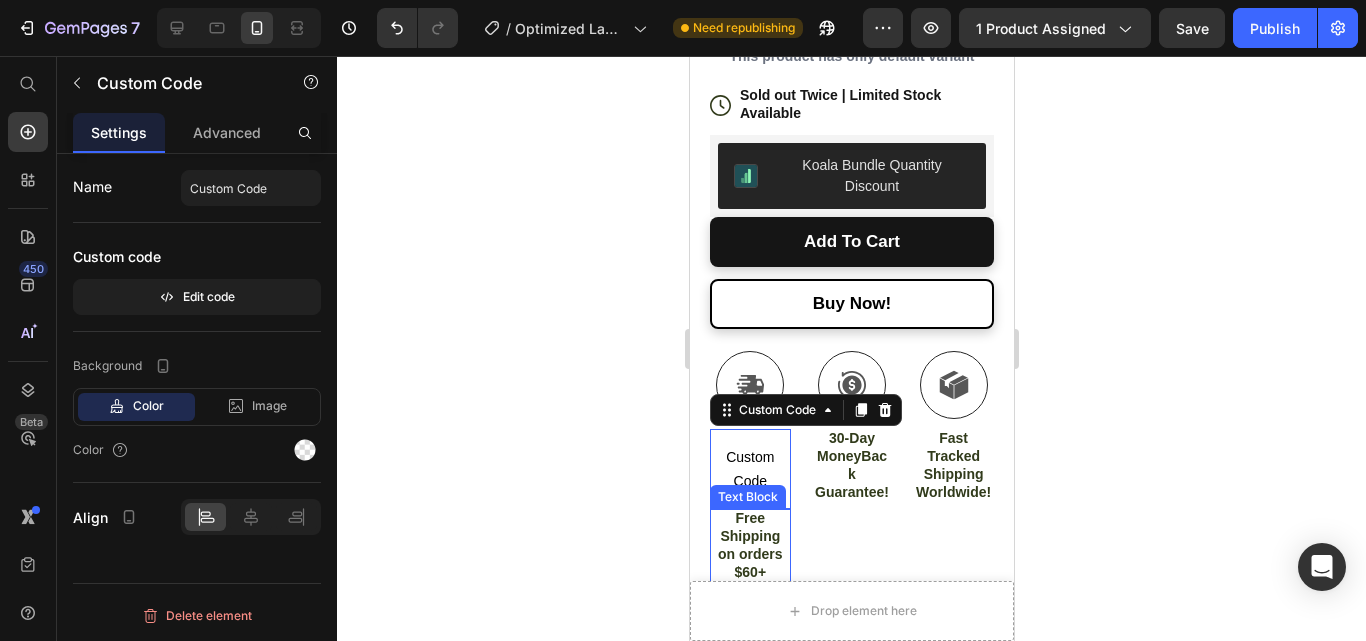 scroll, scrollTop: 1032, scrollLeft: 0, axis: vertical 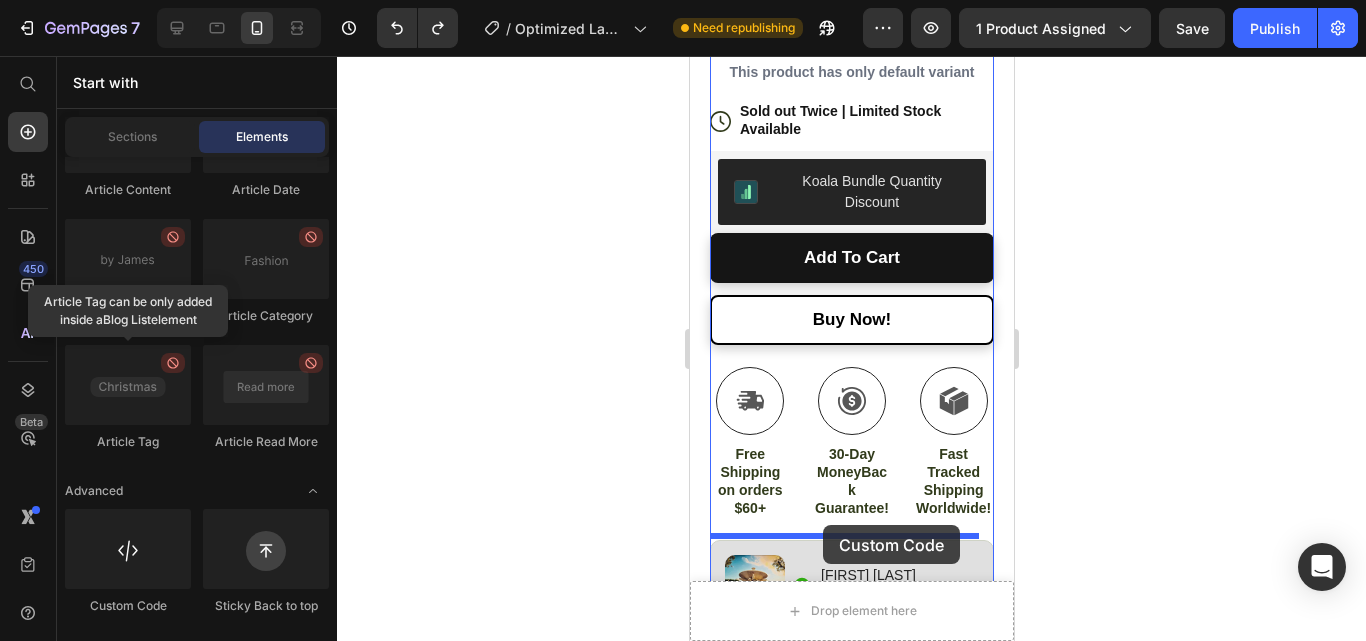 drag, startPoint x: 810, startPoint y: 608, endPoint x: 822, endPoint y: 525, distance: 83.86298 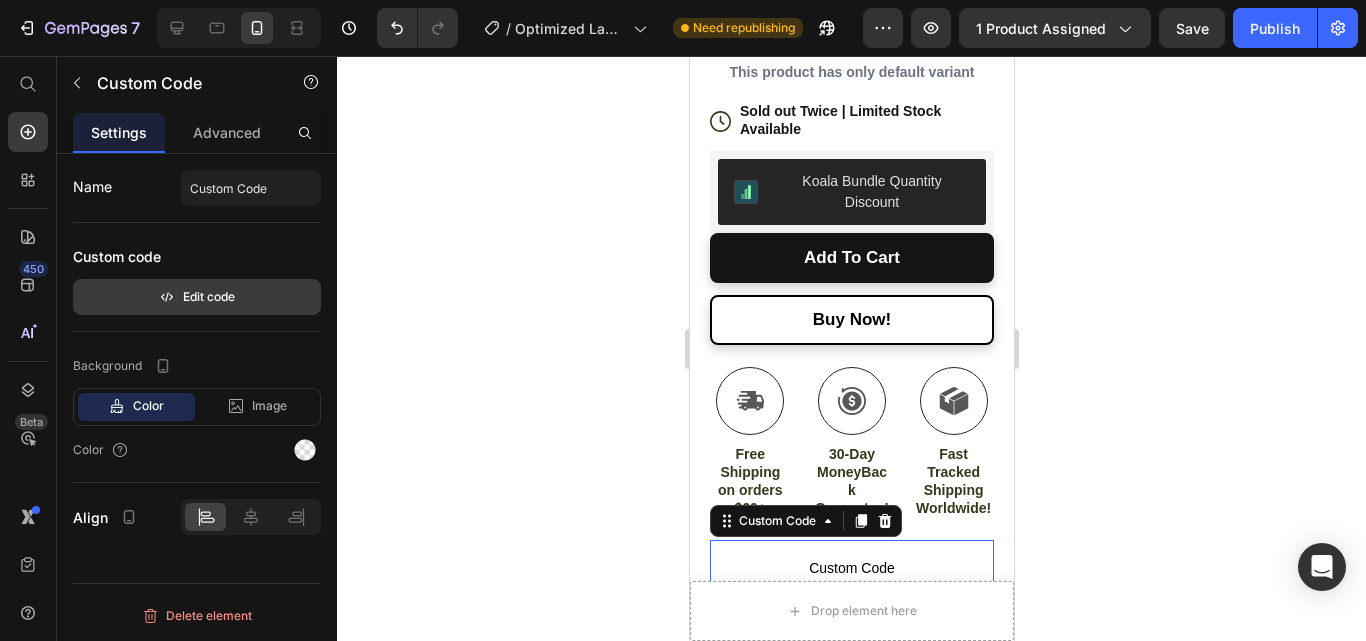 click on "Edit code" at bounding box center (197, 297) 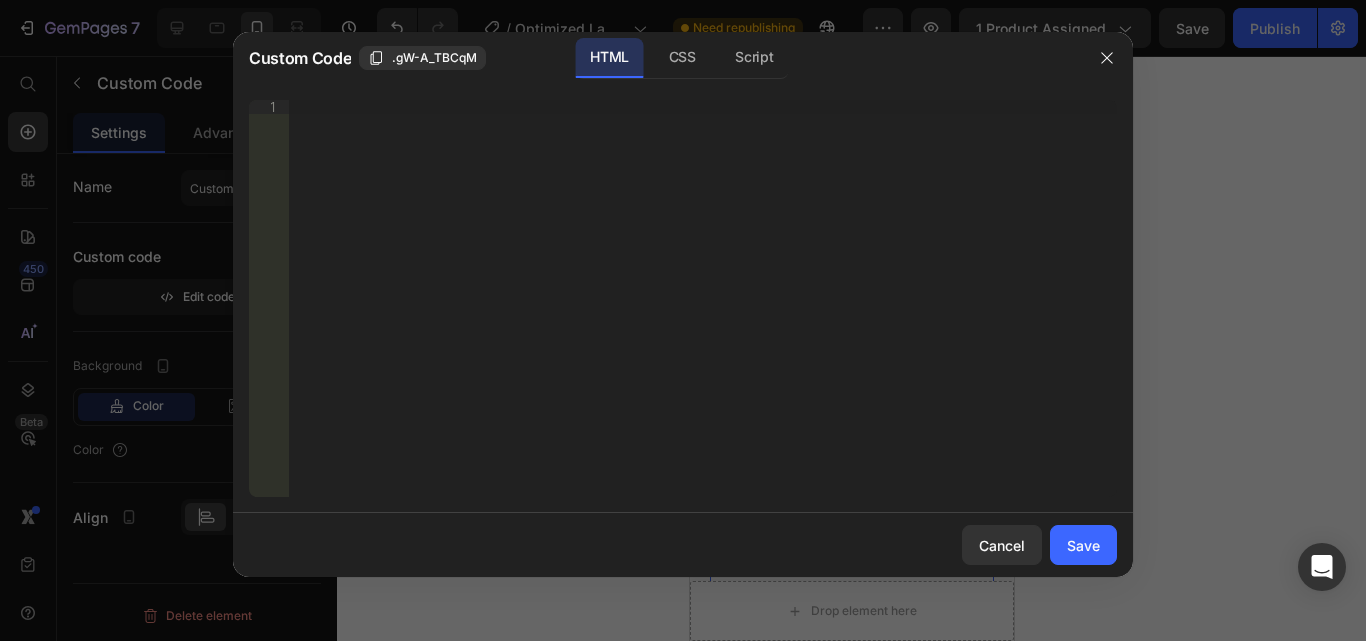 click on "Insert the 3rd-party installation code, HTML code, or Liquid code to display custom content." at bounding box center (703, 312) 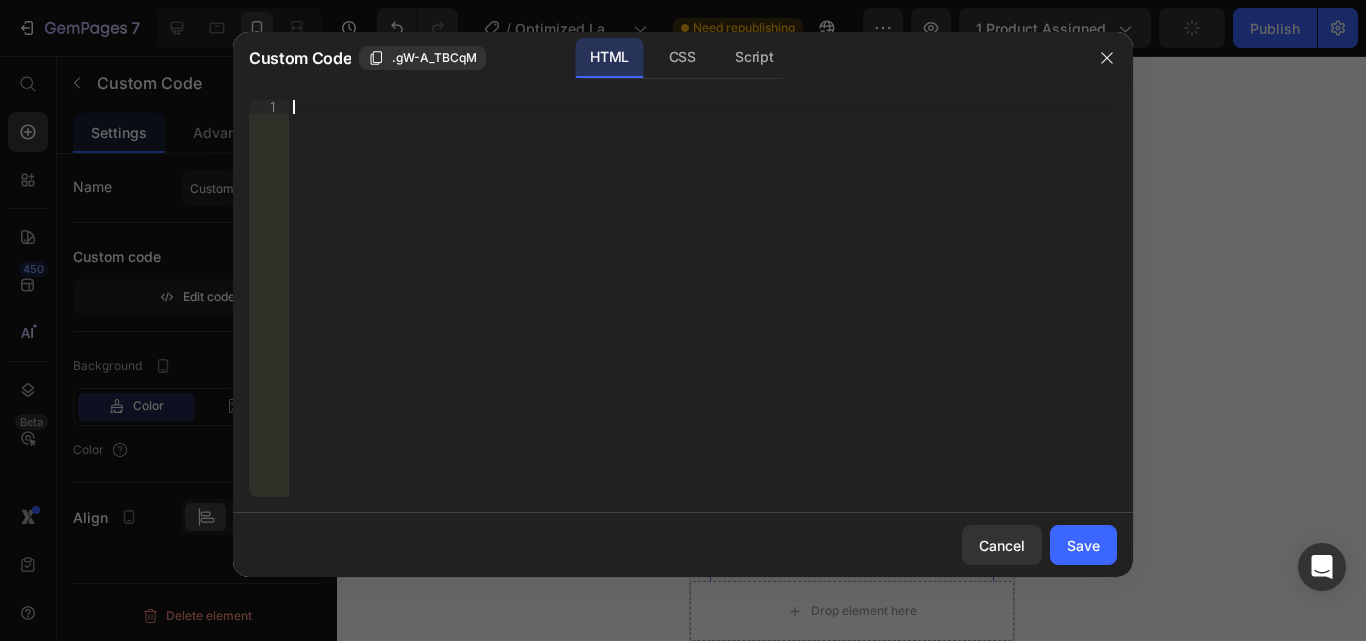 paste 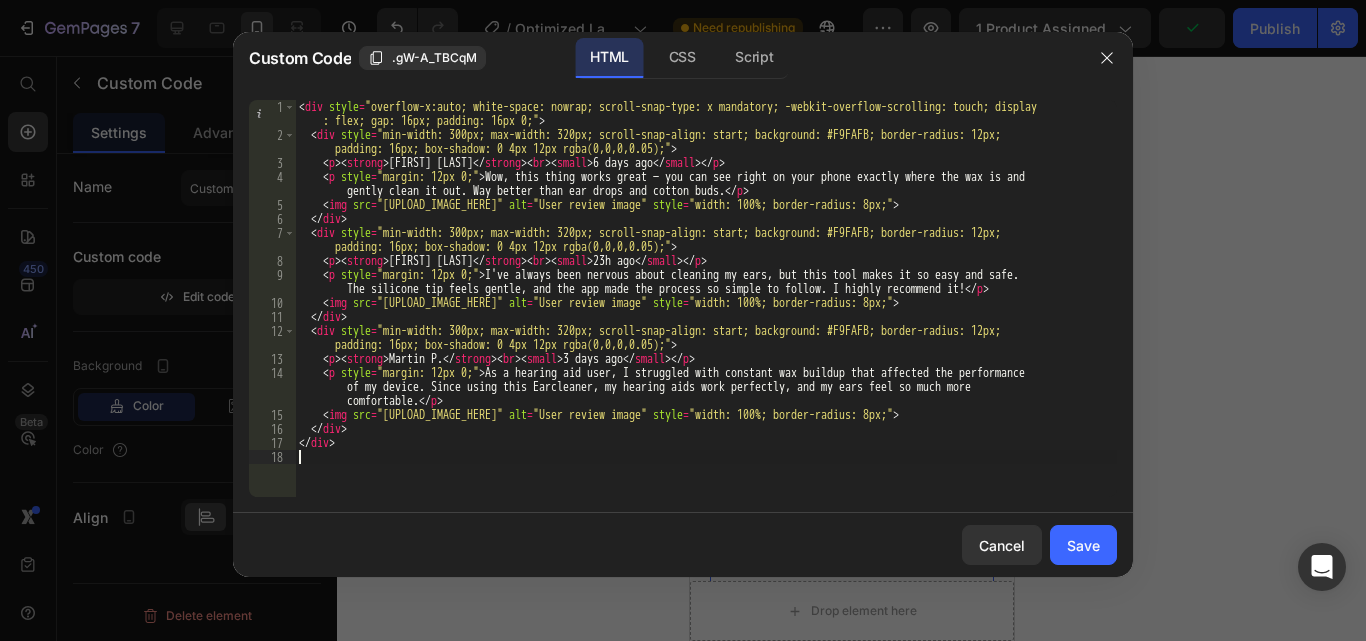 type 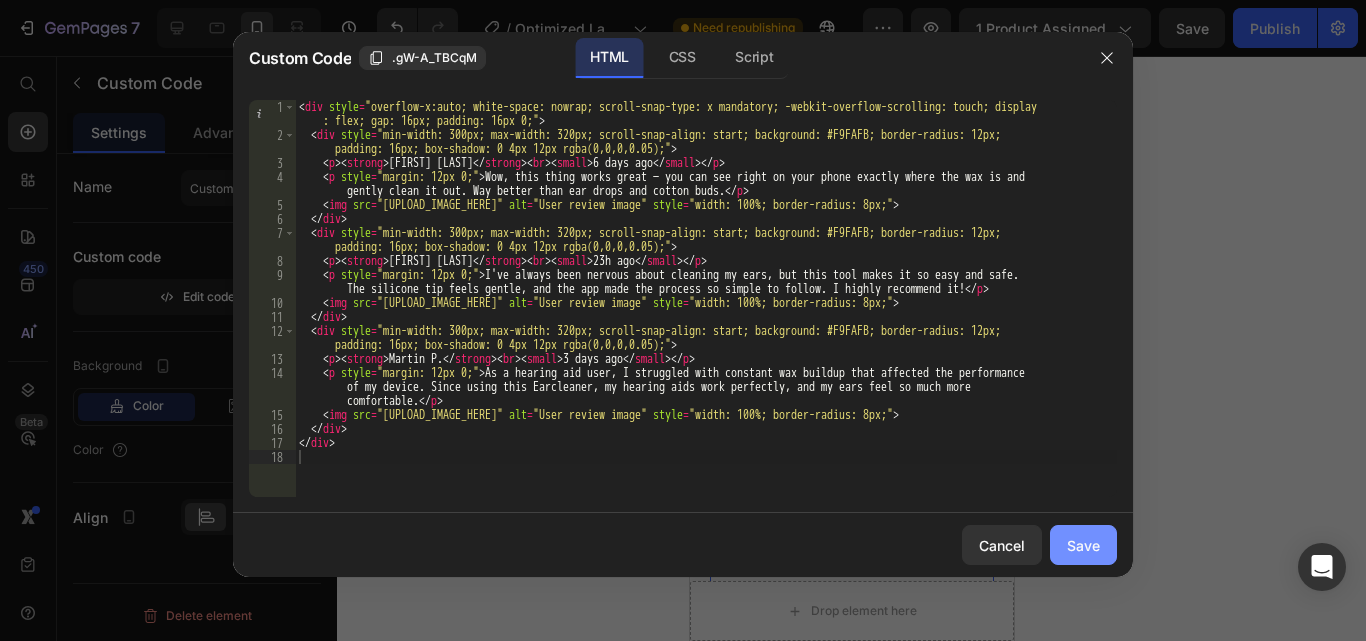 click on "Save" at bounding box center (1083, 545) 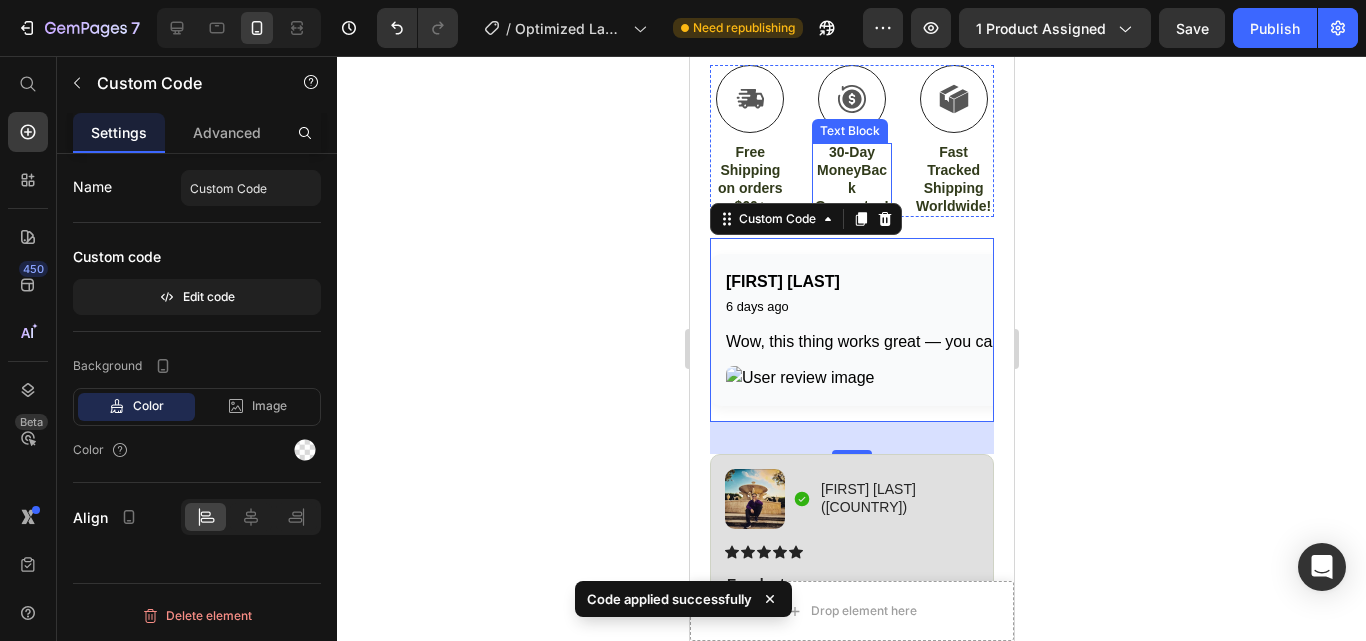 scroll, scrollTop: 1335, scrollLeft: 0, axis: vertical 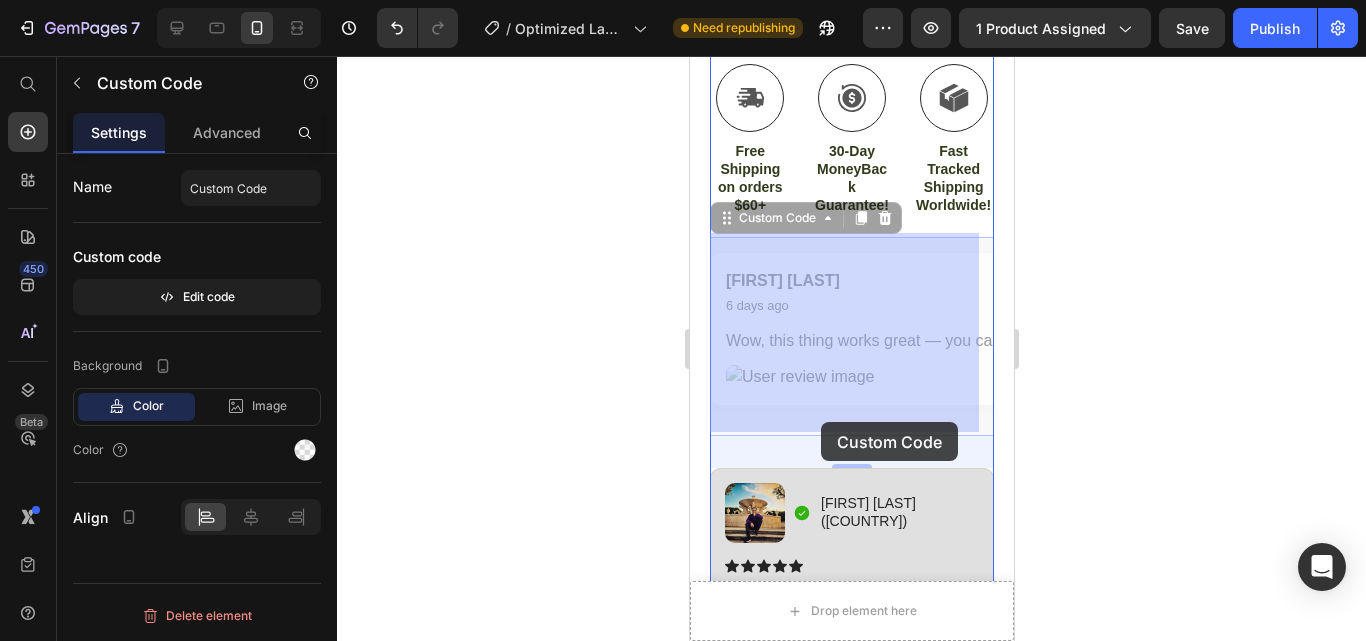 drag, startPoint x: 749, startPoint y: 424, endPoint x: 820, endPoint y: 422, distance: 71.02816 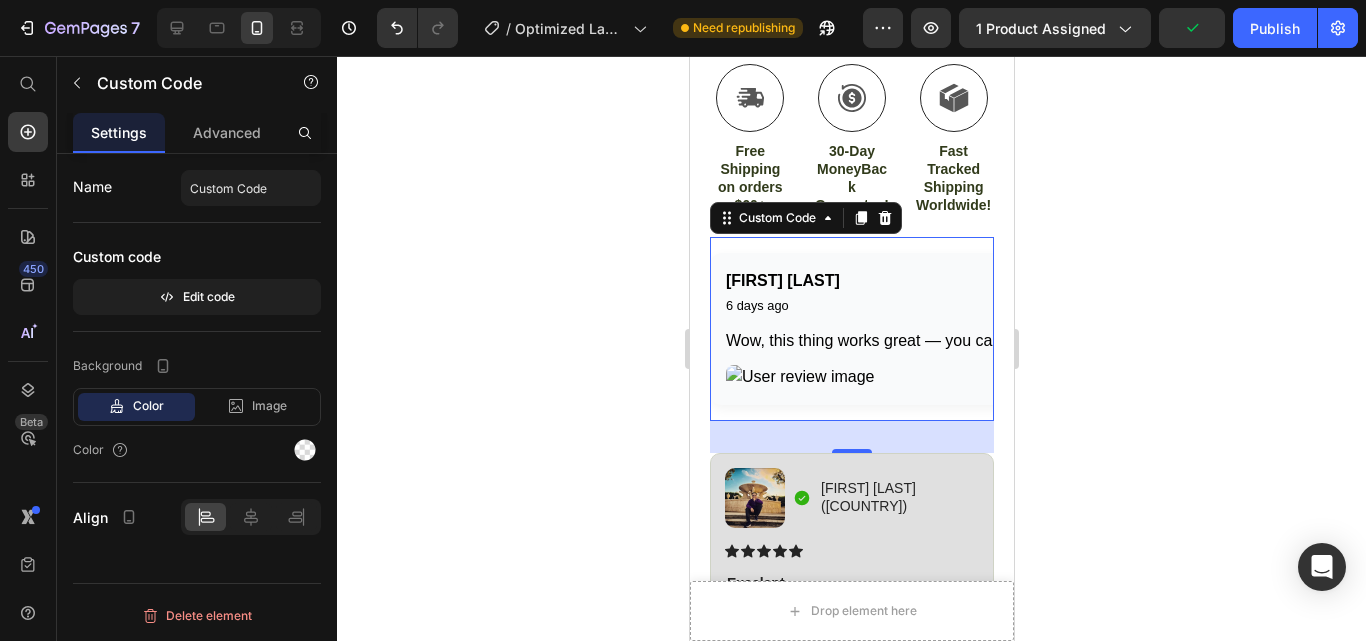 click at bounding box center [859, 377] 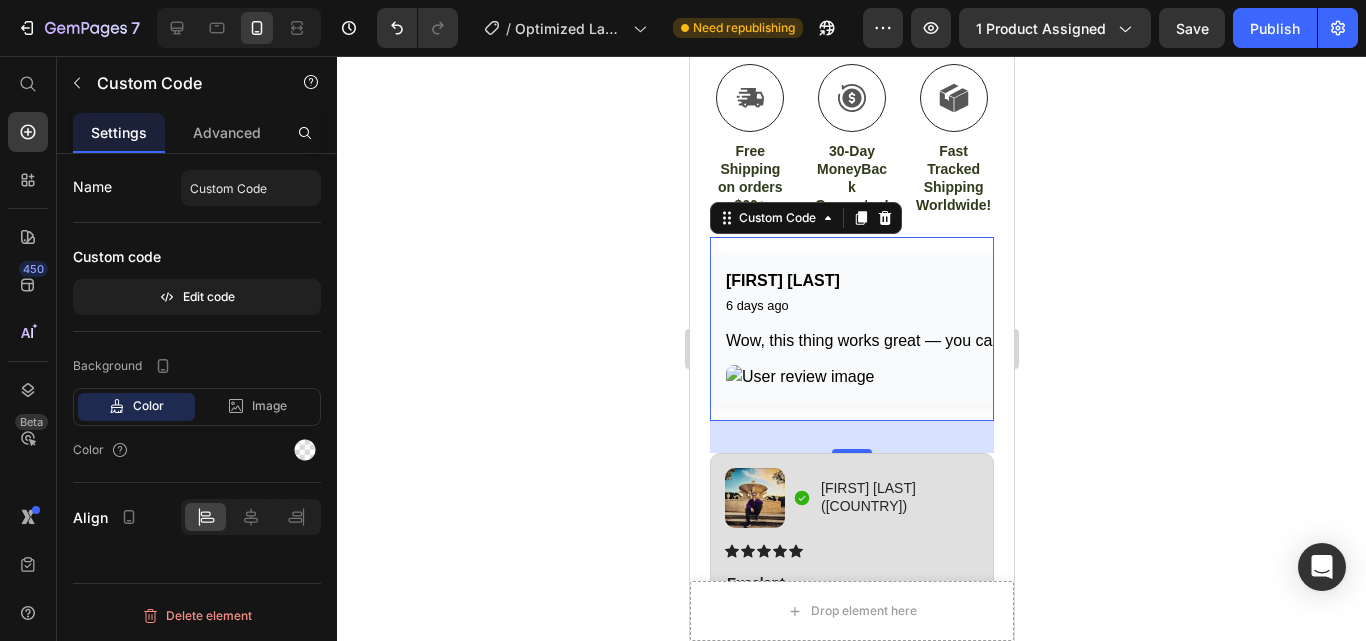 click on "Victoria W." at bounding box center (782, 280) 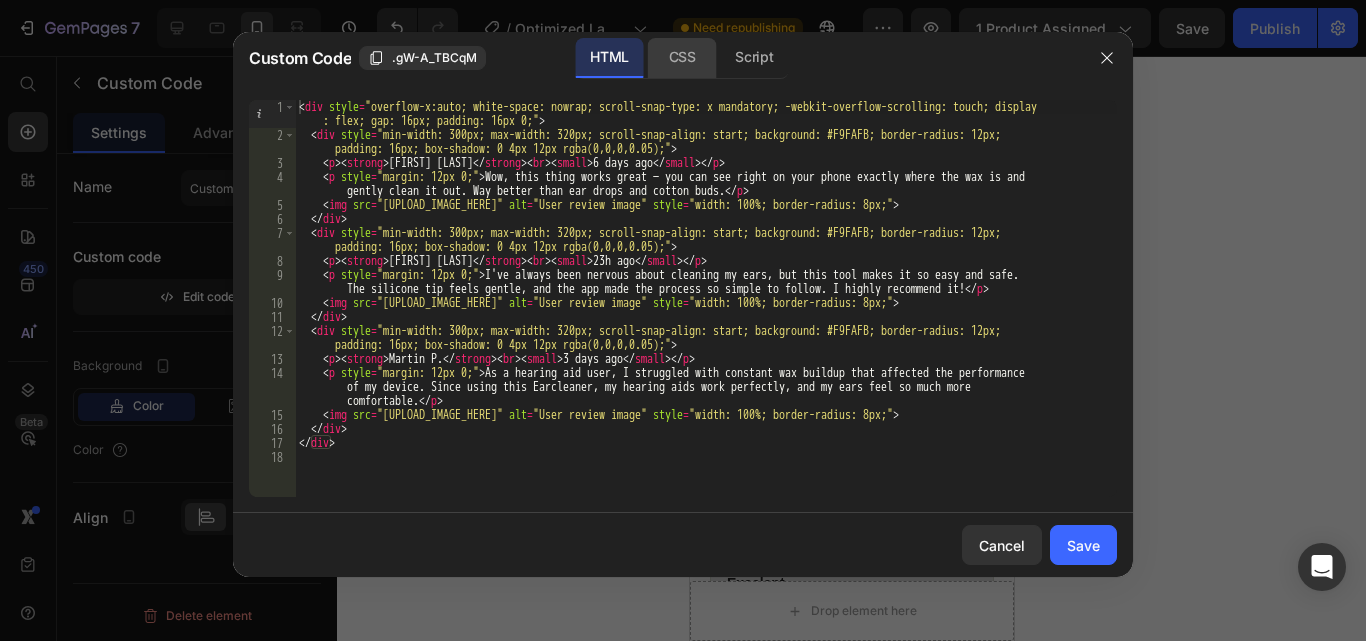click on "CSS" 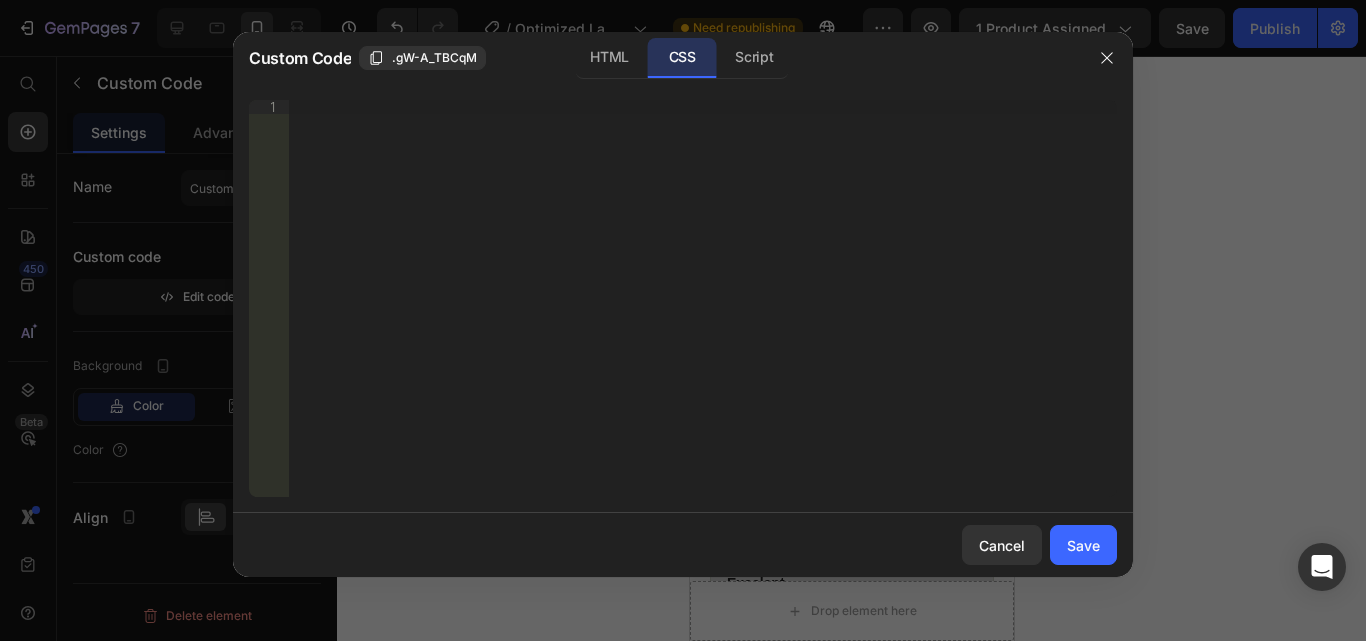 type 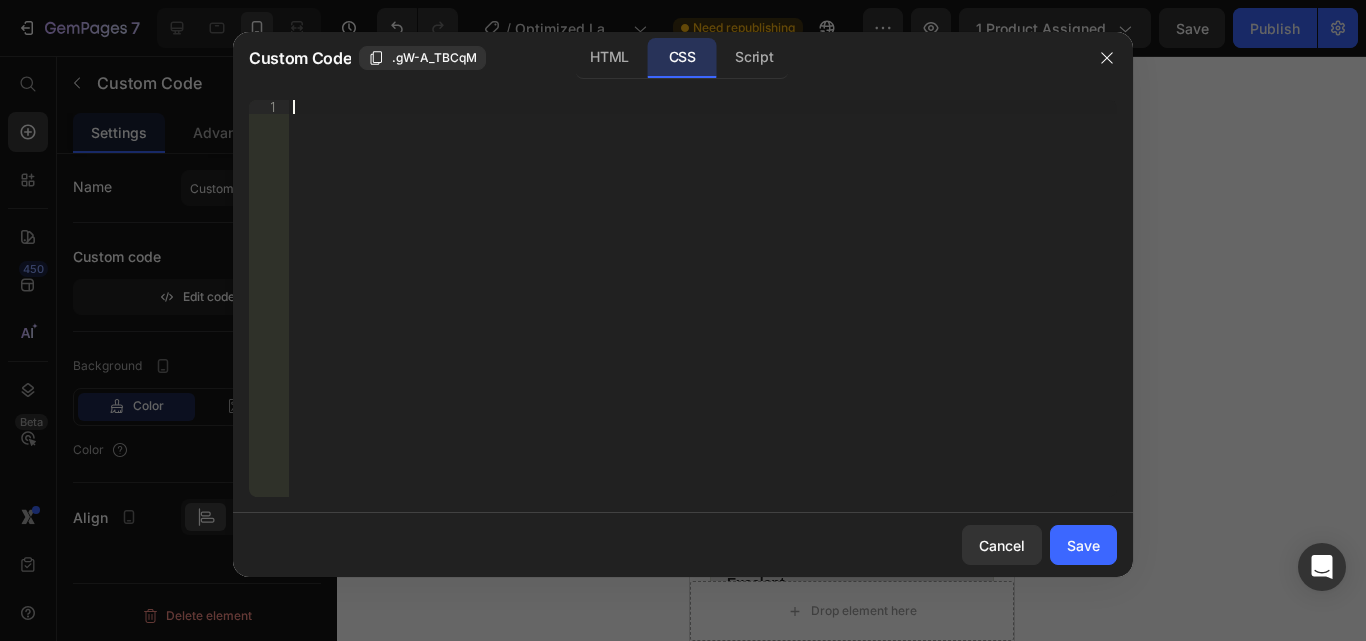click on "Insert the CSS code to style your content right here." at bounding box center (703, 312) 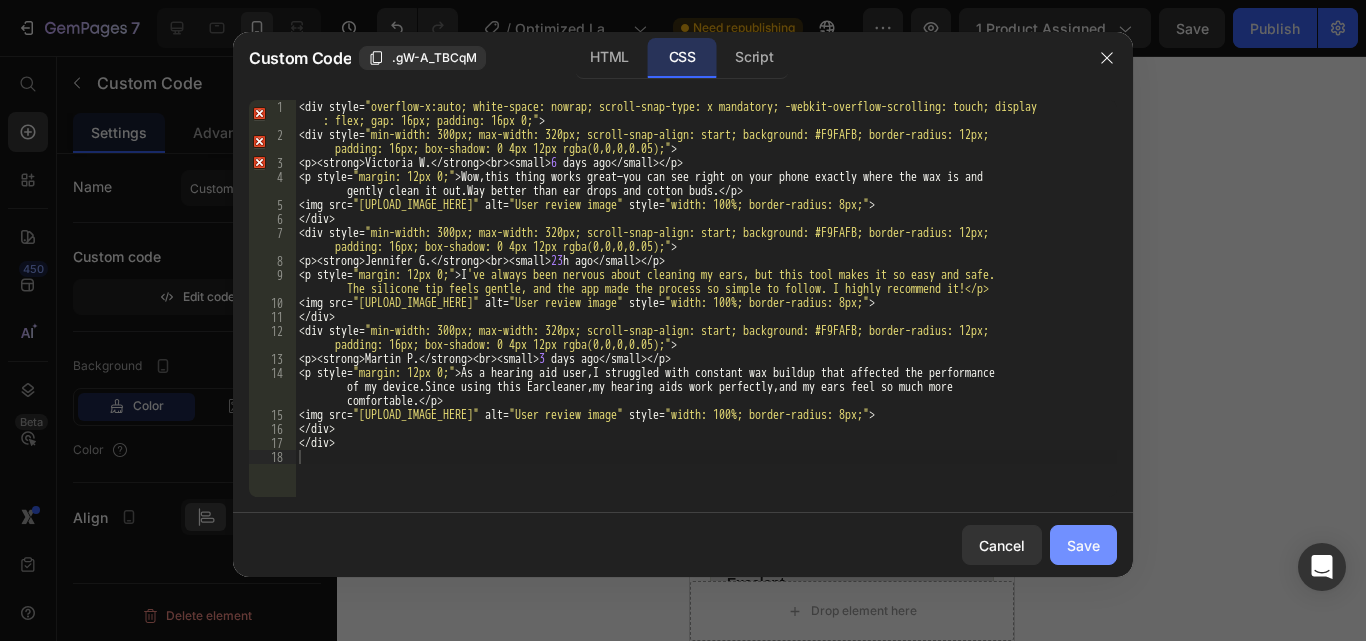 click on "Save" at bounding box center (1083, 545) 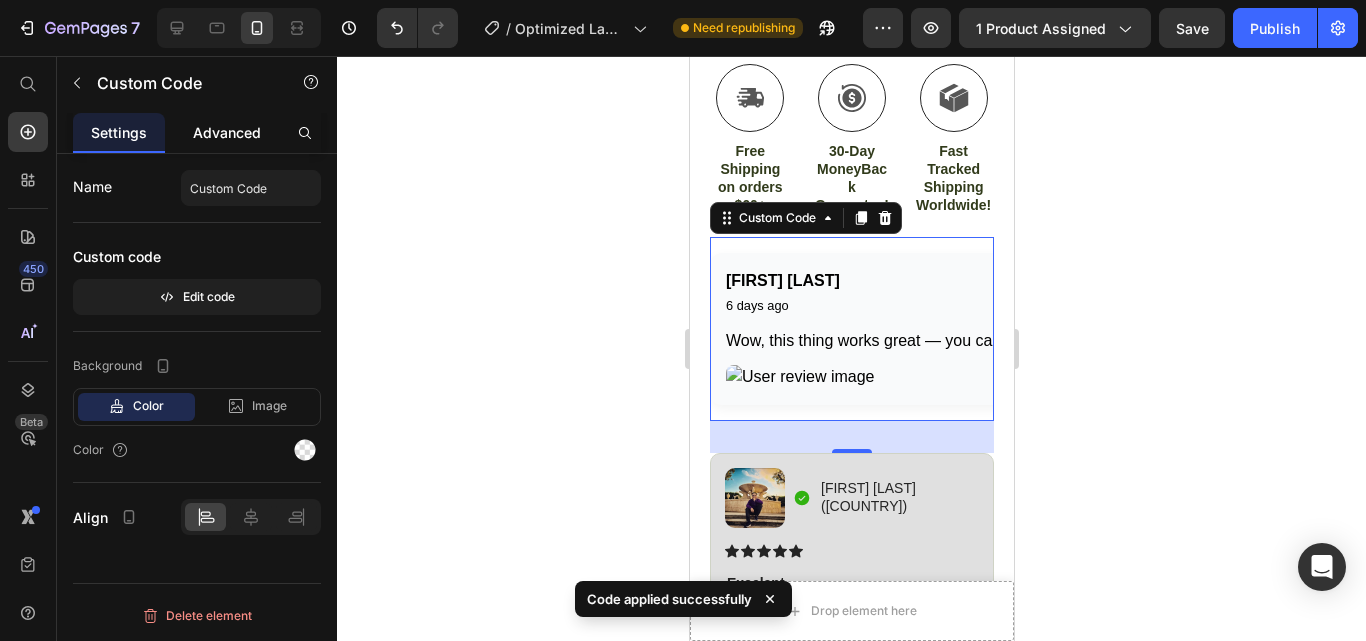 click on "Advanced" at bounding box center (227, 132) 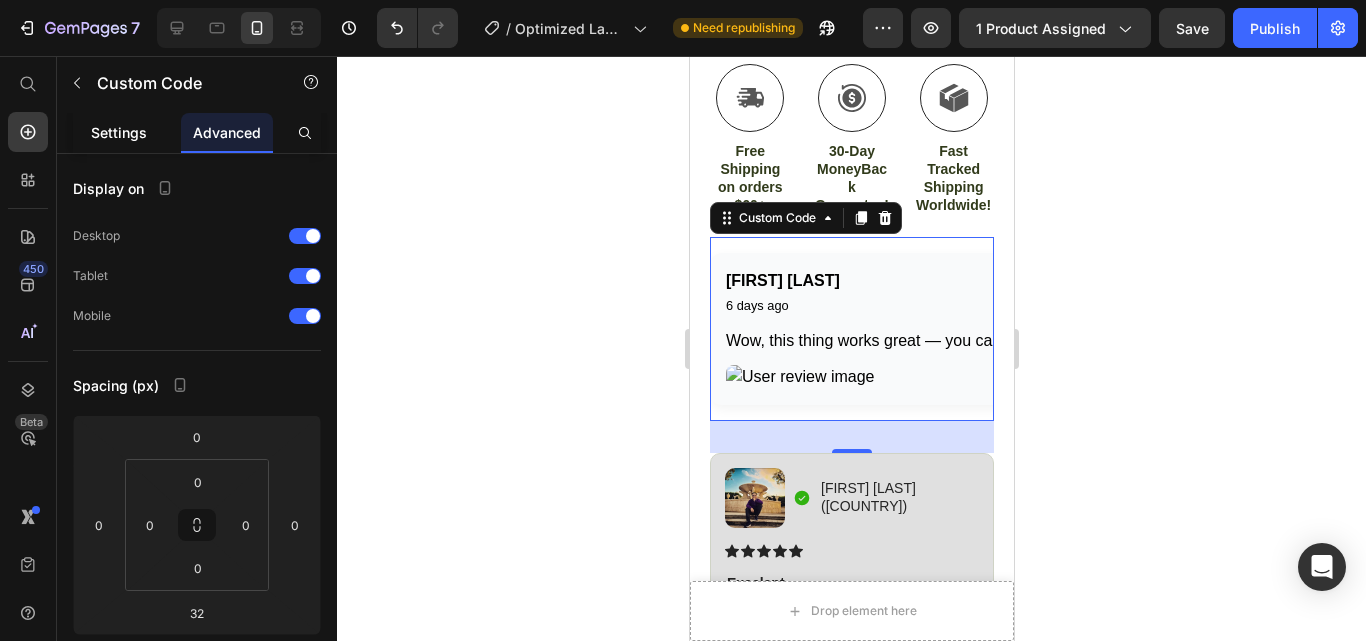 click on "Settings" at bounding box center [119, 132] 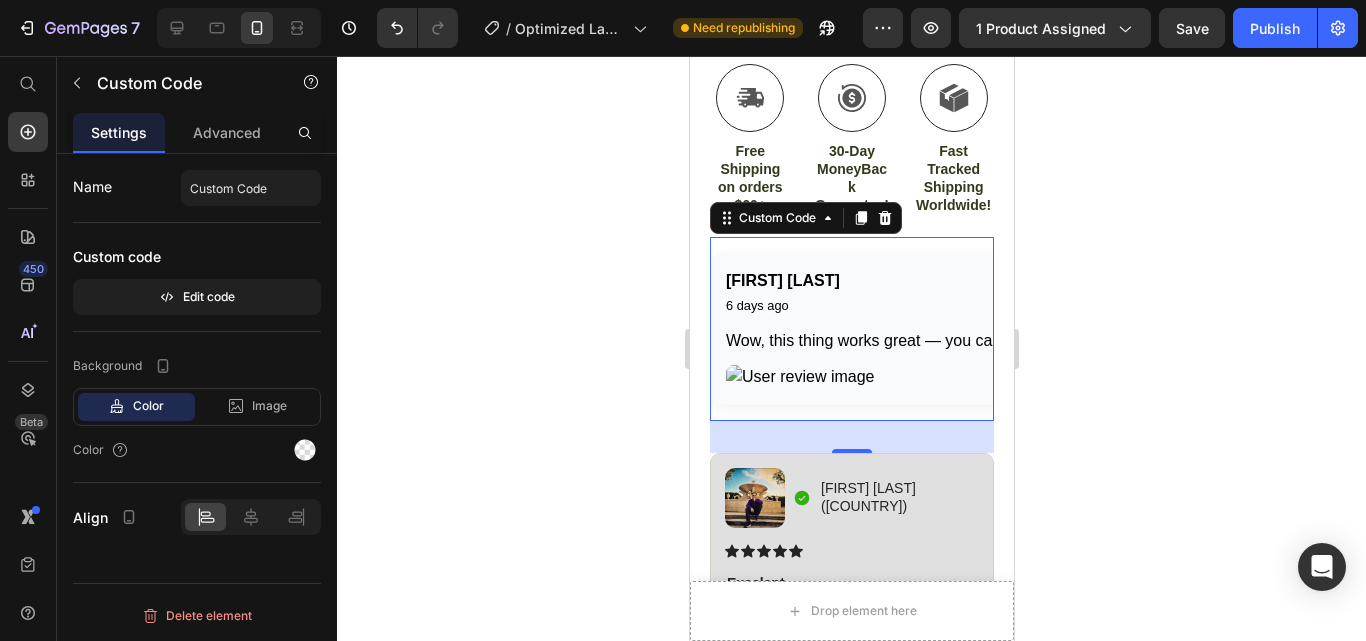 click on "Victoria W." at bounding box center (782, 280) 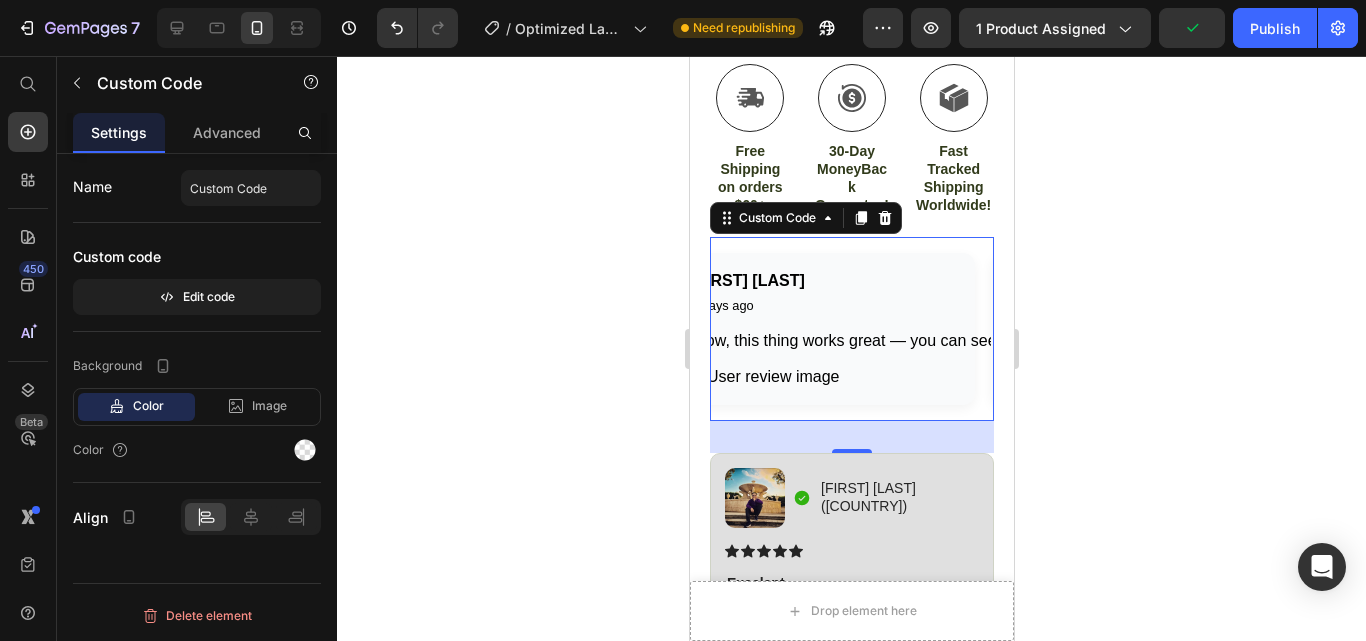 scroll, scrollTop: 0, scrollLeft: 663, axis: horizontal 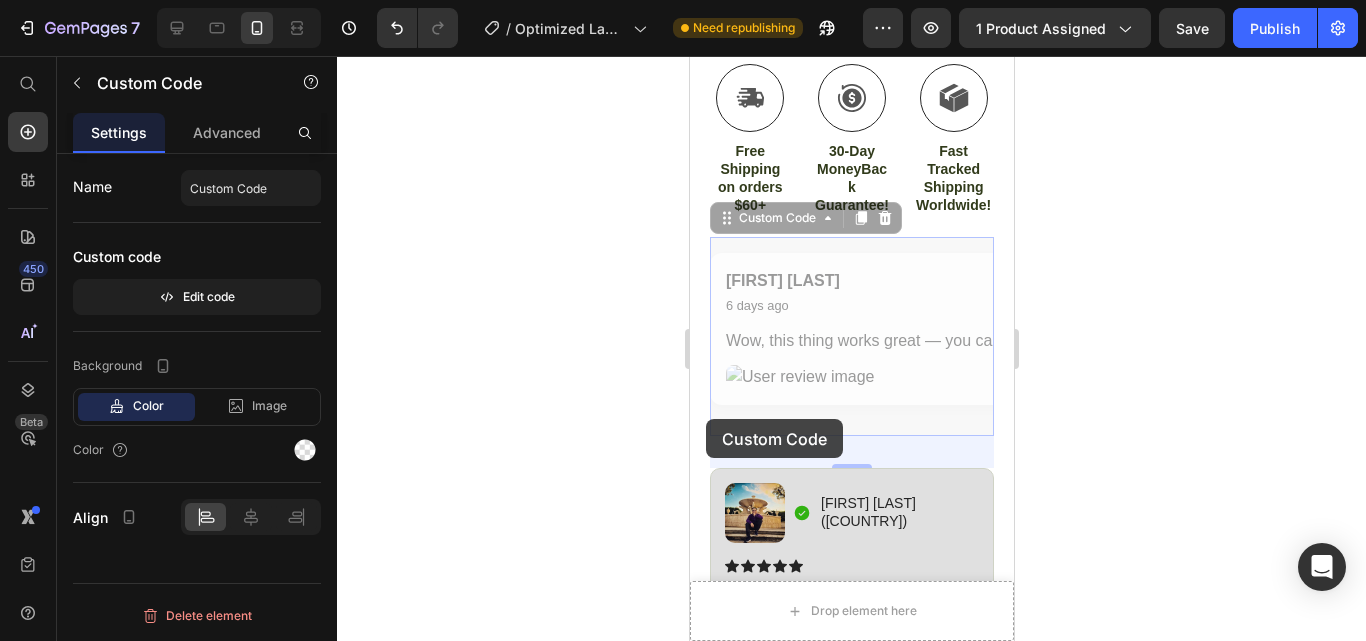 drag, startPoint x: 809, startPoint y: 423, endPoint x: 705, endPoint y: 419, distance: 104.0769 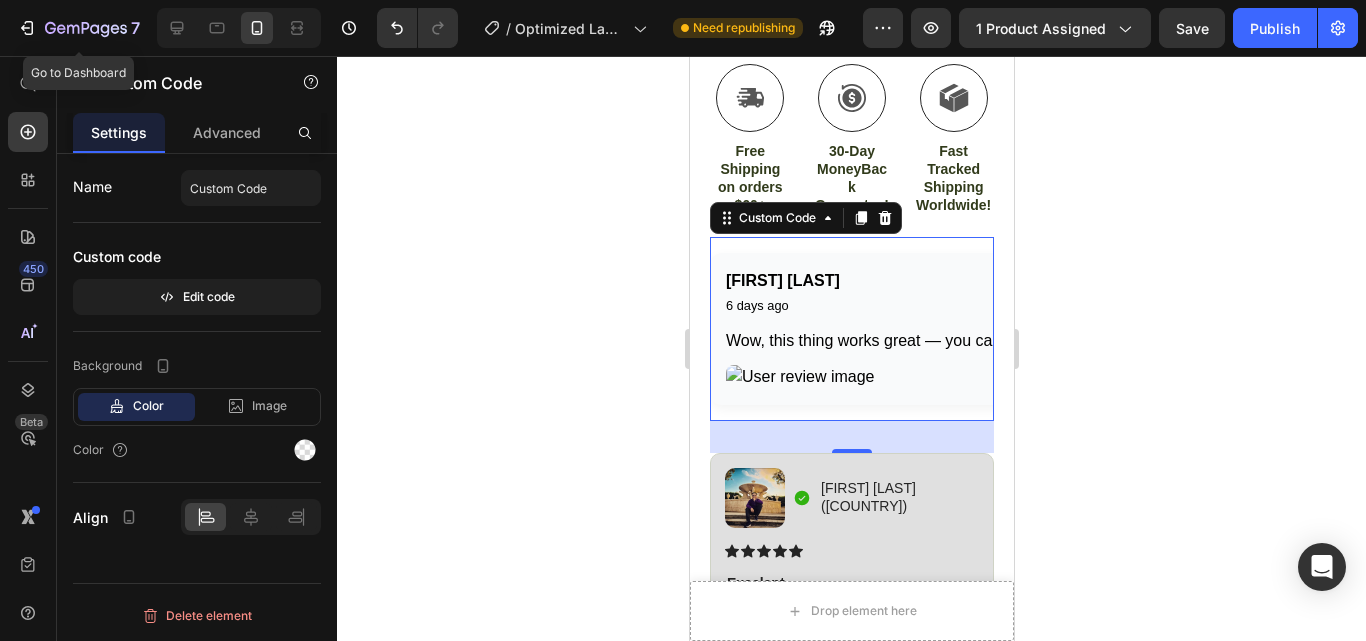 click at bounding box center [859, 377] 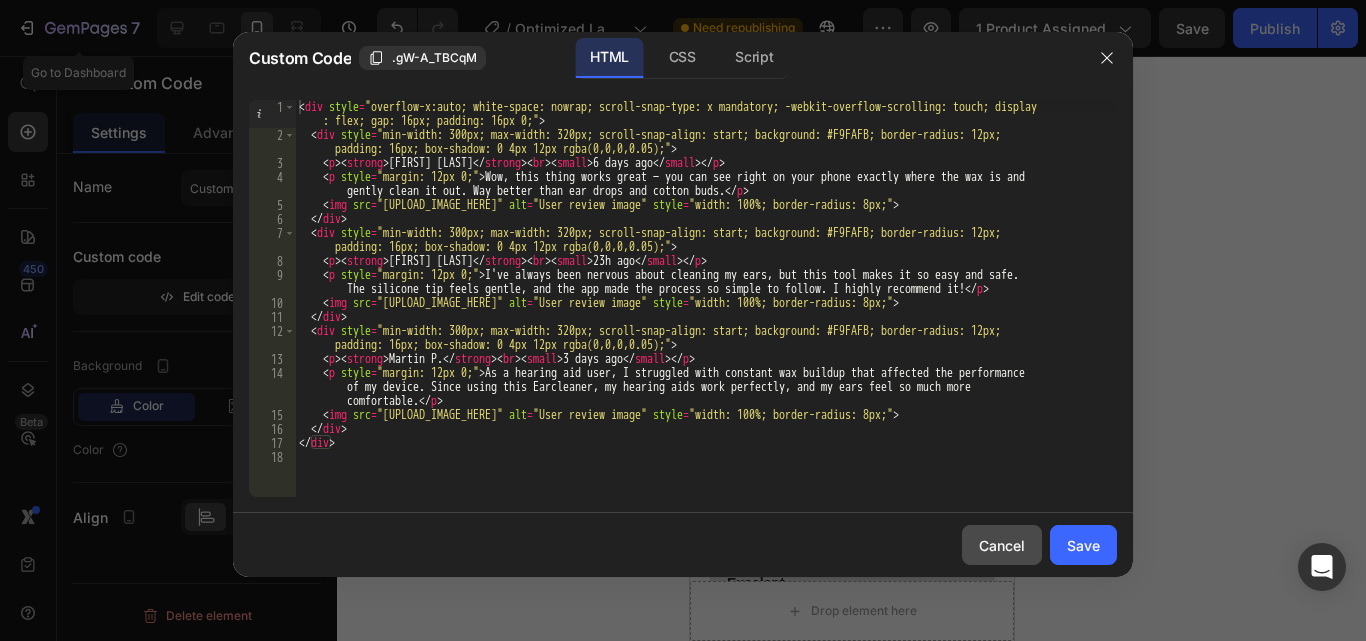 click on "Cancel" at bounding box center [1002, 545] 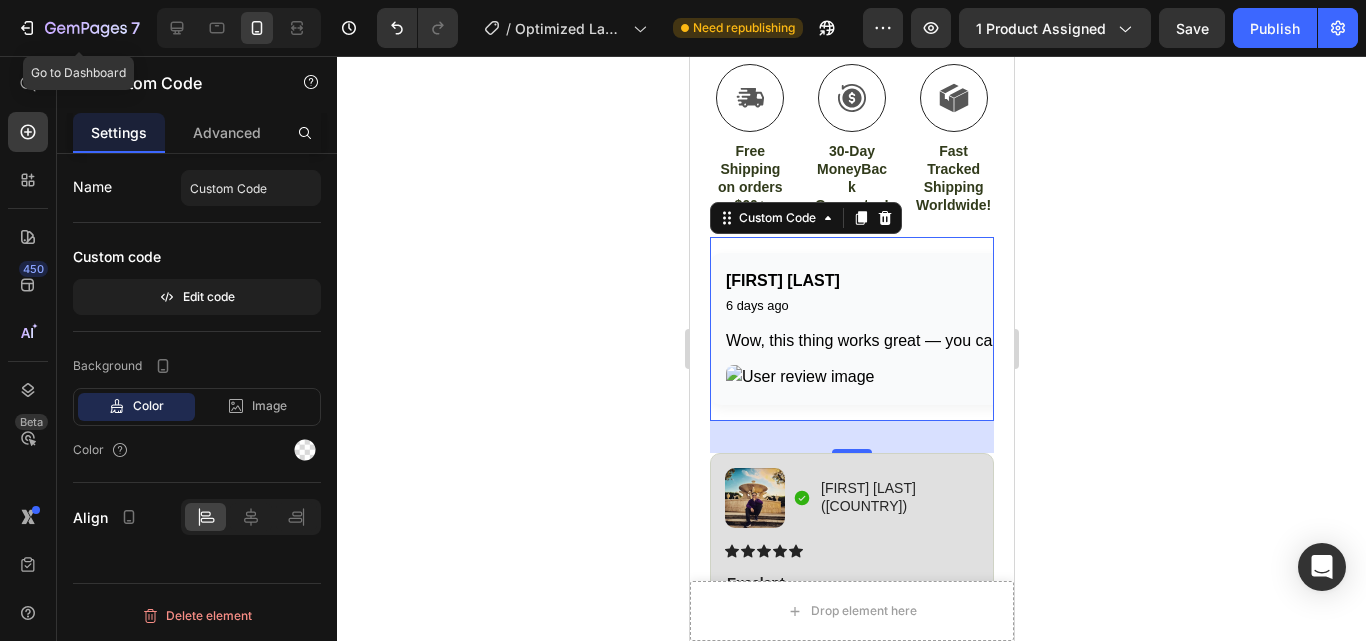 click 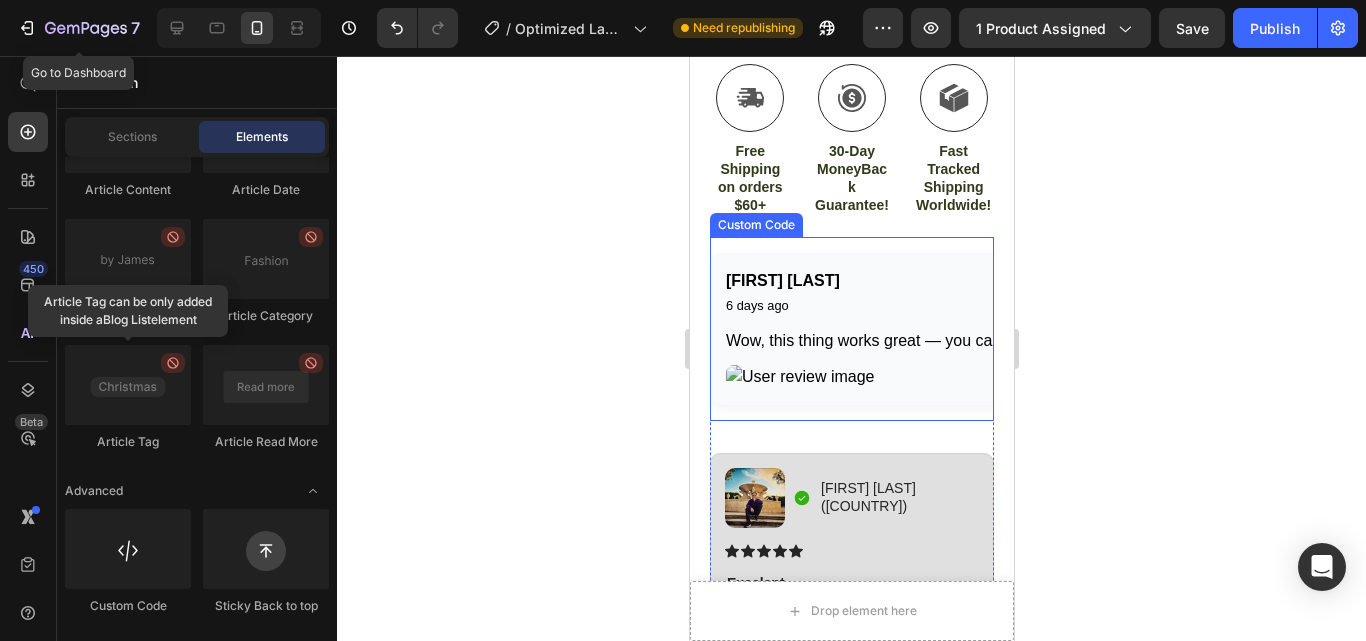 click on "Victoria W. 6 days ago" at bounding box center (859, 293) 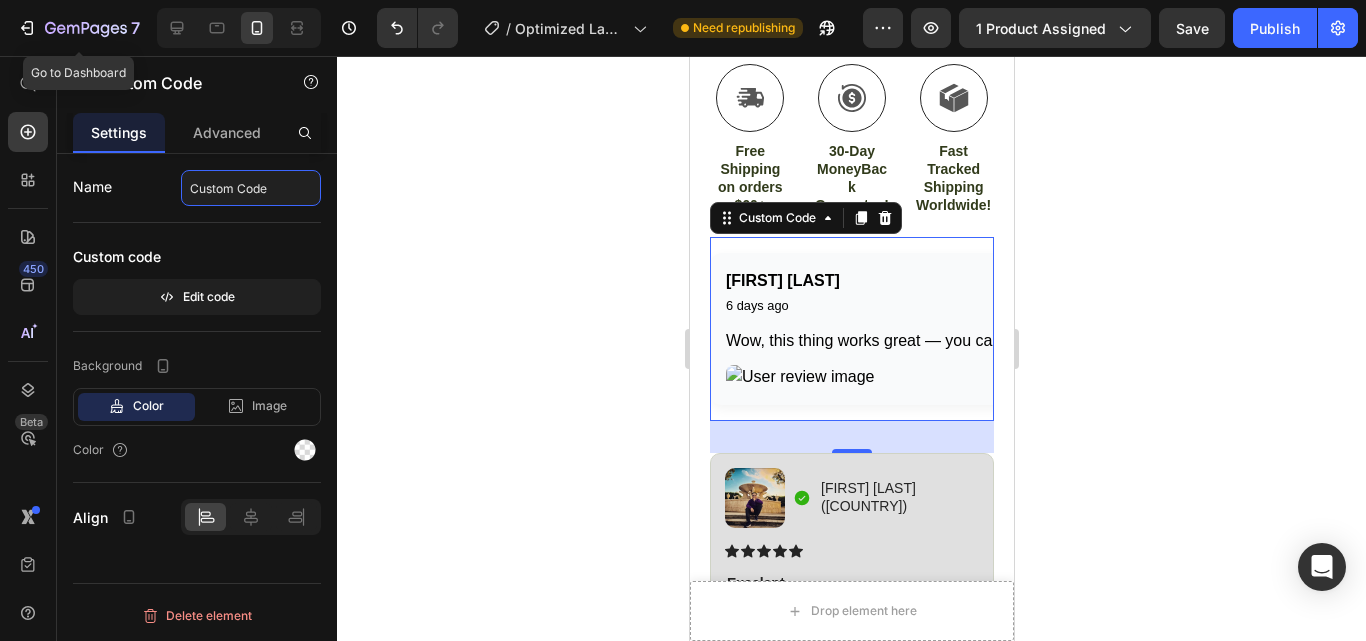 click on "Custom Code" 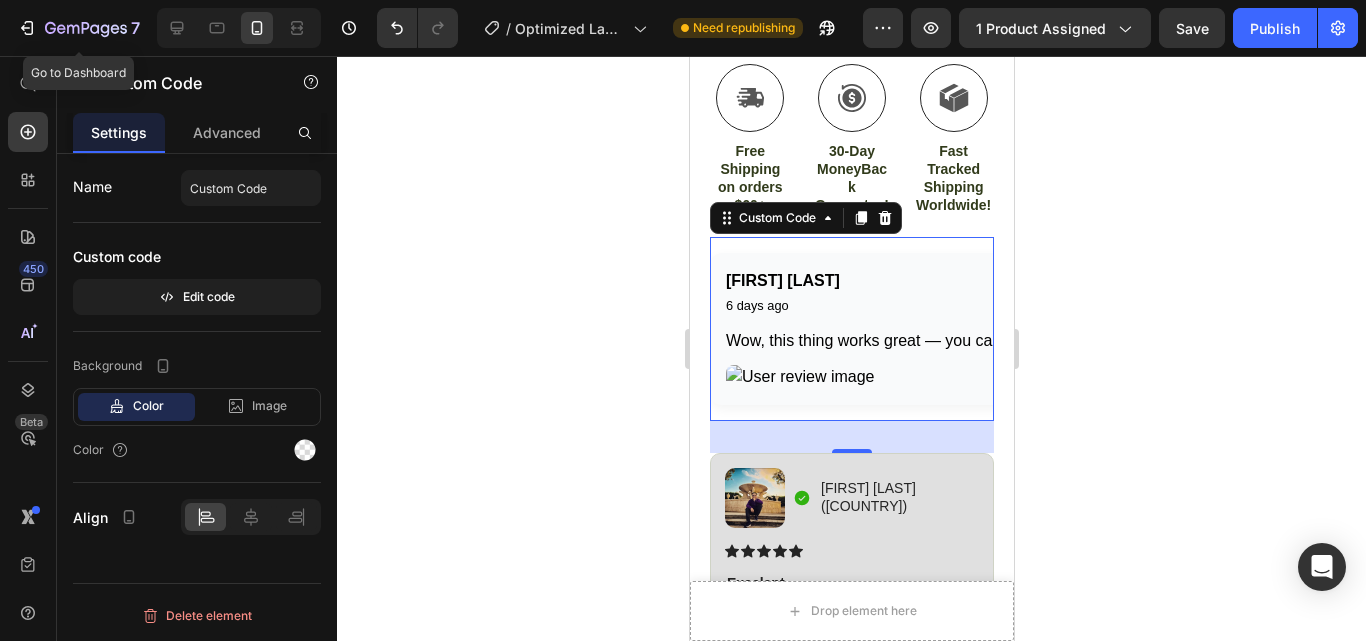 click on "Custom code" at bounding box center [197, 257] 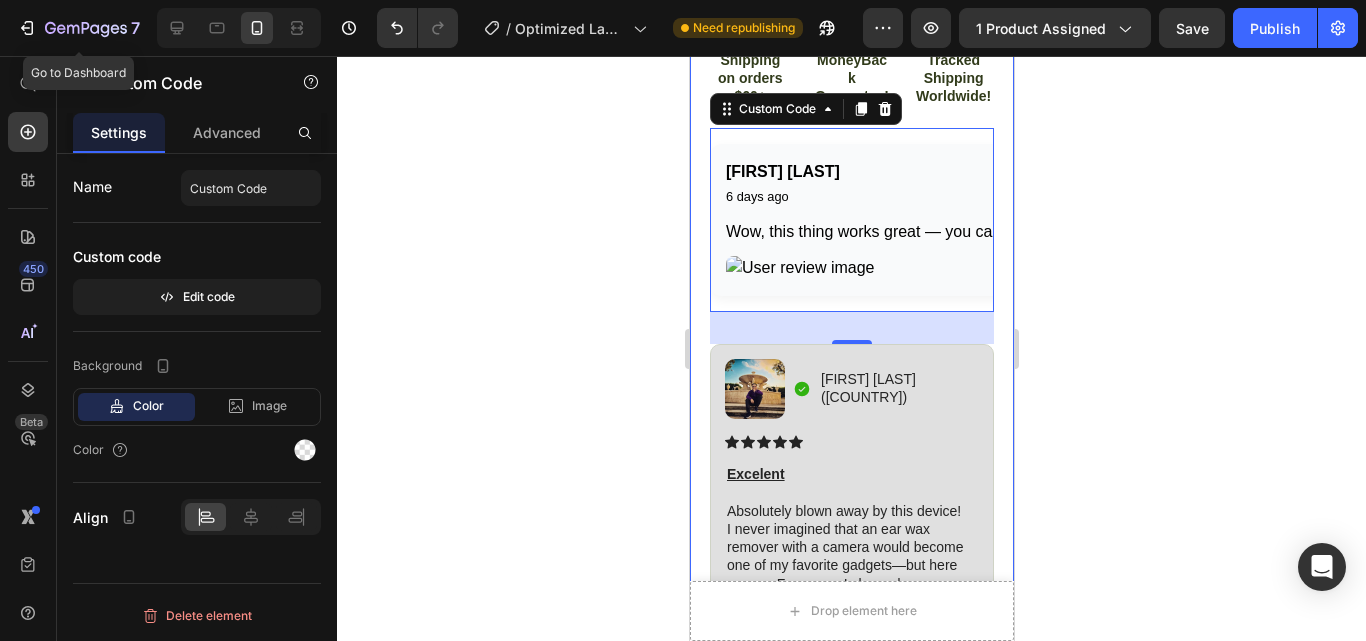 scroll, scrollTop: 1345, scrollLeft: 0, axis: vertical 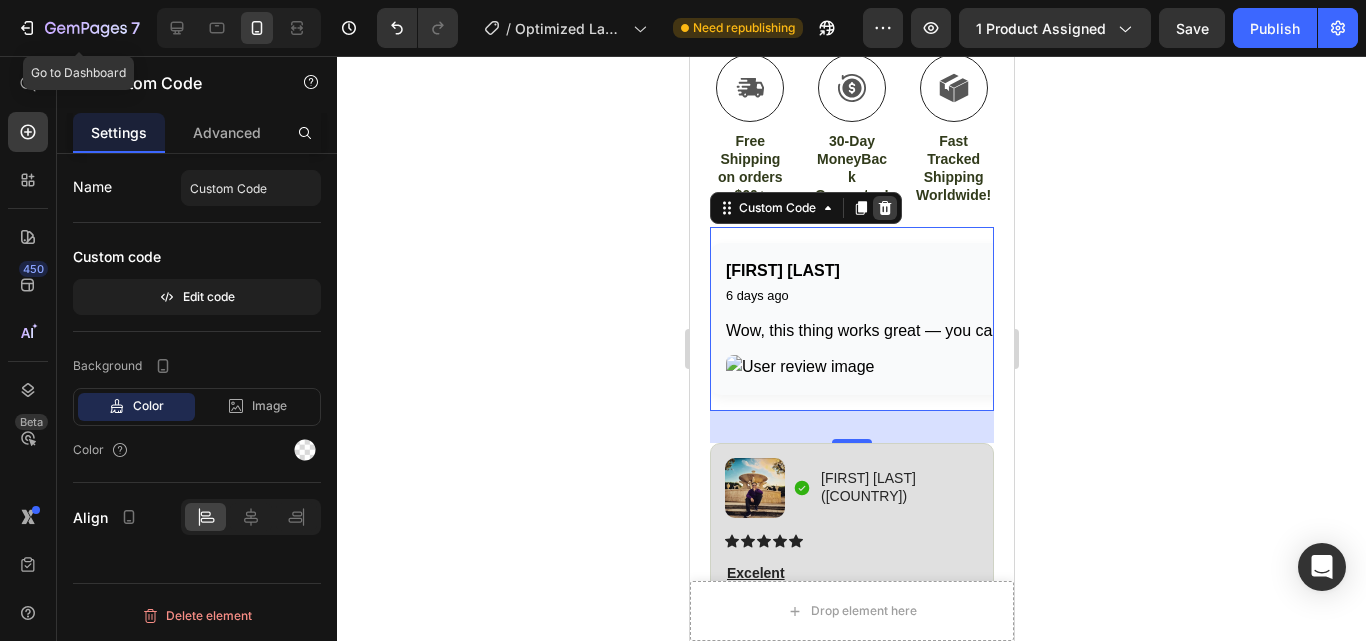 click 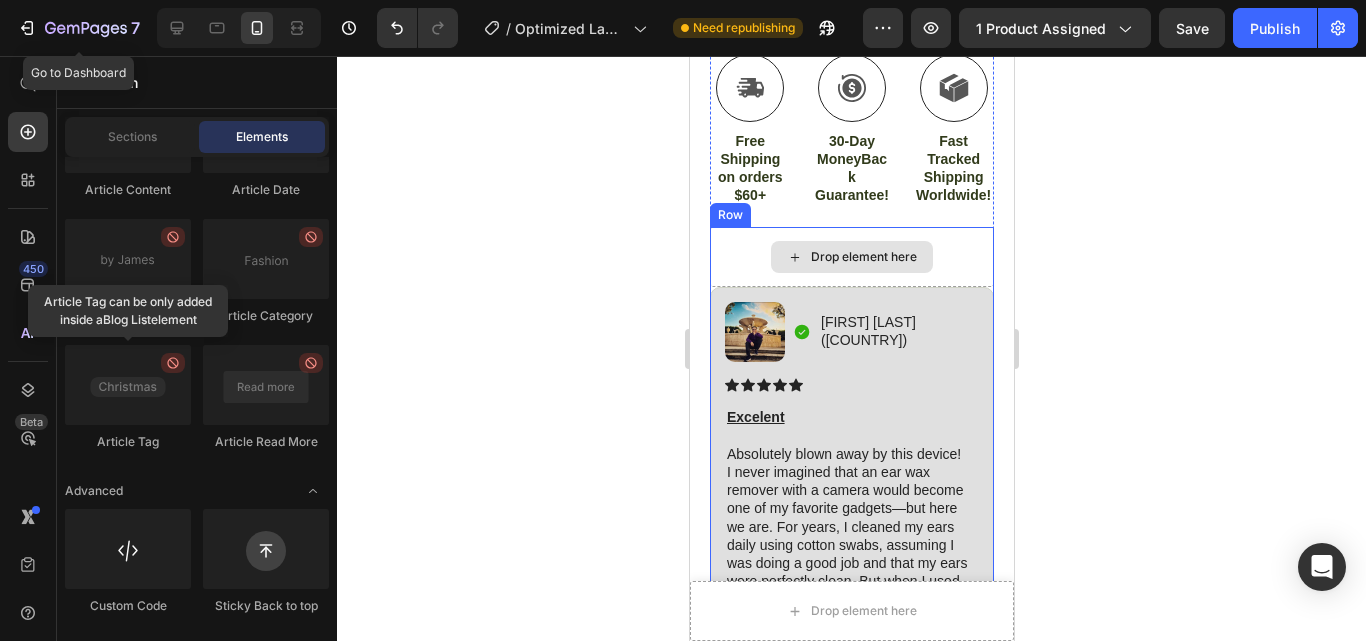 click on "Drop element here" at bounding box center [851, 257] 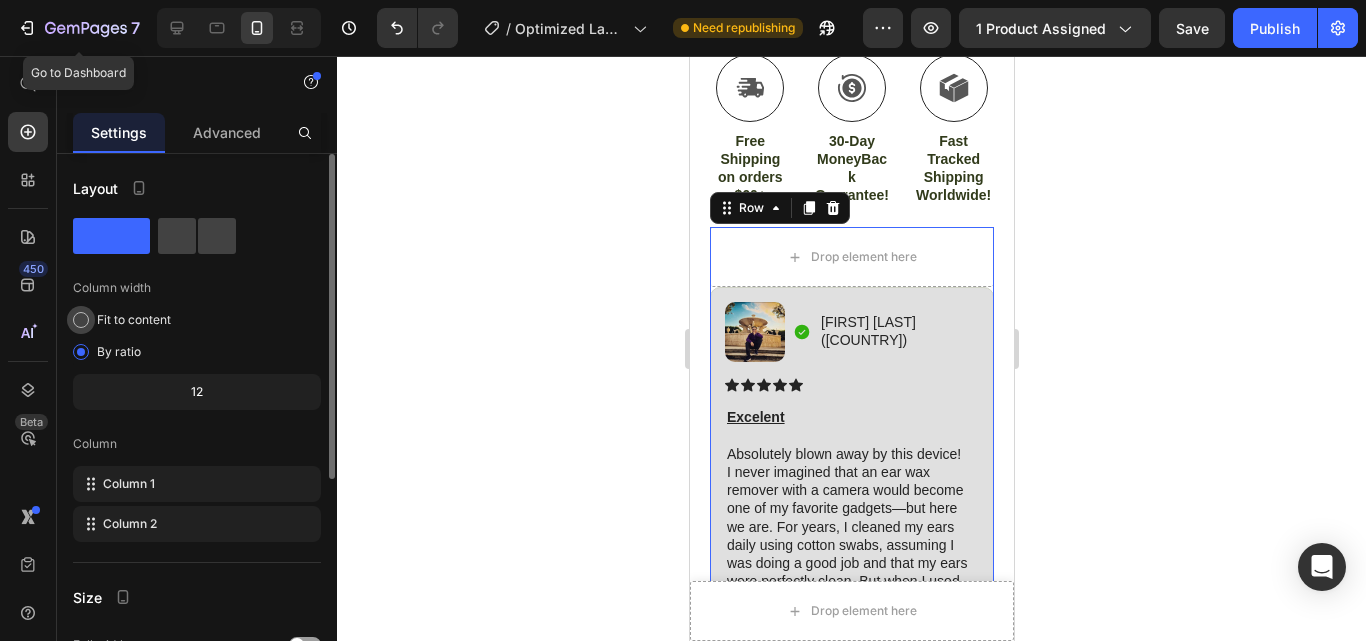 click at bounding box center (81, 320) 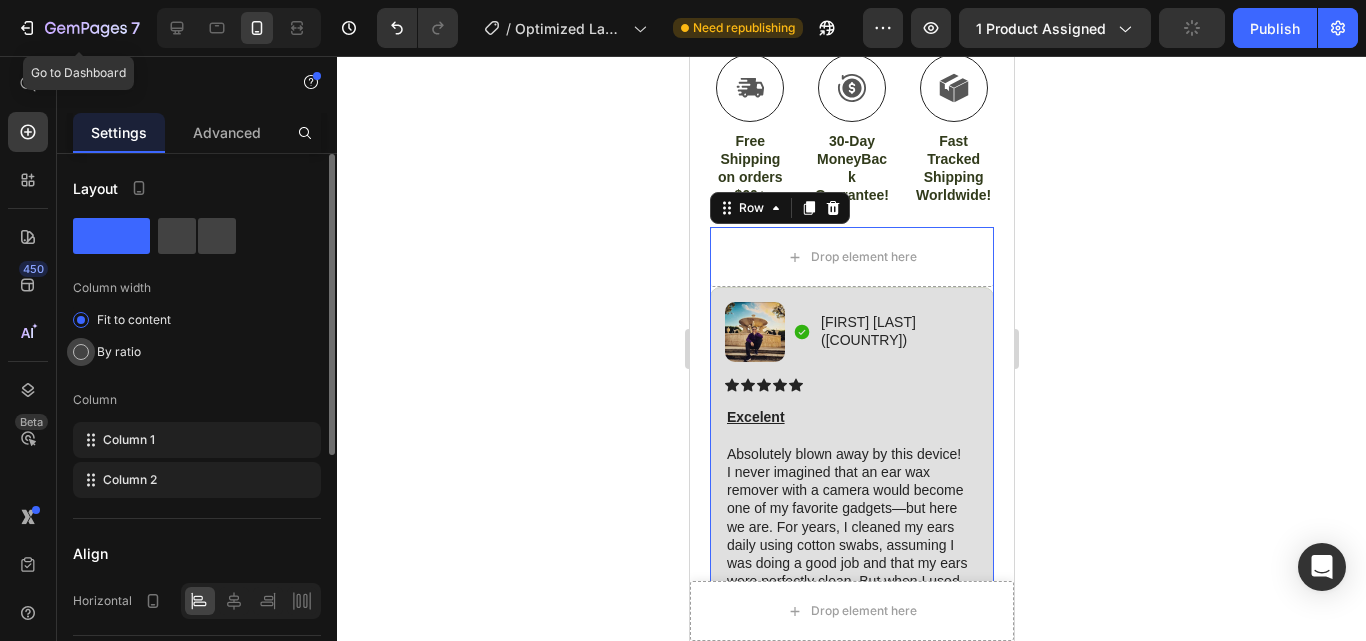click at bounding box center (81, 352) 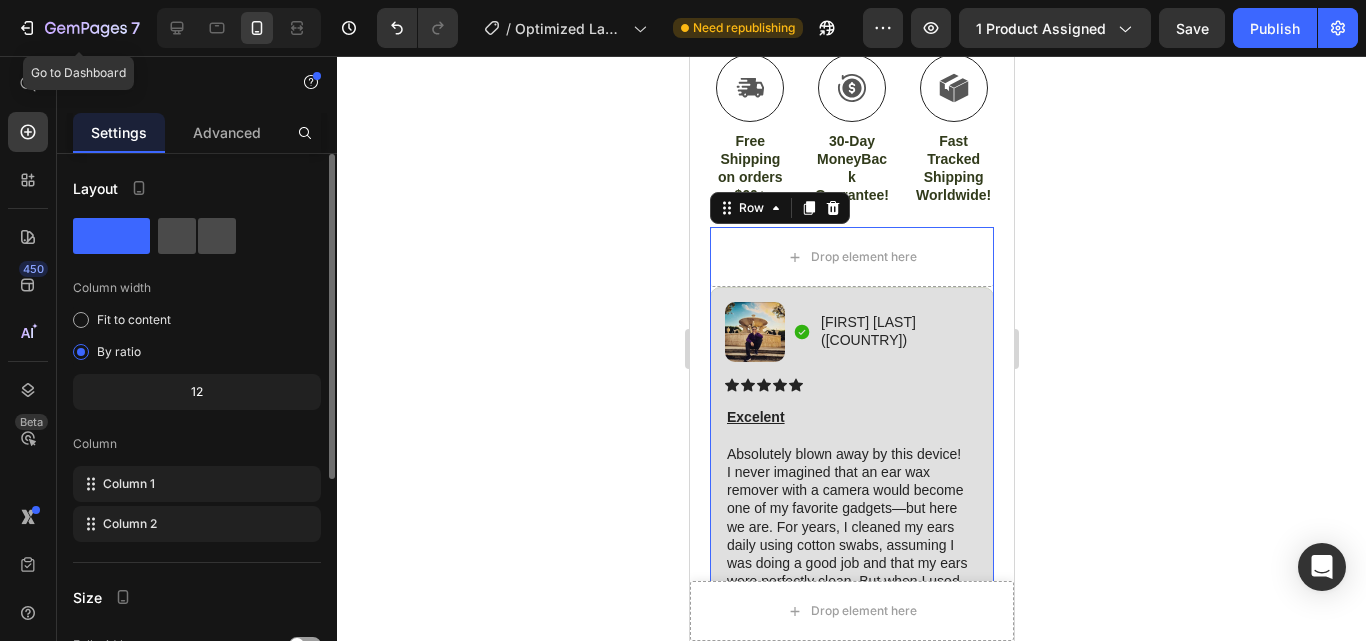 click 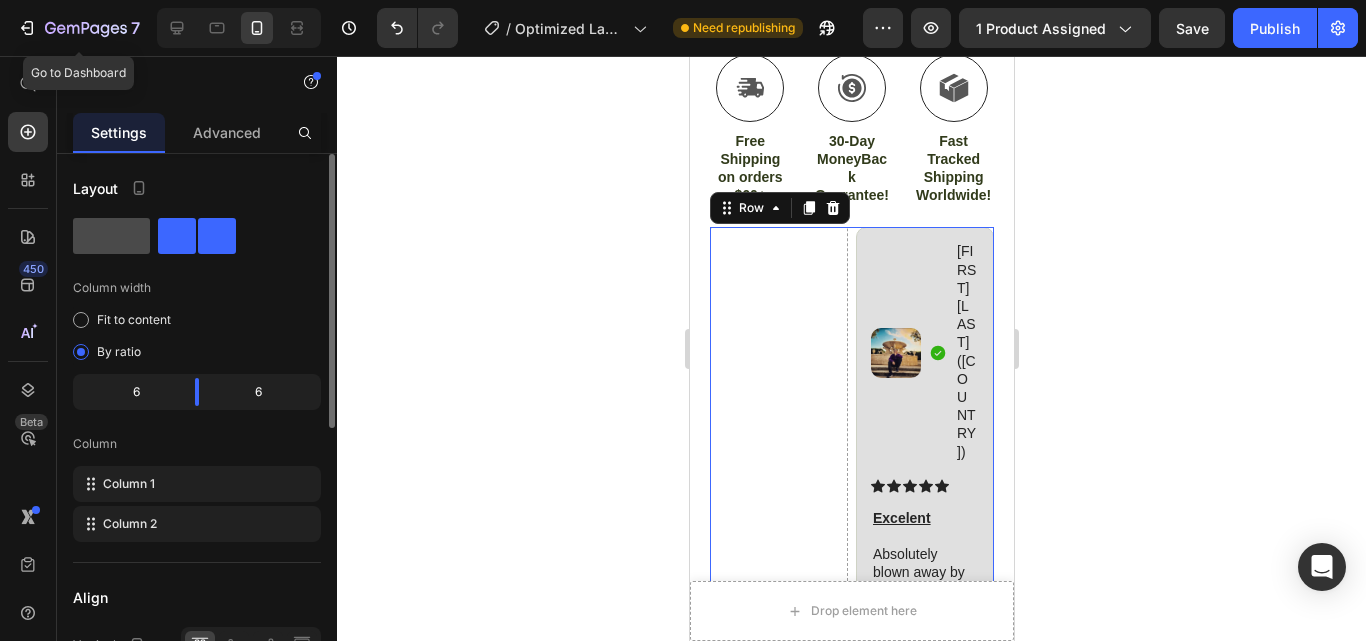 click 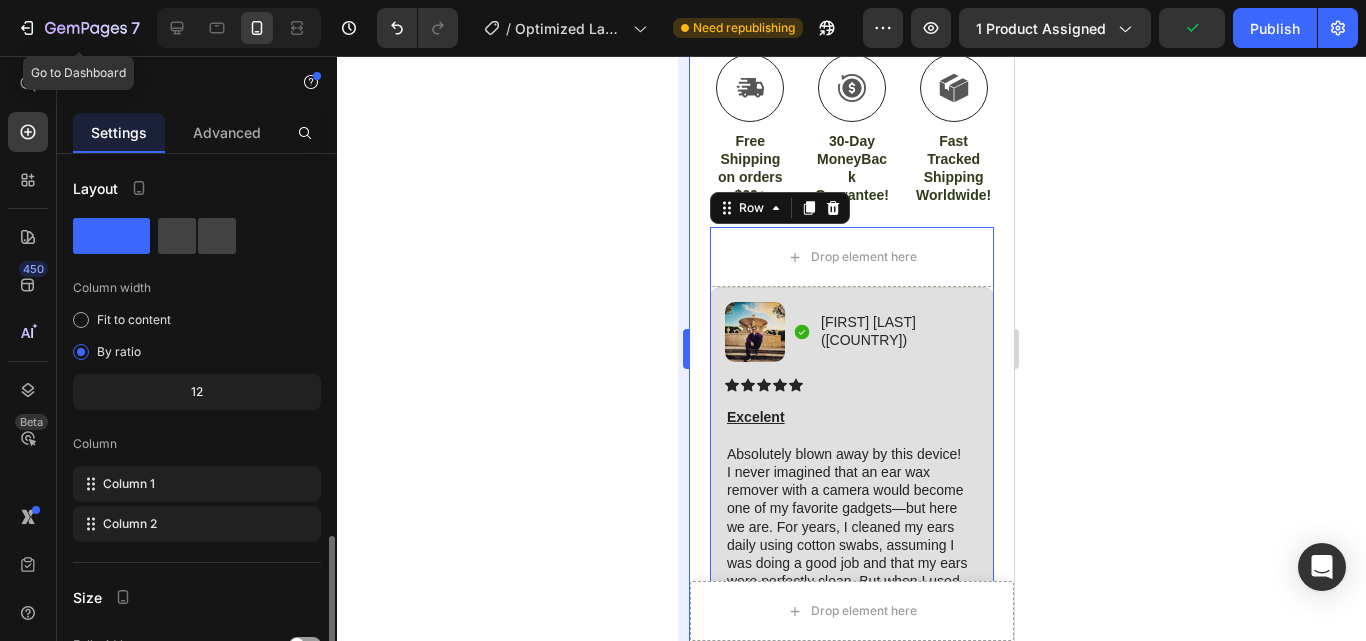 scroll, scrollTop: 324, scrollLeft: 0, axis: vertical 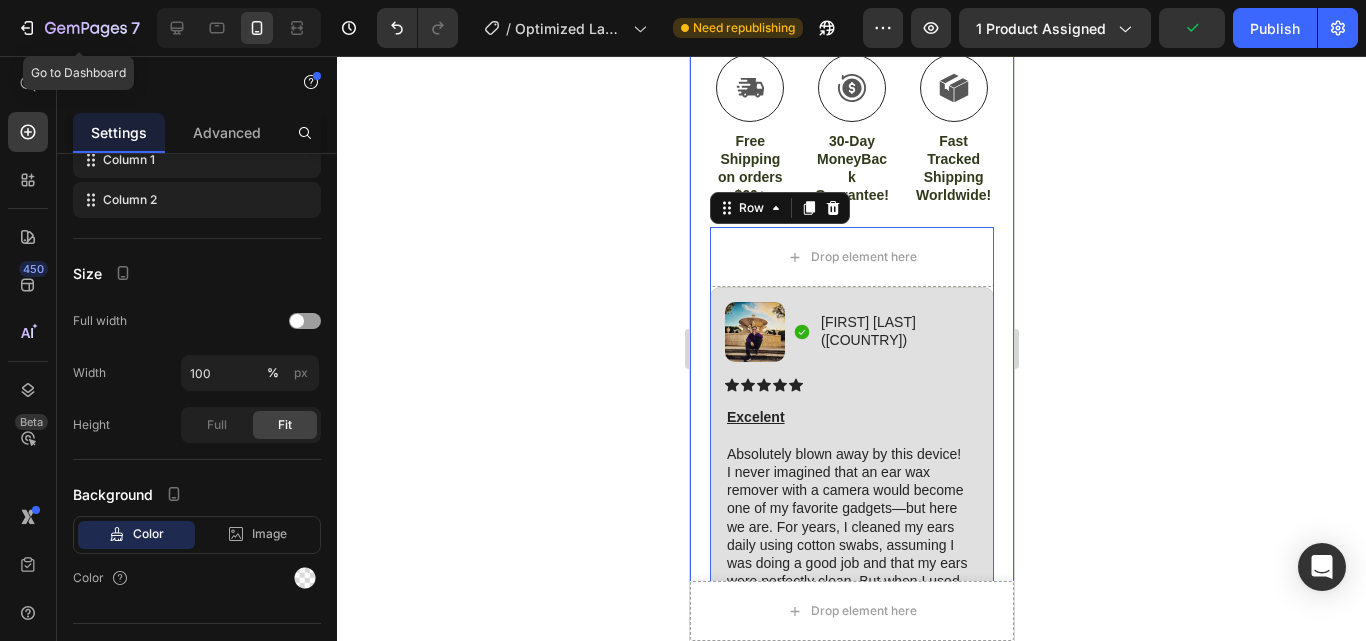 click on "Product Images #1 ear wax cleaner of the year Text Block Image Icon Icon Icon Icon Icon Icon List Total windshield coverage extremely easy to put up   I drive a Honda Element. This is the first windshield sun blocker that is easy to put up and take down. Easily and neatly stows away in my side door pocket. The quality of design and materials, enables me to completely cover the front window. I really appreciate the cutout for the rear view mirror with the Velcro strap. Text Block
Icon L. Steven Hall (USA) Text Block Row Row Row Icon Icon Icon Icon Icon Icon List 4.3 out of 5, 17042 global ratings Text Block Row REVNA AurisPro™ Product Title Safe for the Whole Family 1080 Precision 1080P Camera 360° Ear Cleaning Technology Long-Lasting Battery Life Item List $49.99 Product Price $99.98 Product Price 50% OFF Discount Tag Row This product has only default variant Product Variants & Swatches
Icon Sold out Twice | Limited Stock Available Text Block Row" at bounding box center [851, -99] 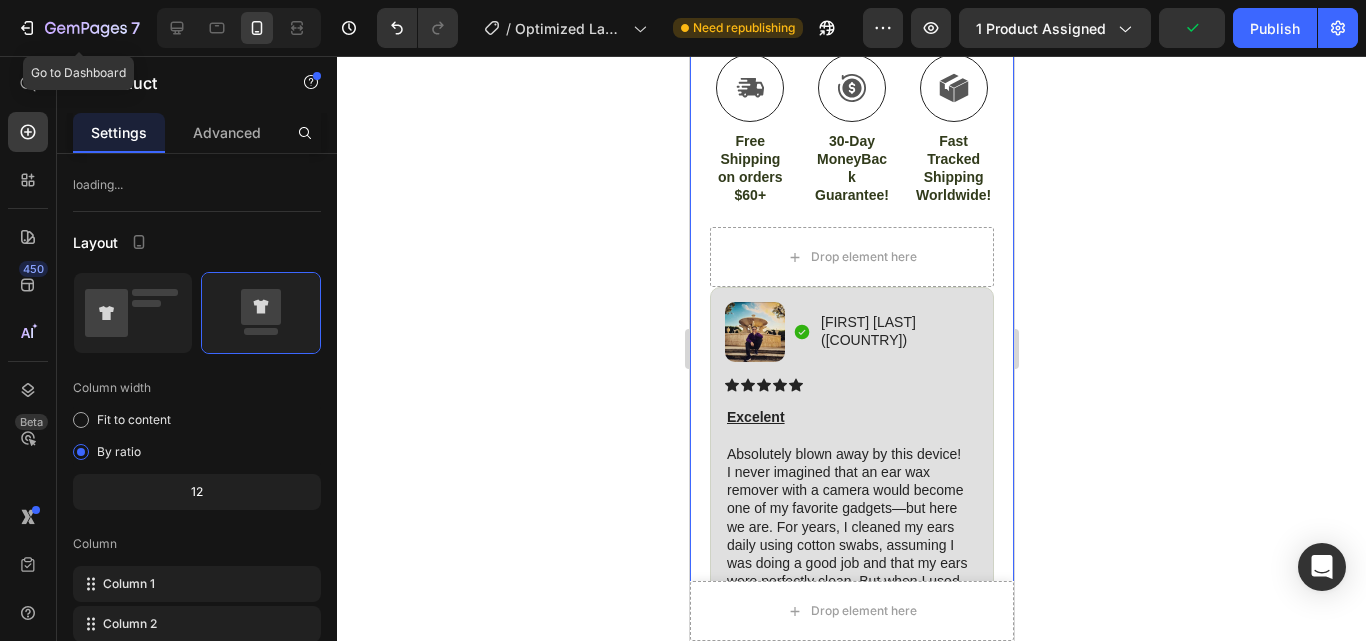 scroll, scrollTop: 0, scrollLeft: 0, axis: both 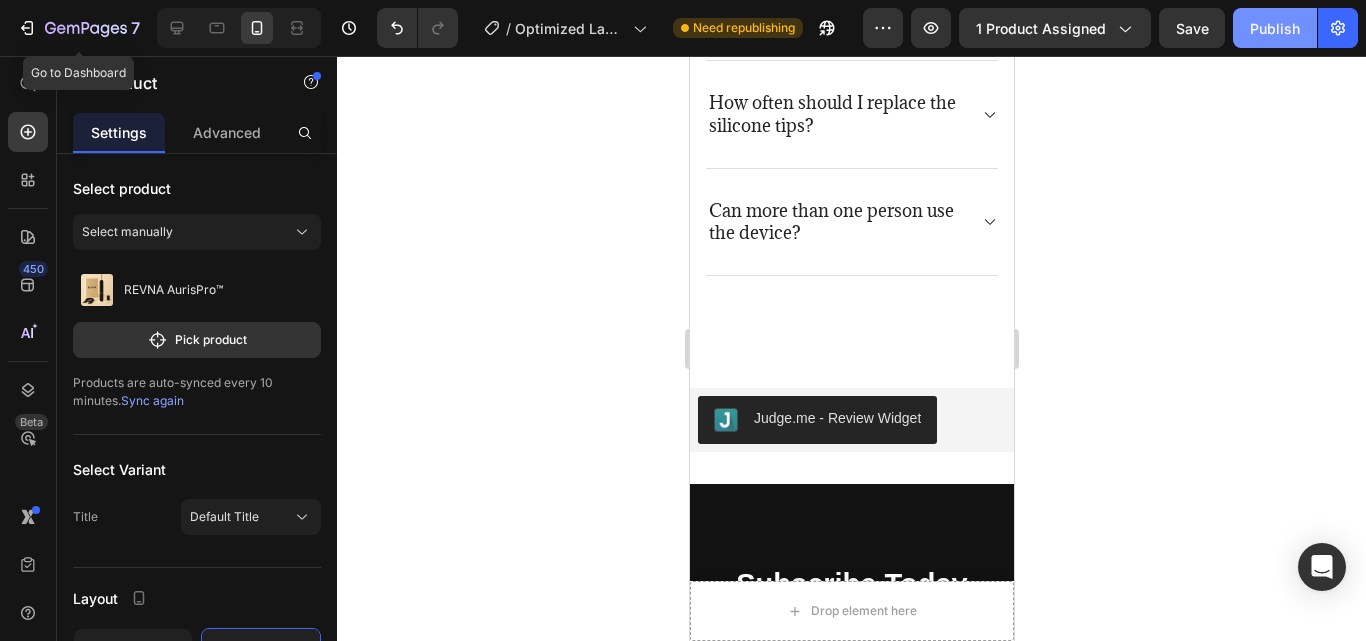 click on "Publish" at bounding box center (1275, 28) 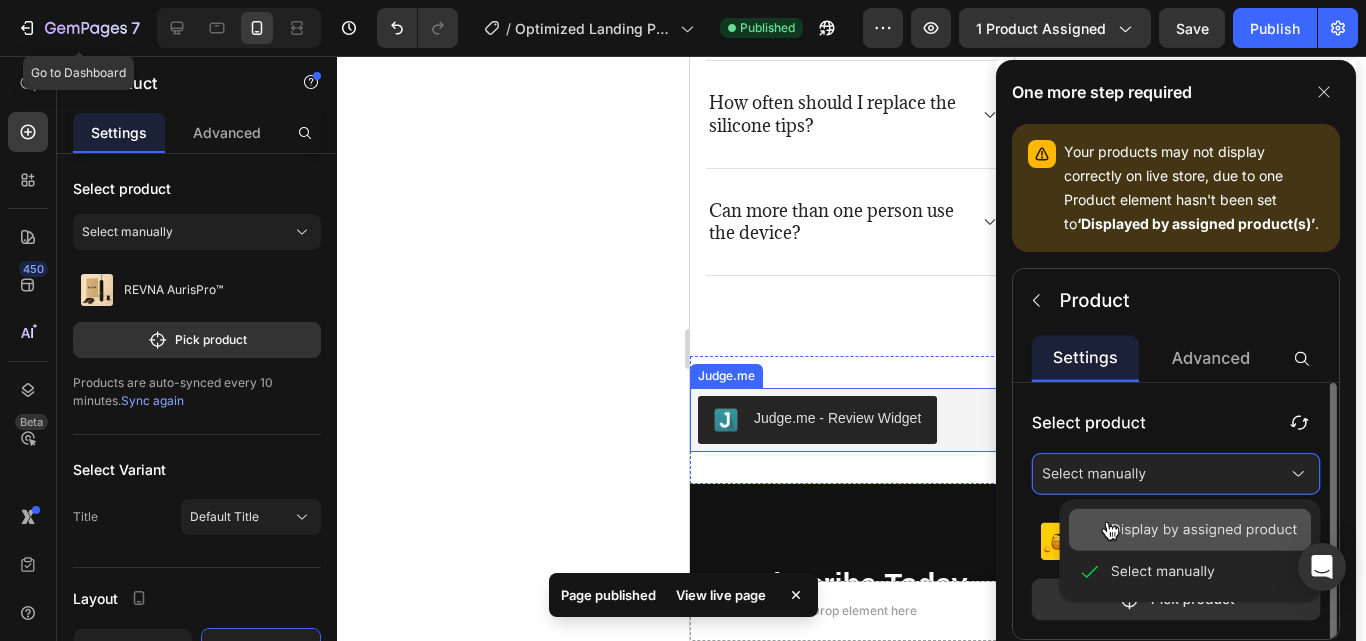 click on "Judge.me - Review Widget" at bounding box center (816, 420) 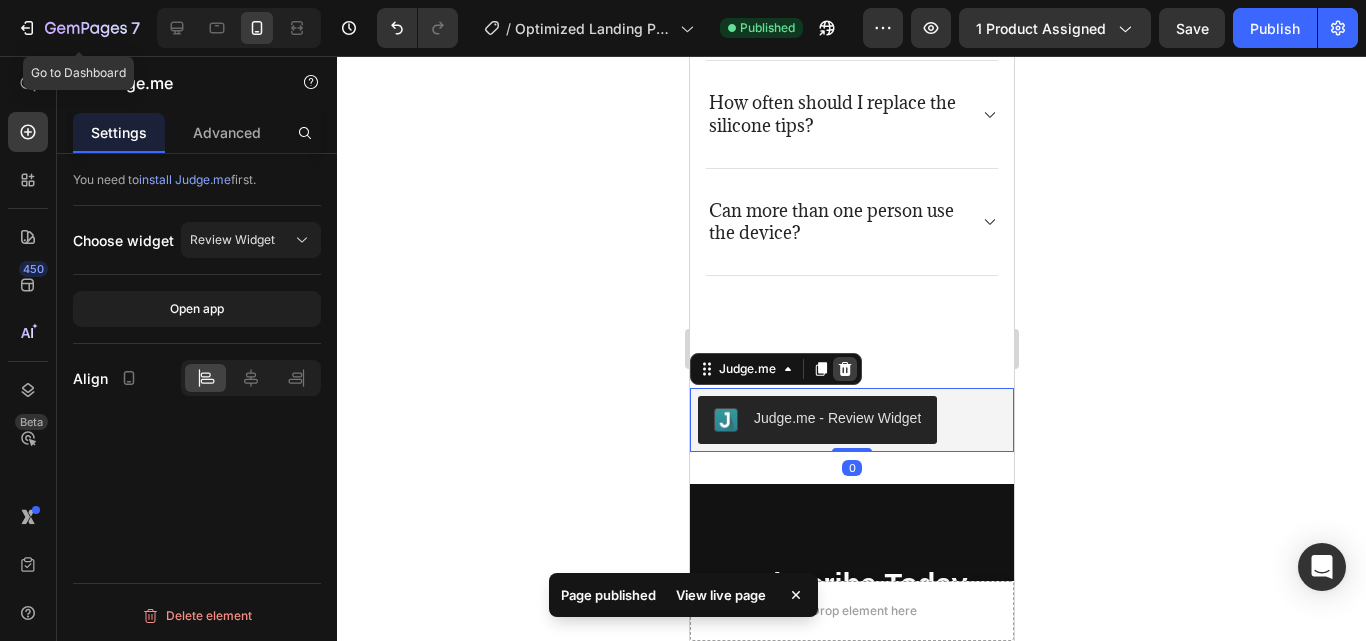 click 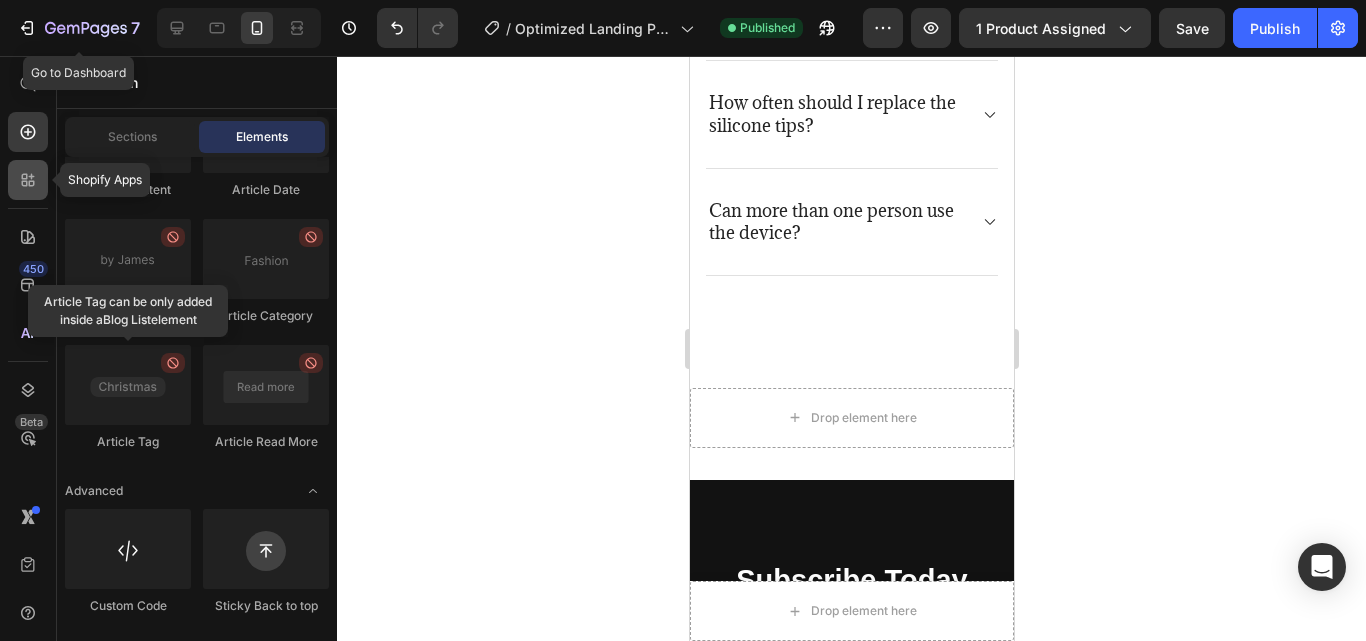click 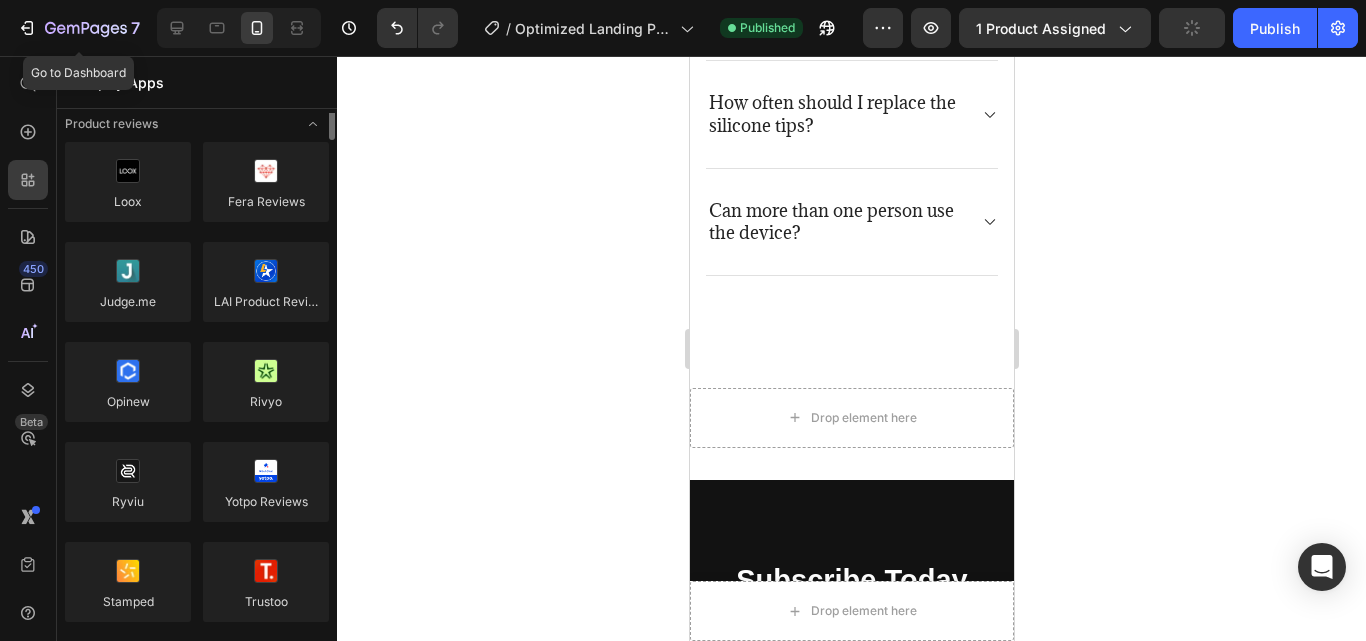 scroll, scrollTop: 0, scrollLeft: 0, axis: both 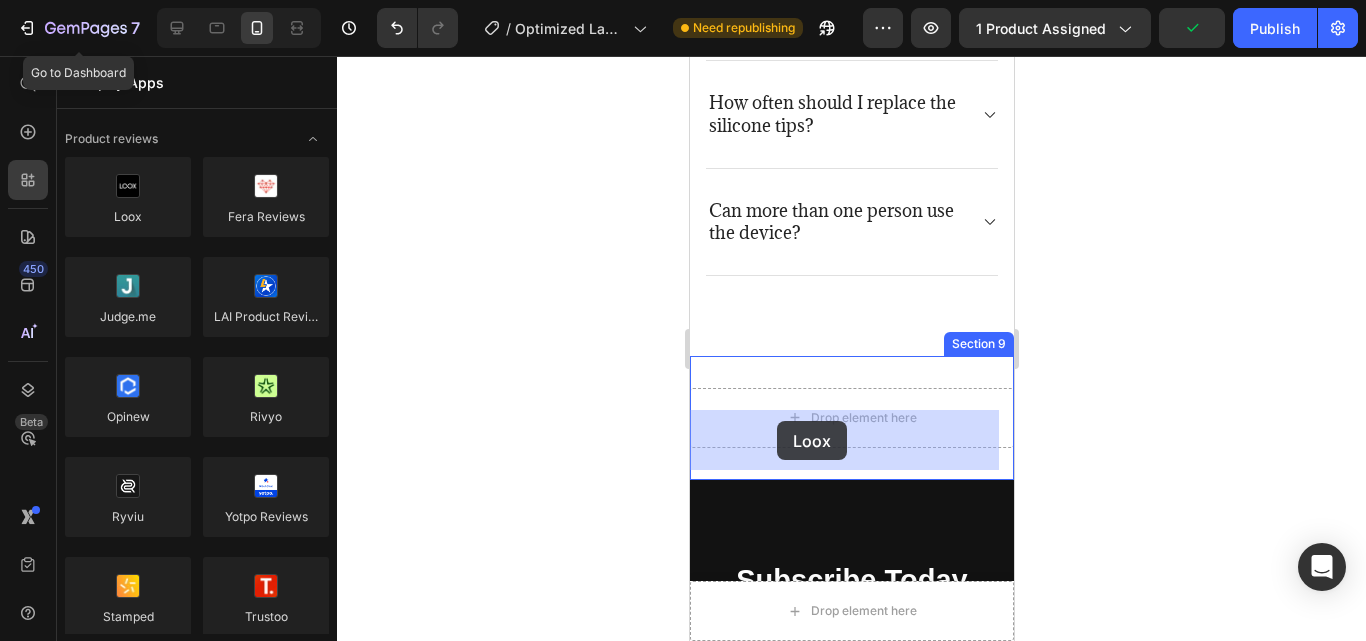 drag, startPoint x: 825, startPoint y: 273, endPoint x: 776, endPoint y: 421, distance: 155.9006 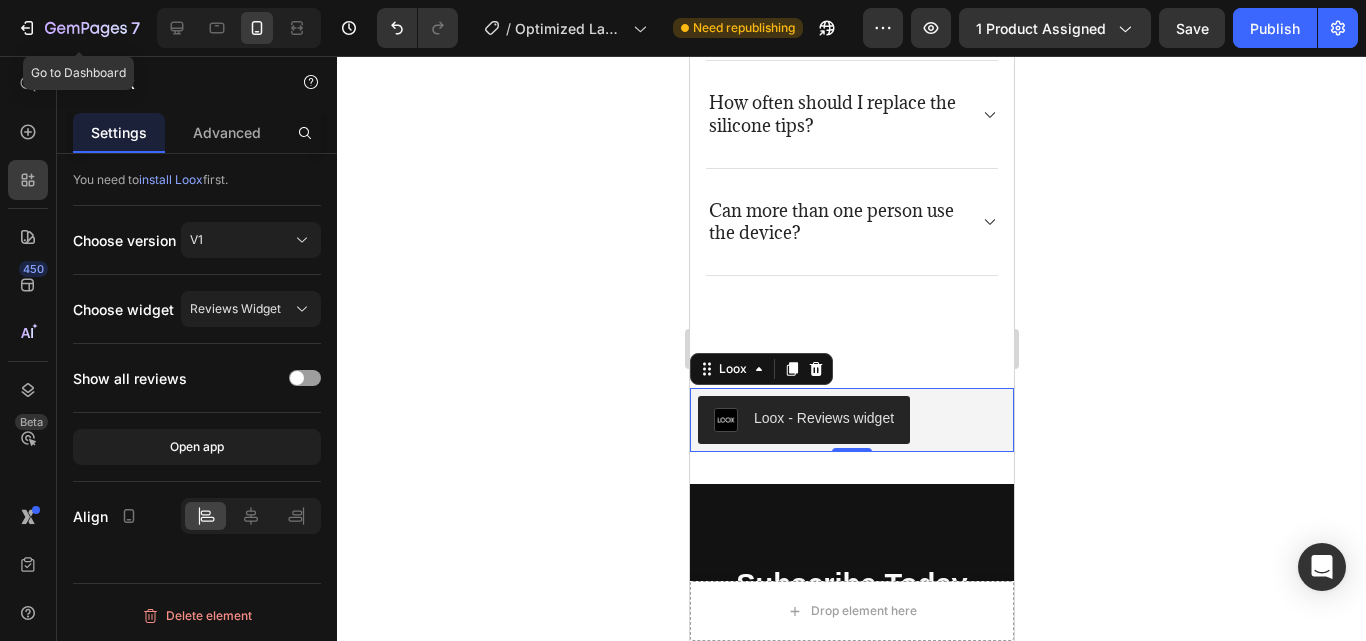 click on "install Loox" at bounding box center [171, 179] 